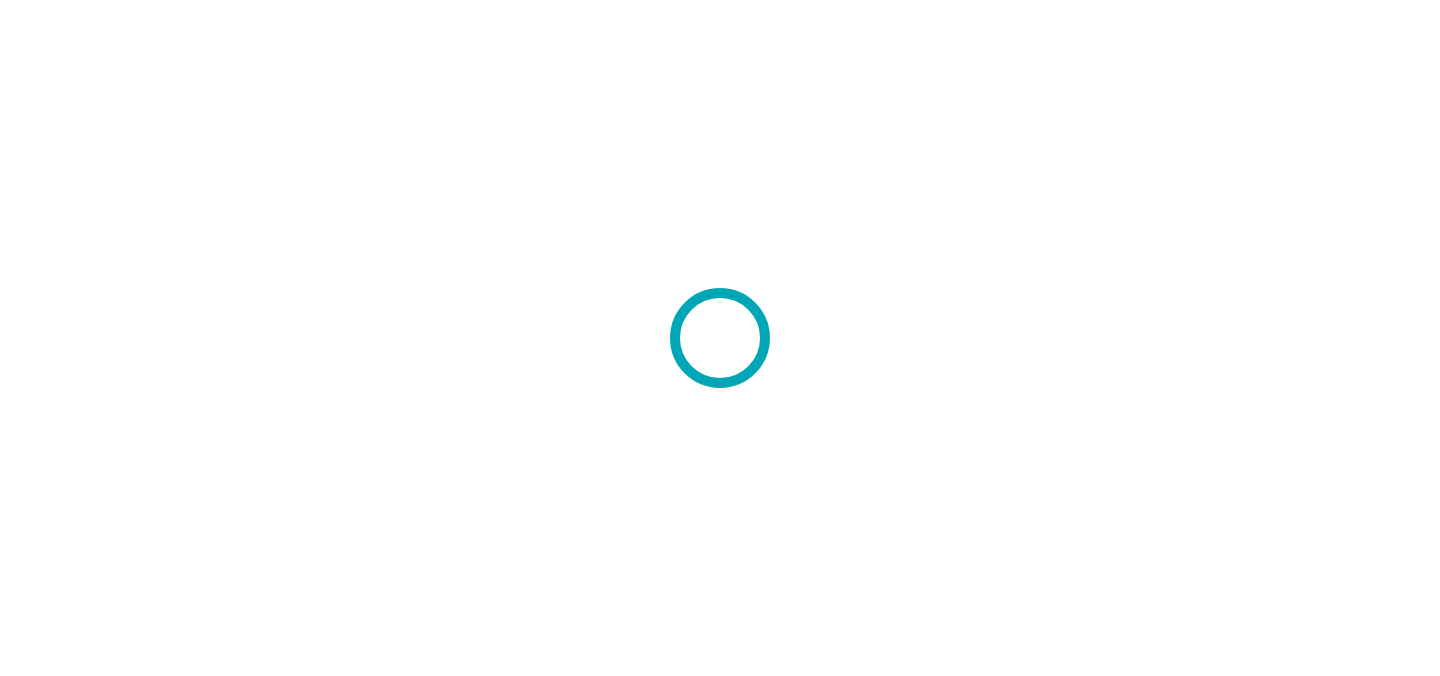 scroll, scrollTop: 0, scrollLeft: 0, axis: both 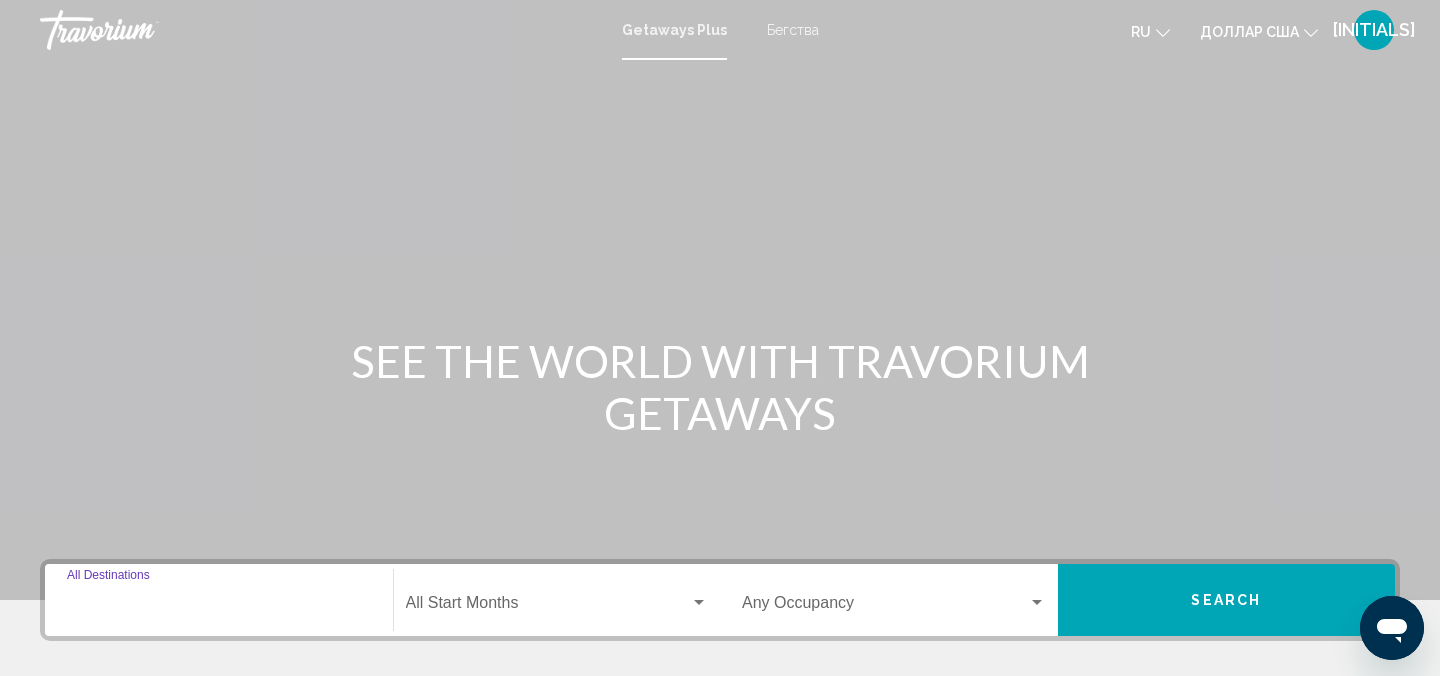 click on "Destination All Destinations" at bounding box center [219, 607] 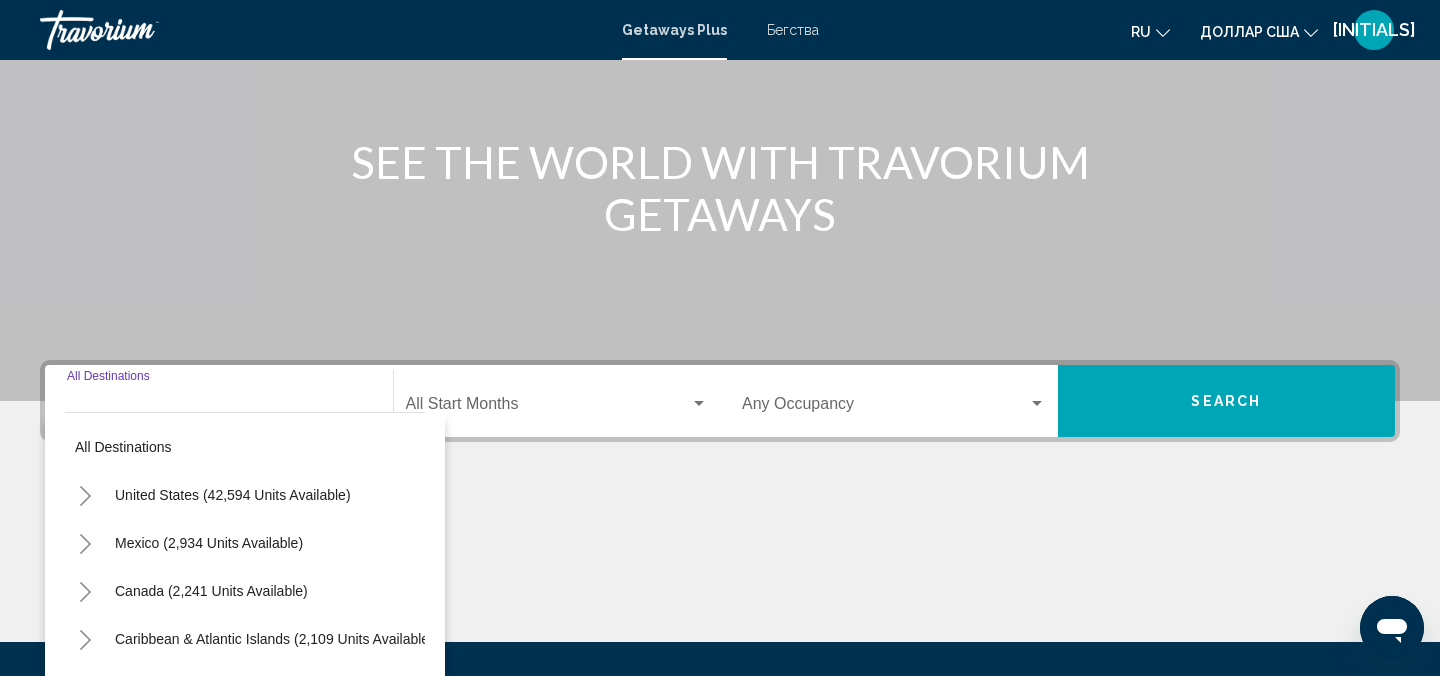 scroll, scrollTop: 410, scrollLeft: 0, axis: vertical 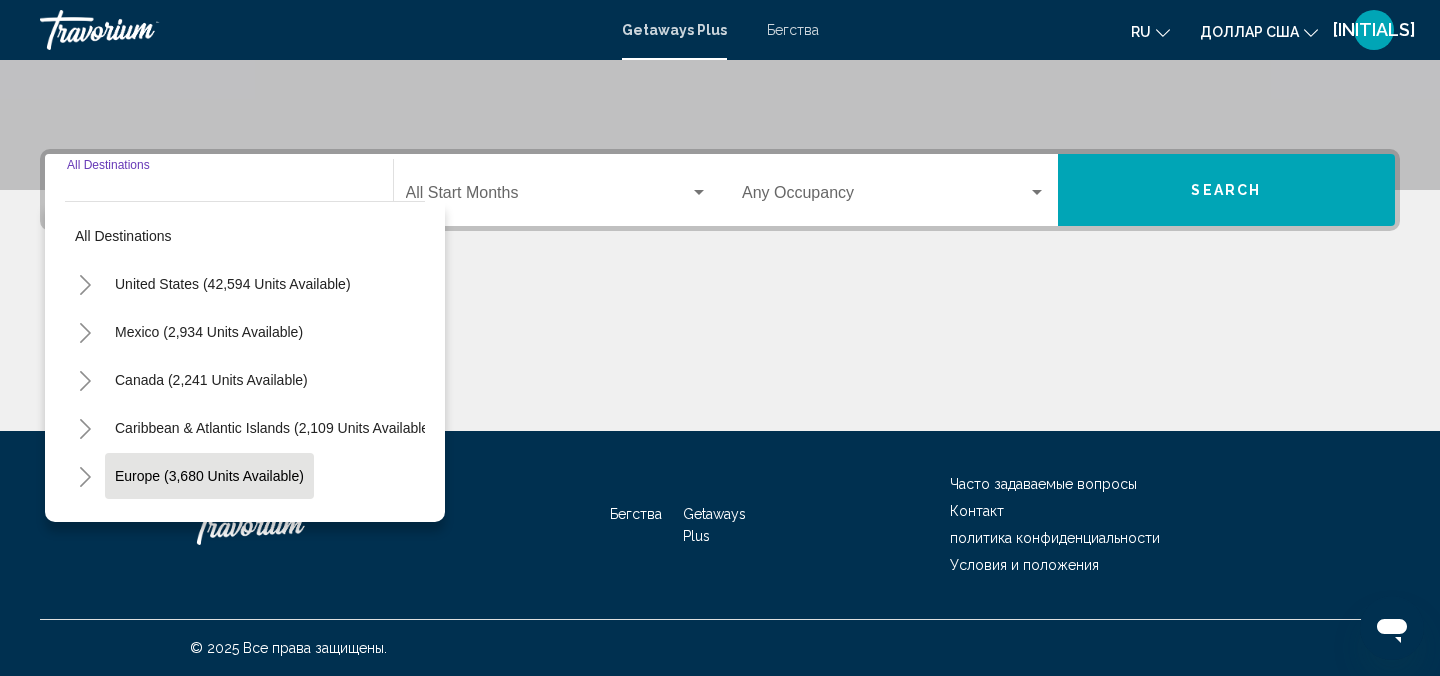 click on "Europe (3,680 units available)" at bounding box center [208, 524] 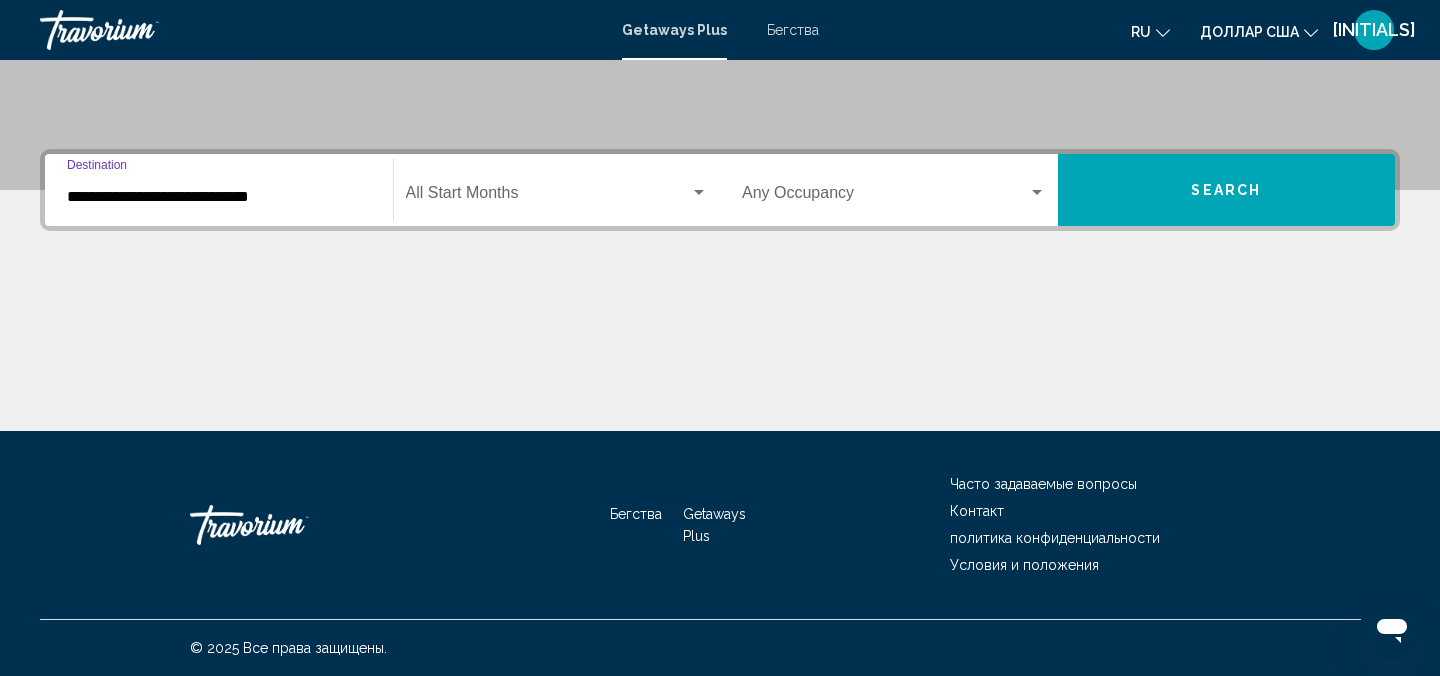 click at bounding box center [1037, 192] 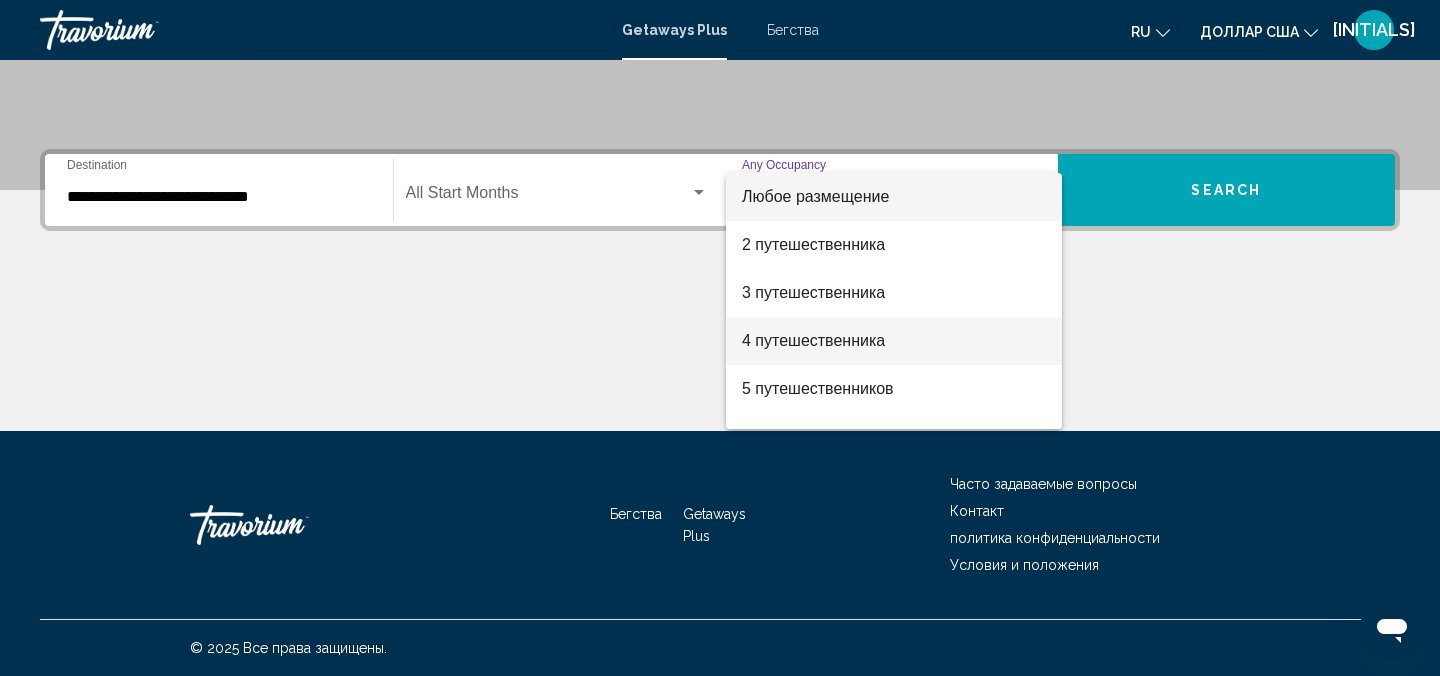 click on "4 путешественника" at bounding box center (813, 340) 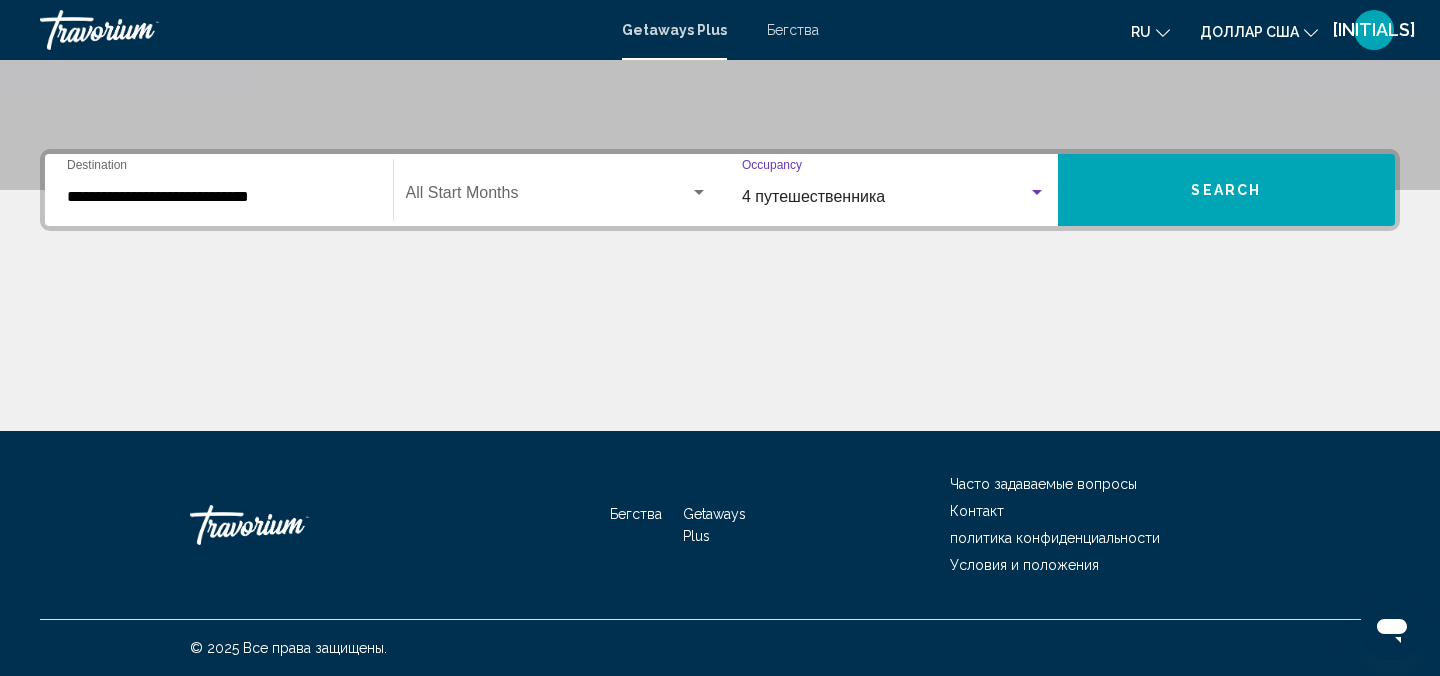click on "**********" at bounding box center [219, 197] 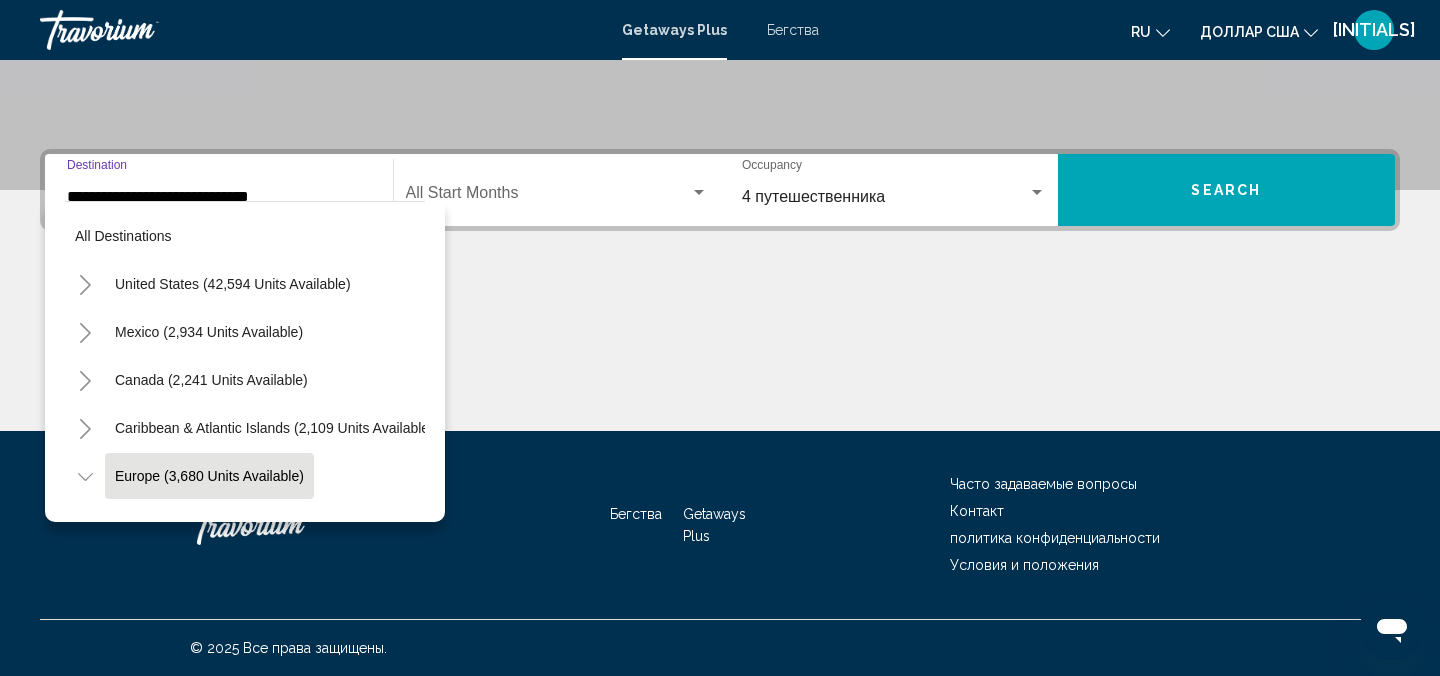 scroll, scrollTop: 119, scrollLeft: 0, axis: vertical 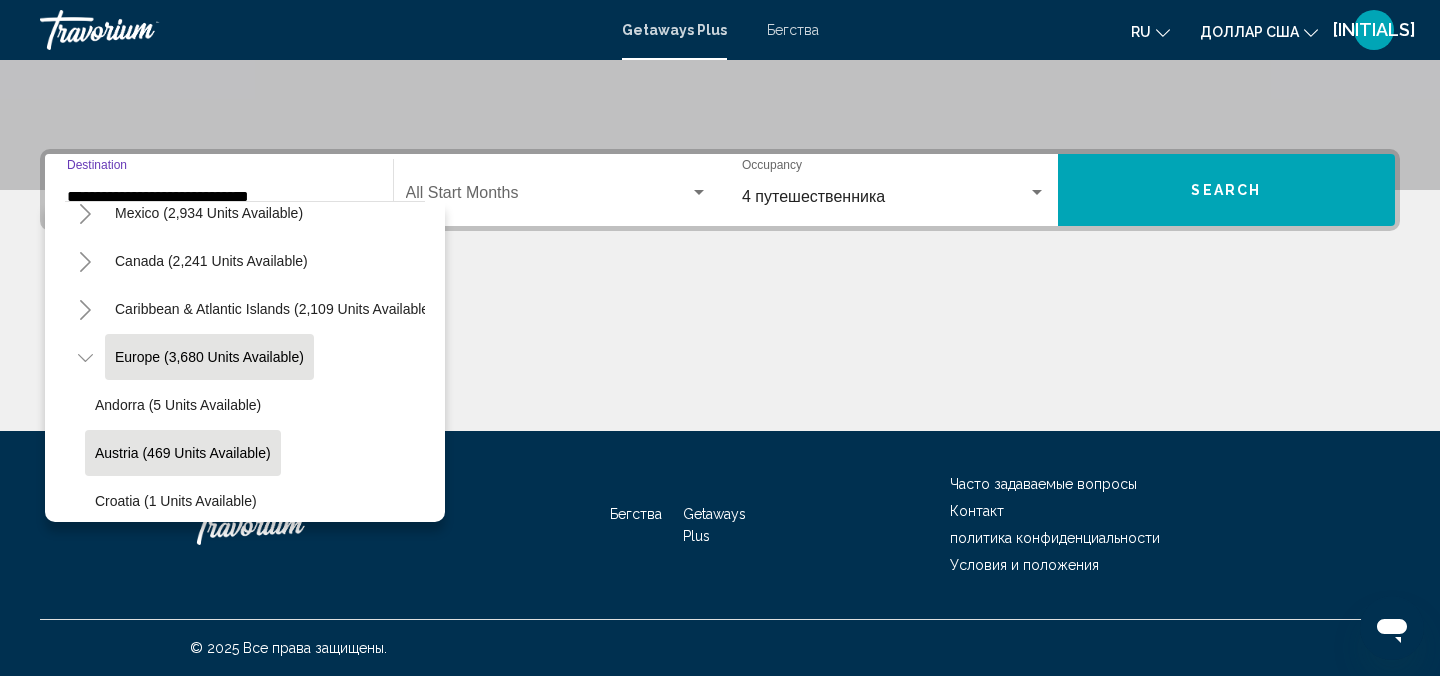 click on "Austria (469 units available)" 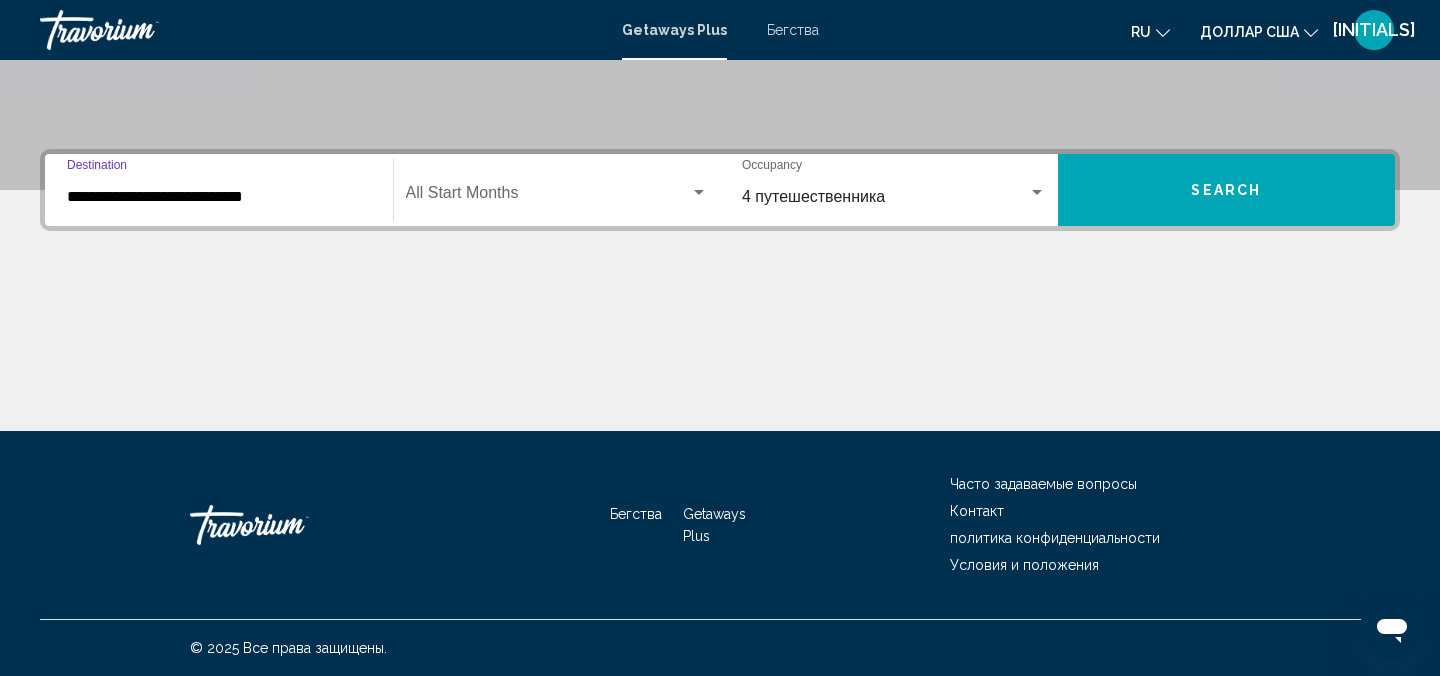 click at bounding box center [1037, 192] 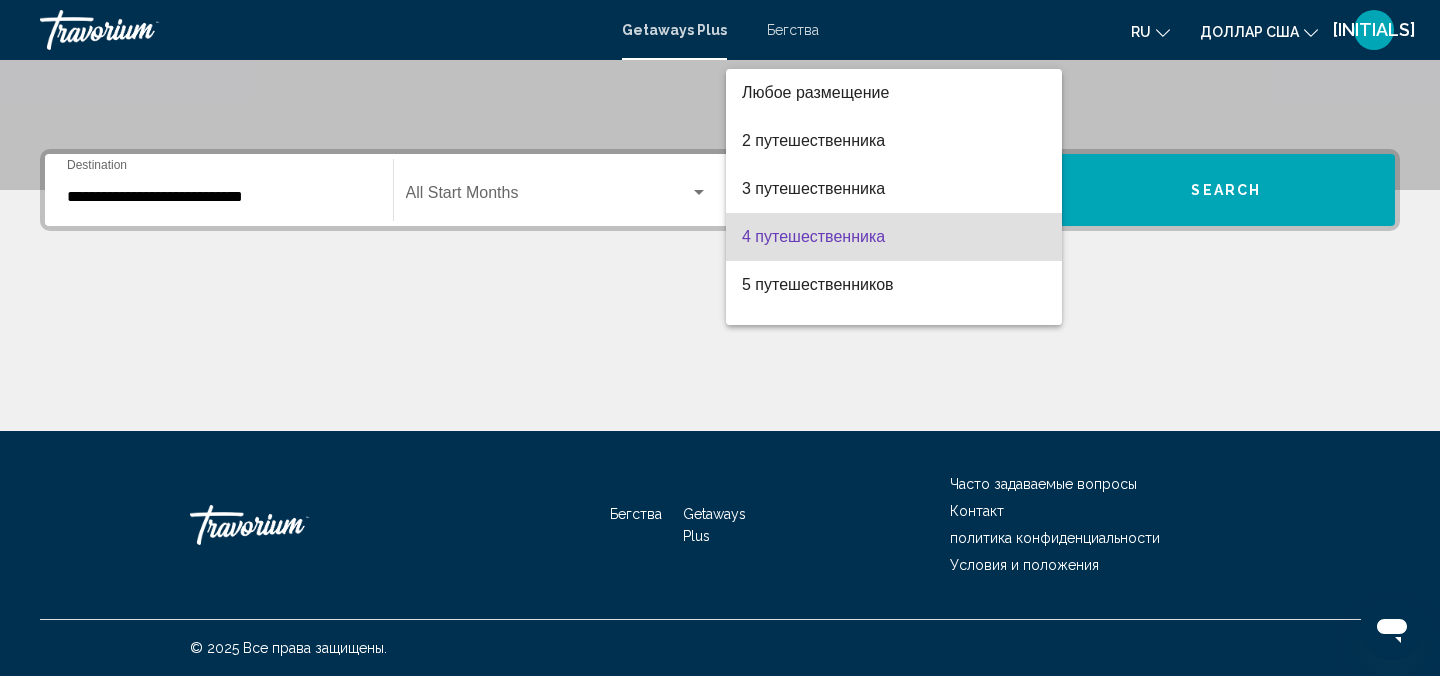 scroll, scrollTop: 40, scrollLeft: 0, axis: vertical 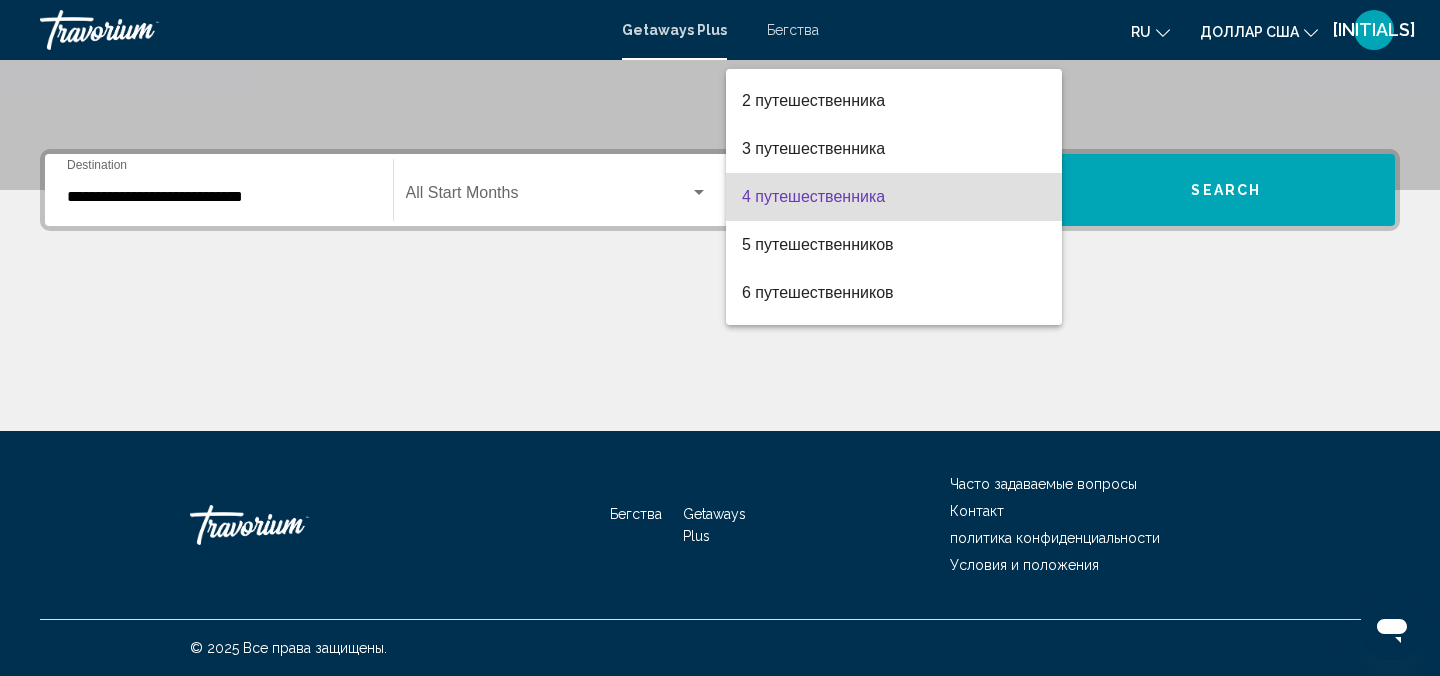 click at bounding box center (720, 338) 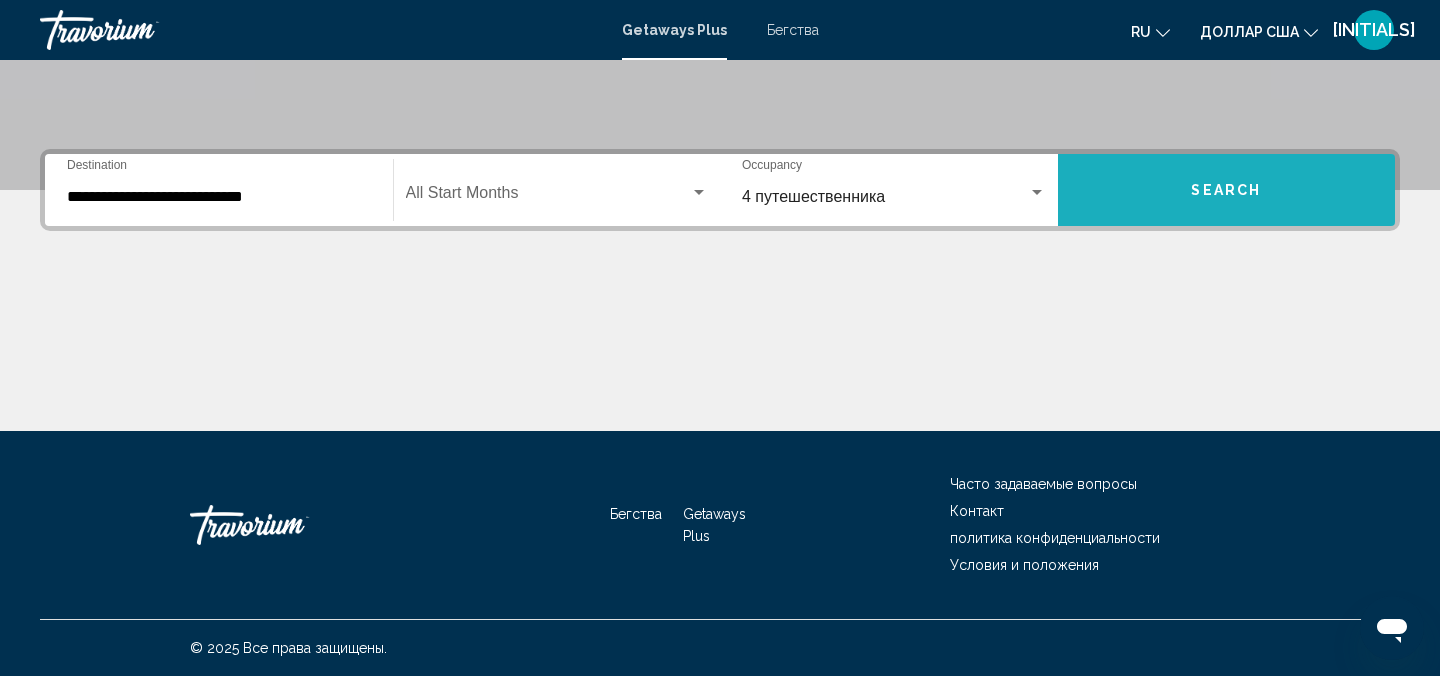 click on "Search" at bounding box center (1227, 190) 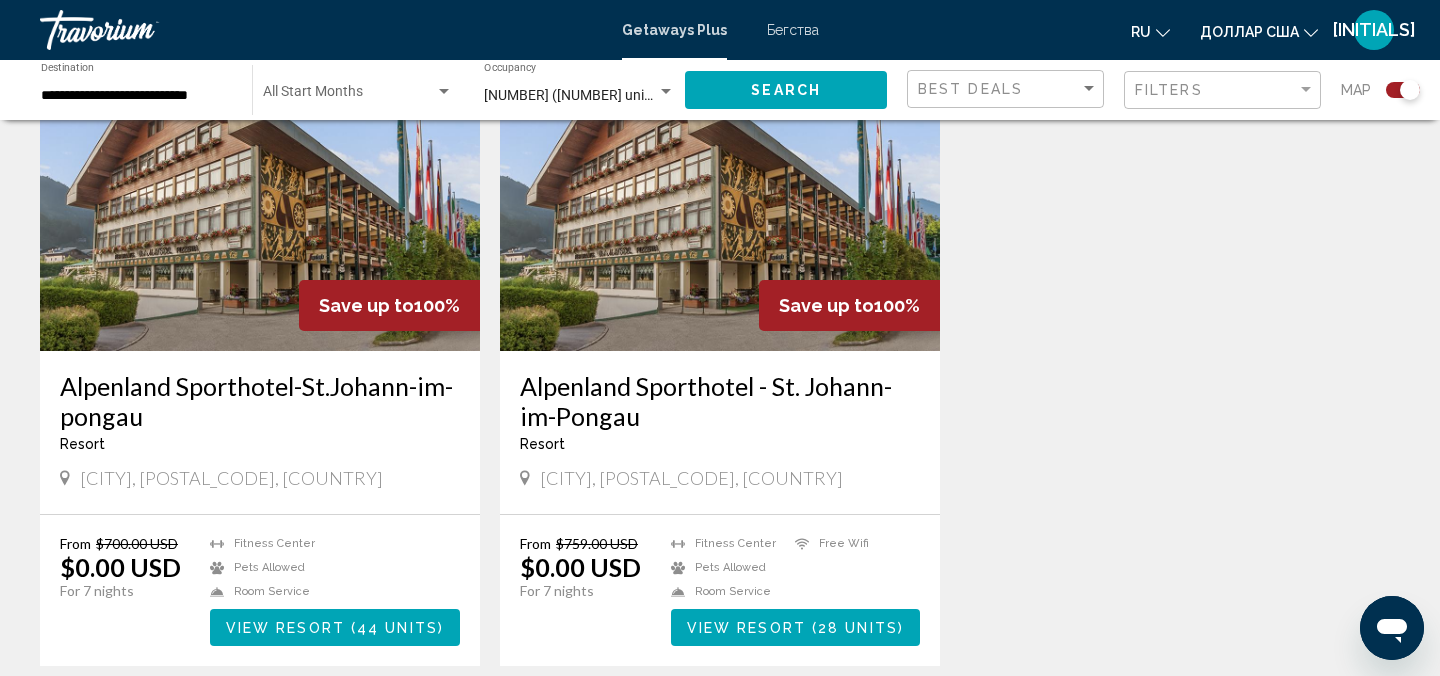 scroll, scrollTop: 800, scrollLeft: 0, axis: vertical 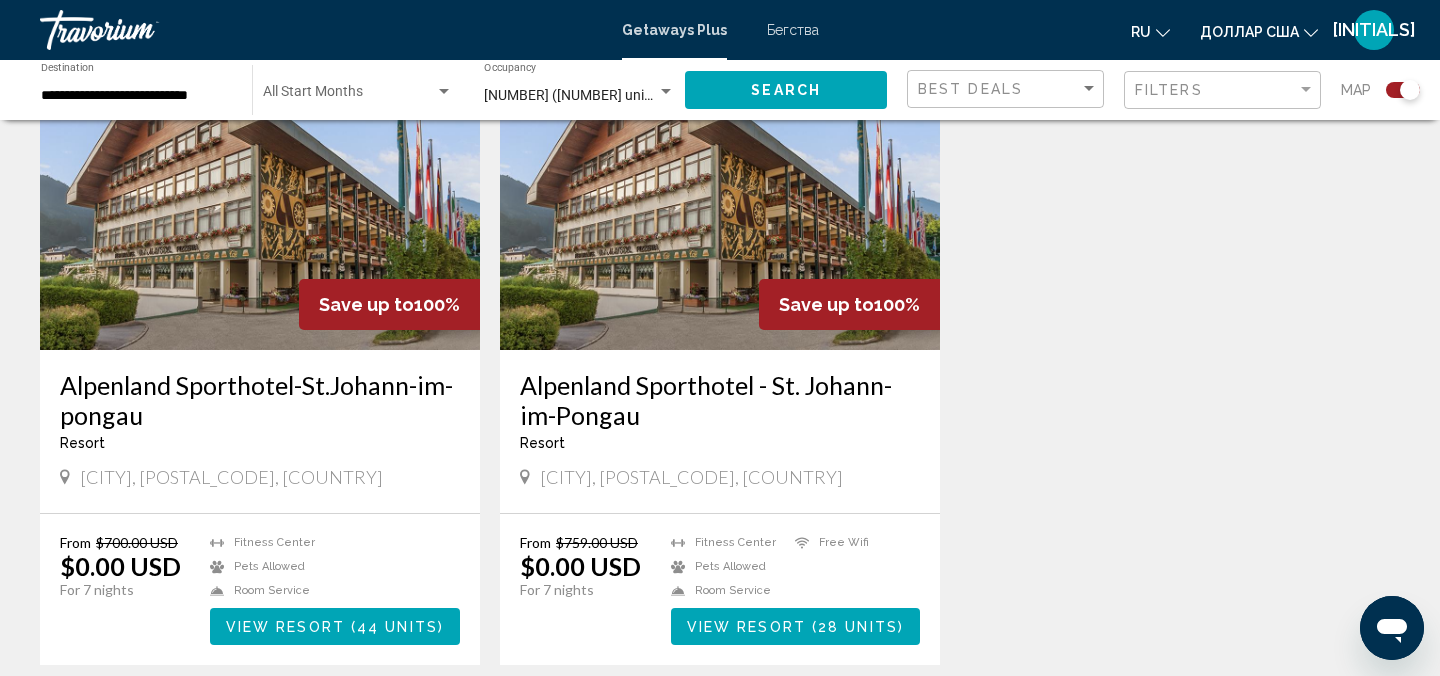click on "44 units" at bounding box center (397, 627) 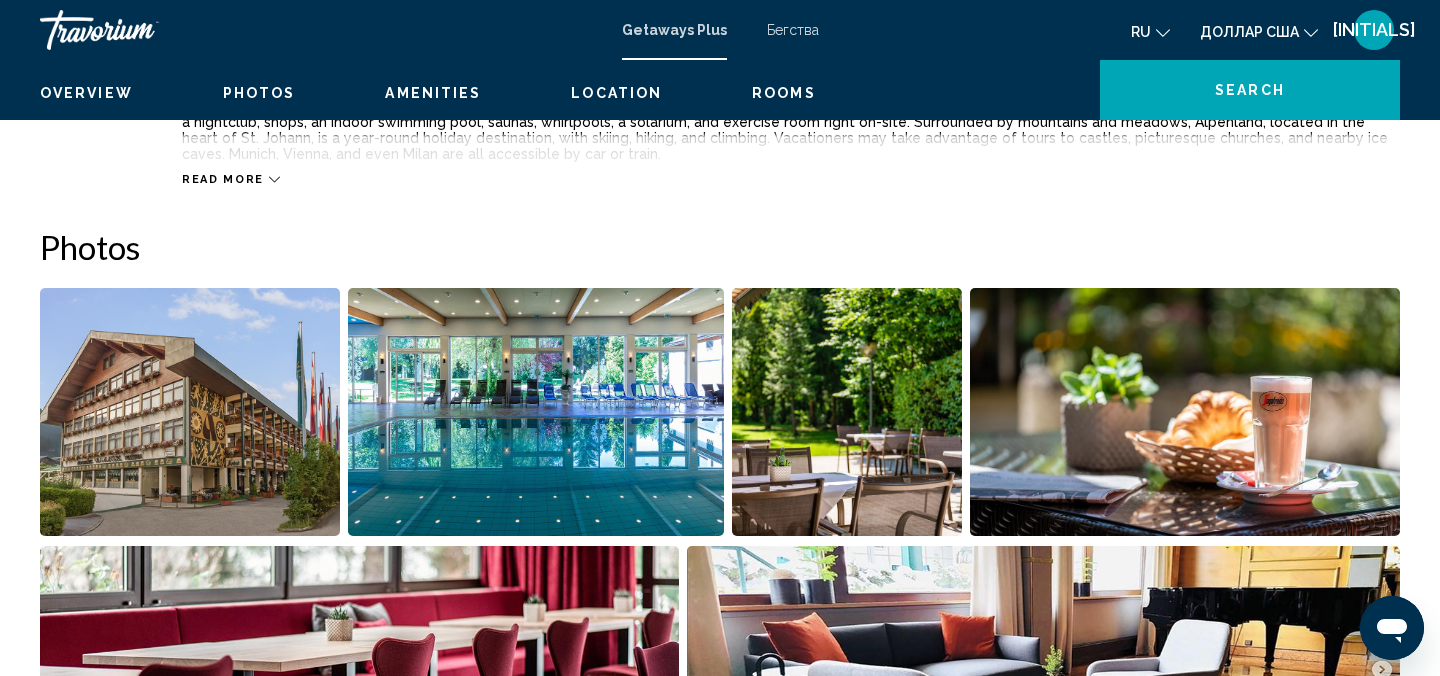 scroll, scrollTop: 22, scrollLeft: 0, axis: vertical 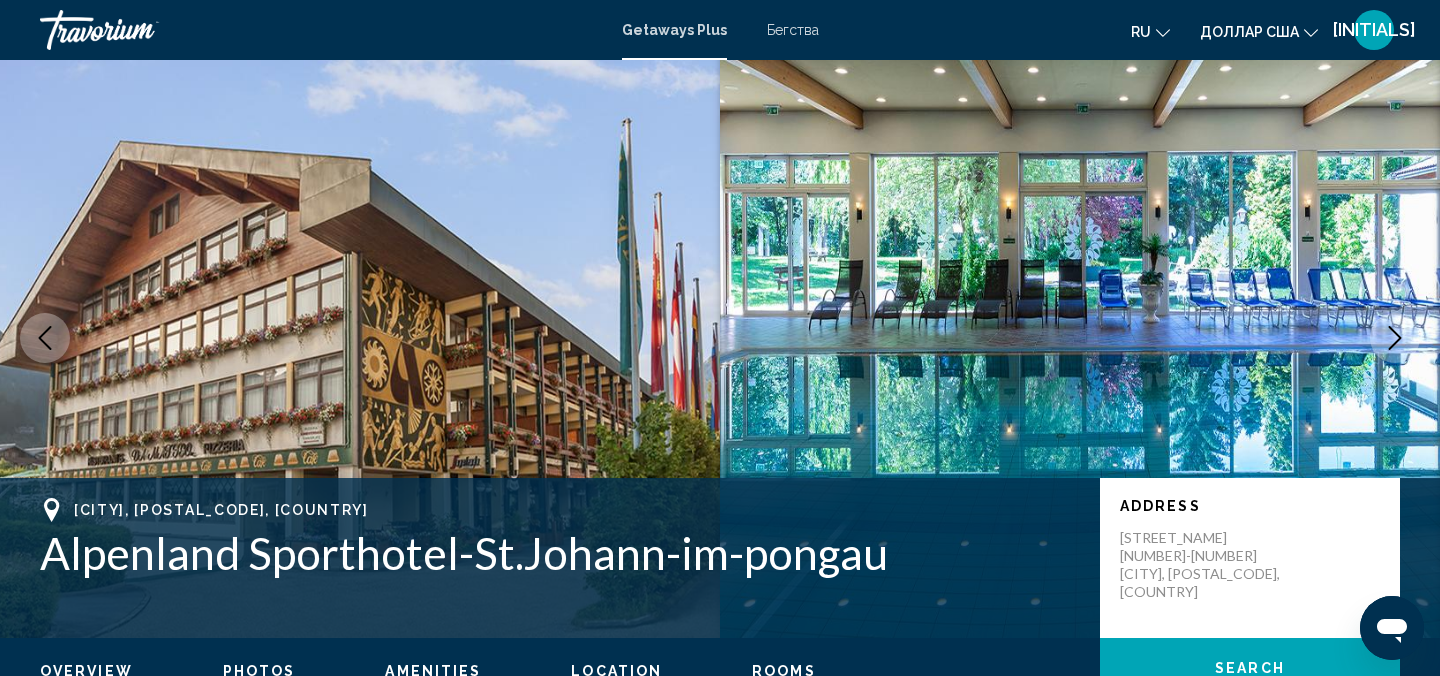 type 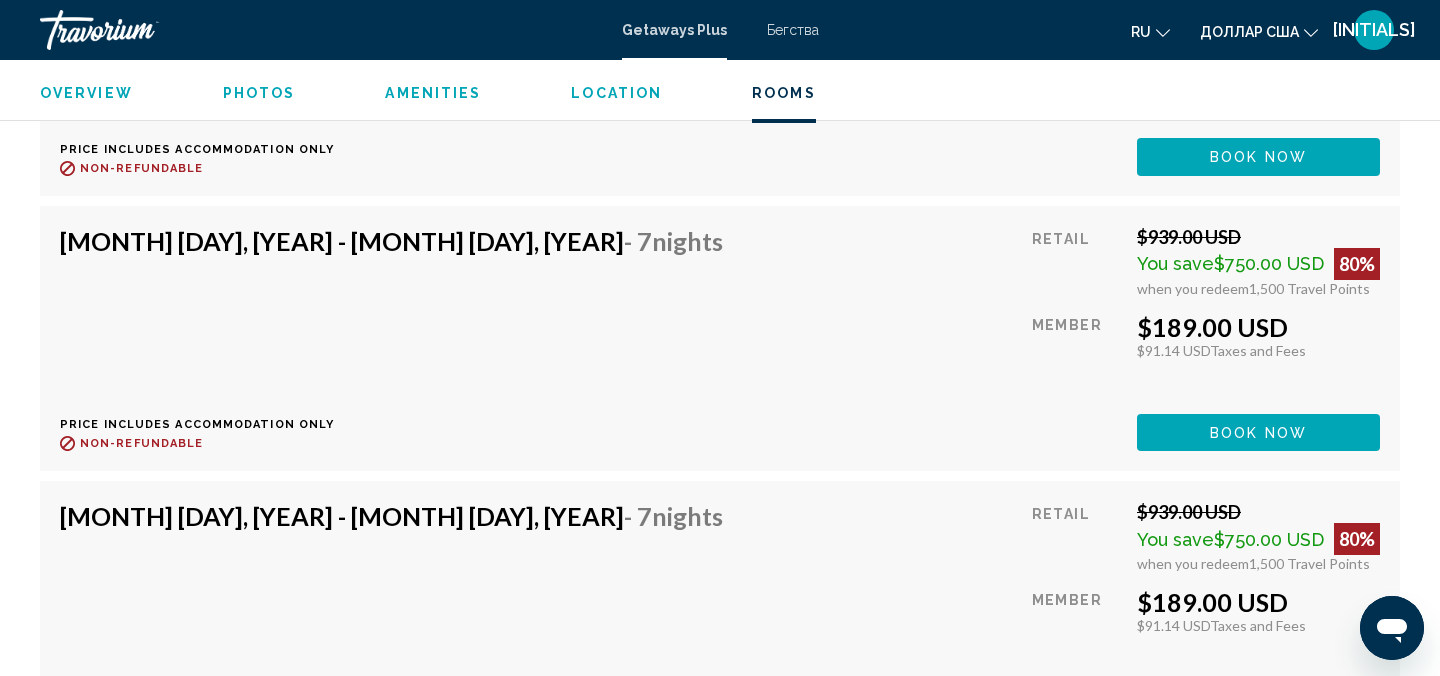 scroll, scrollTop: 4102, scrollLeft: 0, axis: vertical 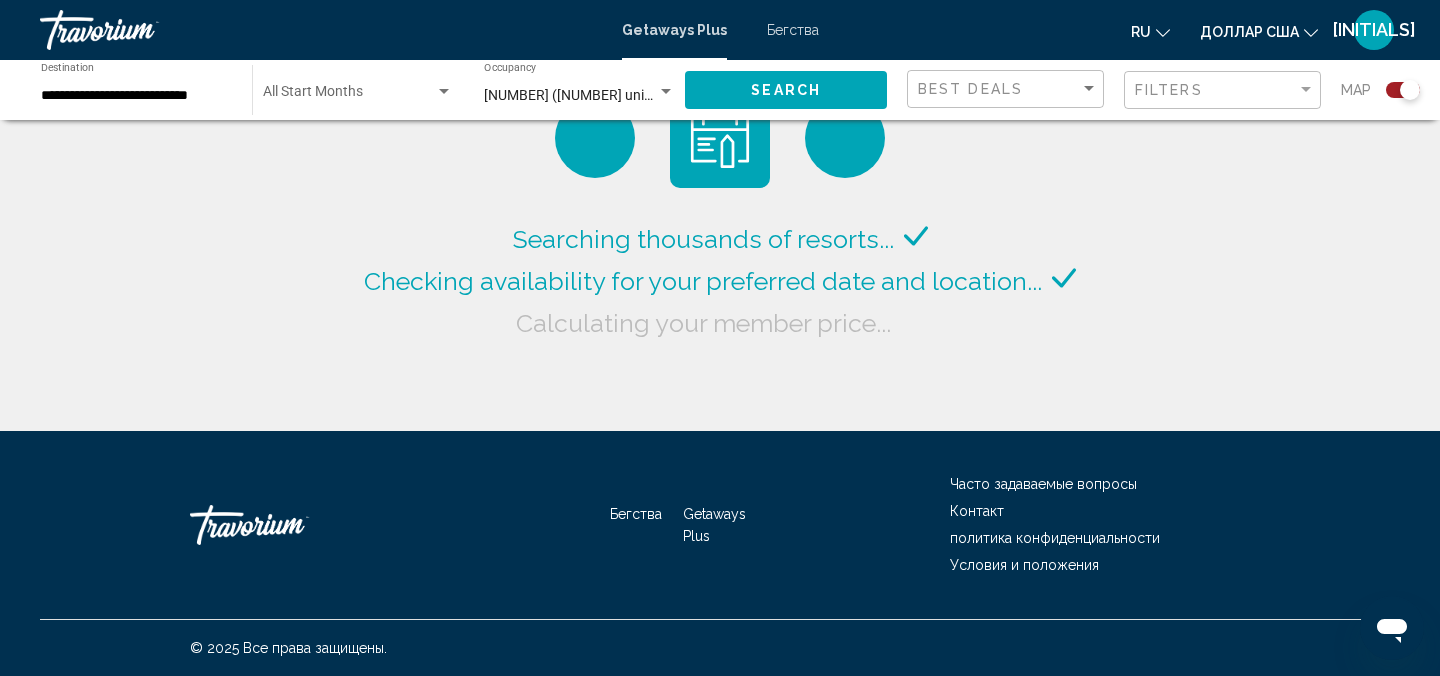 click on "**********" at bounding box center (136, 96) 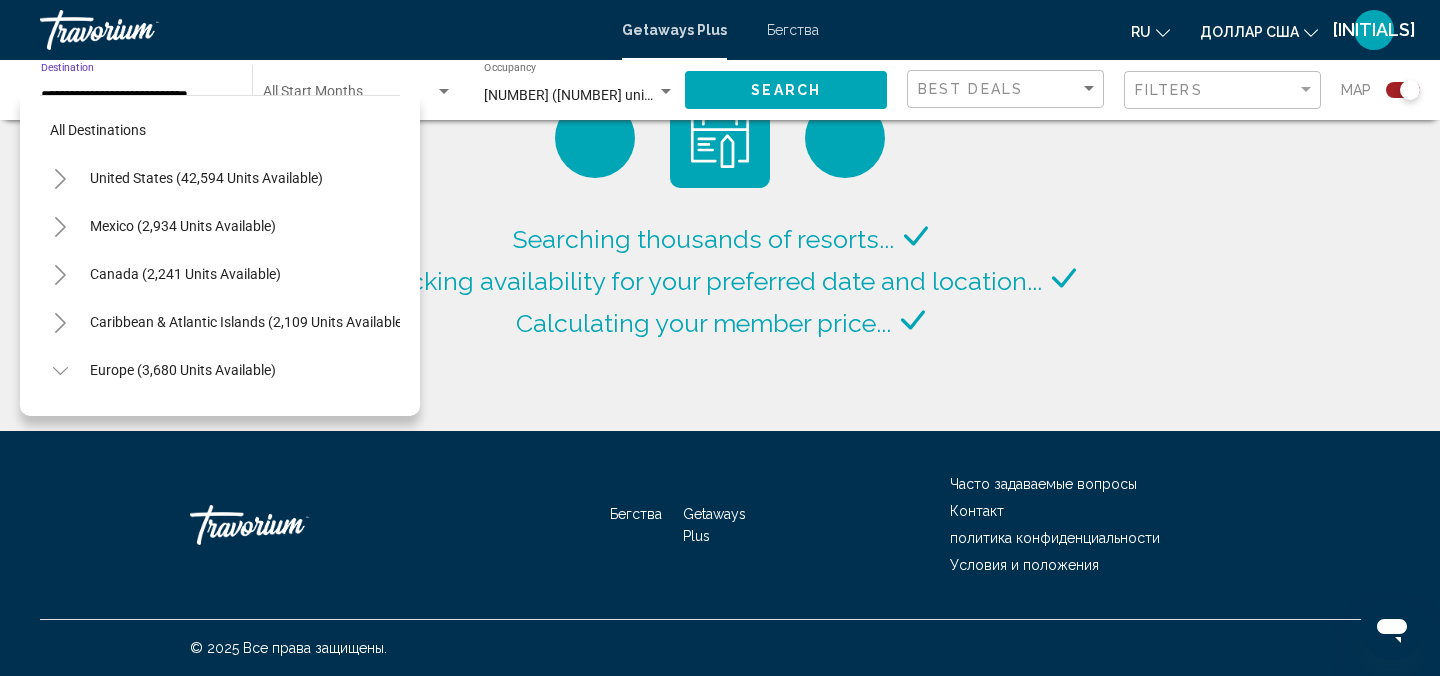 scroll, scrollTop: 215, scrollLeft: 0, axis: vertical 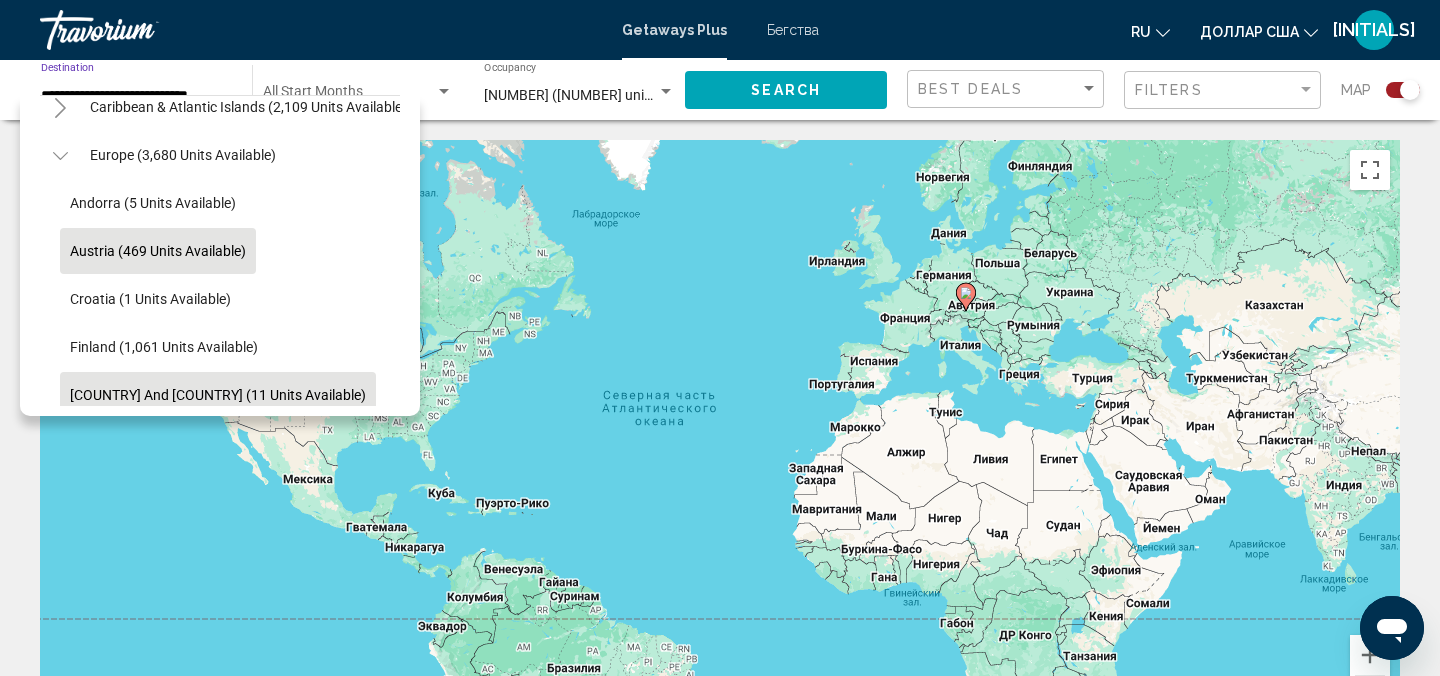 click on "[COUNTRY] and [COUNTRY] (11 units available)" 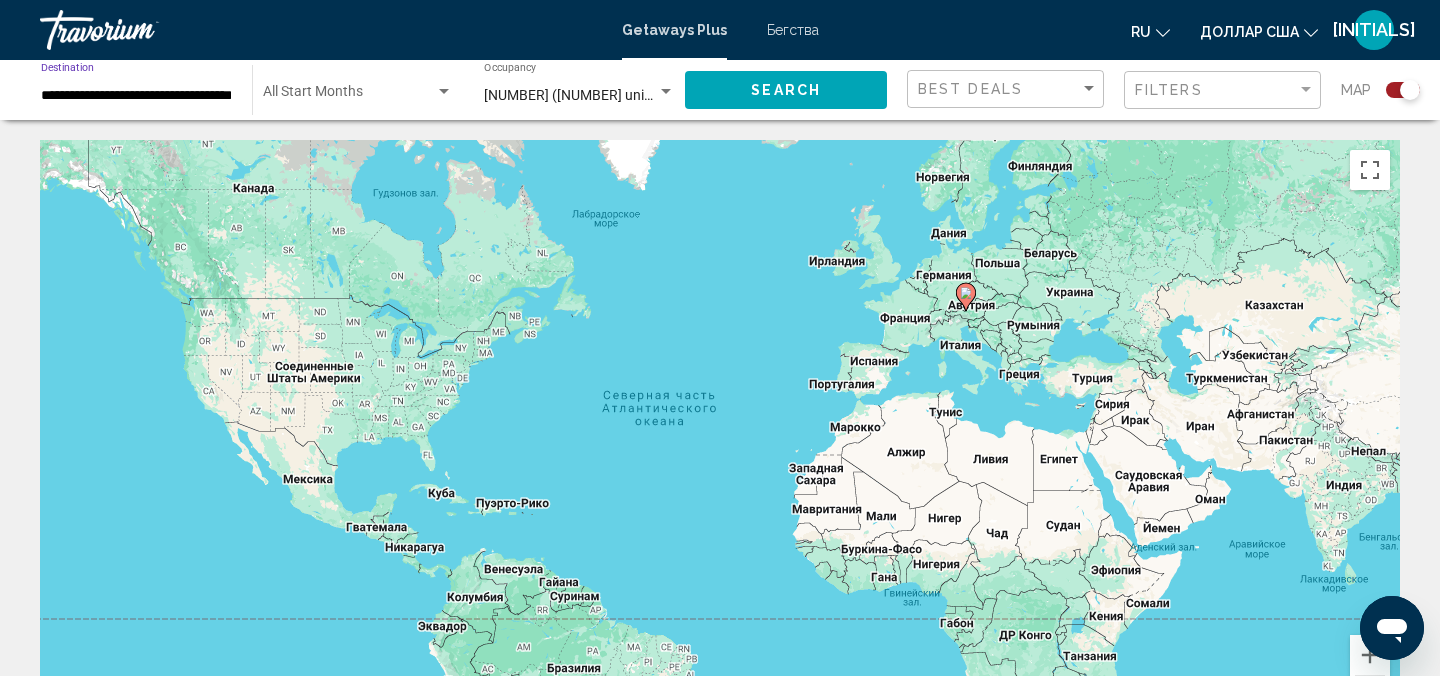 click on "Search" 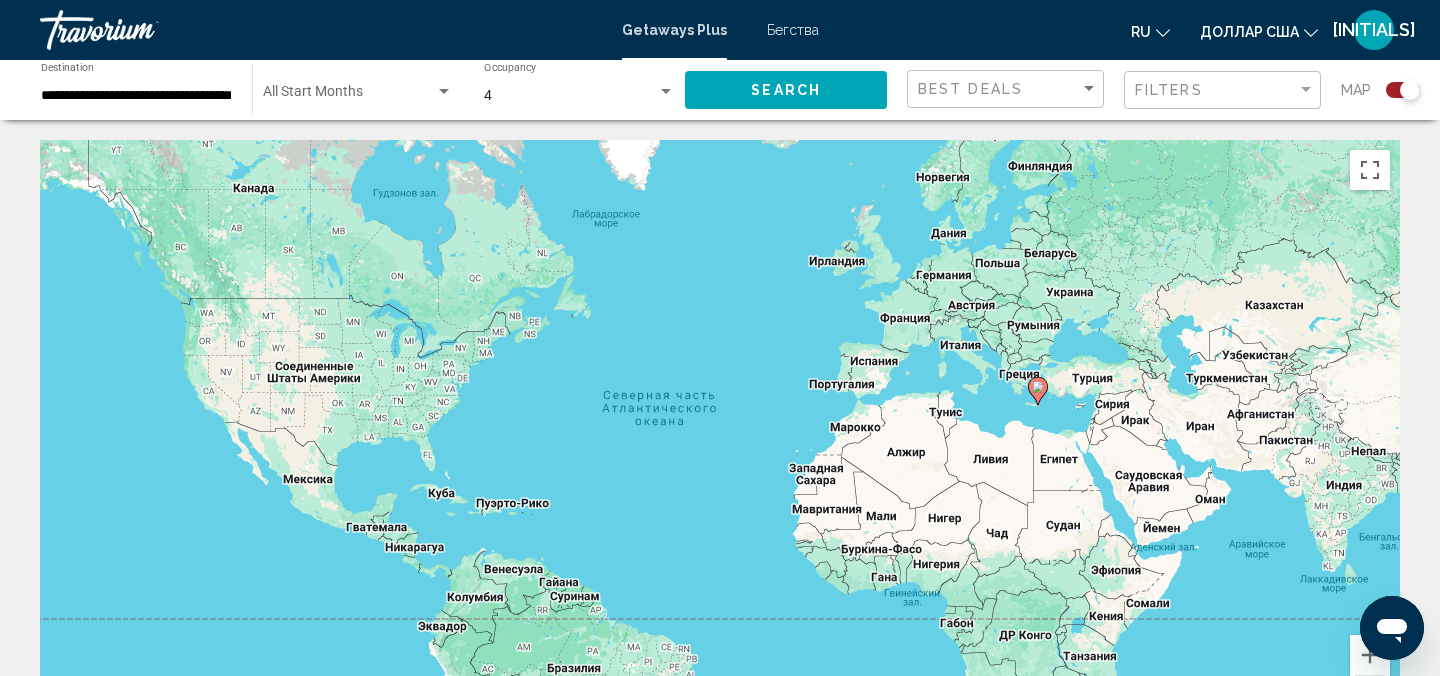 type 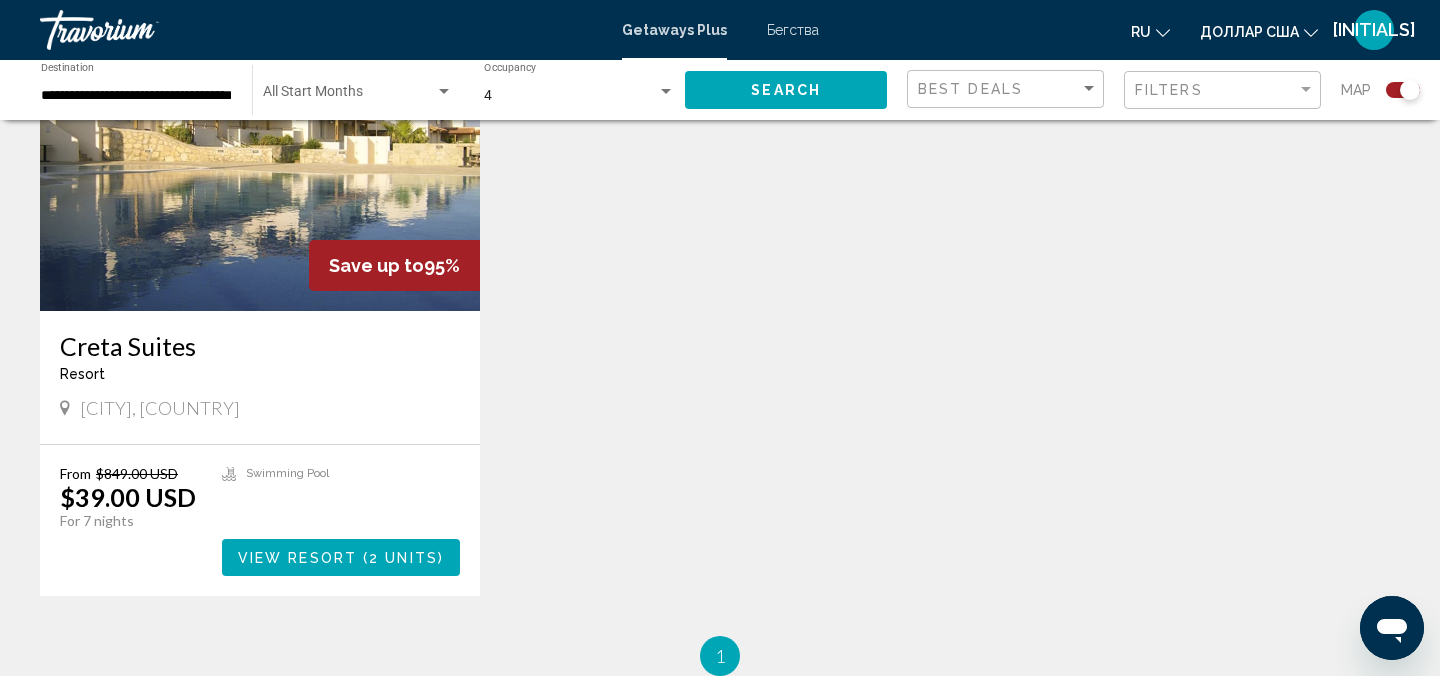 scroll, scrollTop: 840, scrollLeft: 0, axis: vertical 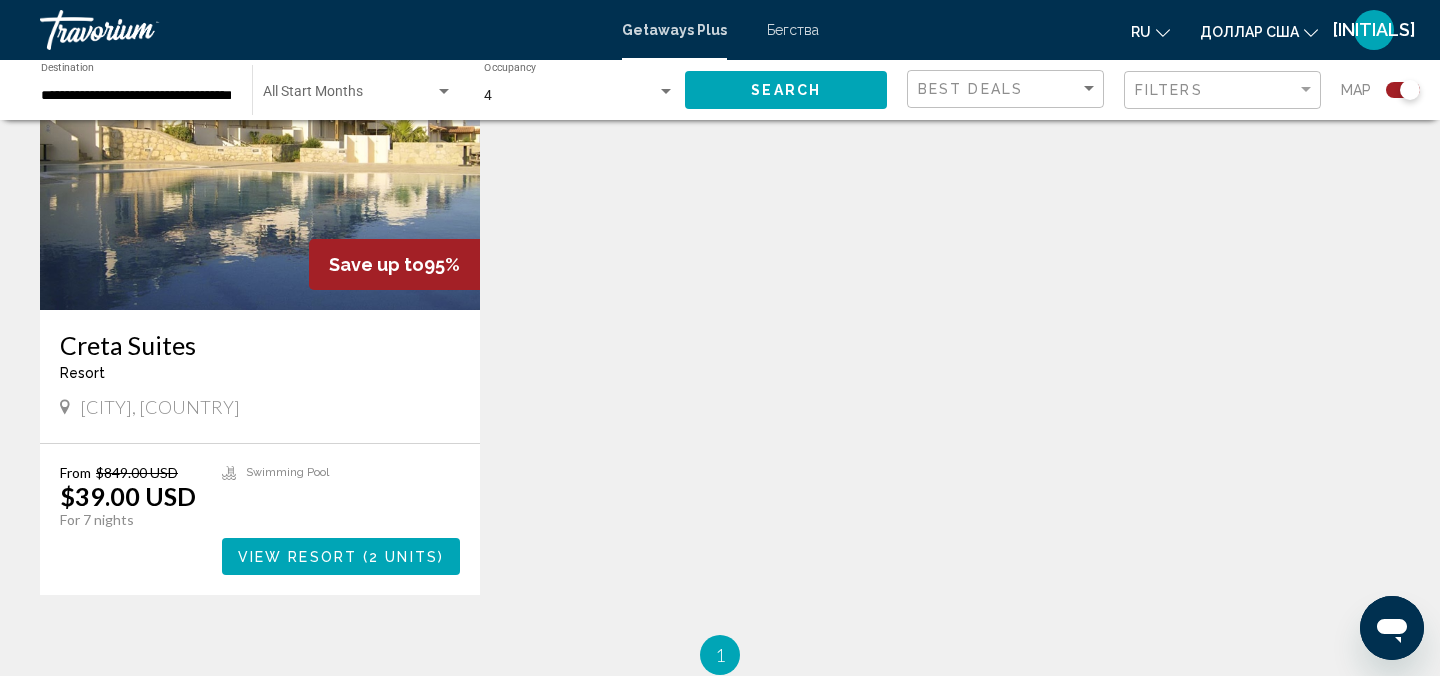 click on "( 2 units )" at bounding box center (400, 557) 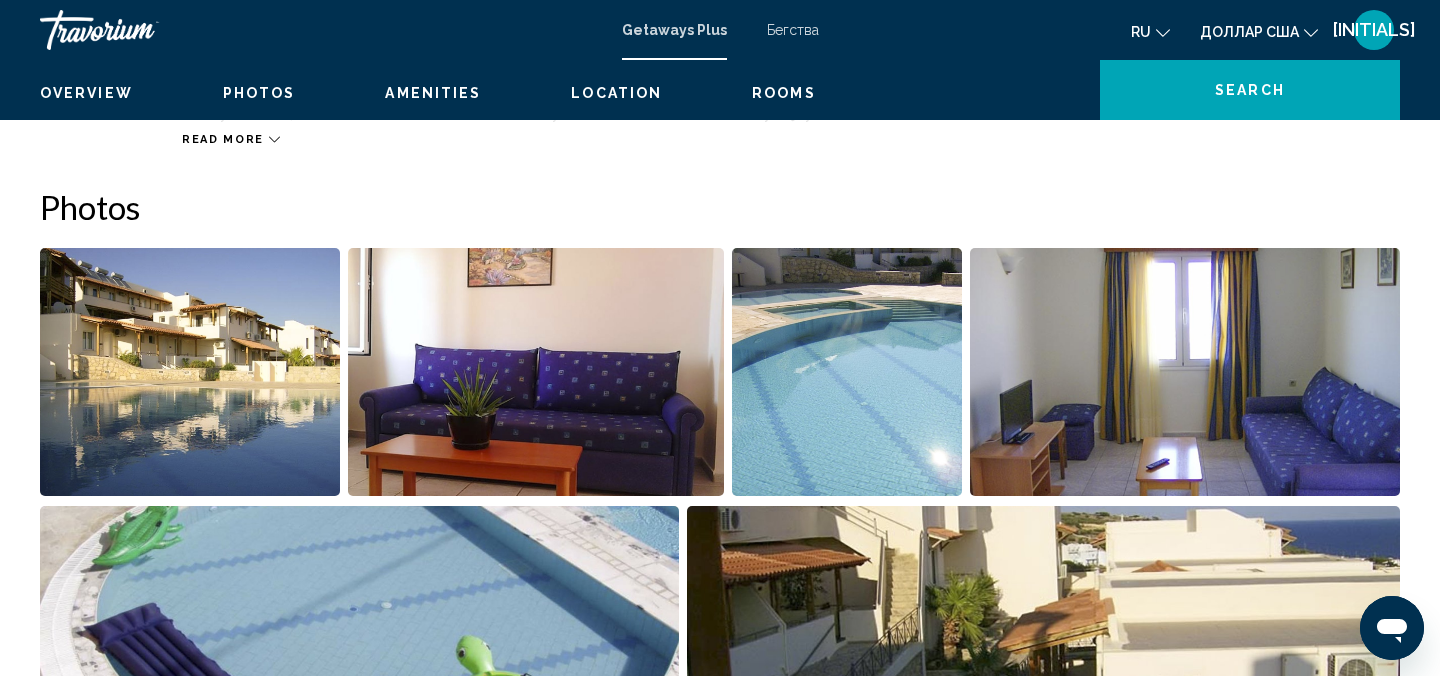 scroll, scrollTop: 22, scrollLeft: 0, axis: vertical 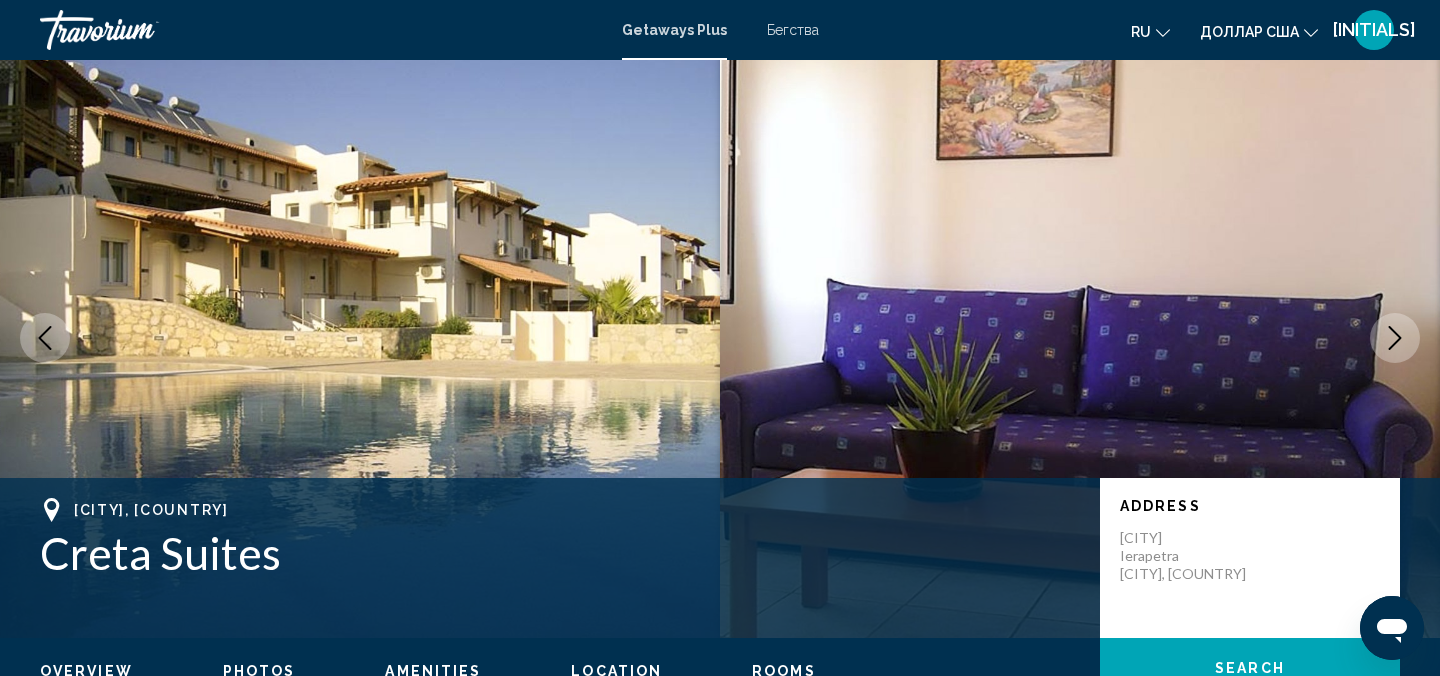 type 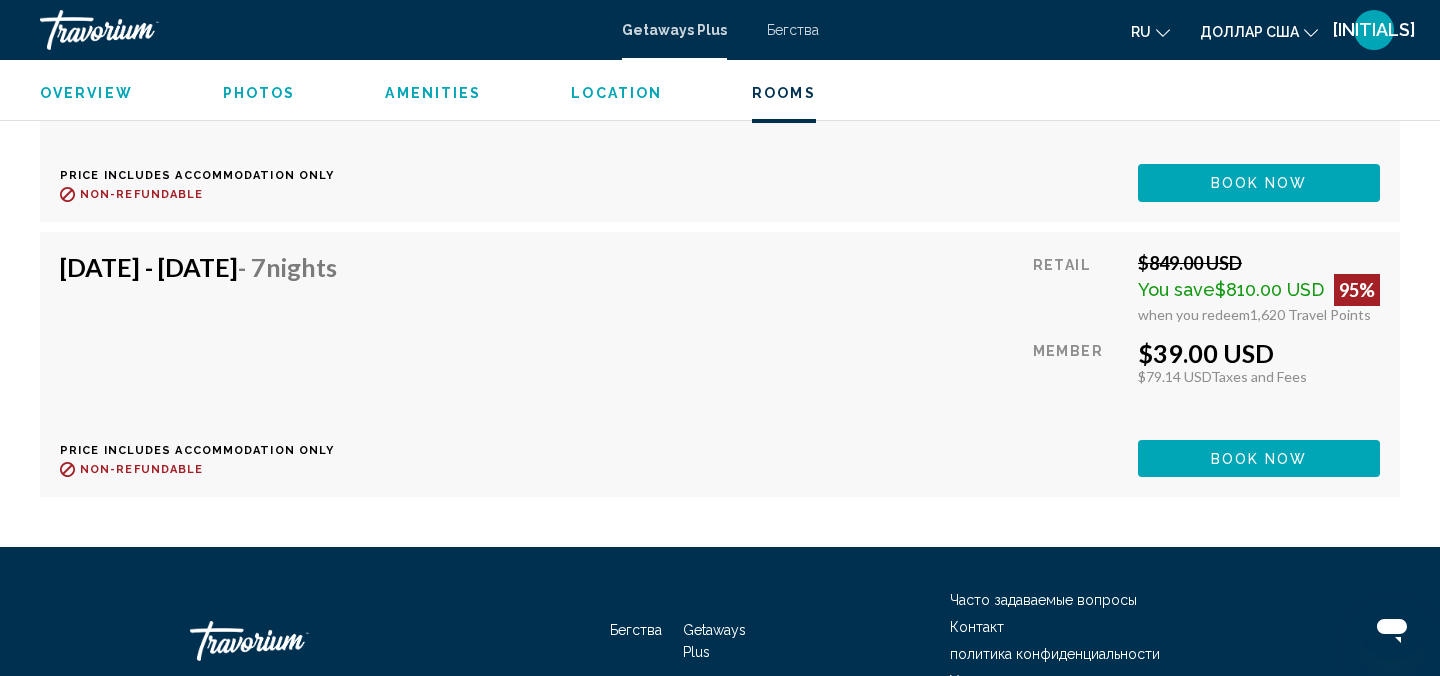 scroll, scrollTop: 3862, scrollLeft: 0, axis: vertical 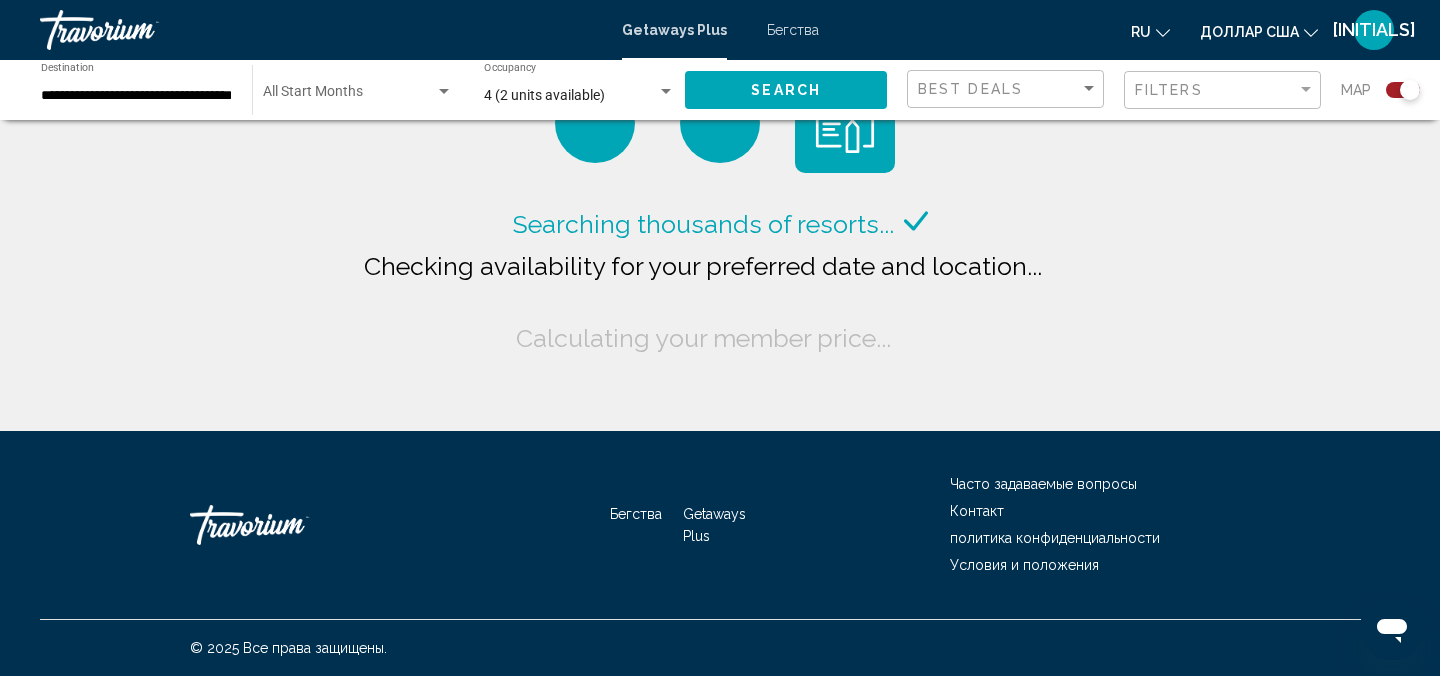 click on "**********" at bounding box center (136, 96) 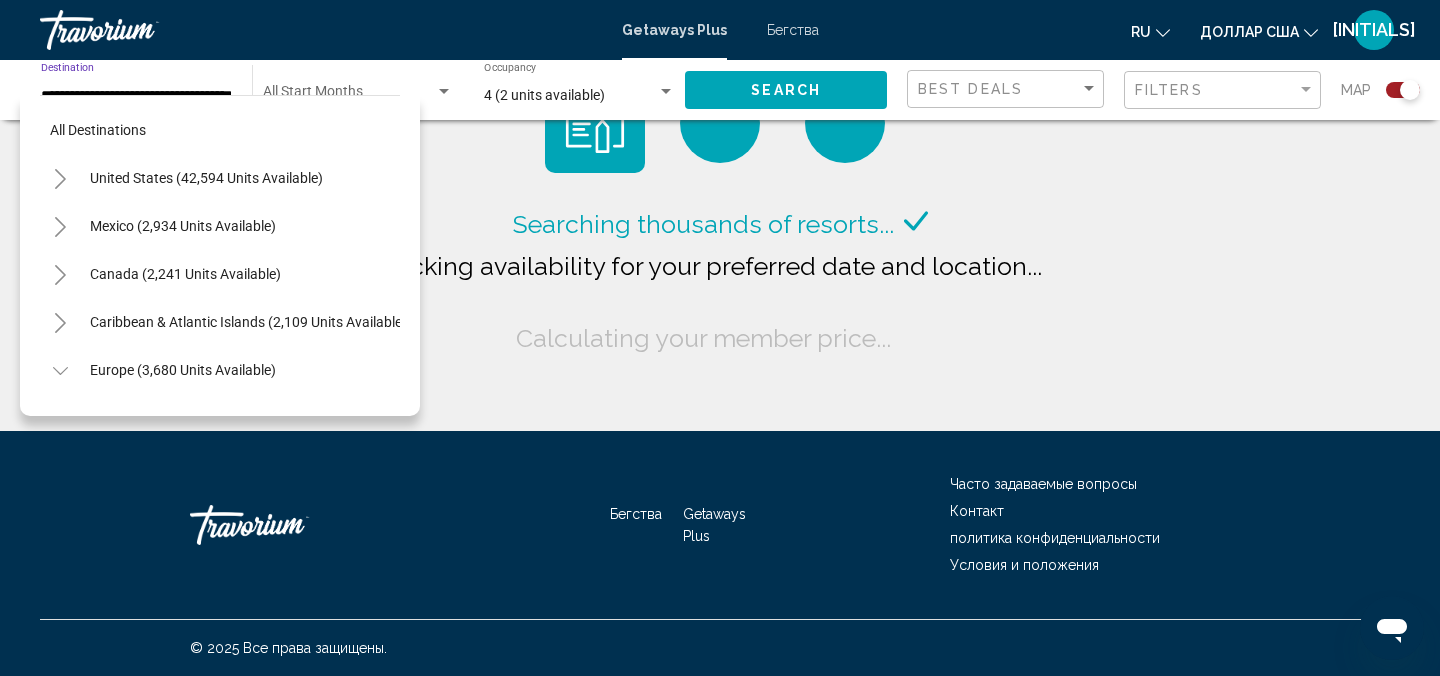 scroll, scrollTop: 359, scrollLeft: 0, axis: vertical 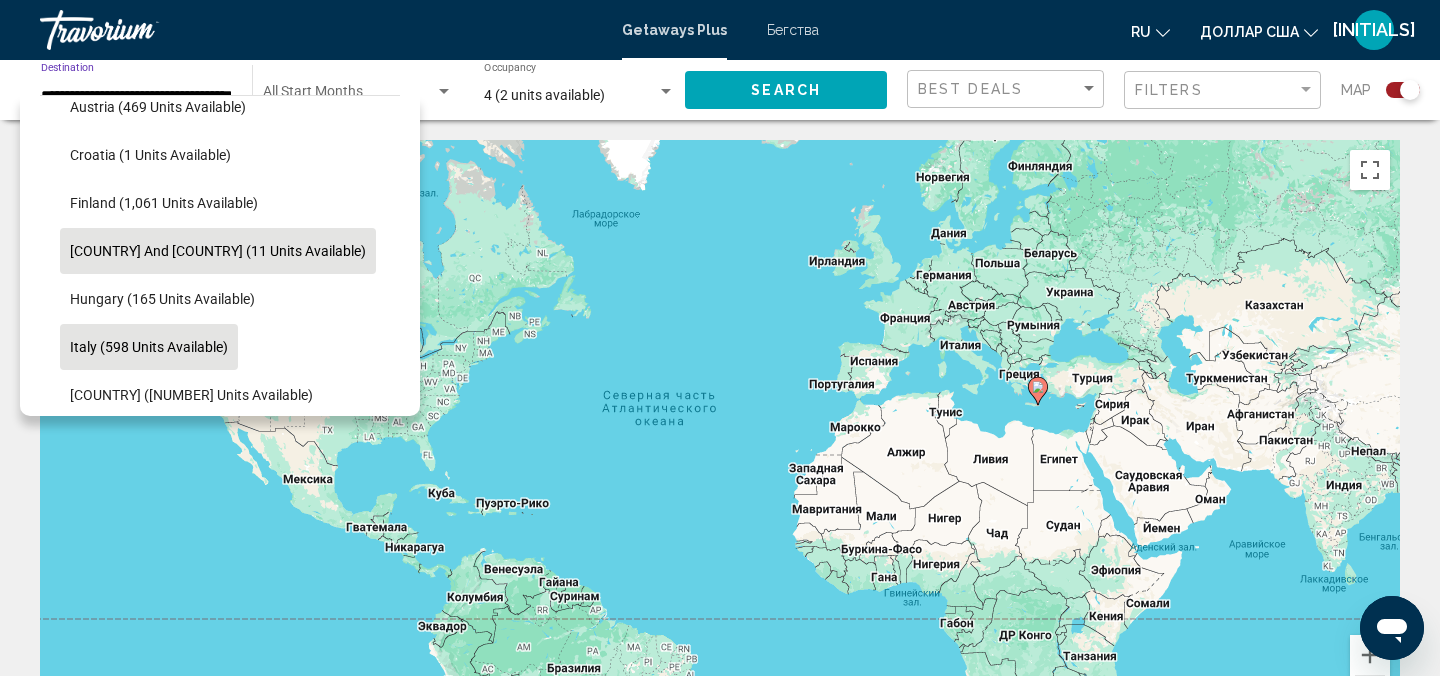 click on "Italy (598 units available)" 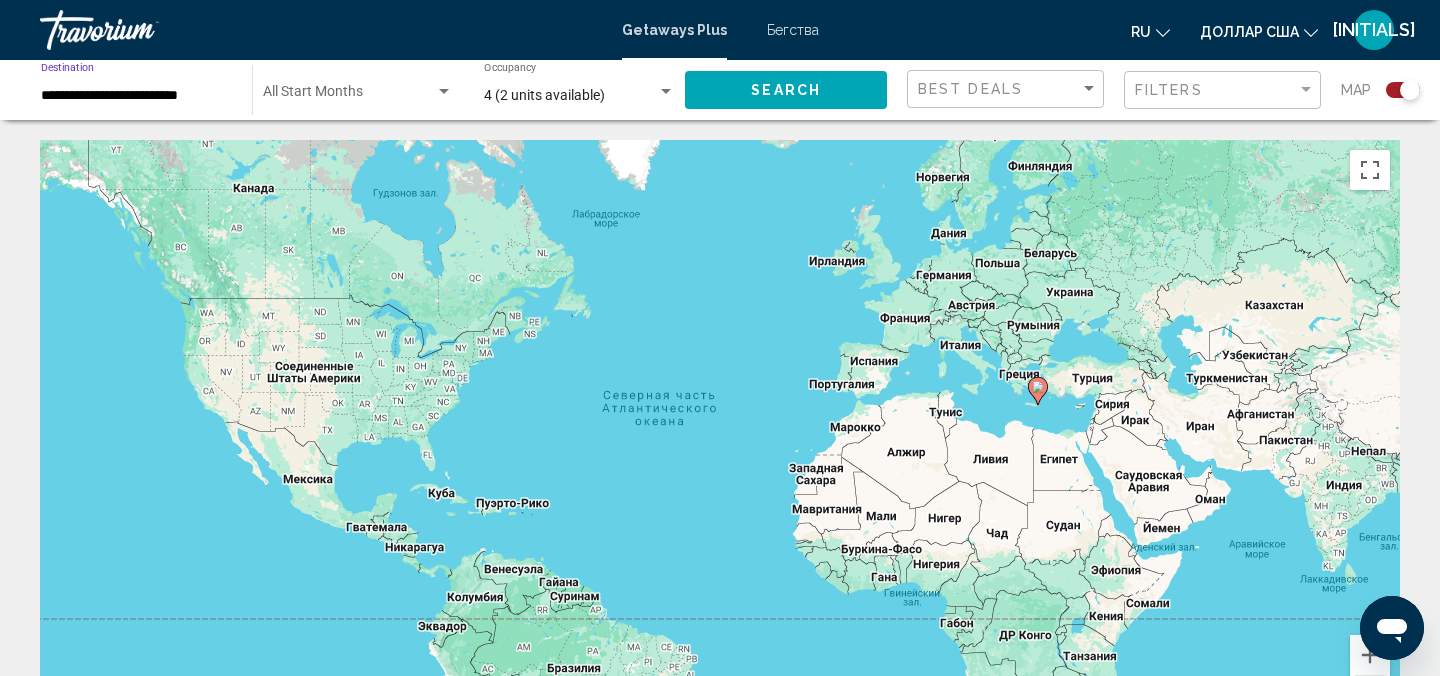 click on "Search" 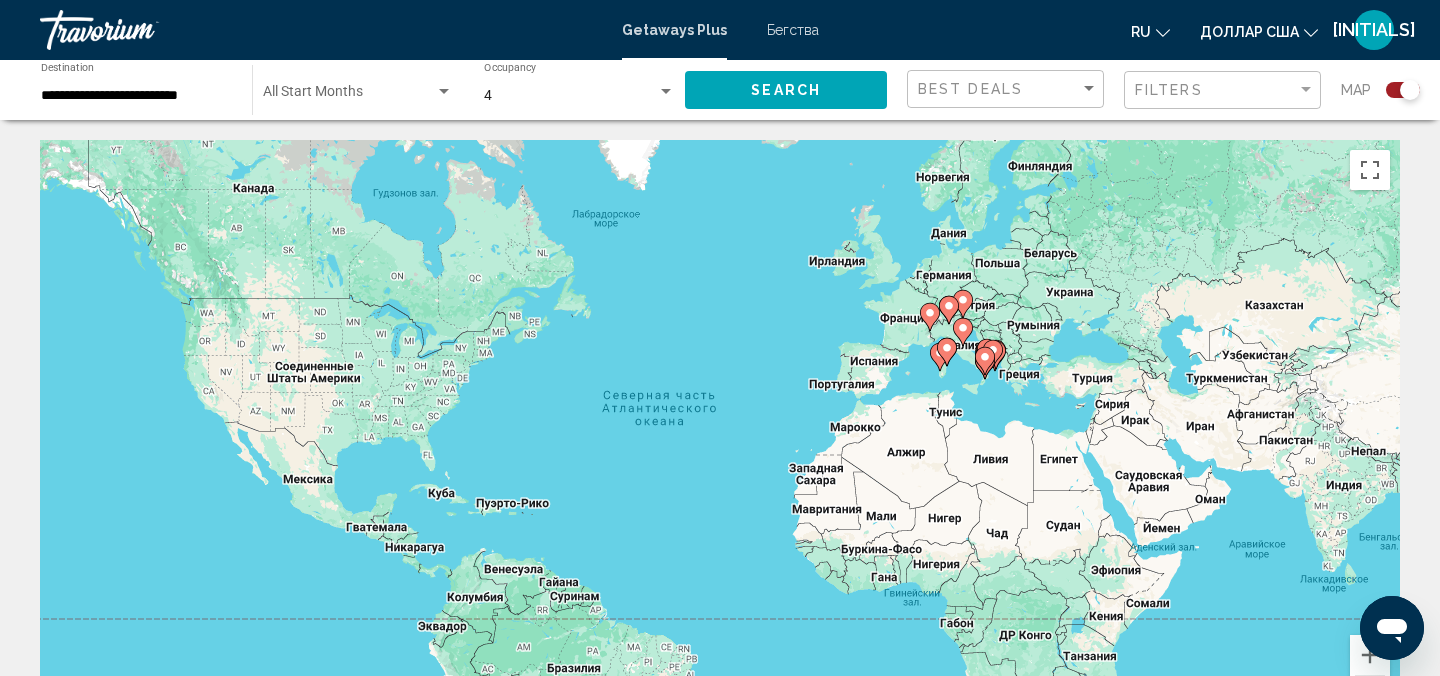 type 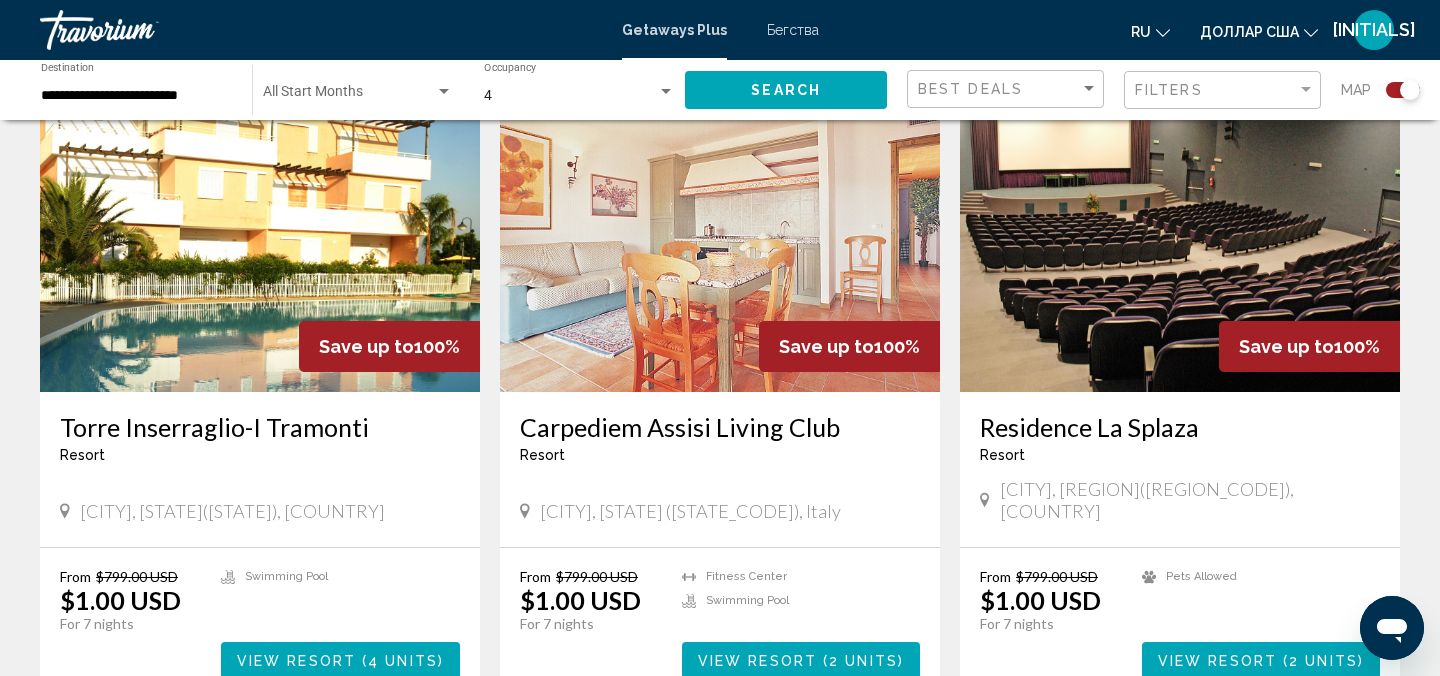 scroll, scrollTop: 760, scrollLeft: 0, axis: vertical 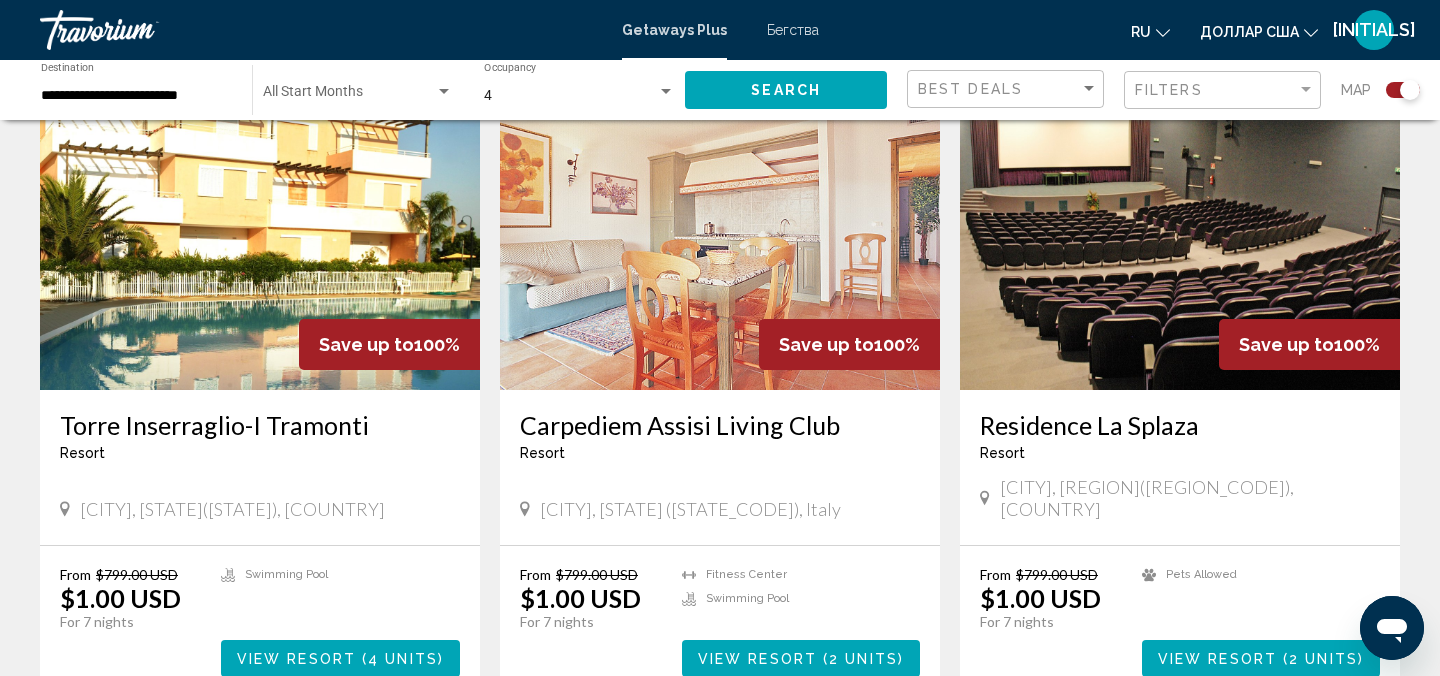 click at bounding box center (260, 230) 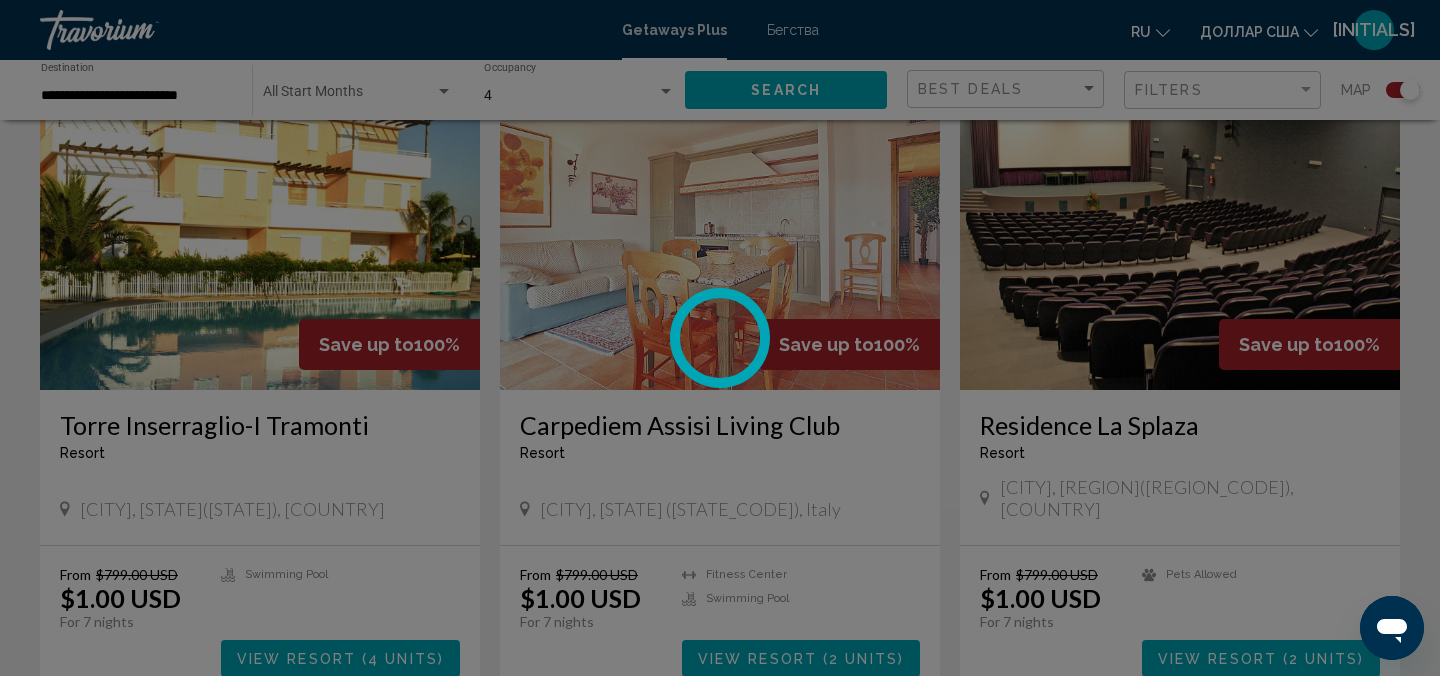 scroll, scrollTop: 22, scrollLeft: 0, axis: vertical 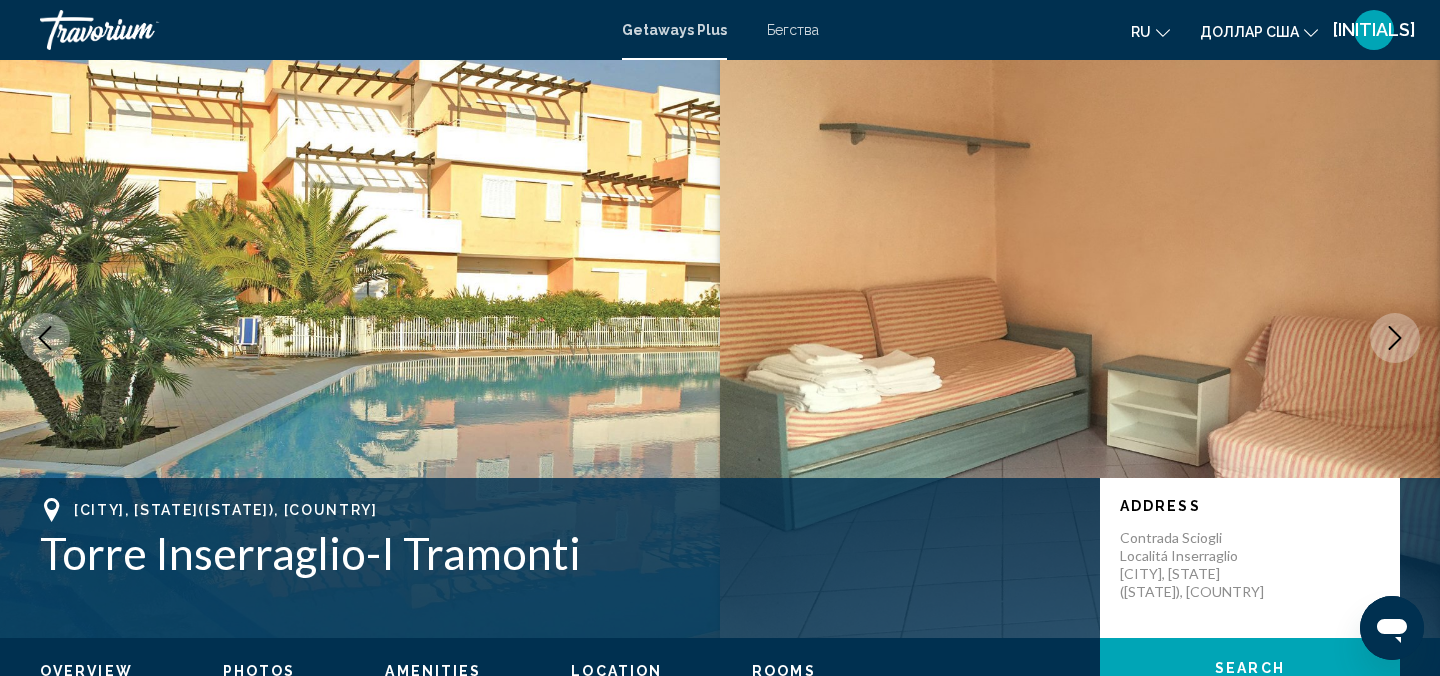 type 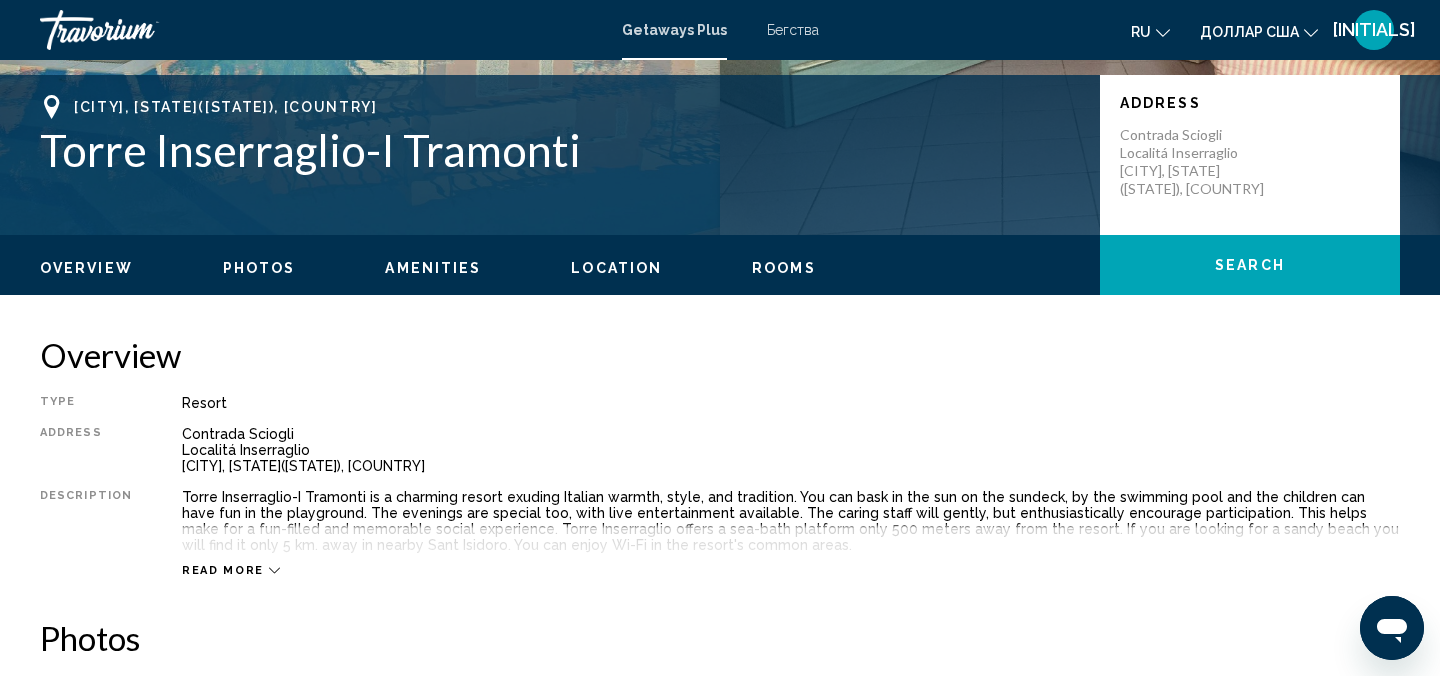 scroll, scrollTop: 422, scrollLeft: 0, axis: vertical 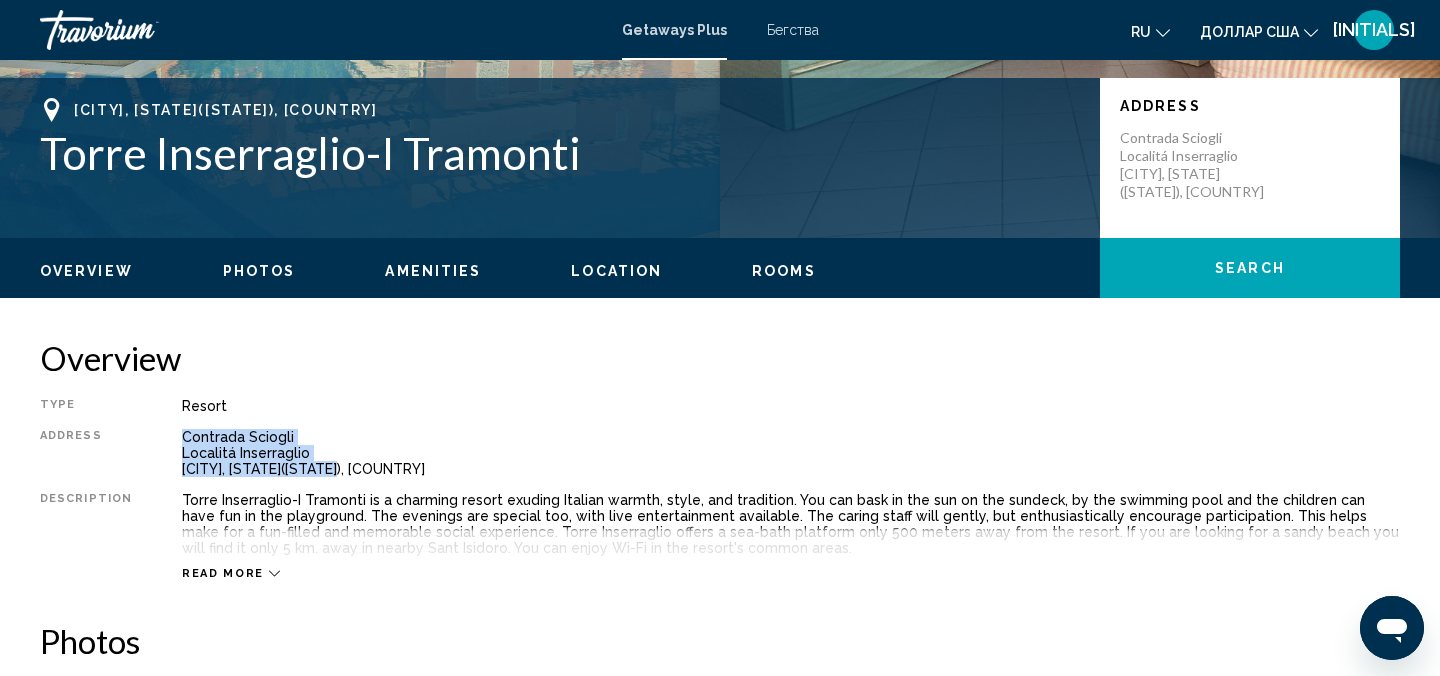 drag, startPoint x: 177, startPoint y: 434, endPoint x: 329, endPoint y: 466, distance: 155.33191 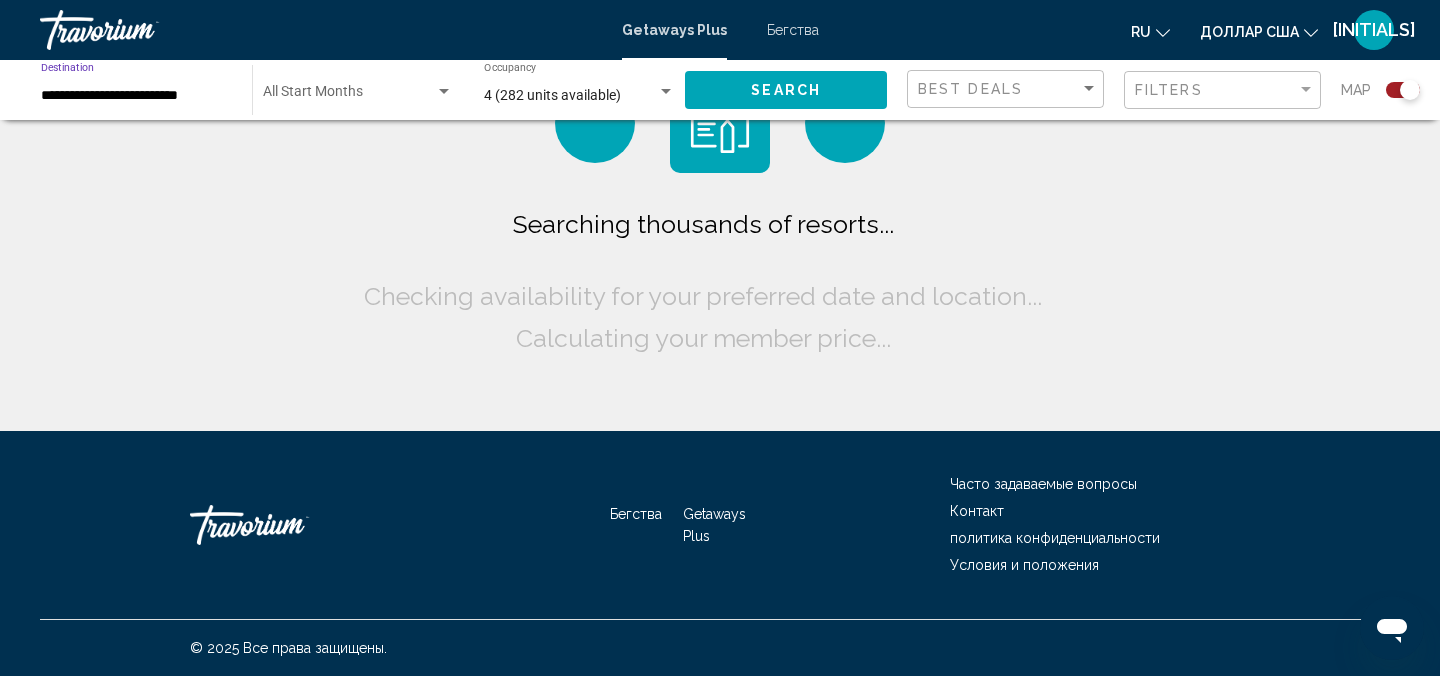 click on "**********" at bounding box center [136, 96] 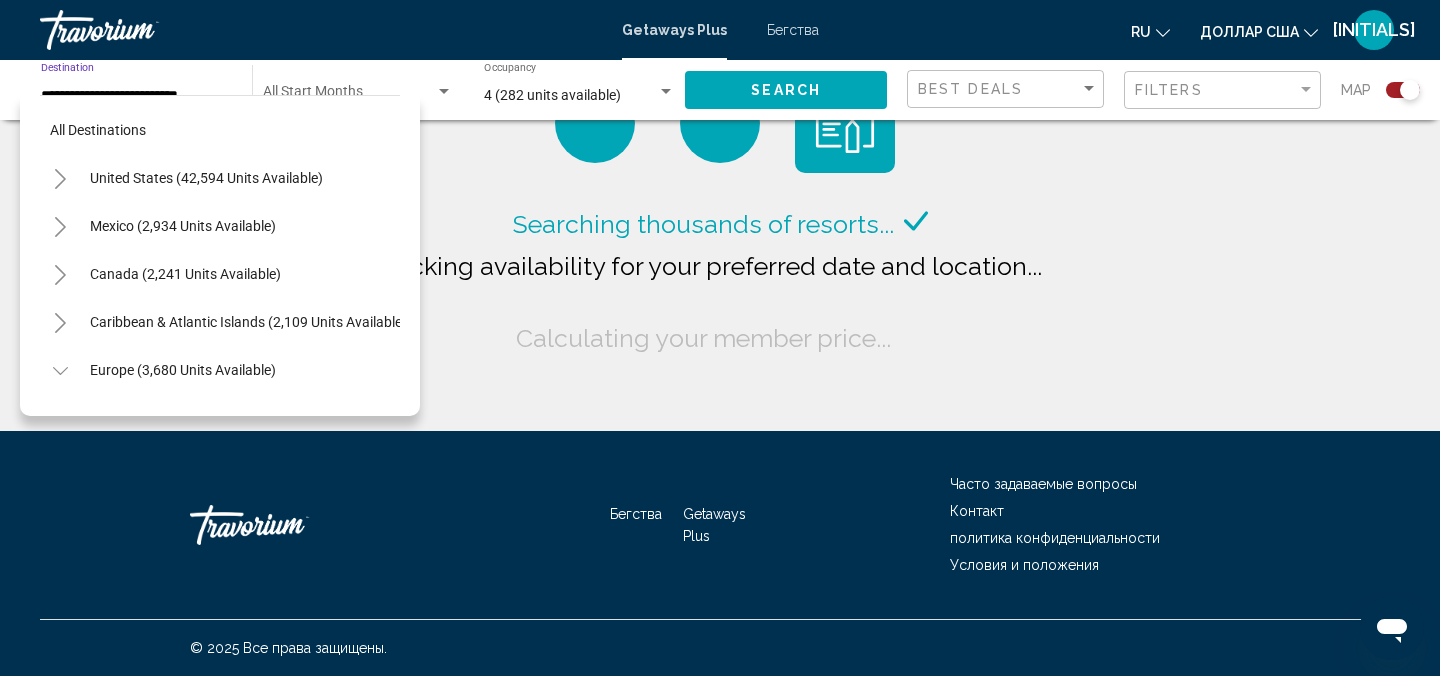 scroll, scrollTop: 455, scrollLeft: 0, axis: vertical 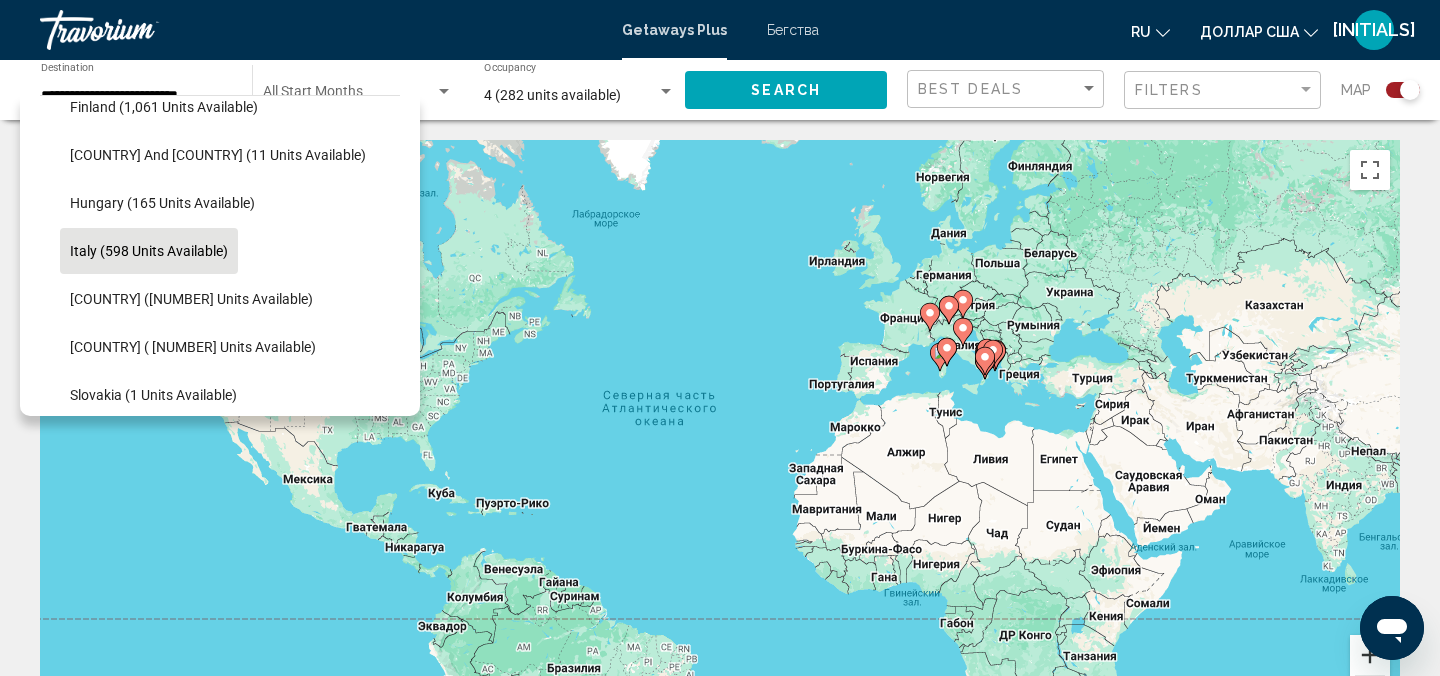 click at bounding box center [1370, 655] 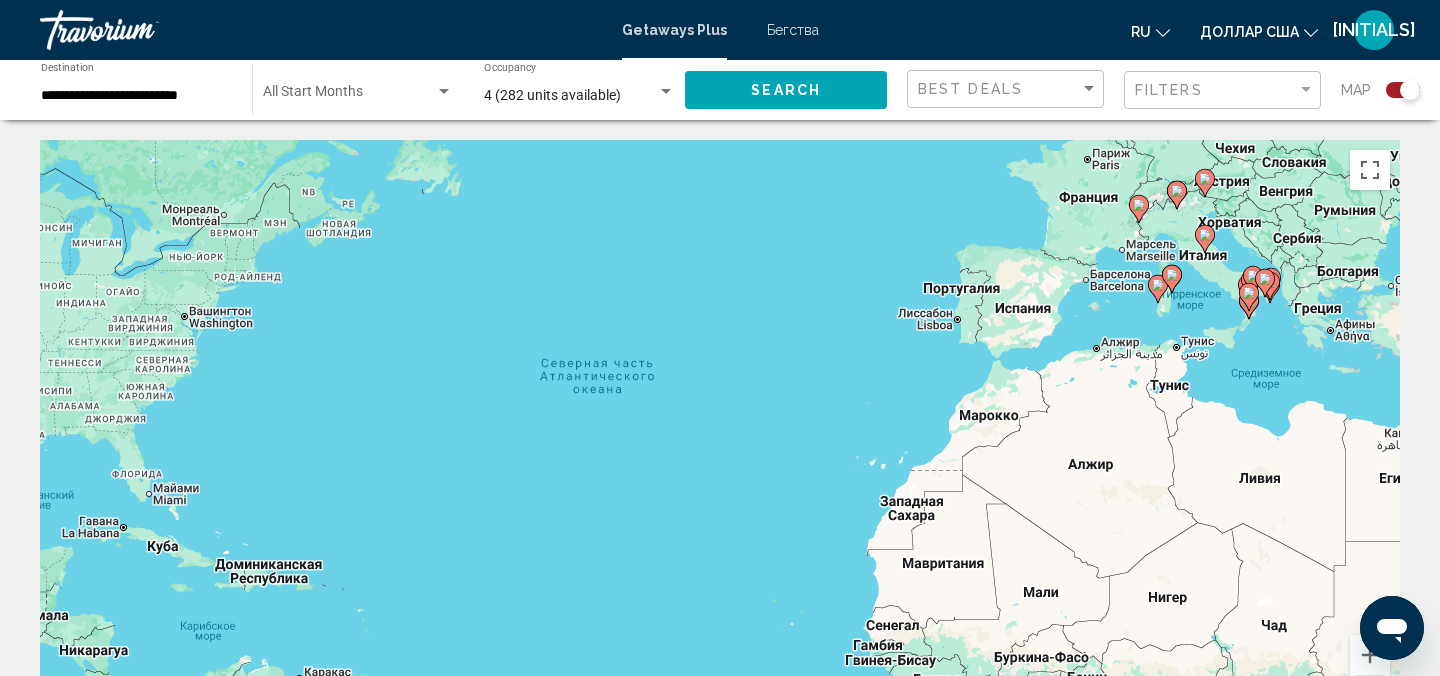 click 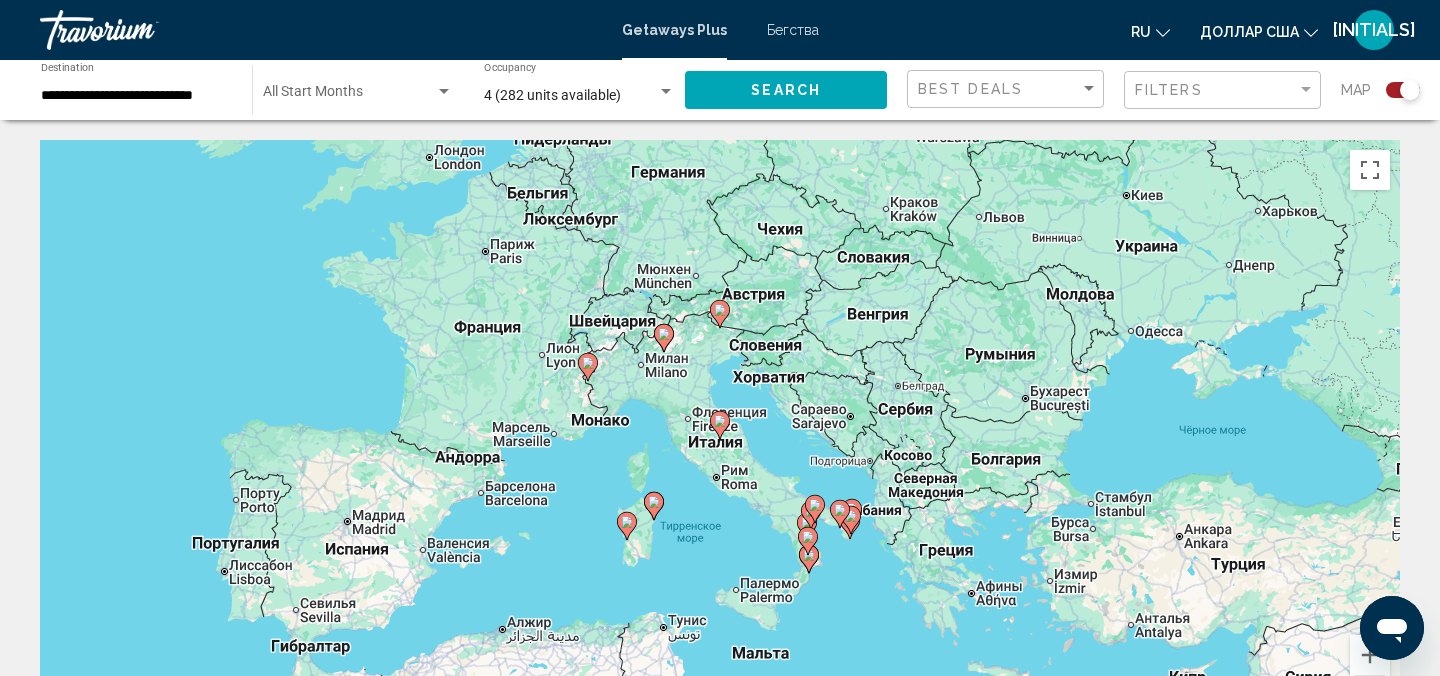 click 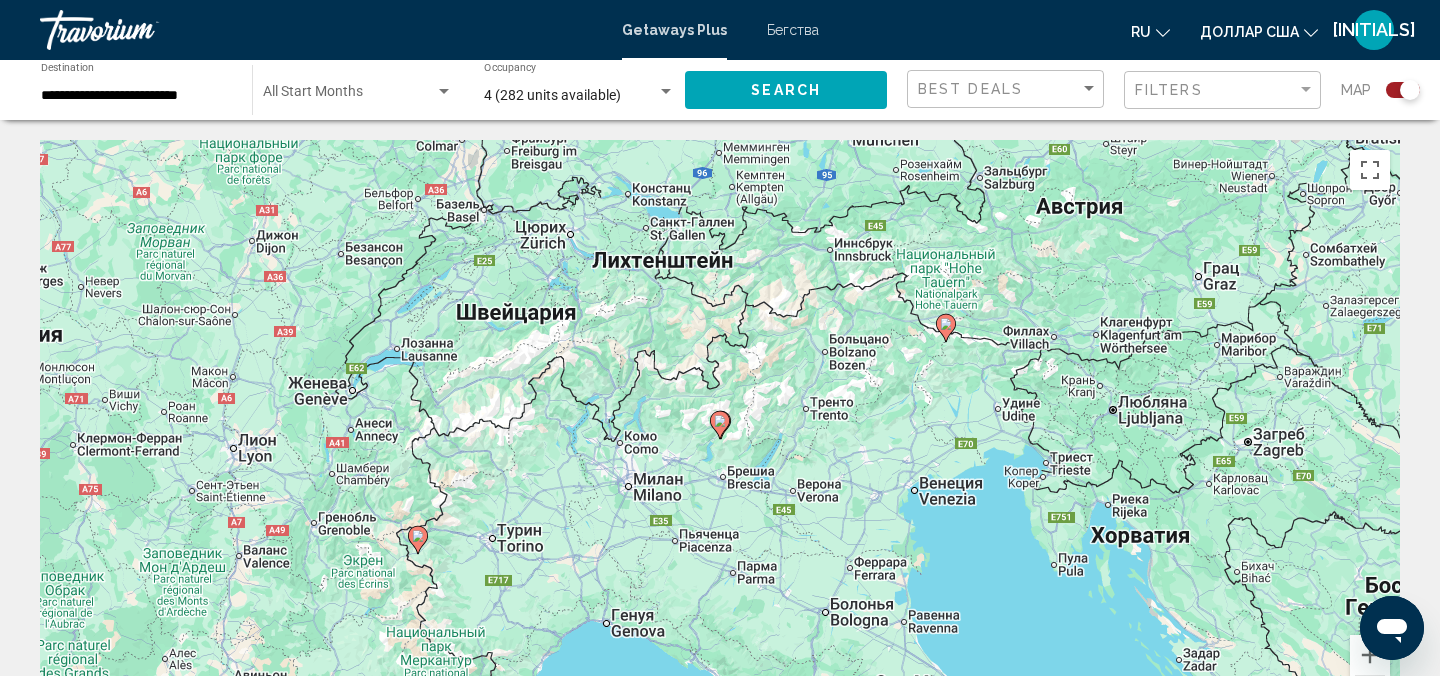 click on "Для навигации используйте клавиши со стрелками.  Чтобы активировать перетаскивание с помощью клавиатуры, нажмите Alt + Ввод. После этого перемещайте маркер, используя клавиши со стрелками. Чтобы завершить перетаскивание, нажмите клавишу Ввод. Чтобы отменить действие, нажмите клавишу Esc." at bounding box center [720, 440] 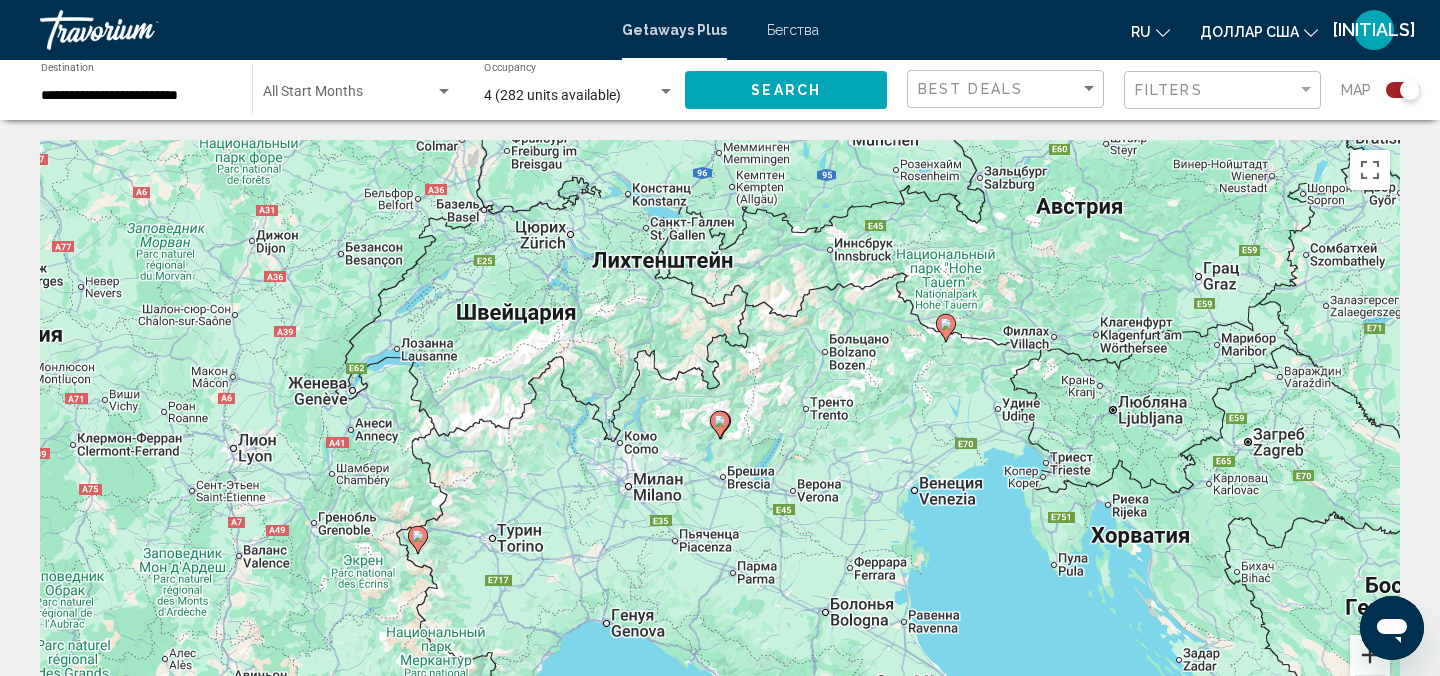 click at bounding box center (1370, 655) 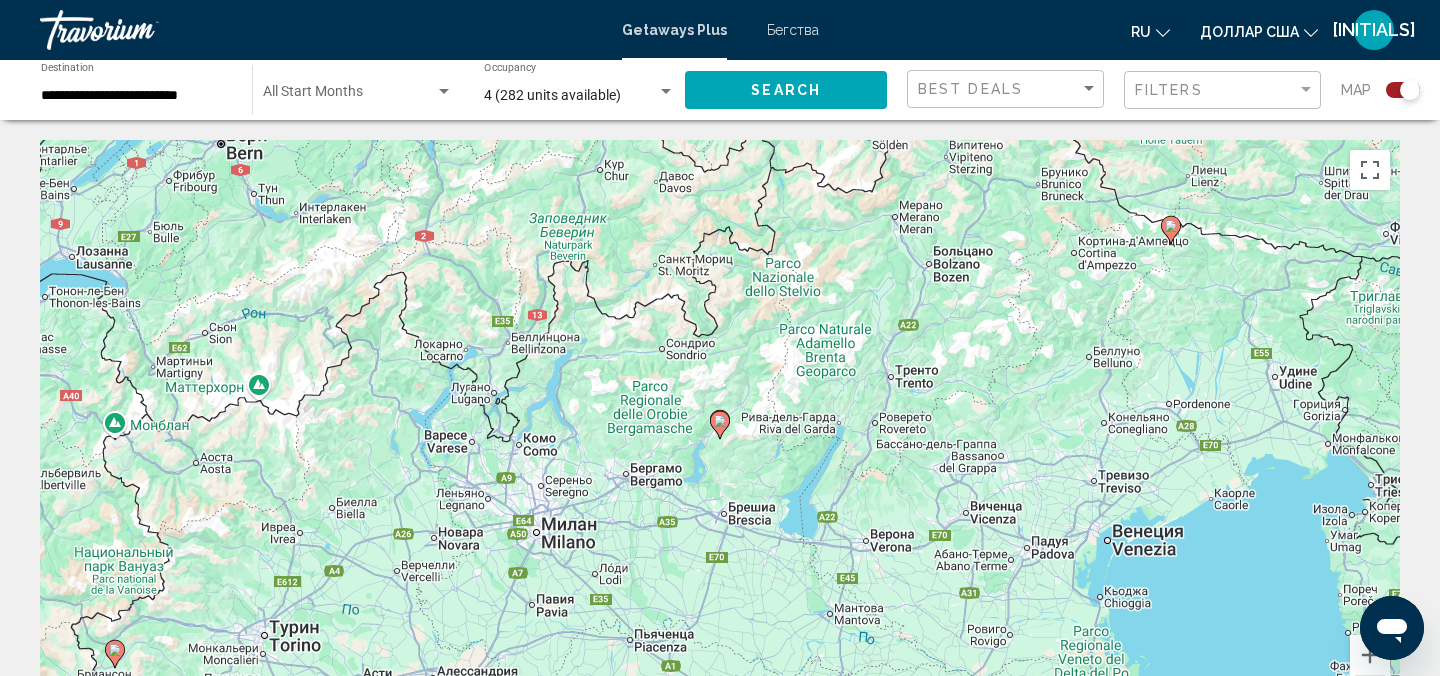 click 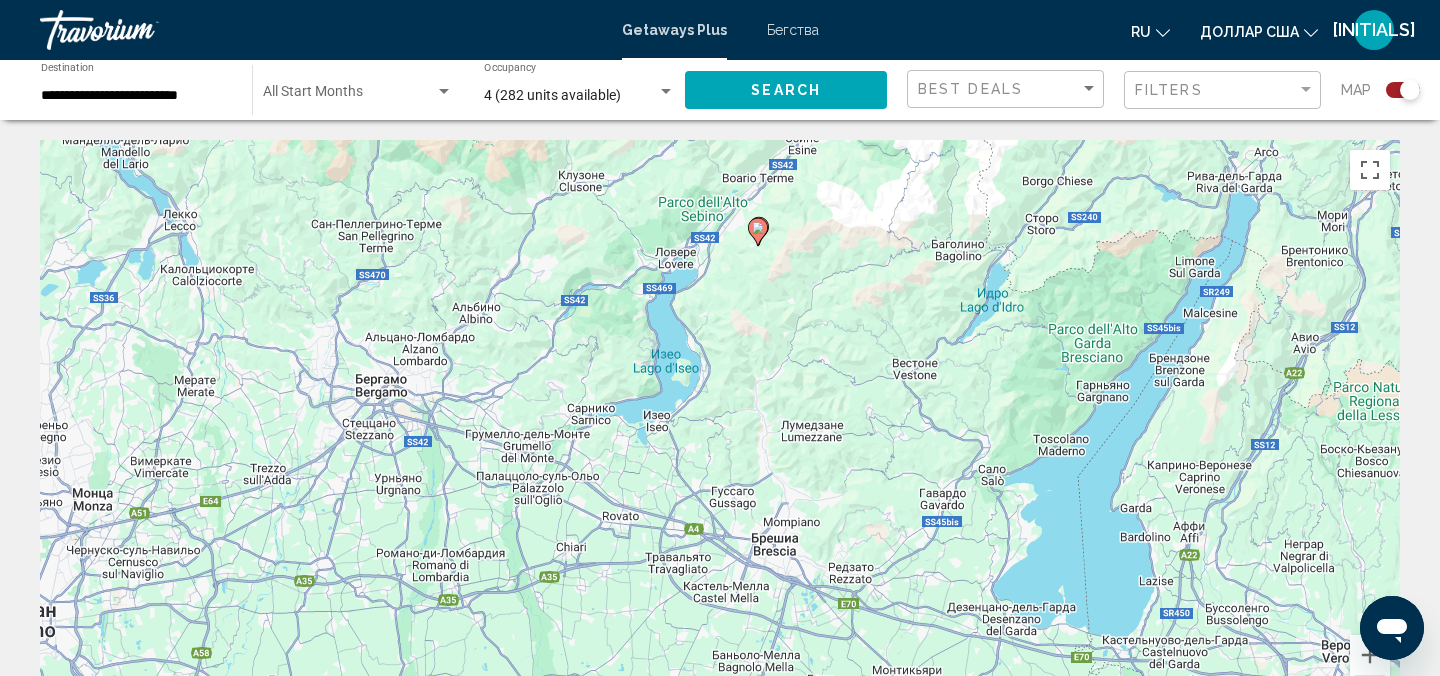 drag, startPoint x: 1121, startPoint y: 501, endPoint x: 1159, endPoint y: 306, distance: 198.66806 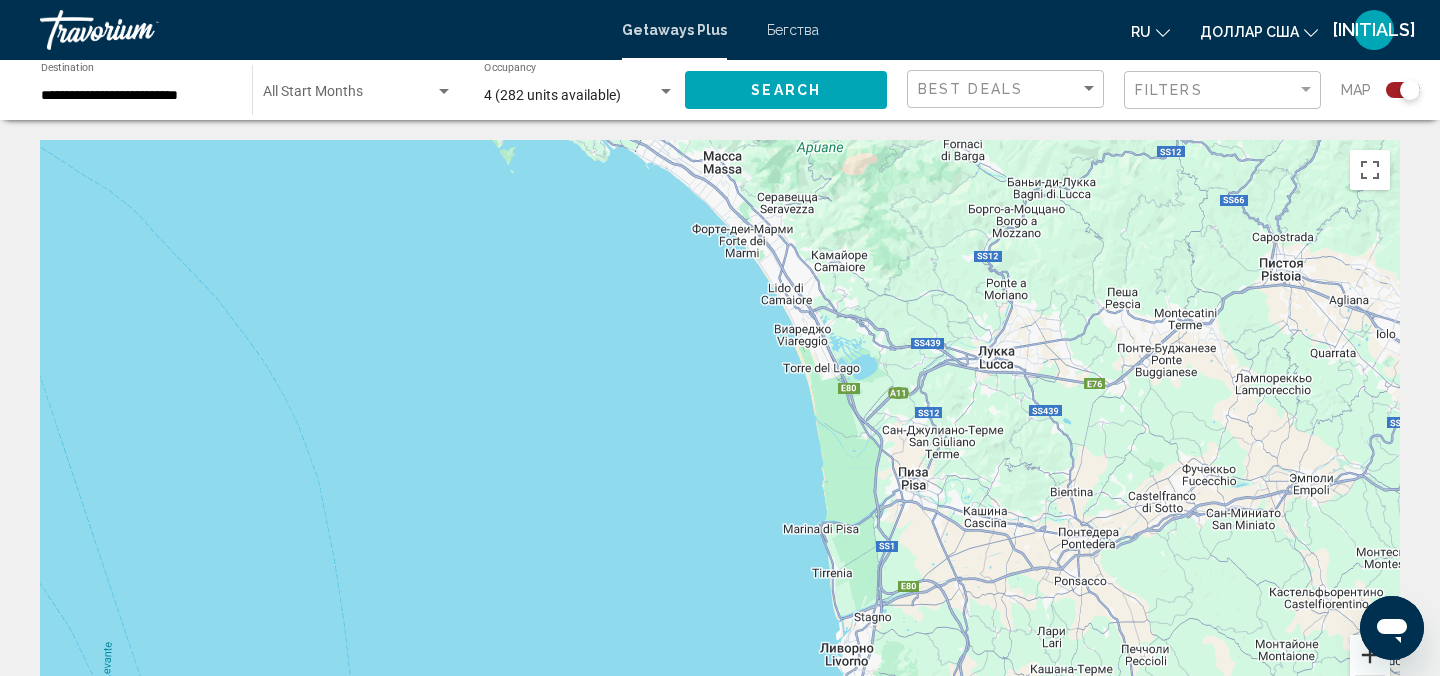 click at bounding box center (1370, 655) 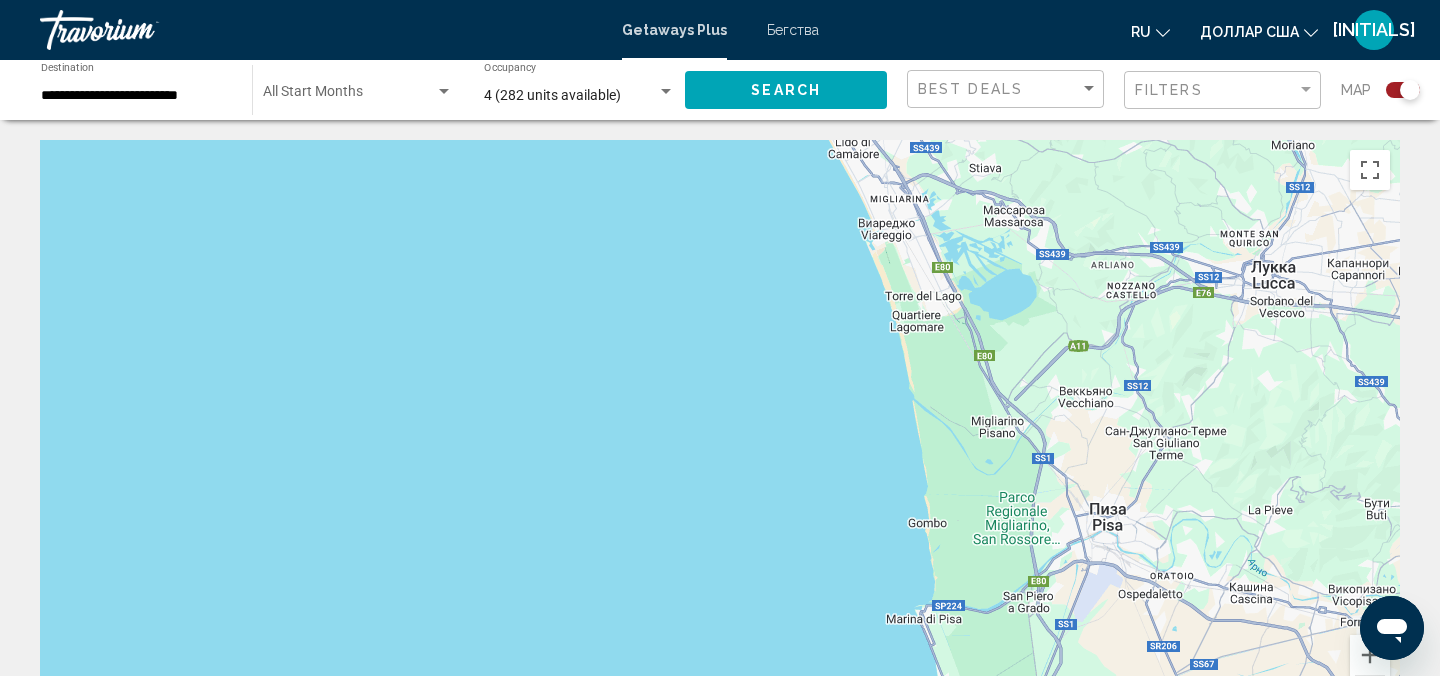 click on "Search" 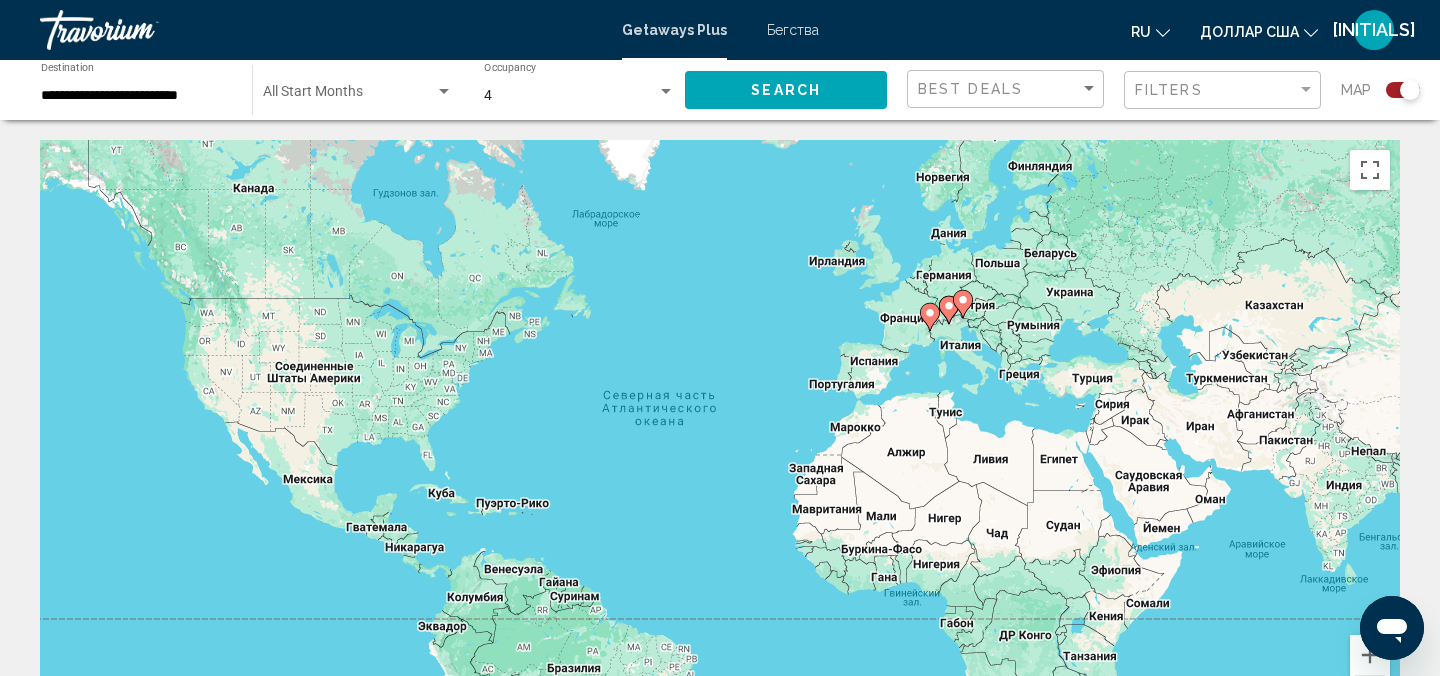 type 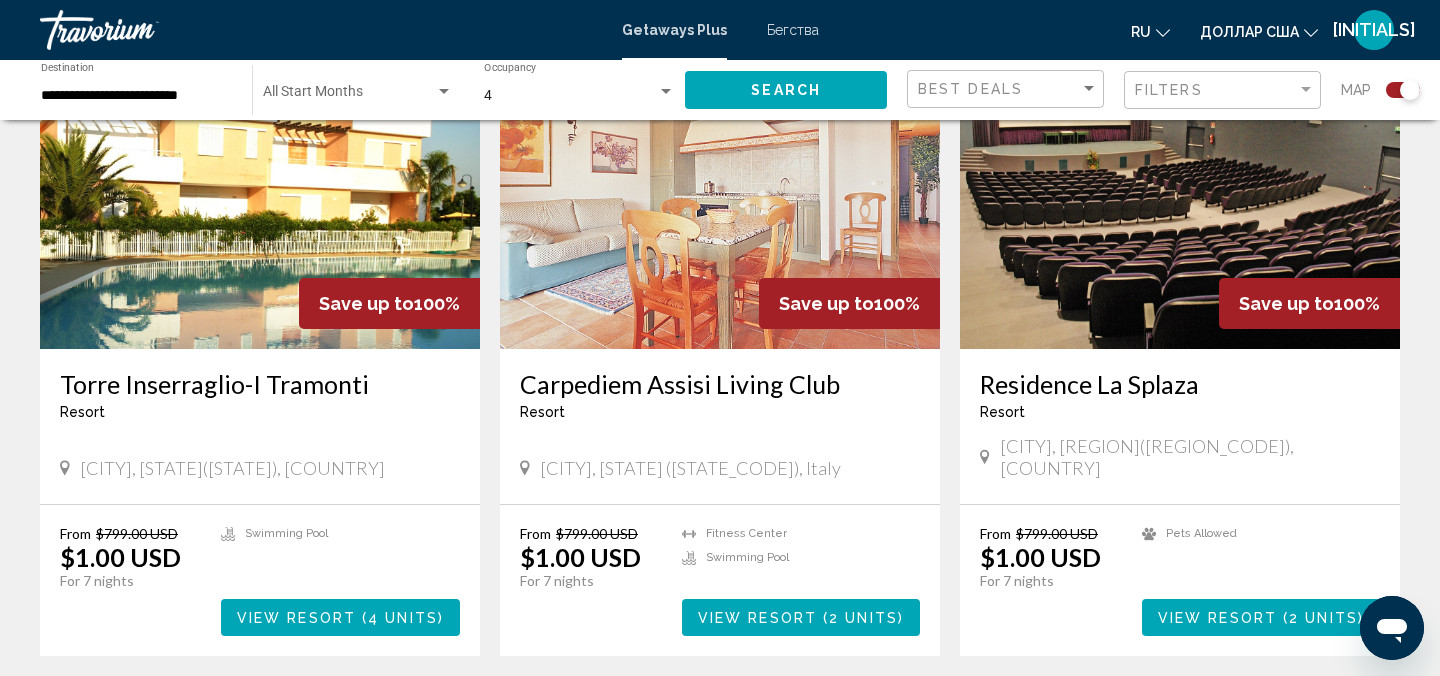 scroll, scrollTop: 800, scrollLeft: 0, axis: vertical 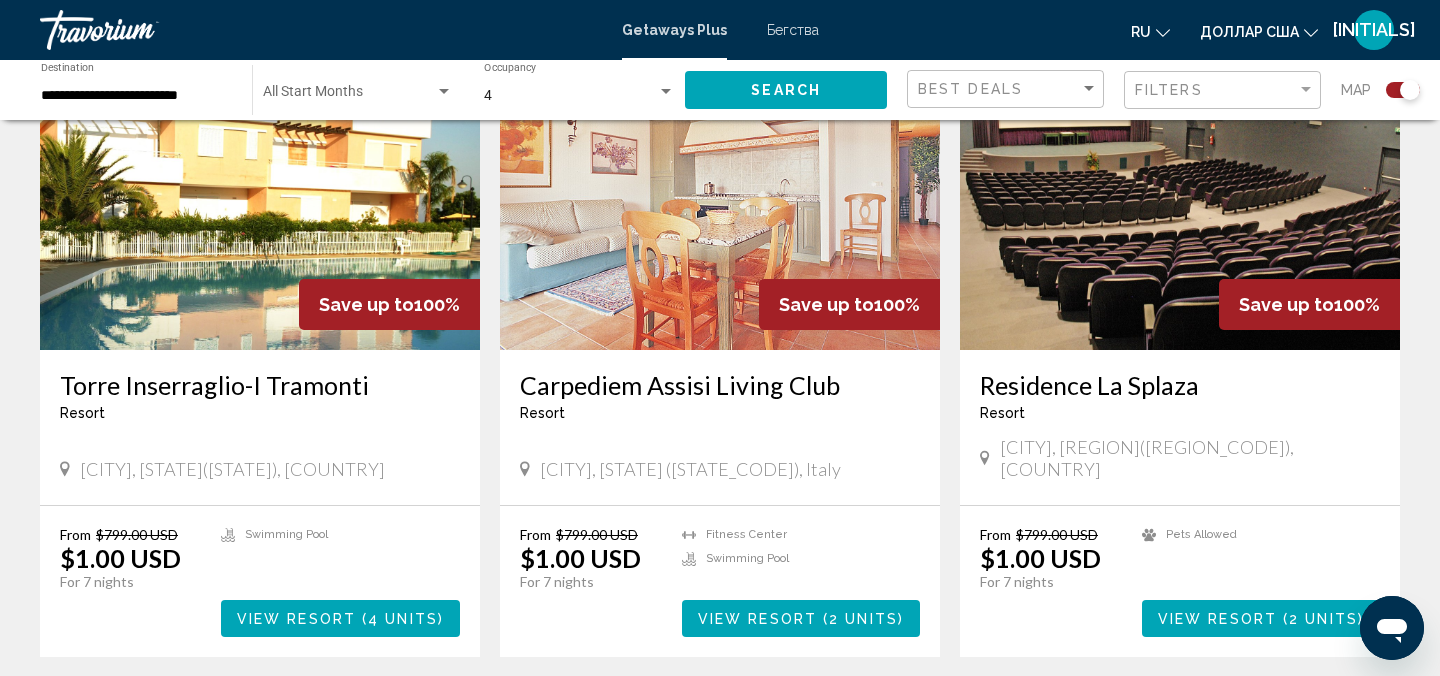 click at bounding box center (1180, 190) 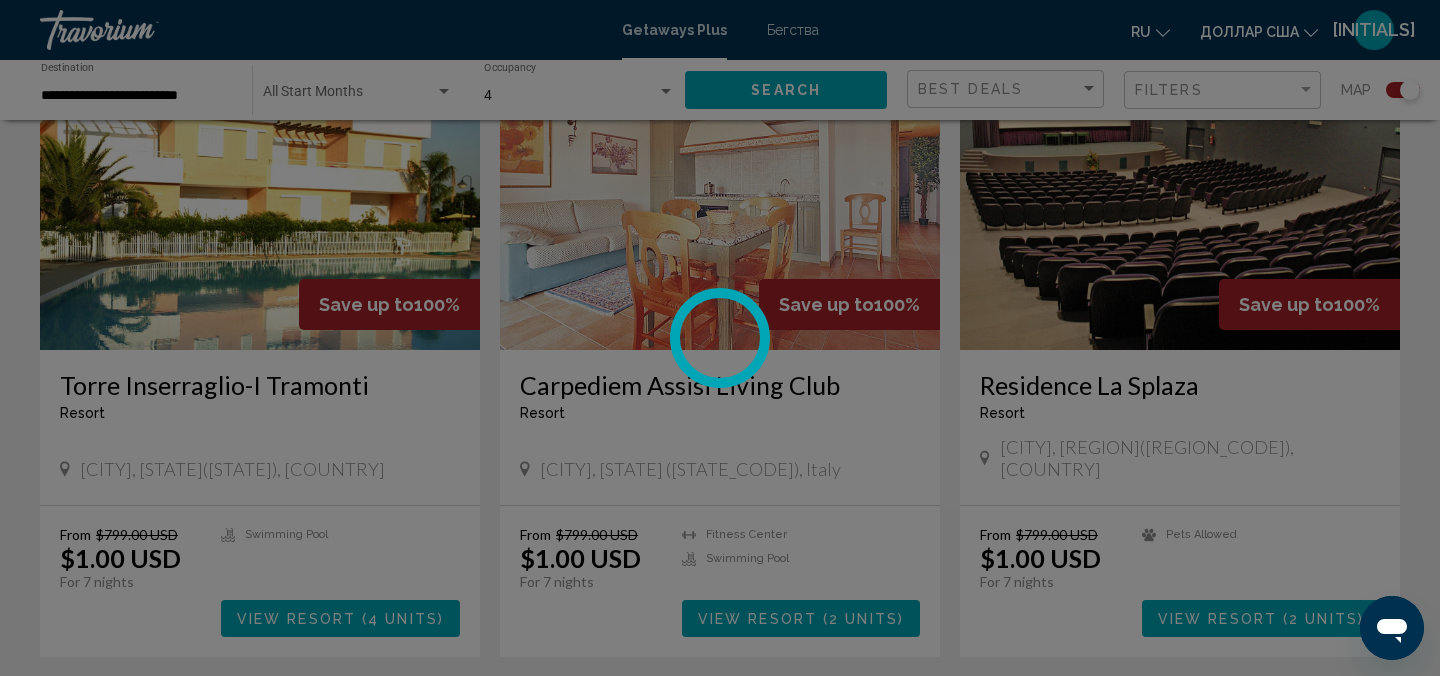 scroll, scrollTop: 22, scrollLeft: 0, axis: vertical 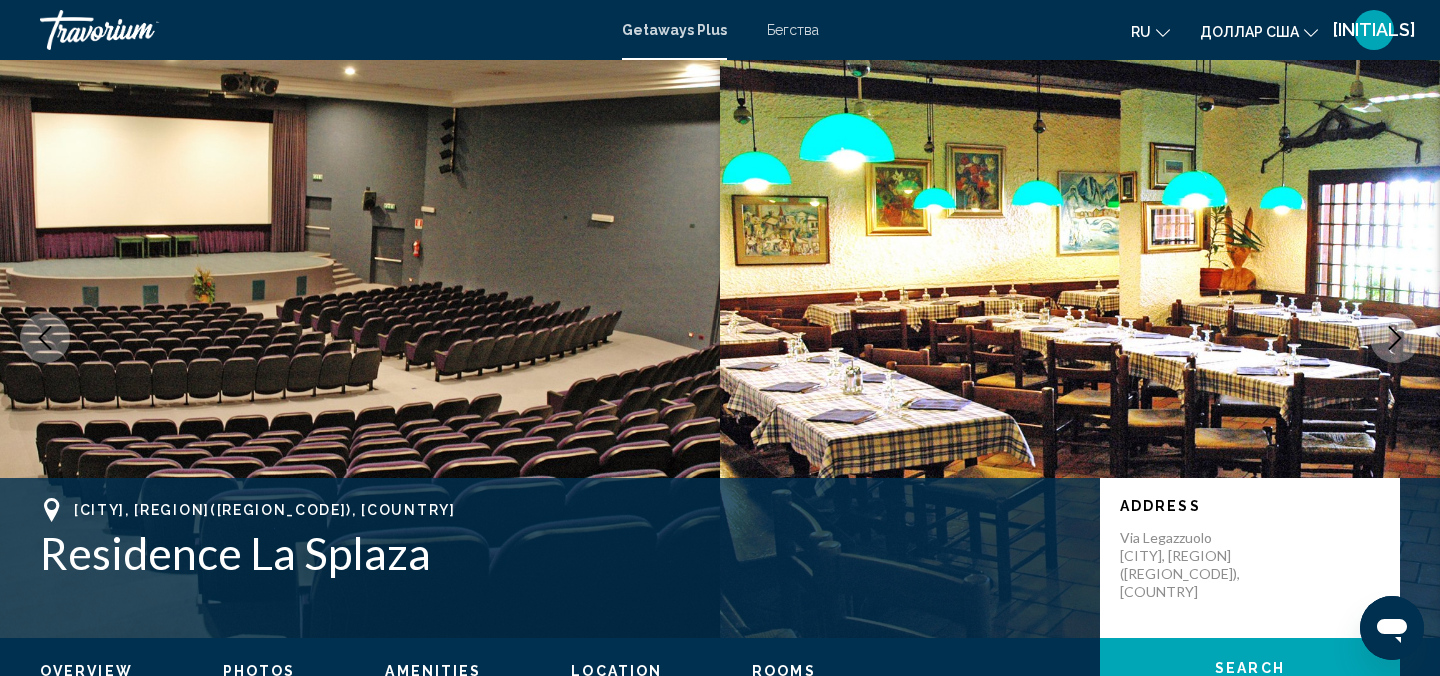 type 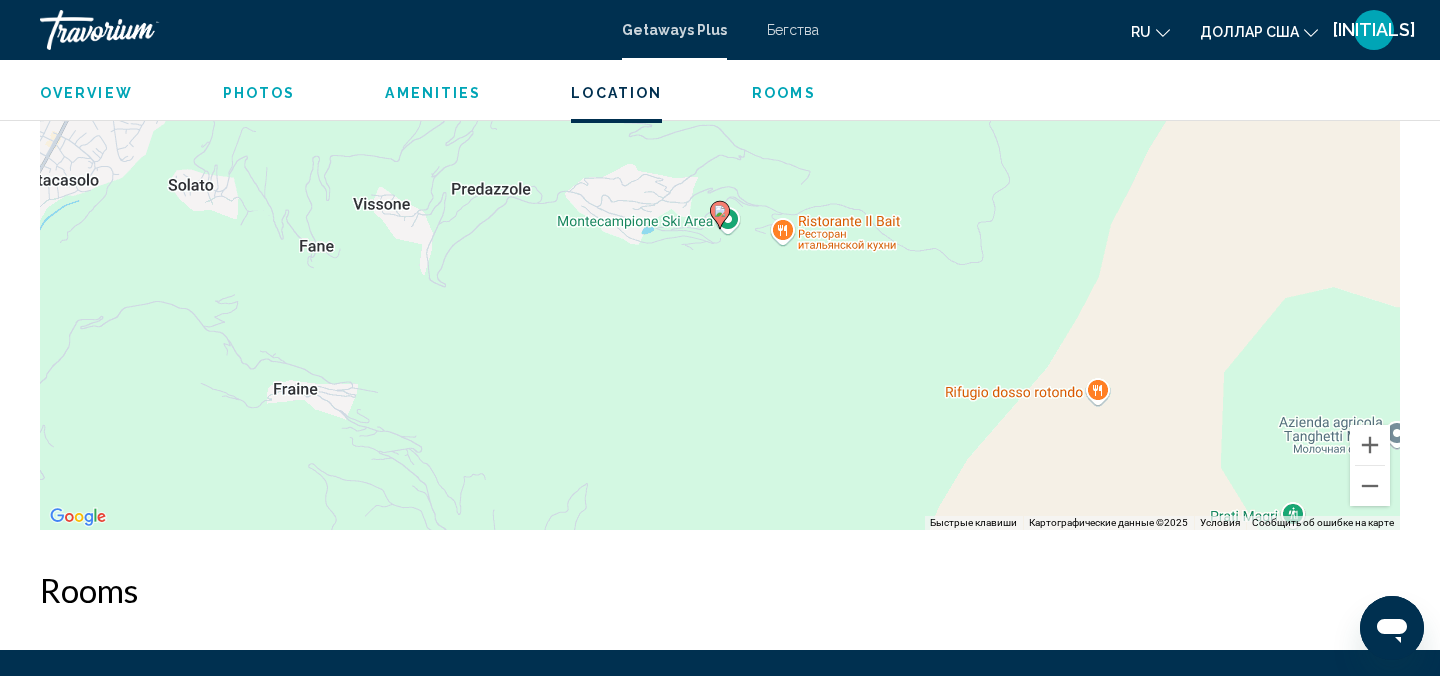 scroll, scrollTop: 2902, scrollLeft: 0, axis: vertical 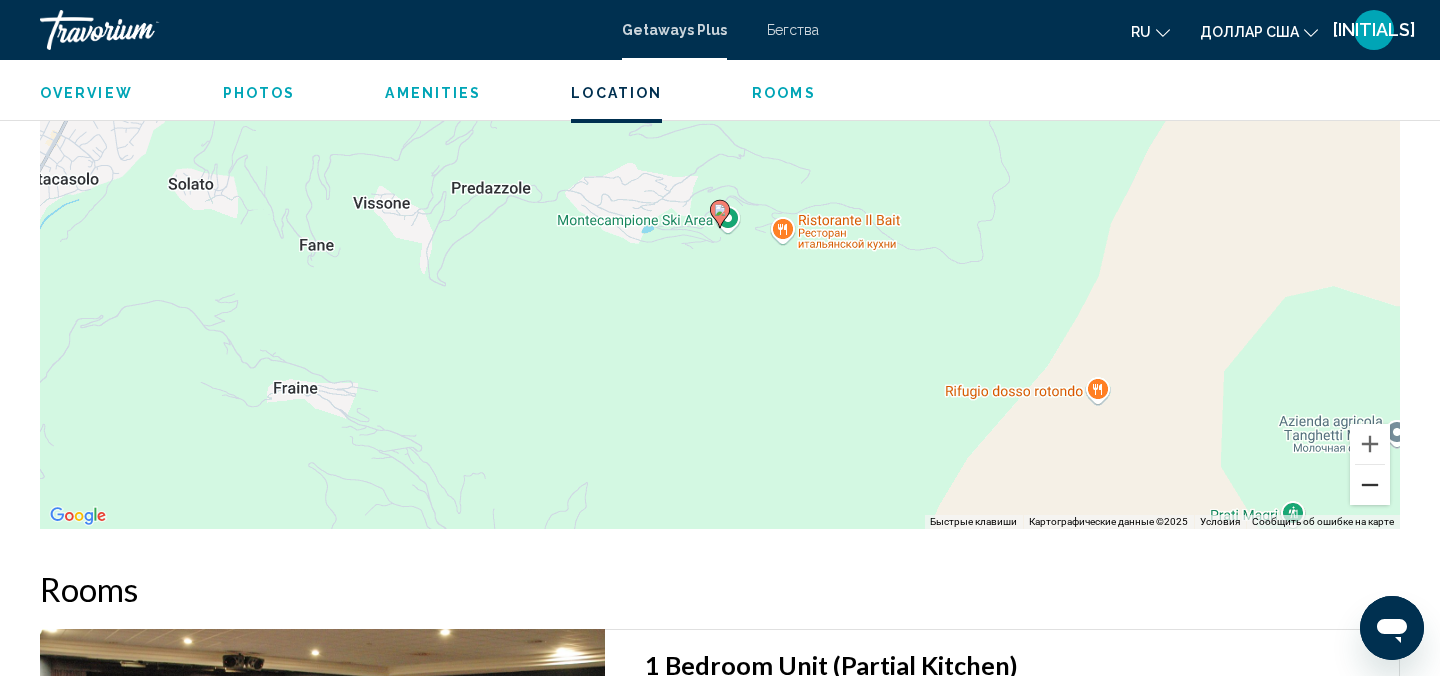 click at bounding box center (1370, 485) 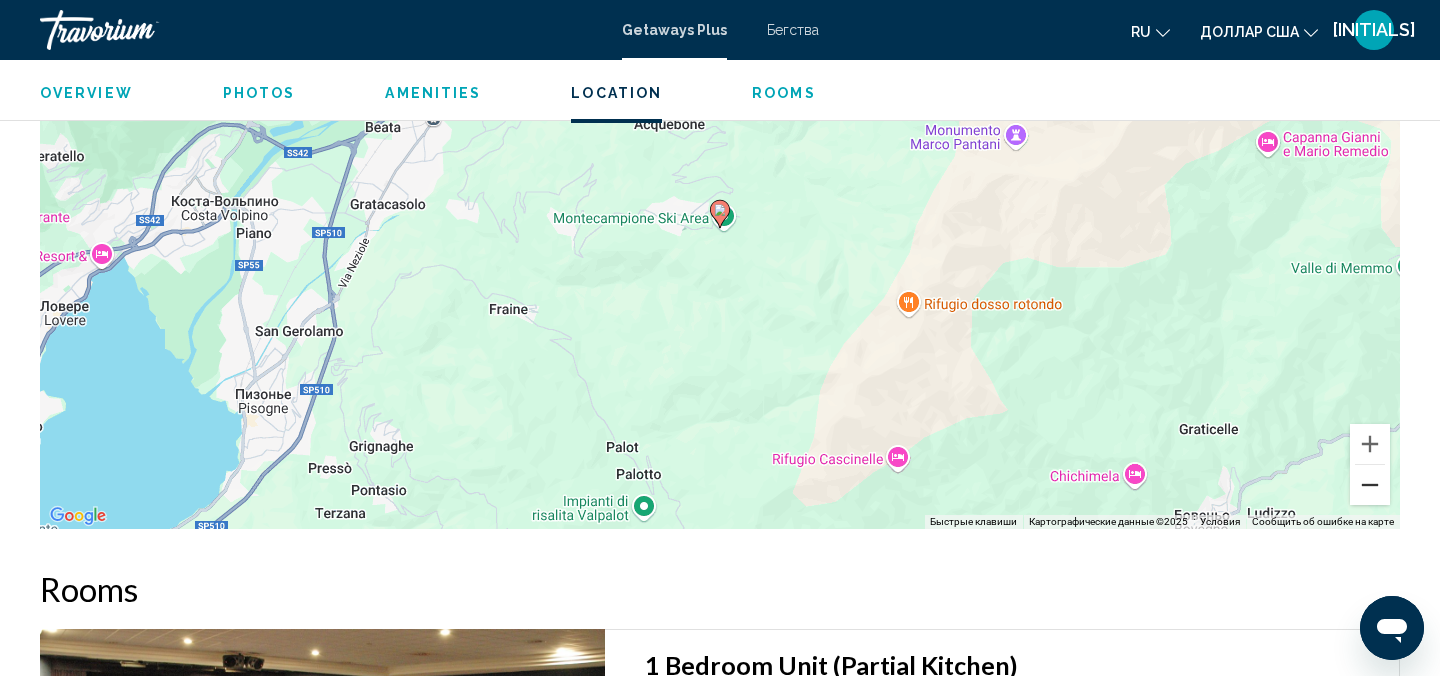 click at bounding box center (1370, 485) 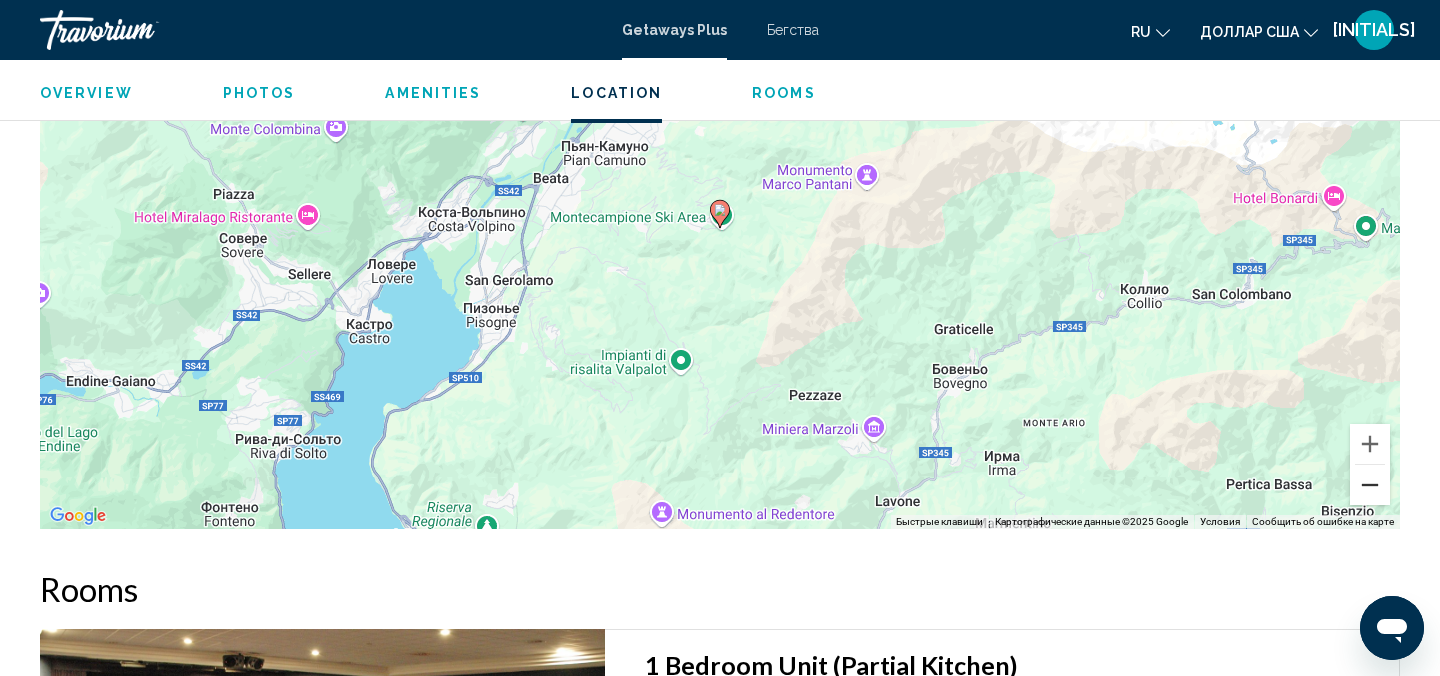 click at bounding box center [1370, 485] 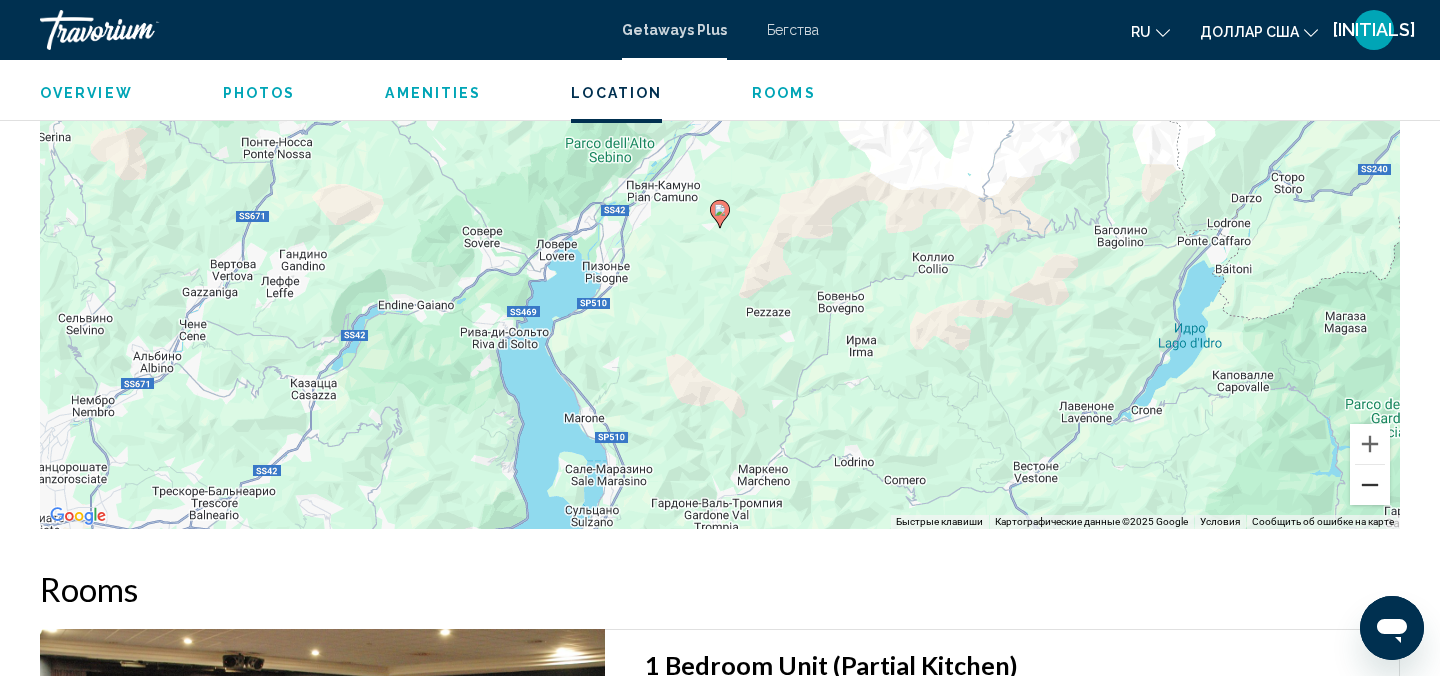 click at bounding box center (1370, 485) 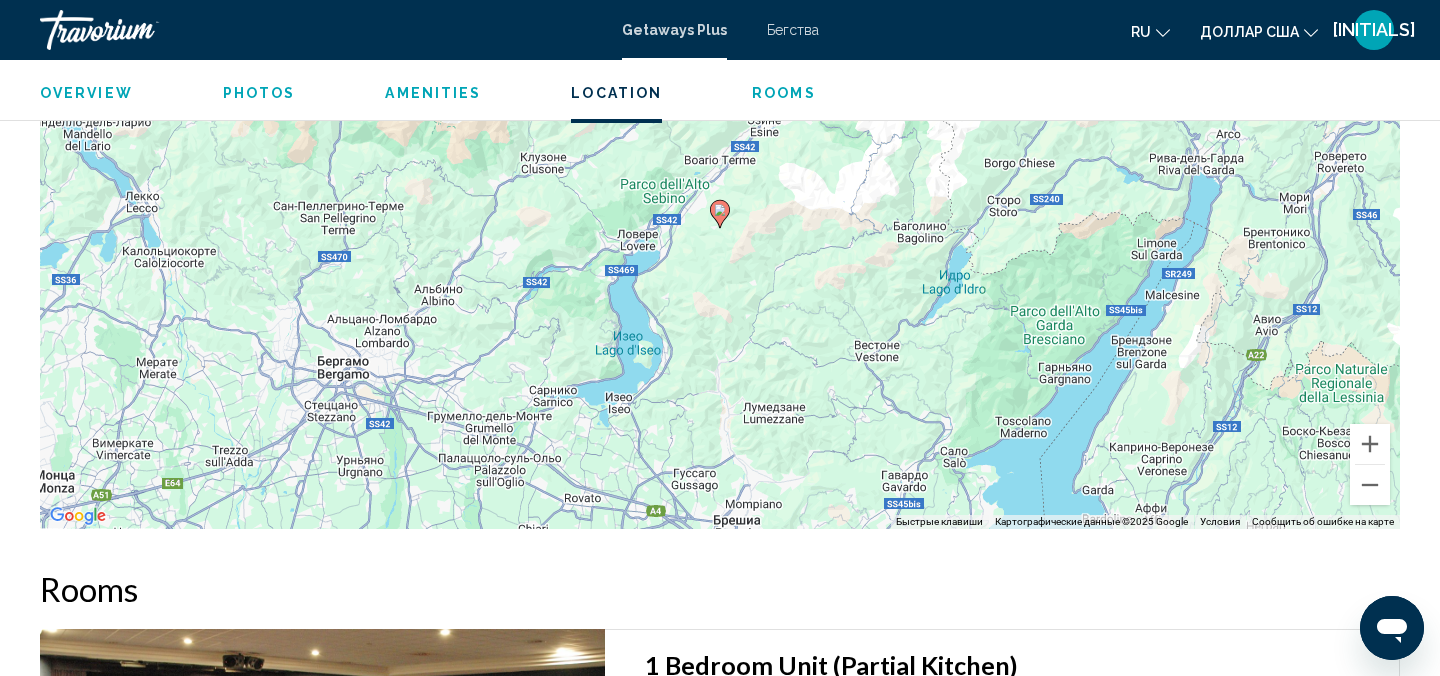 scroll, scrollTop: 0, scrollLeft: 0, axis: both 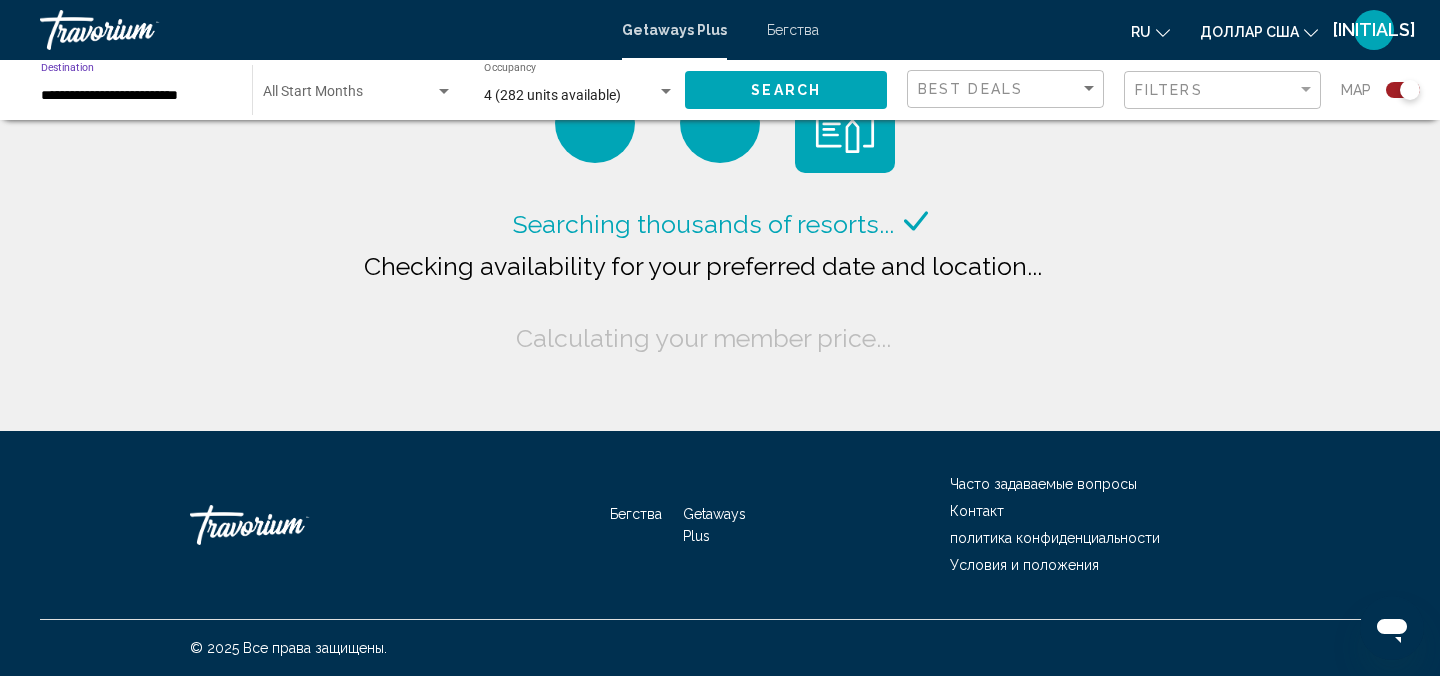 click on "**********" at bounding box center (136, 96) 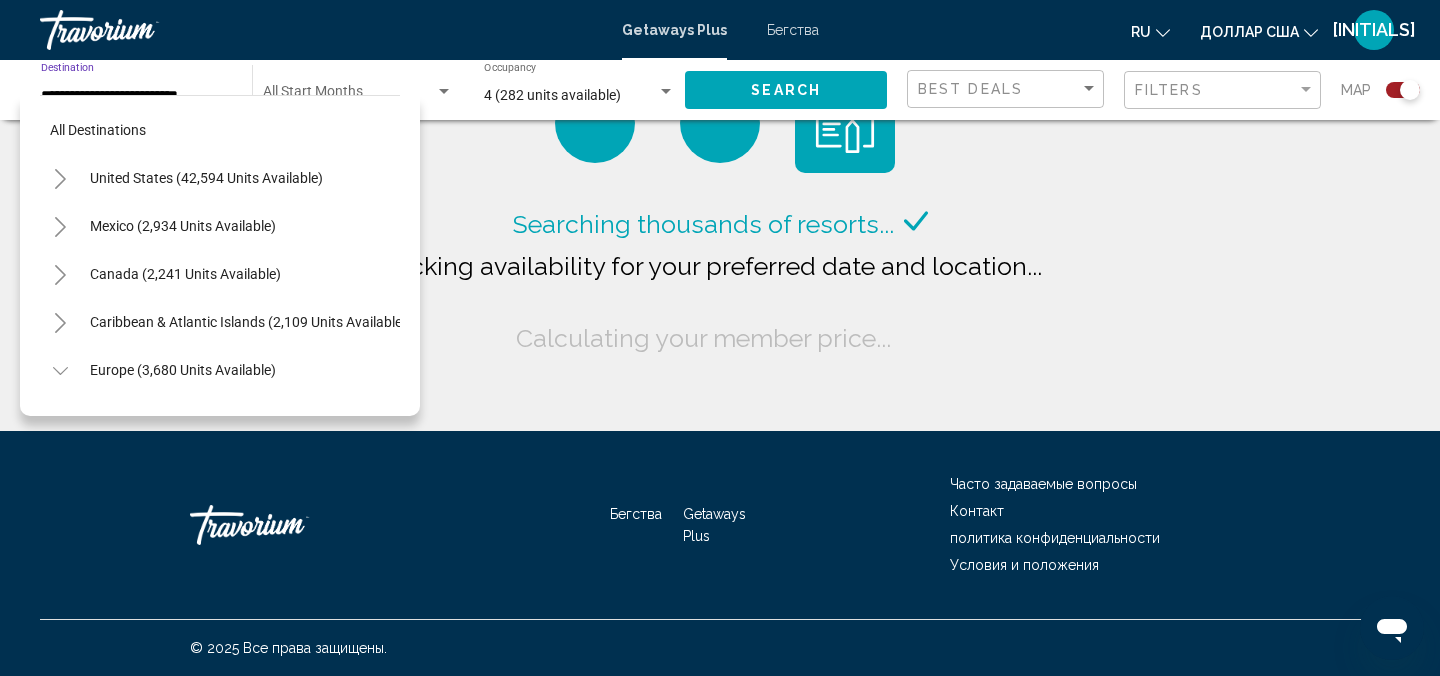scroll, scrollTop: 455, scrollLeft: 0, axis: vertical 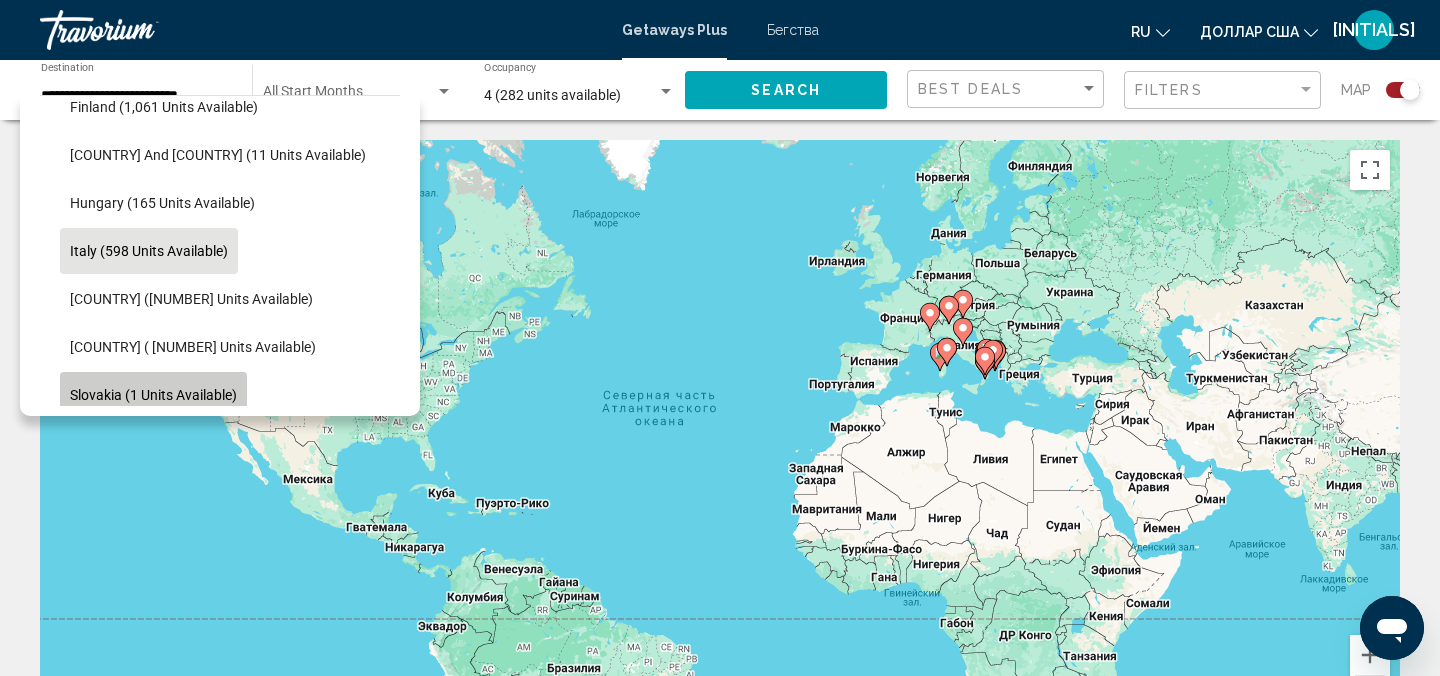 click on "Slovakia (1 units available)" 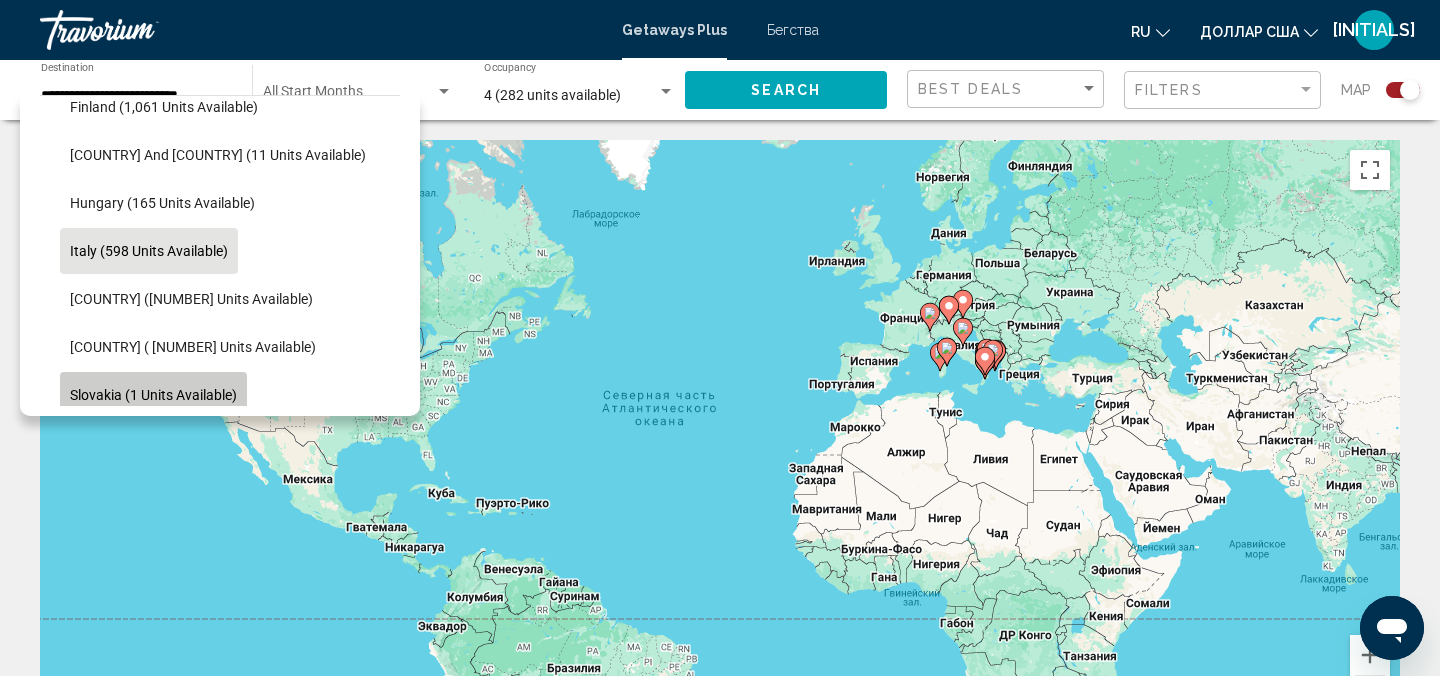 type on "**********" 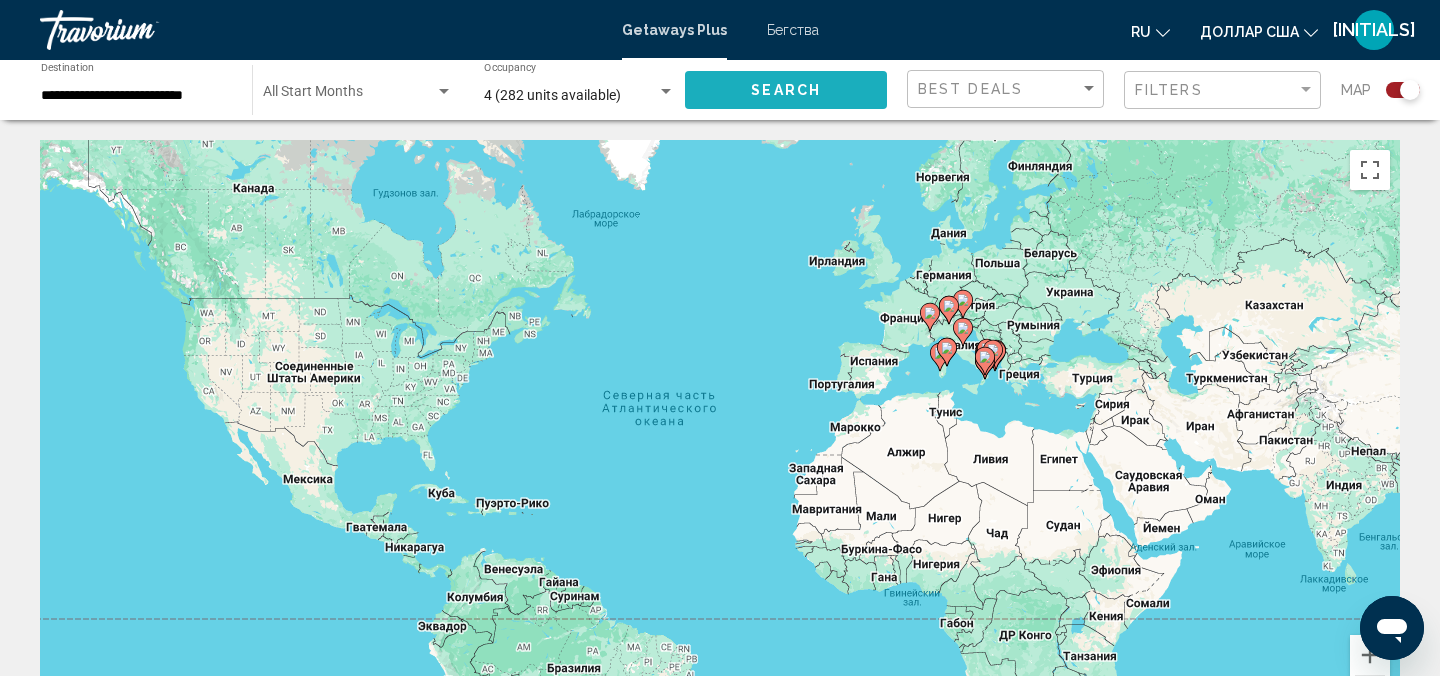 click on "Search" 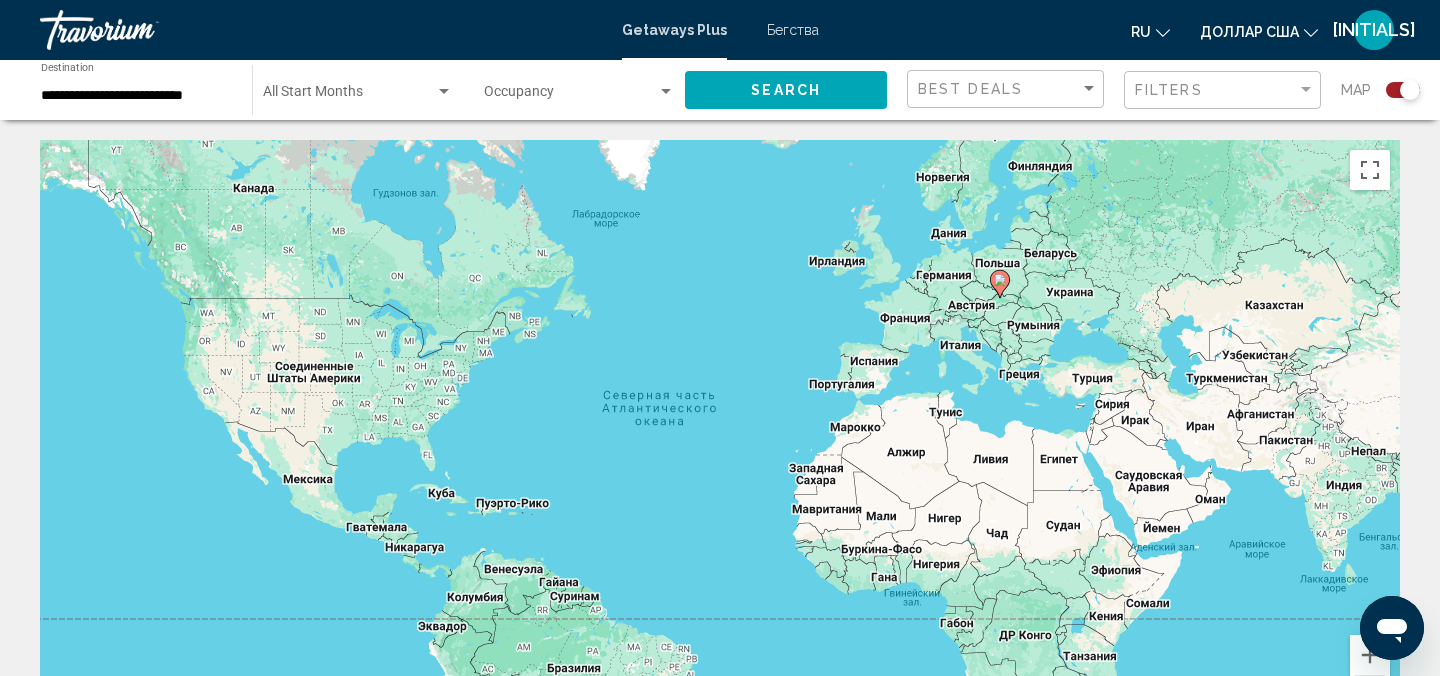 type 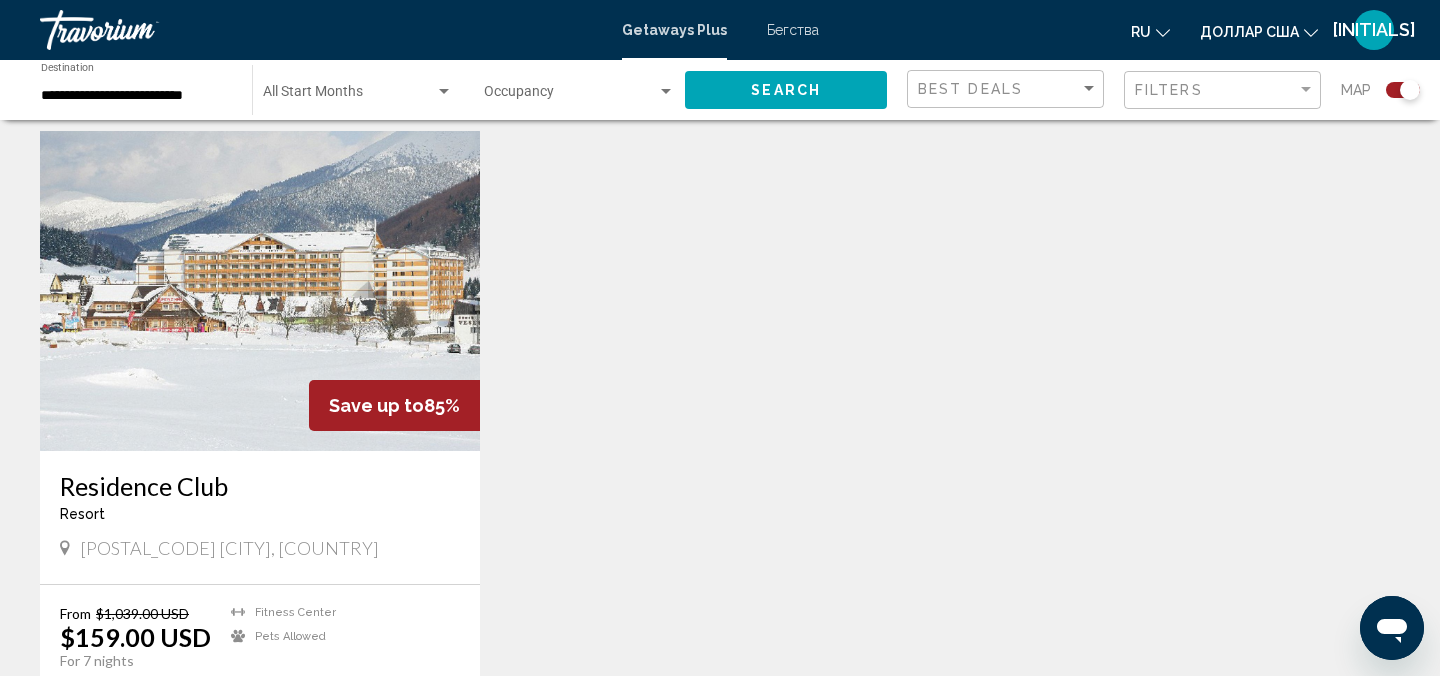 scroll, scrollTop: 760, scrollLeft: 0, axis: vertical 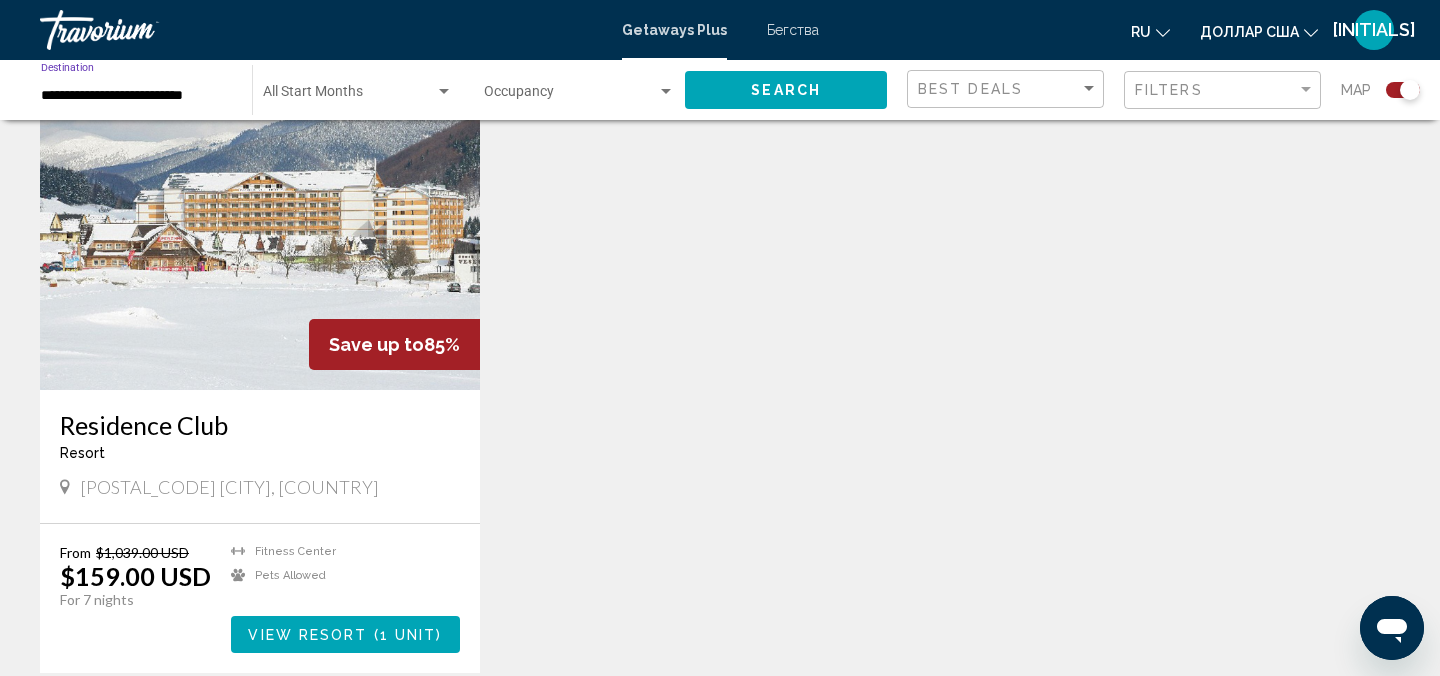 click on "**********" at bounding box center (136, 96) 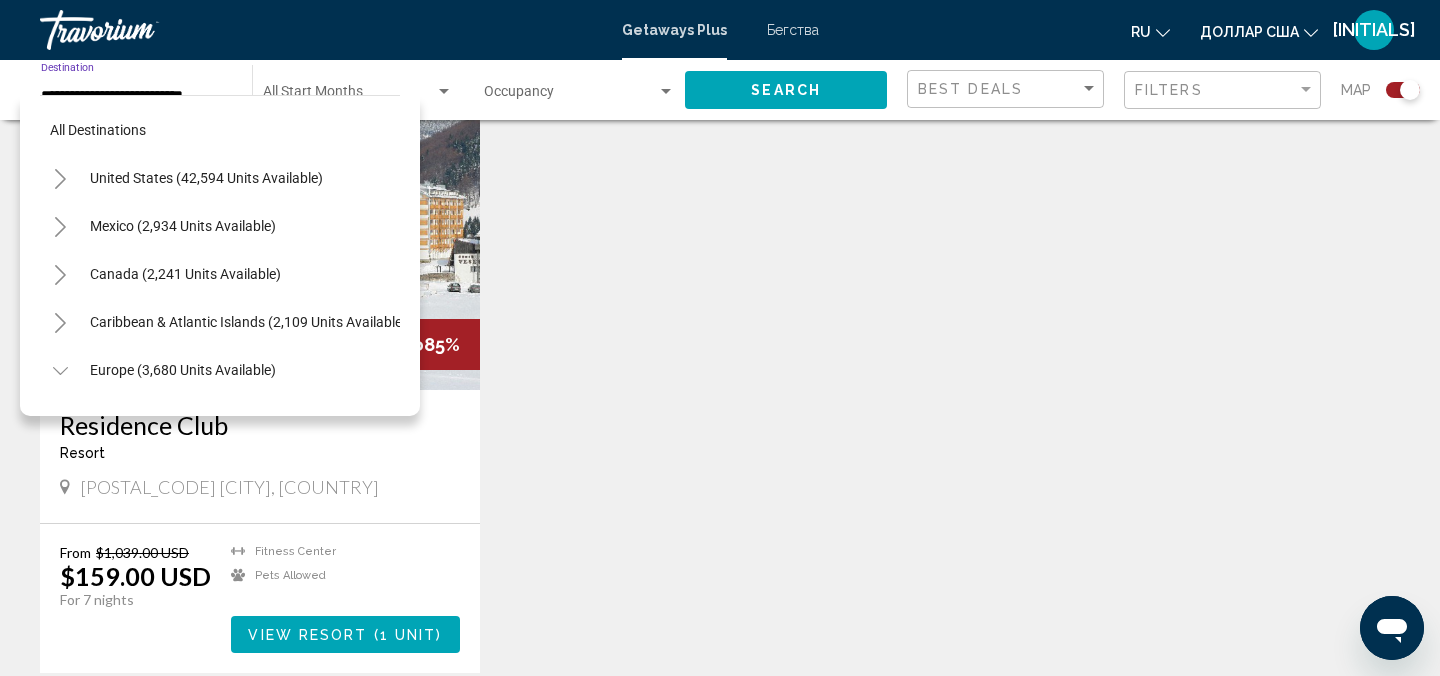 scroll, scrollTop: 599, scrollLeft: 0, axis: vertical 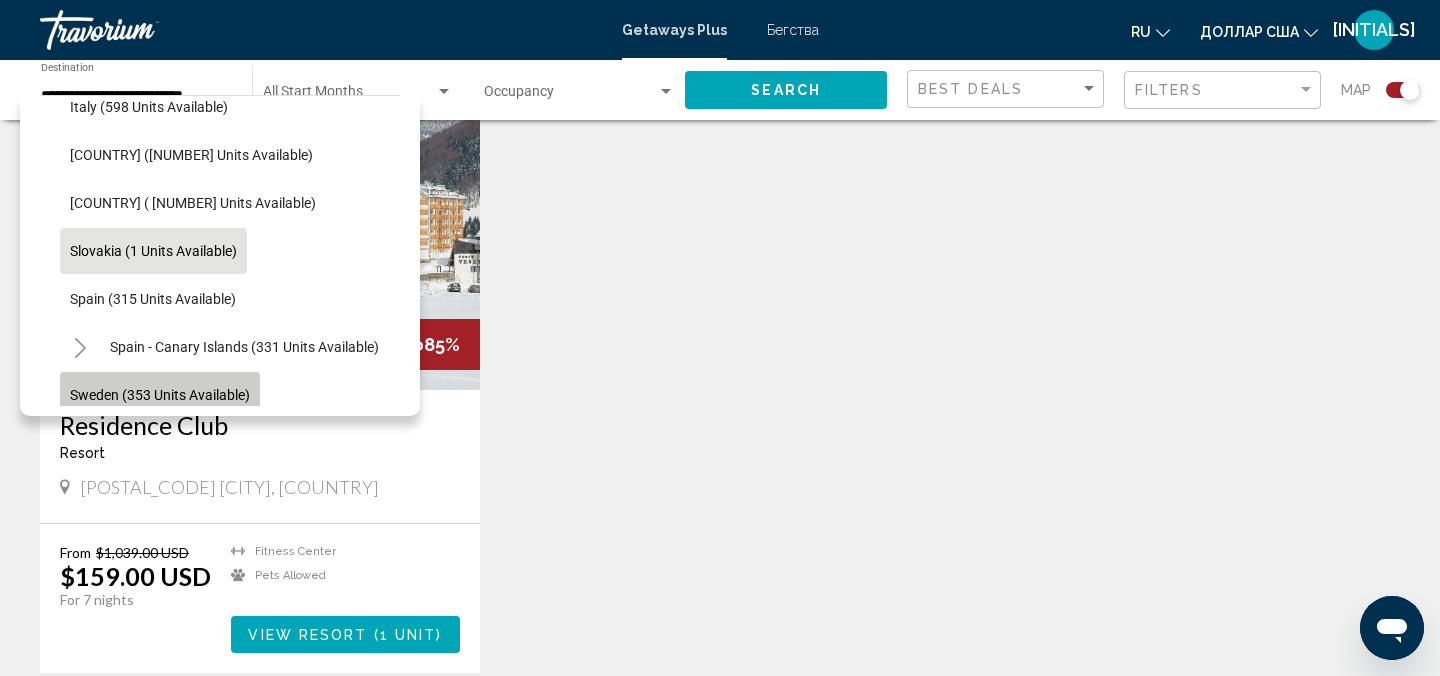 click on "Sweden (353 units available)" 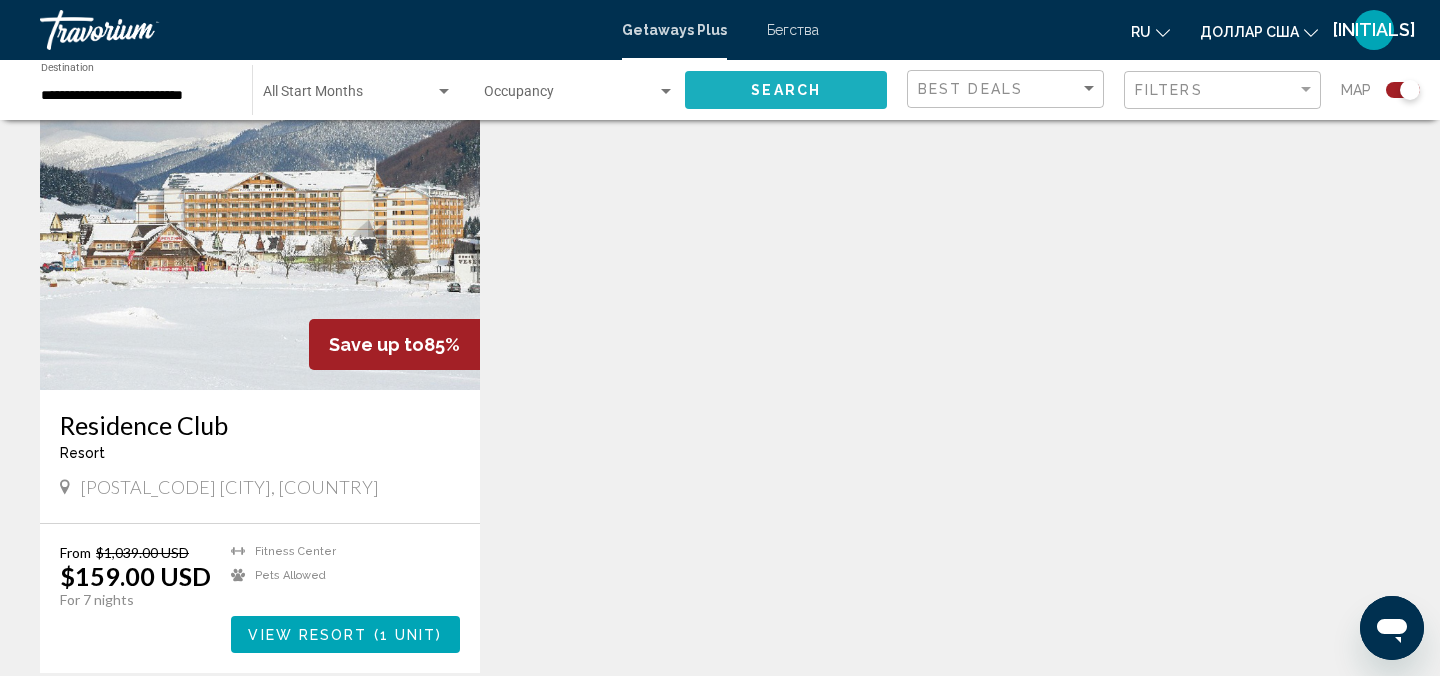 click on "Search" 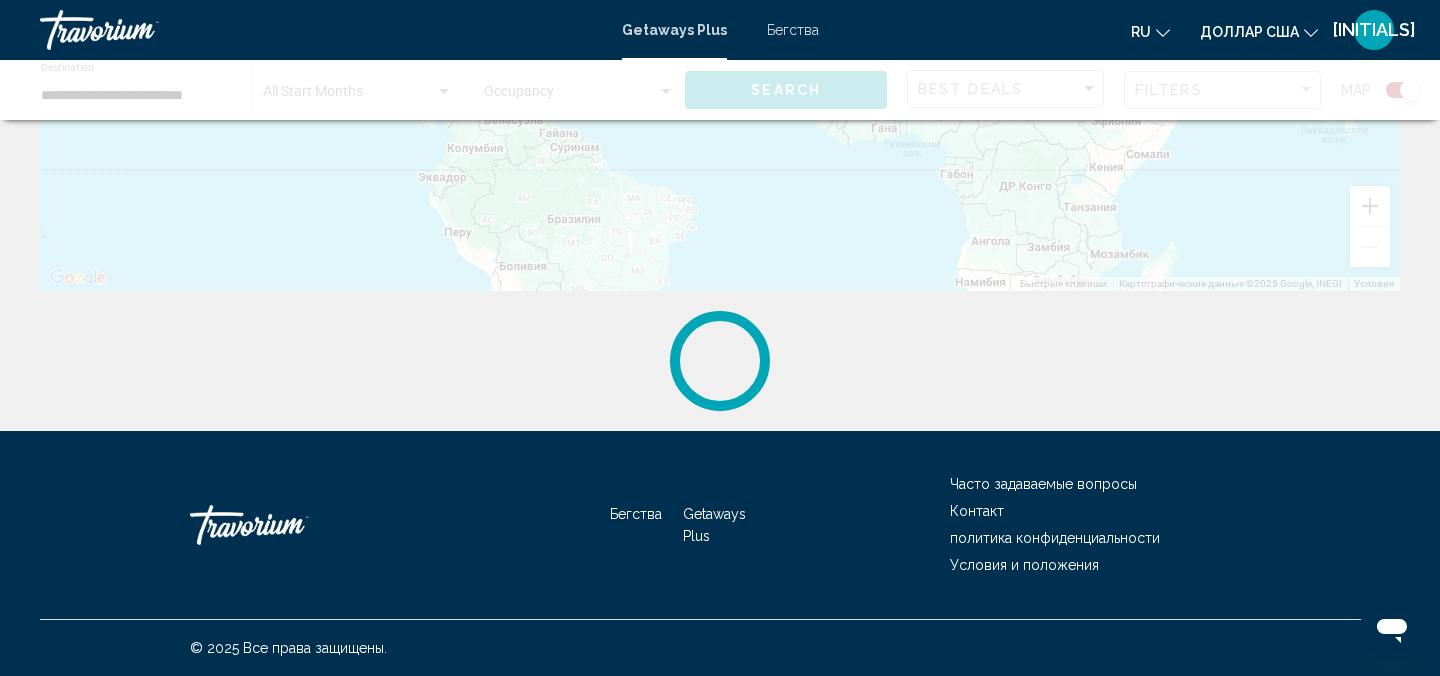 scroll, scrollTop: 0, scrollLeft: 0, axis: both 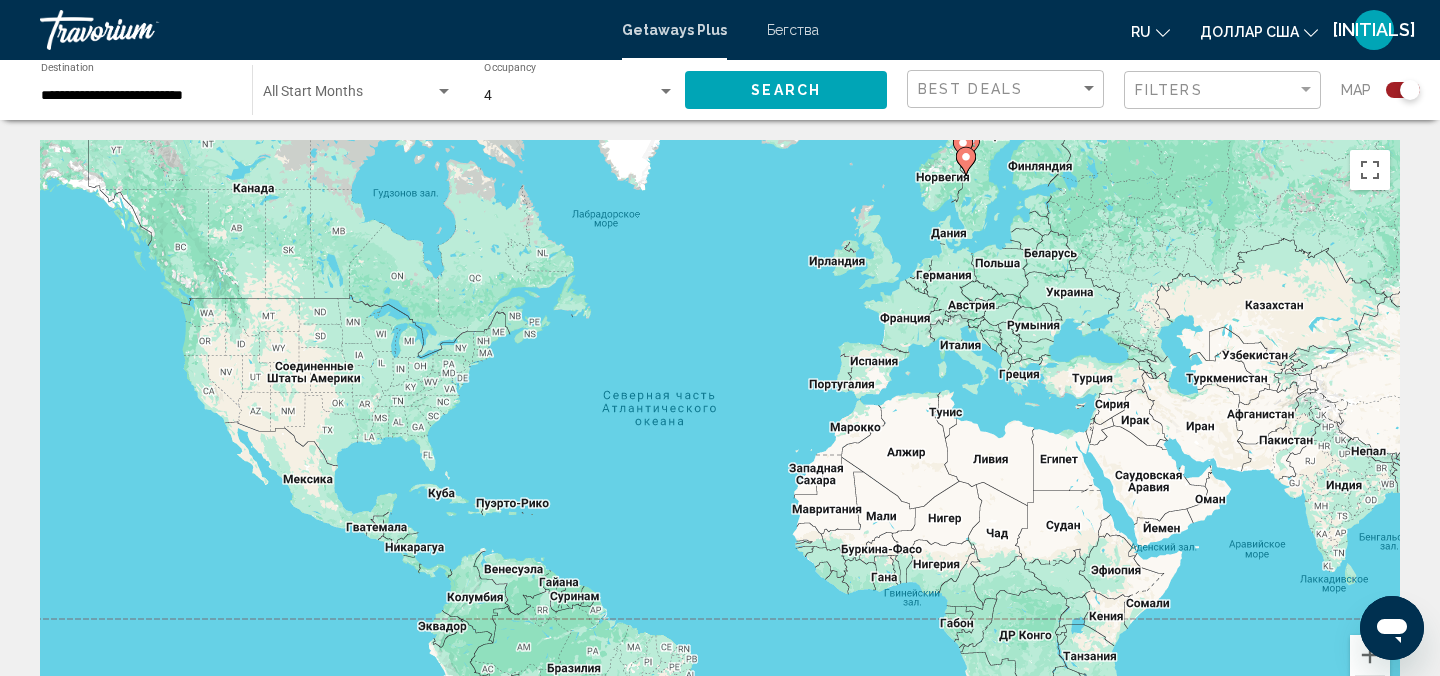 click on "**********" 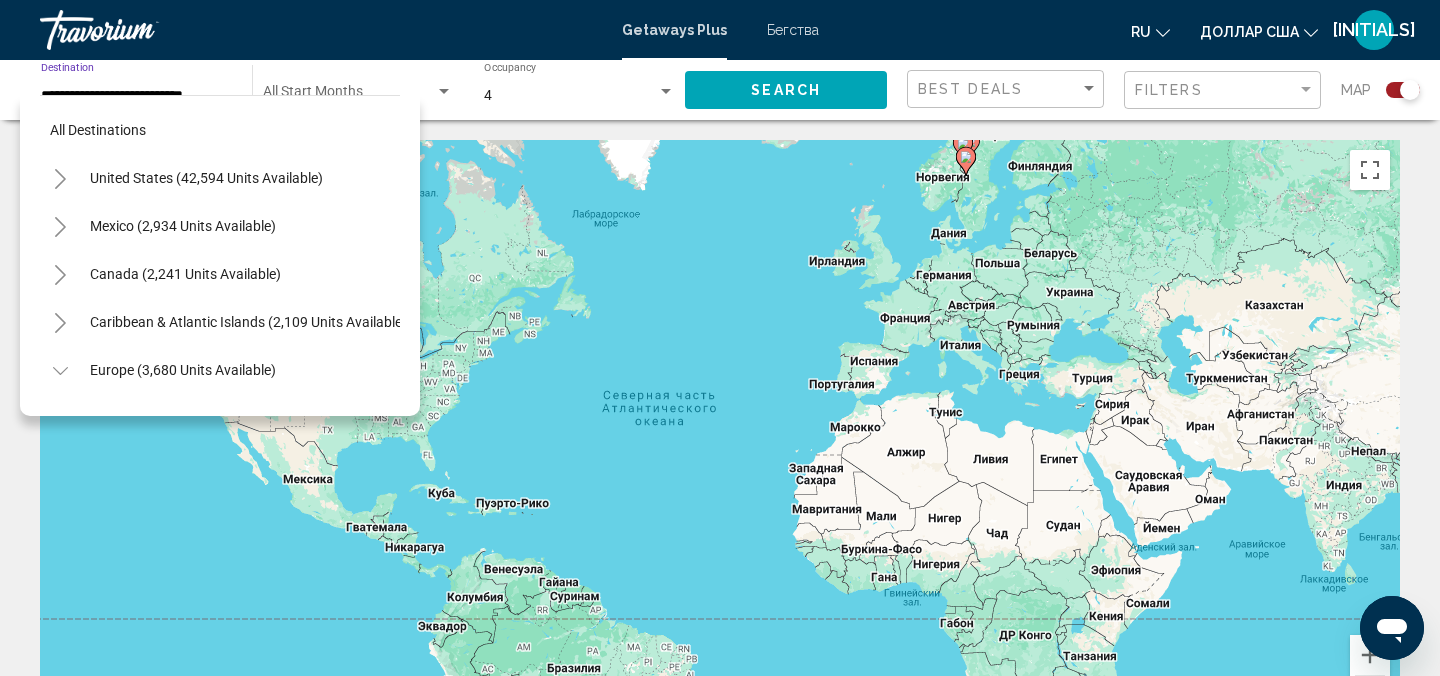 scroll, scrollTop: 743, scrollLeft: 0, axis: vertical 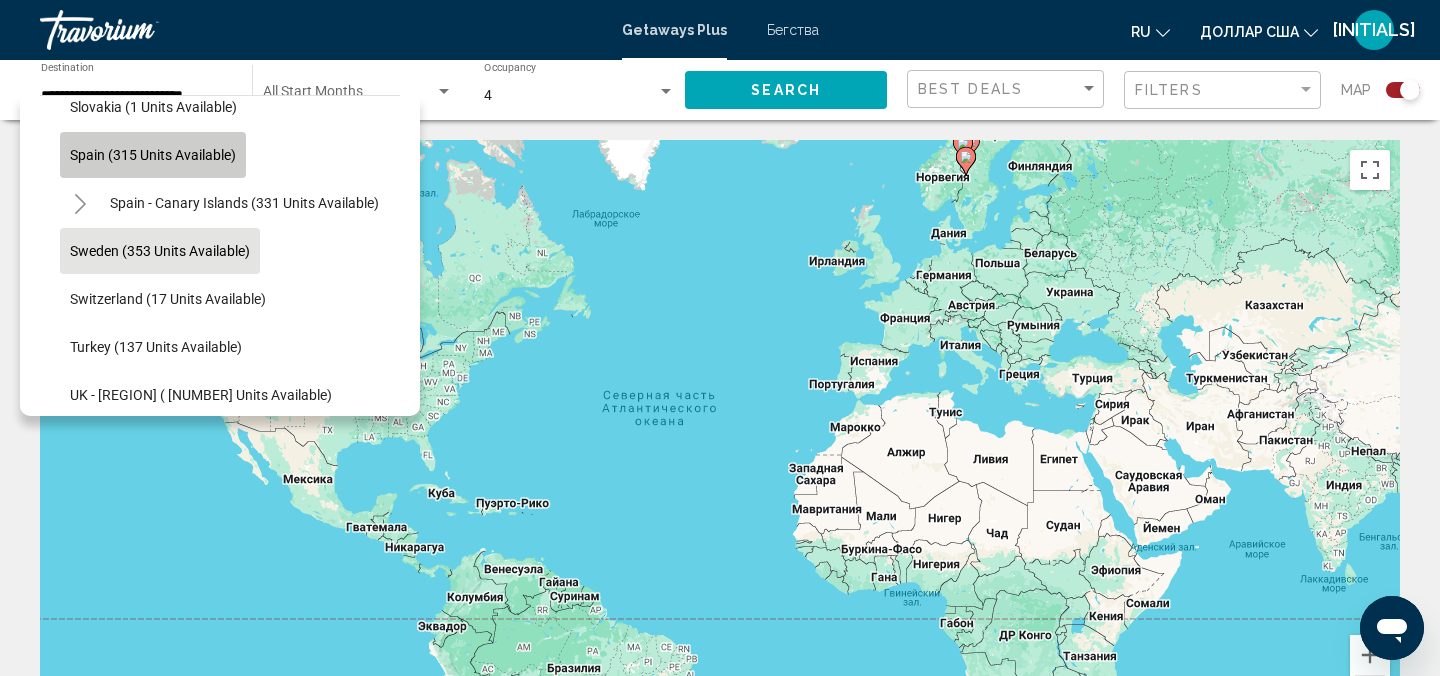 click on "Spain (315 units available)" 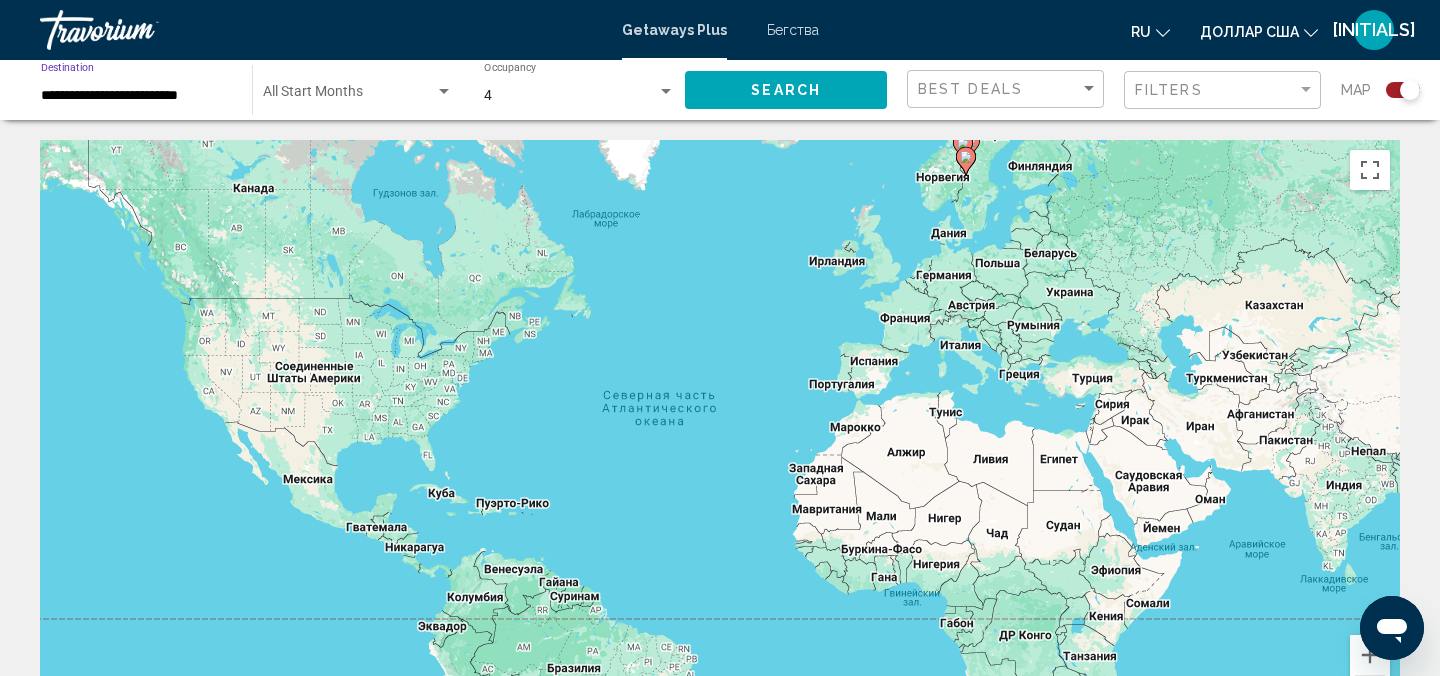 click on "**********" at bounding box center [136, 96] 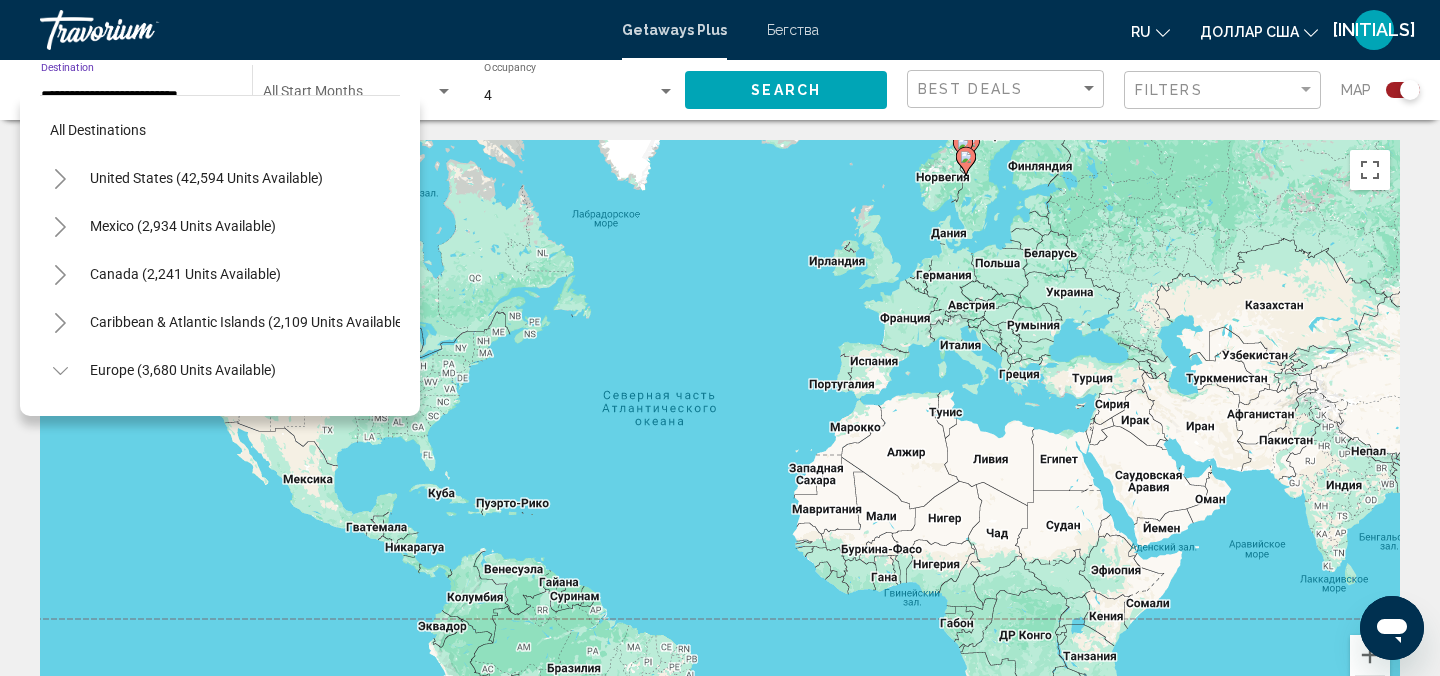 scroll, scrollTop: 647, scrollLeft: 0, axis: vertical 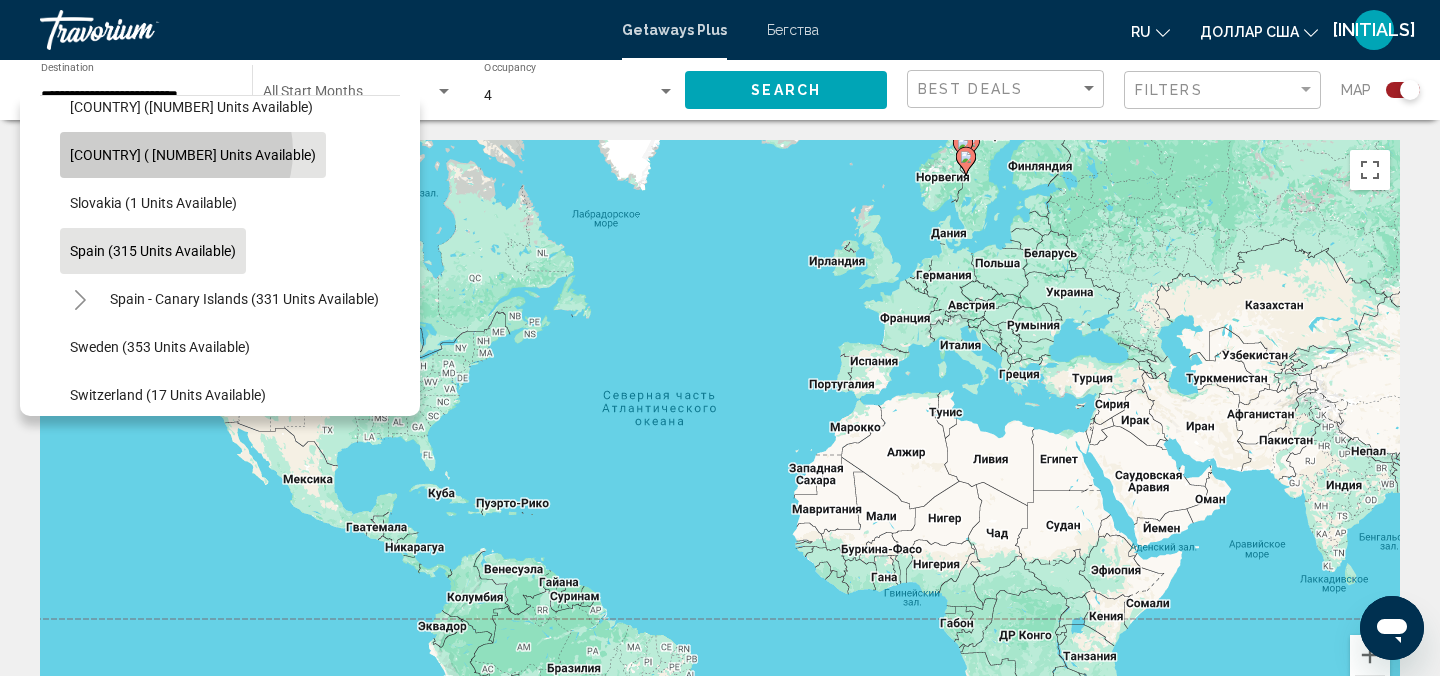click on "[COUNTRY] ( [NUMBER] units available)" 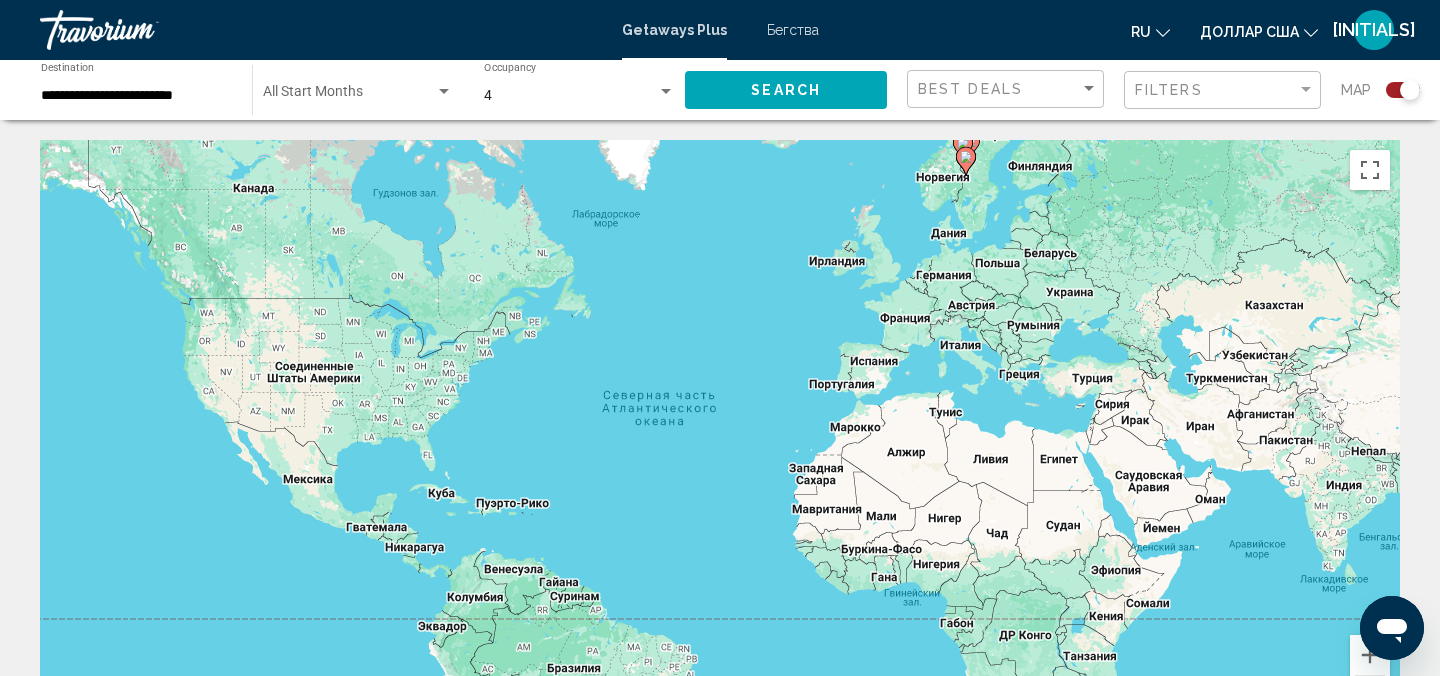 click on "**********" 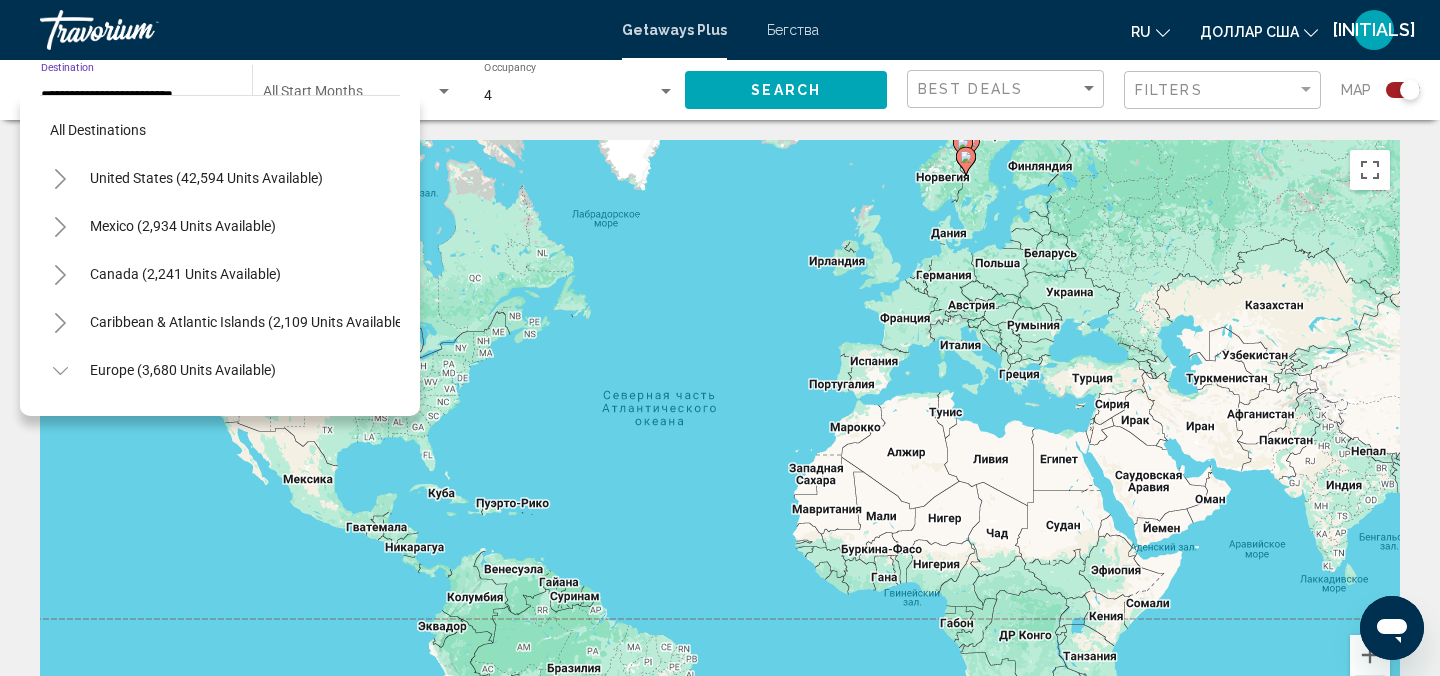scroll, scrollTop: 551, scrollLeft: 0, axis: vertical 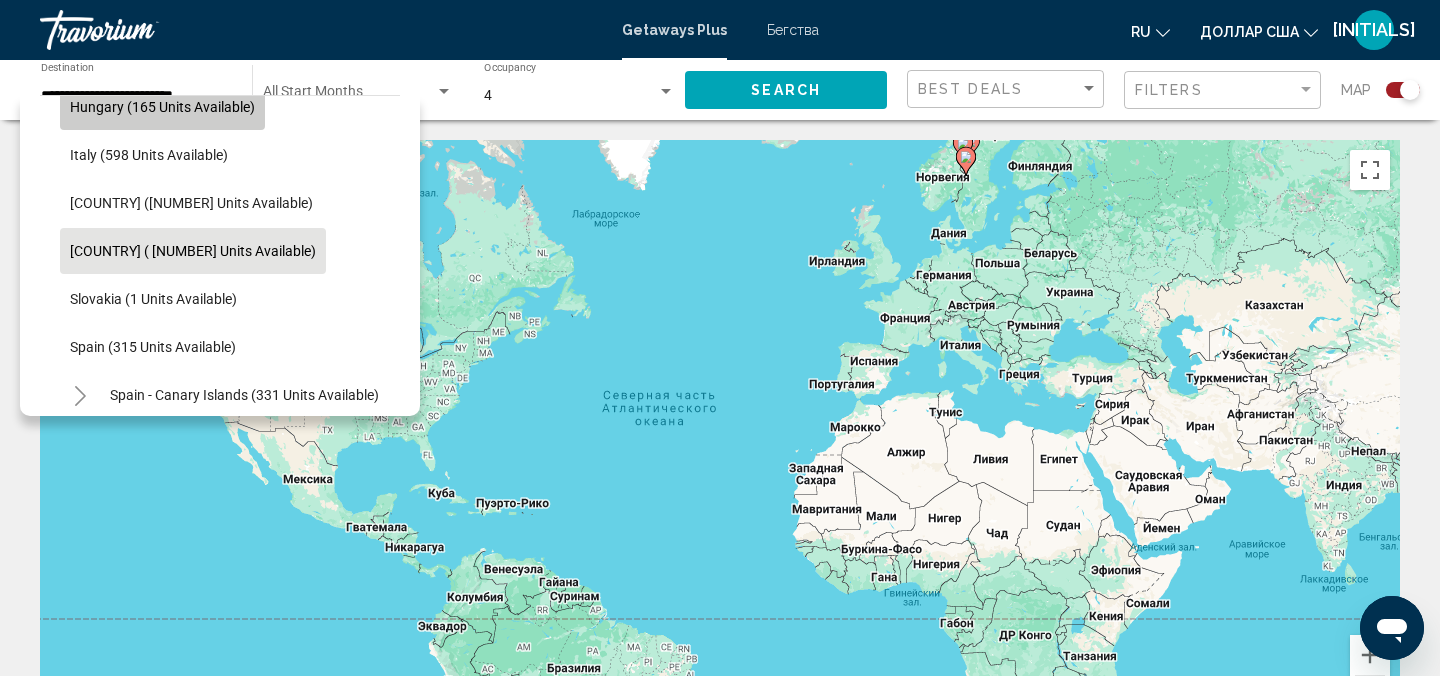 click on "Hungary (165 units available)" 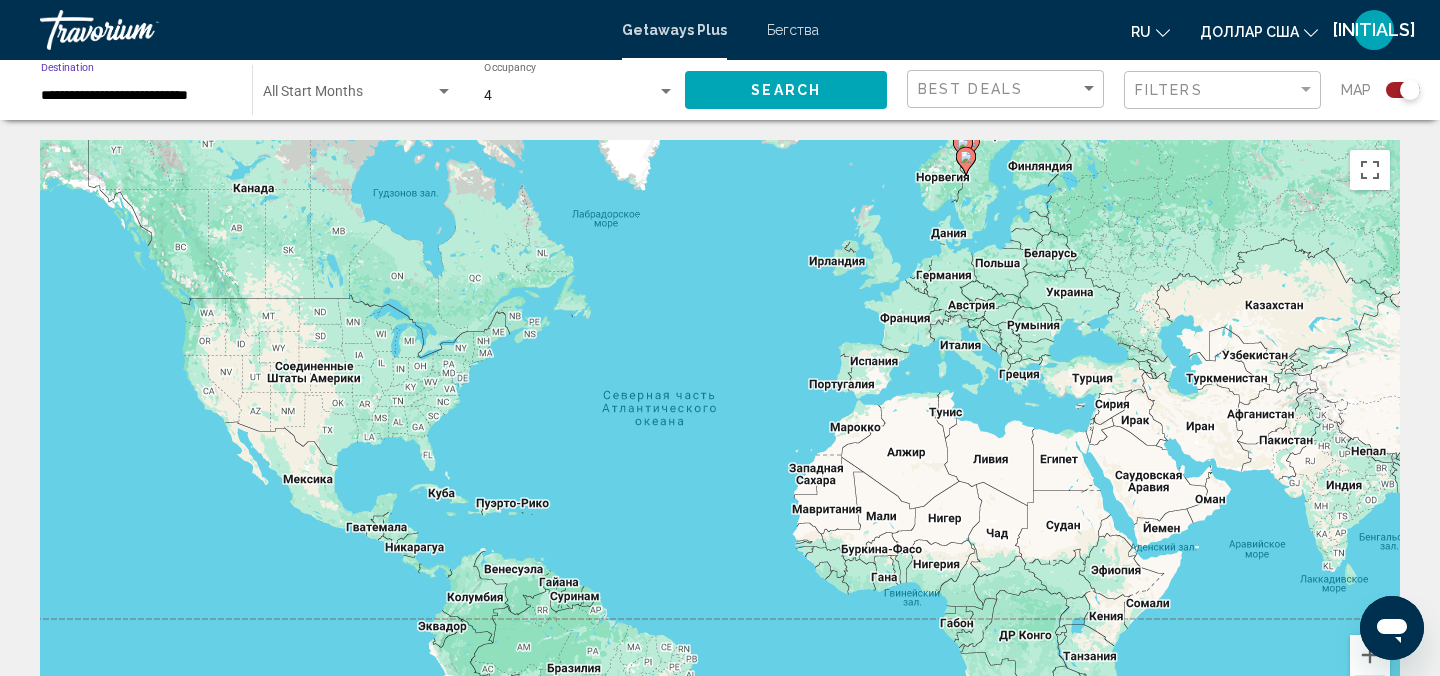 click on "**********" at bounding box center (136, 96) 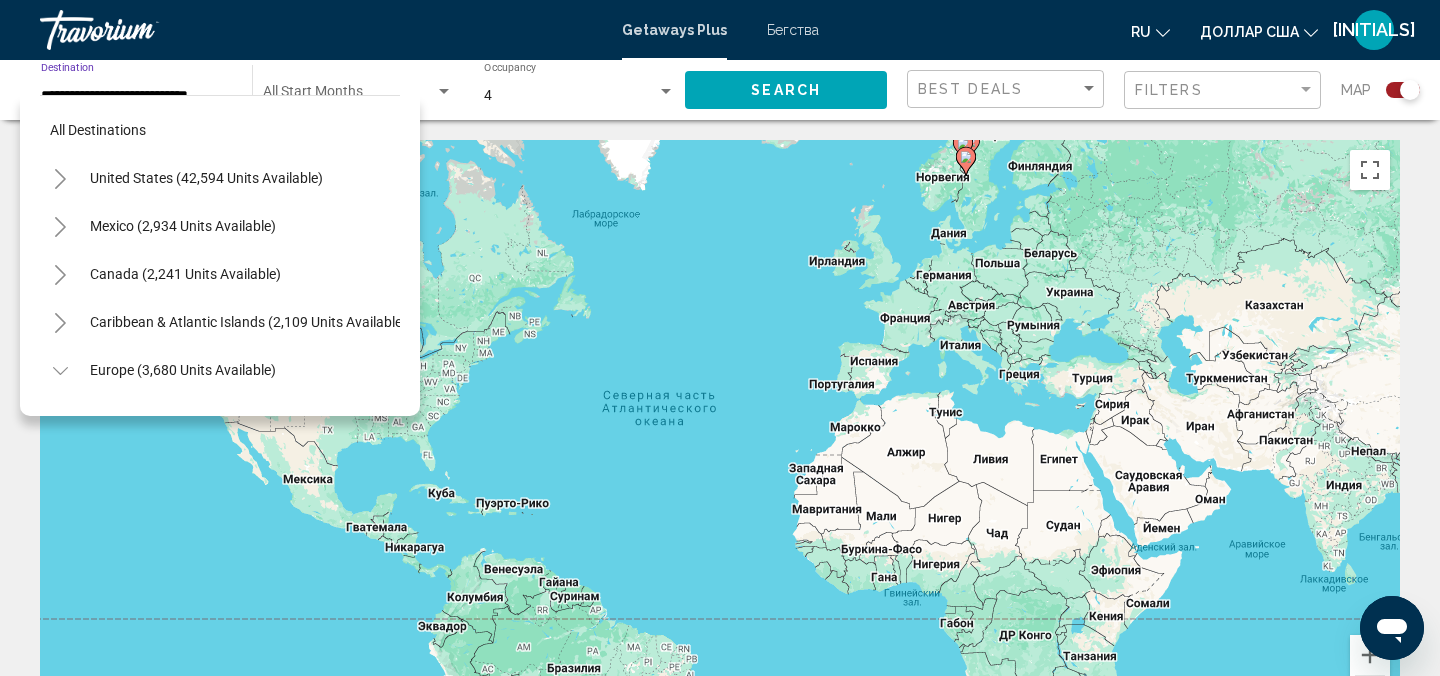 scroll, scrollTop: 407, scrollLeft: 0, axis: vertical 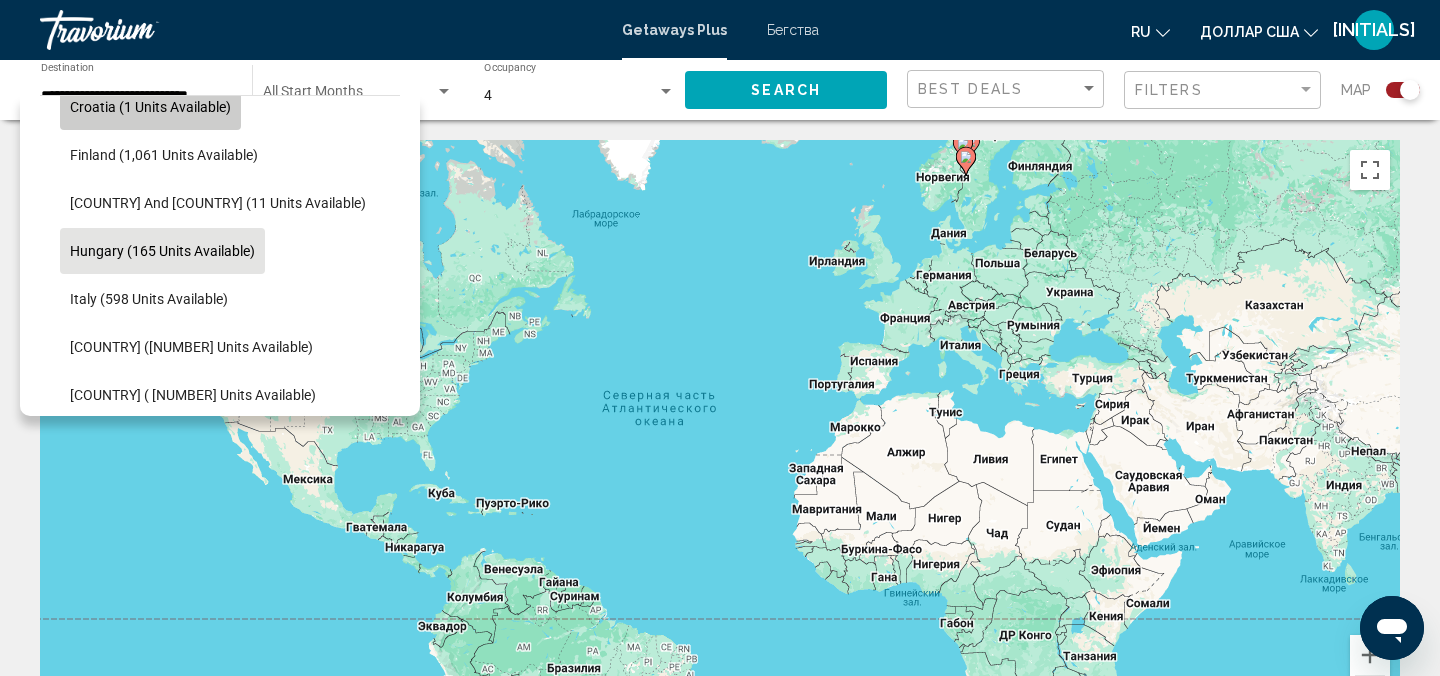 click on "Croatia (1 units available)" 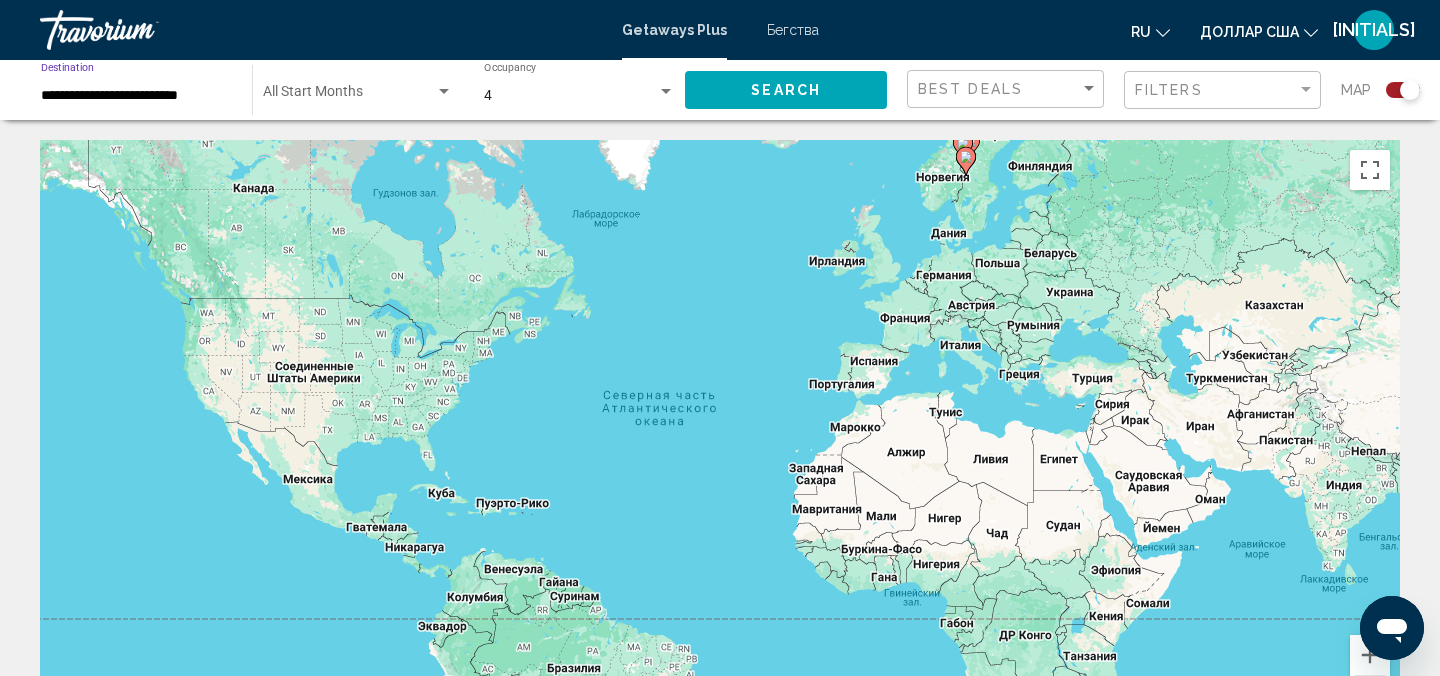 click on "**********" at bounding box center (136, 96) 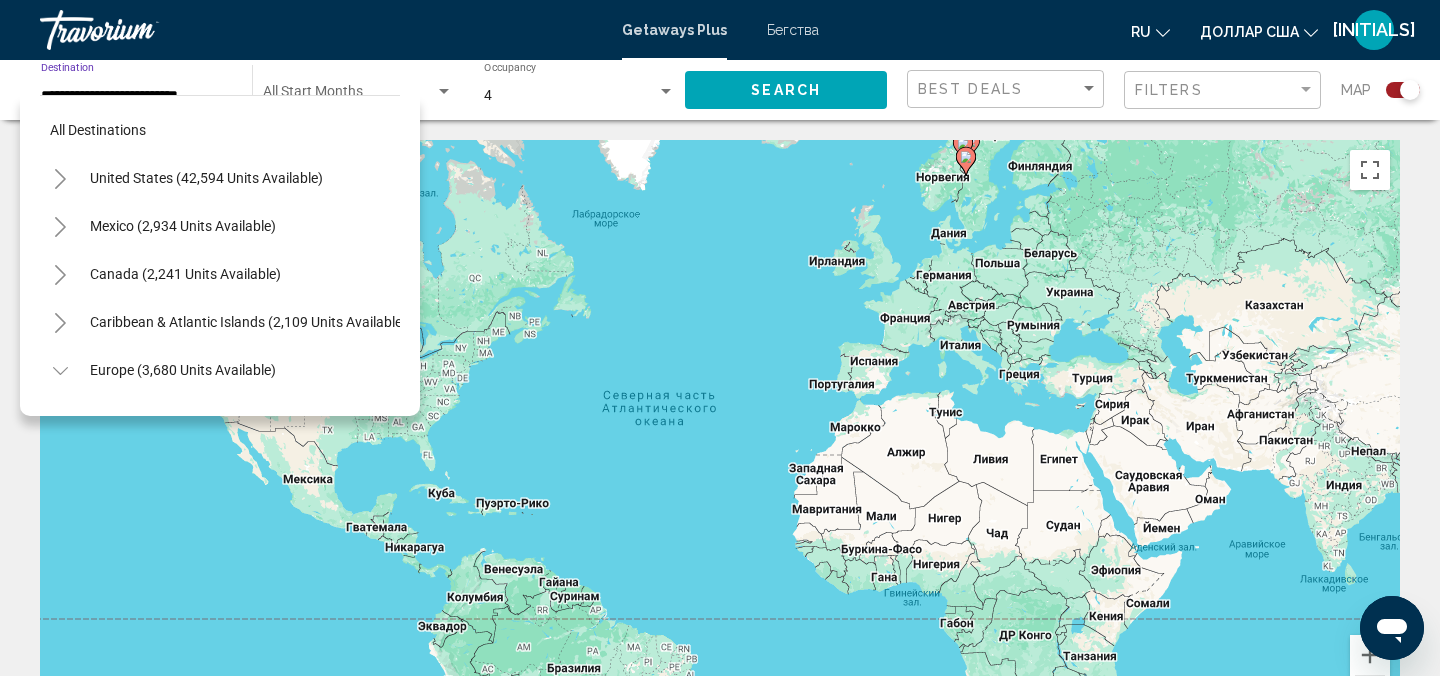 scroll, scrollTop: 263, scrollLeft: 0, axis: vertical 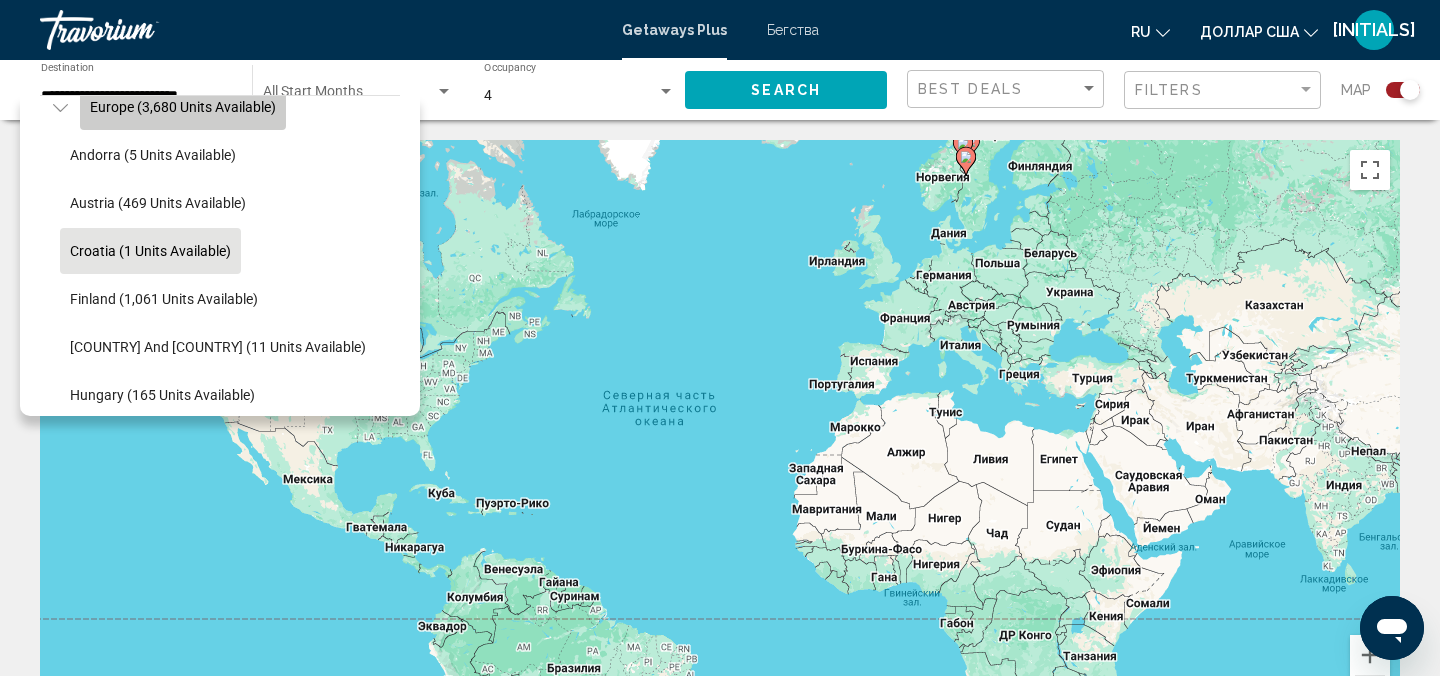 click on "Europe (3,680 units available)" 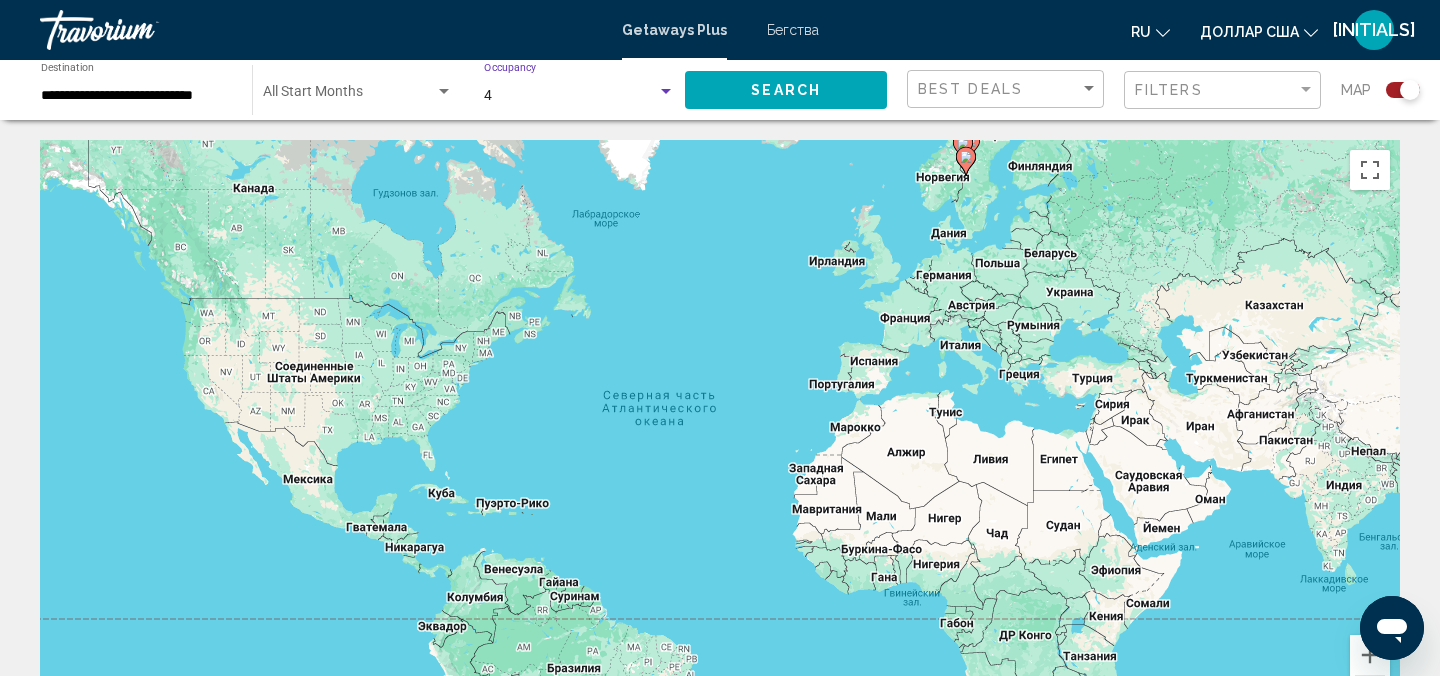 click at bounding box center [666, 91] 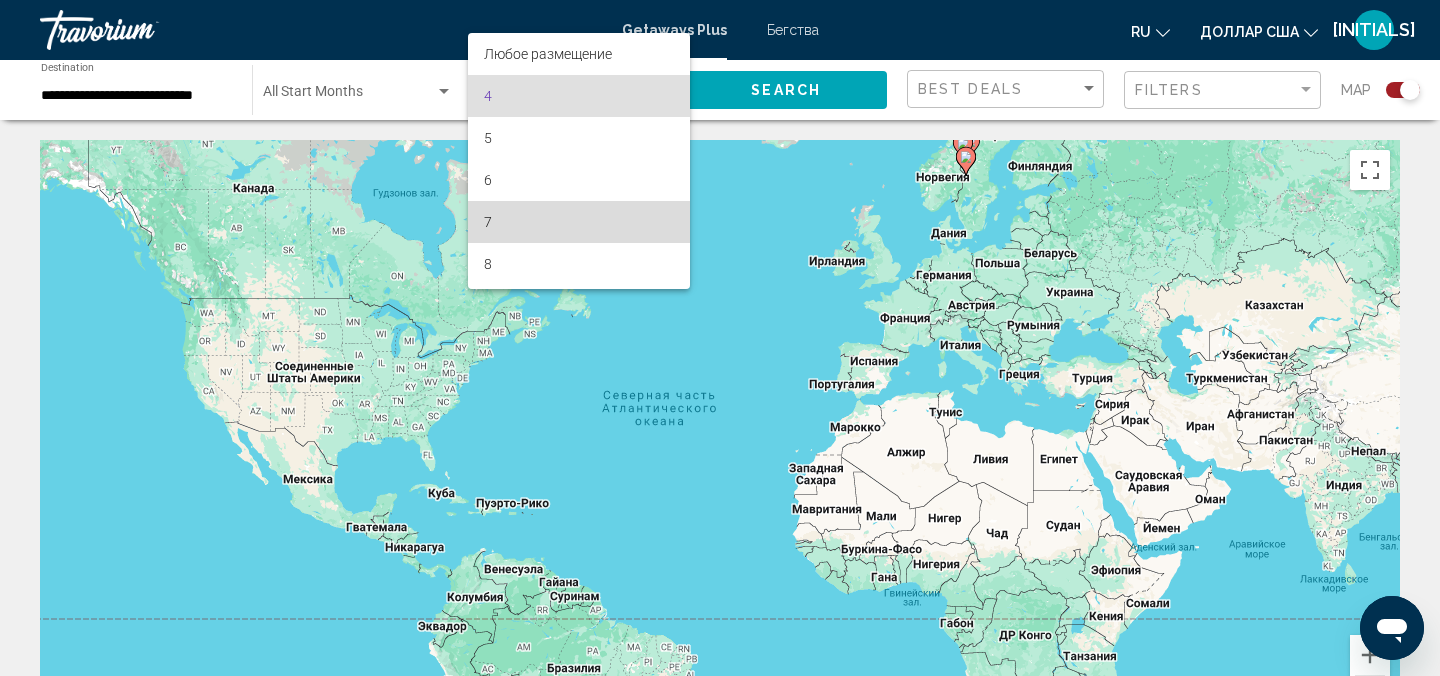 click on "7" at bounding box center [579, 222] 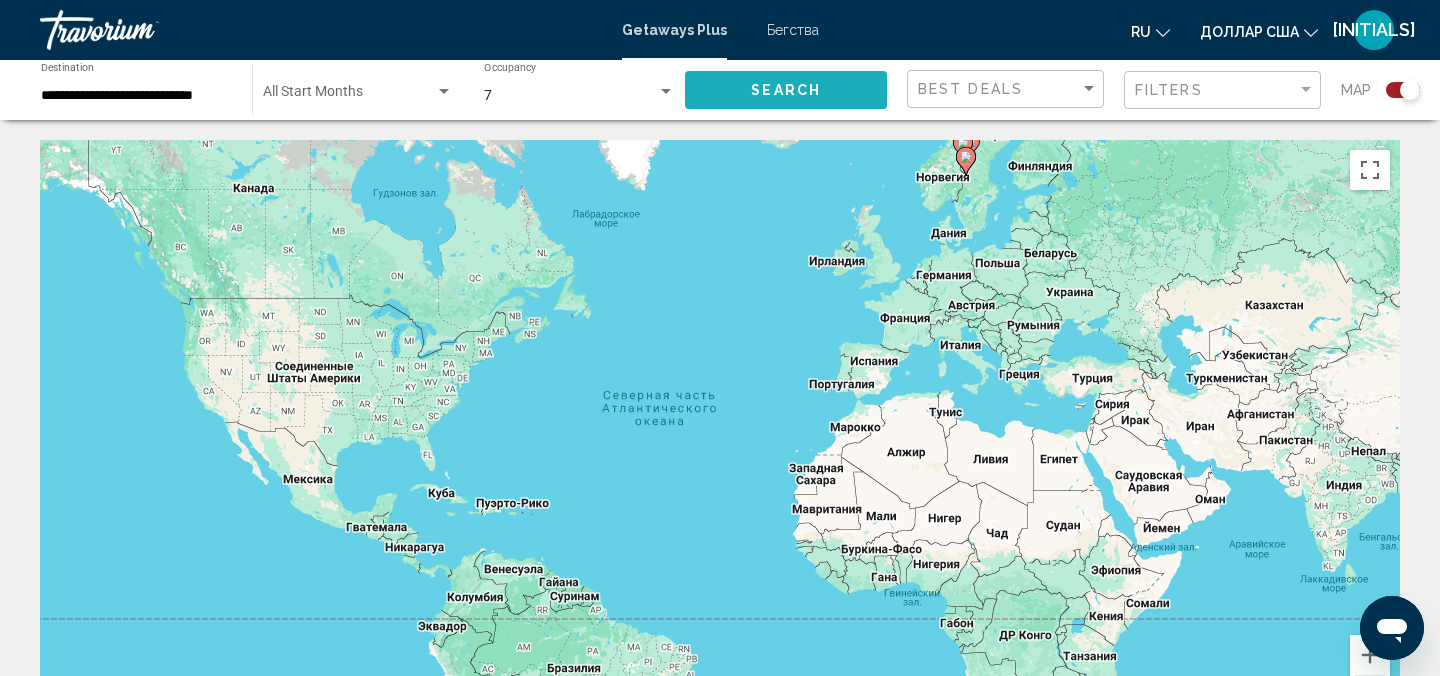 click on "Search" 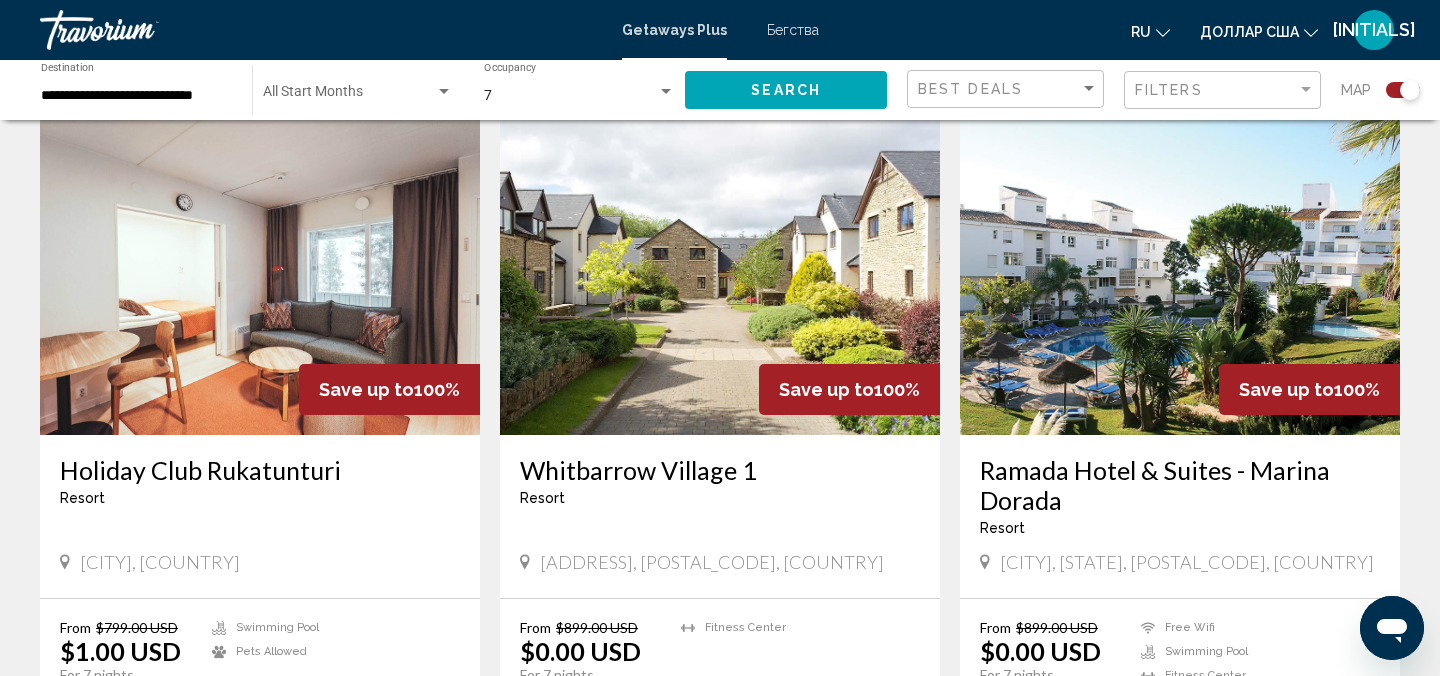 scroll, scrollTop: 720, scrollLeft: 0, axis: vertical 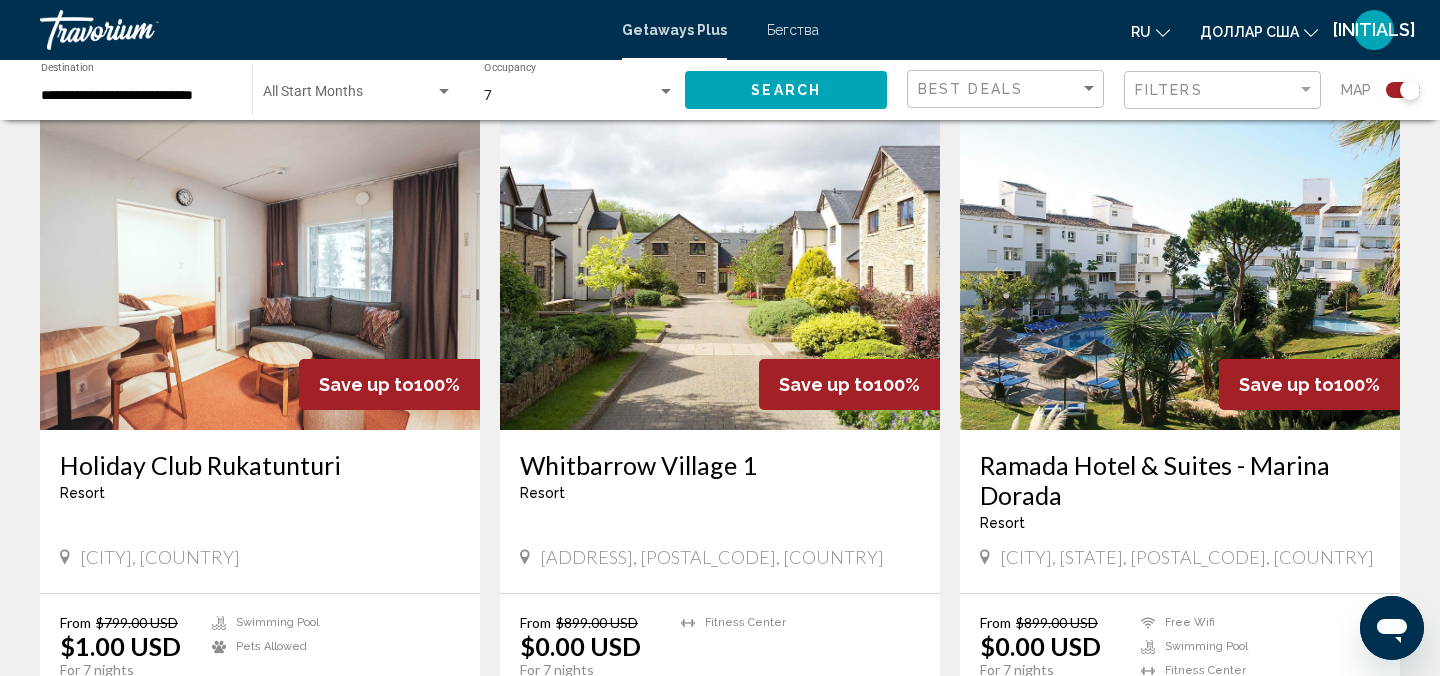 click at bounding box center [1180, 270] 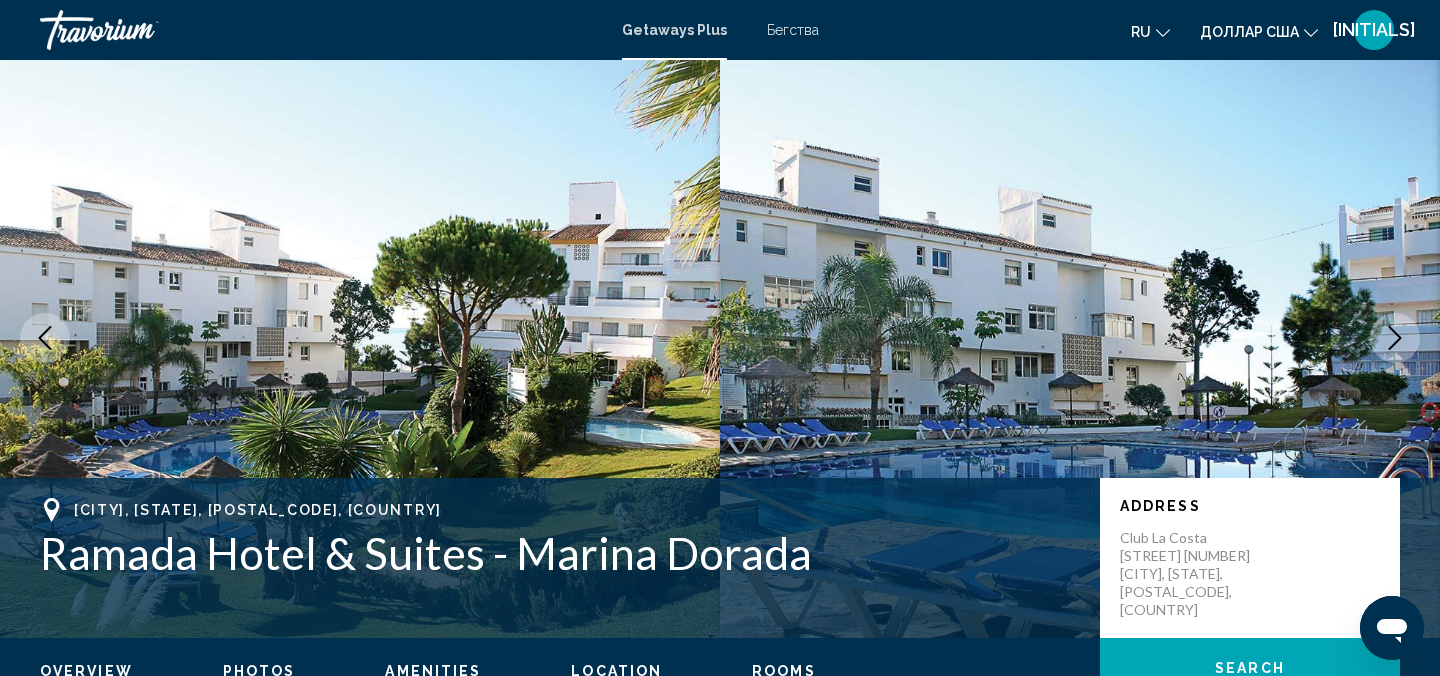 type 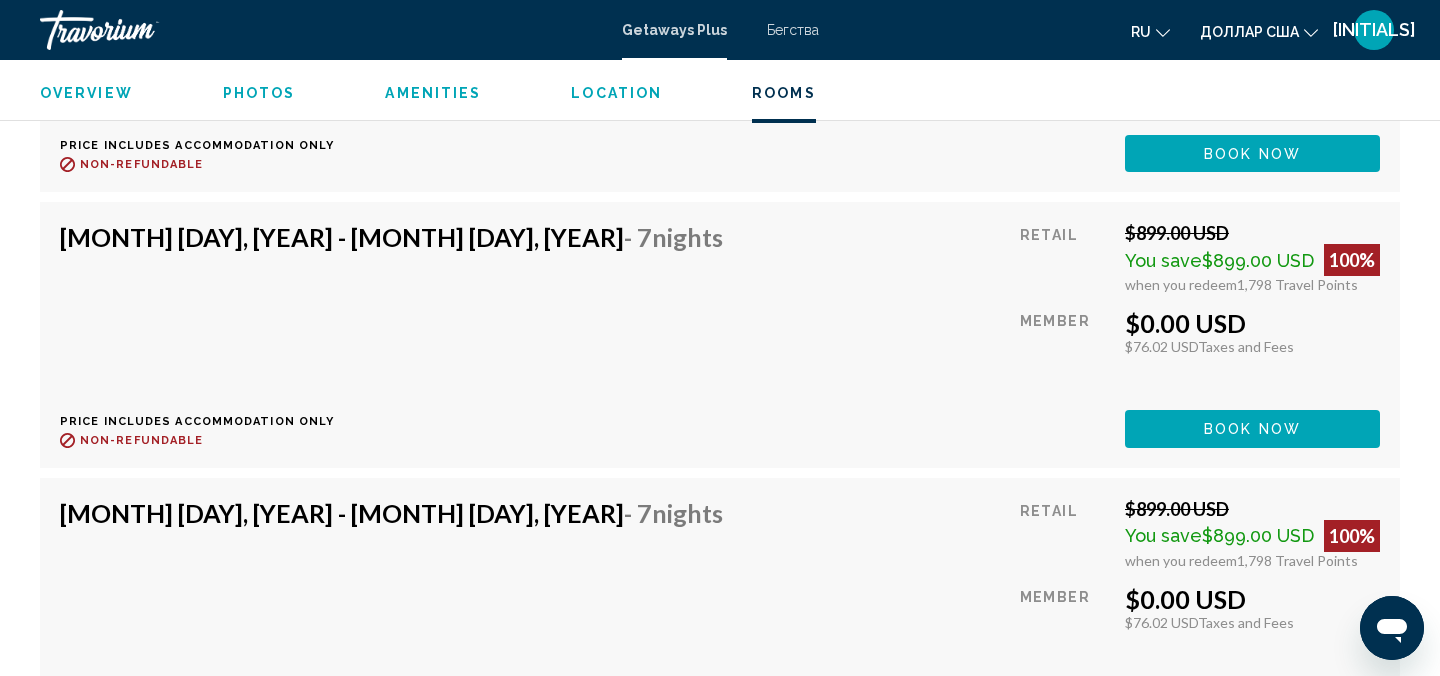scroll, scrollTop: 3702, scrollLeft: 0, axis: vertical 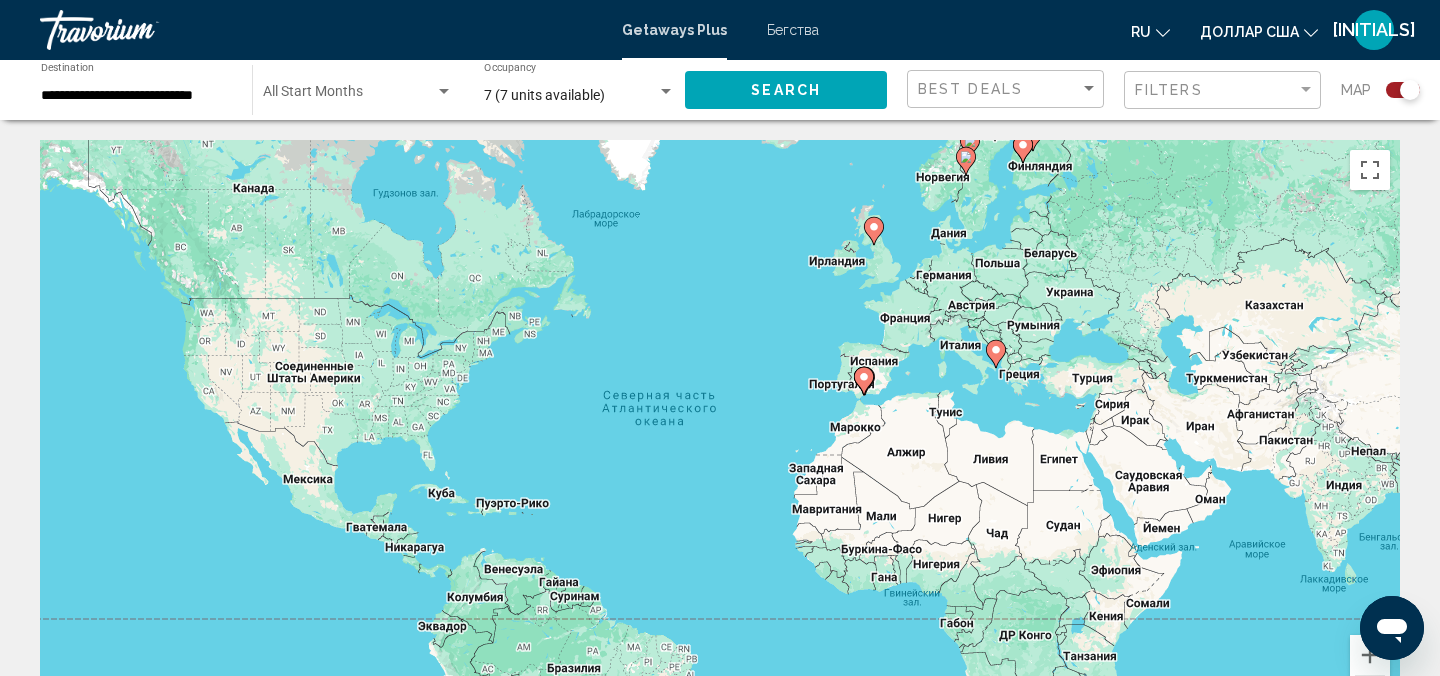 click on "Бегства" at bounding box center [793, 30] 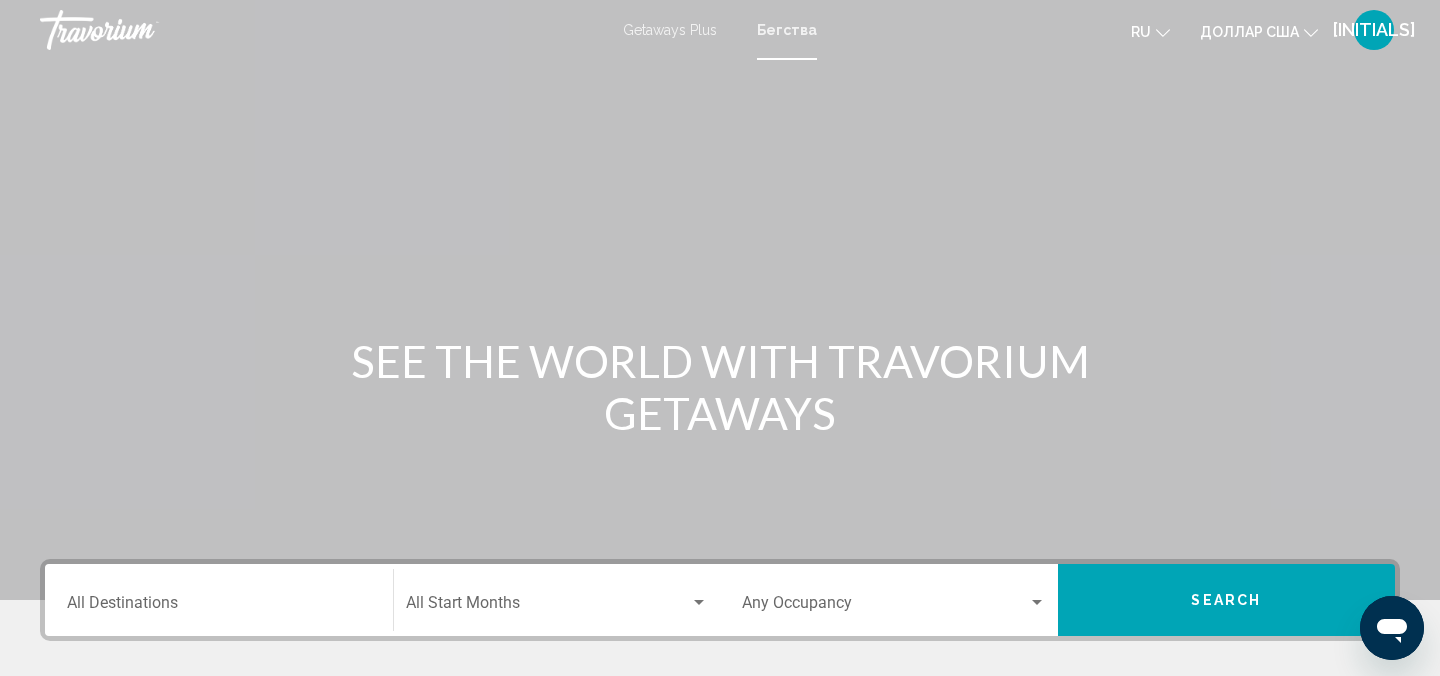 click on "Destination All Destinations" at bounding box center (219, 600) 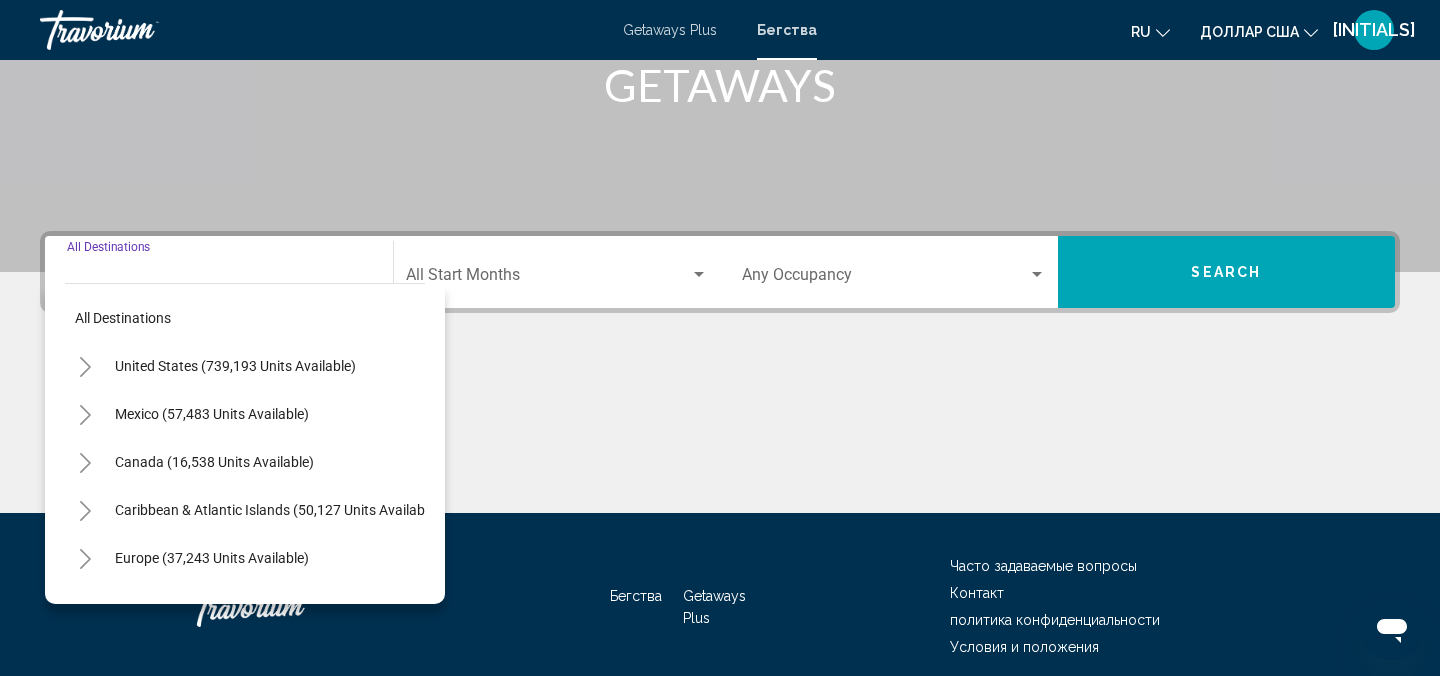 scroll, scrollTop: 410, scrollLeft: 0, axis: vertical 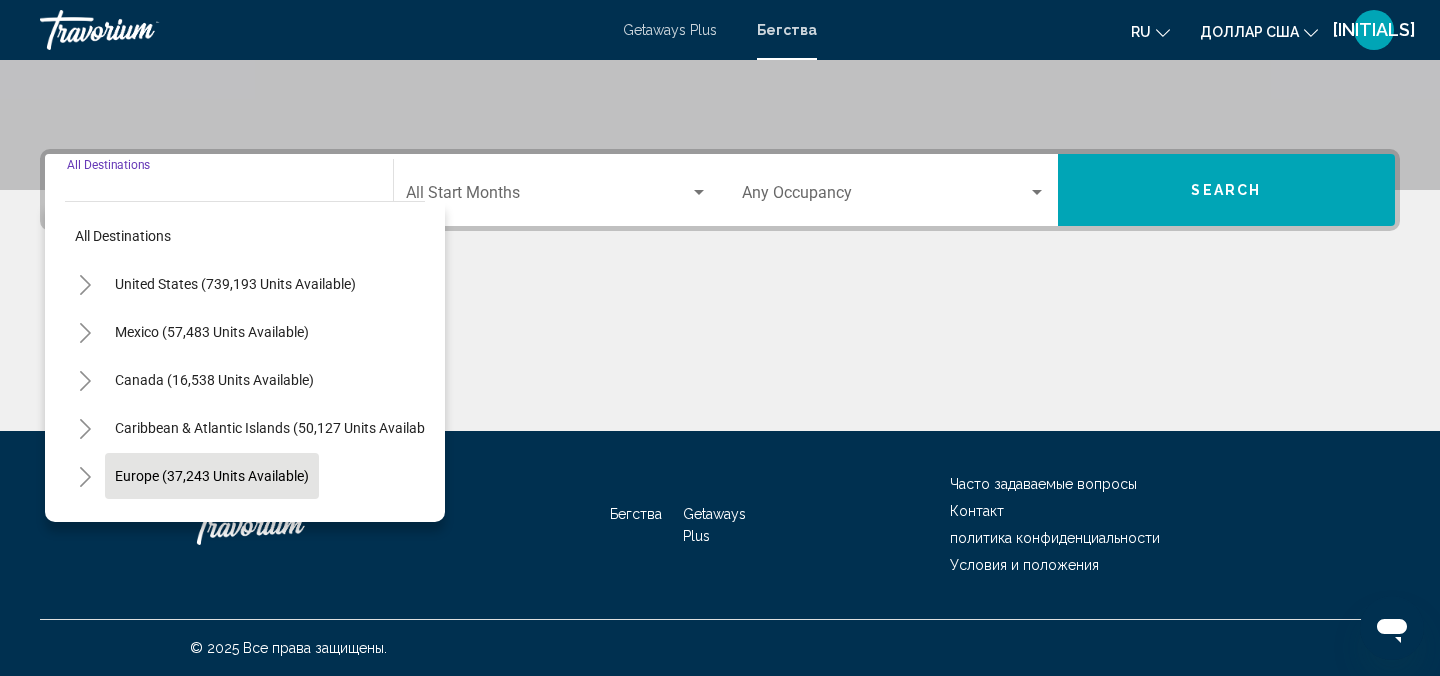 click on "Europe (37,243 units available)" at bounding box center (214, 524) 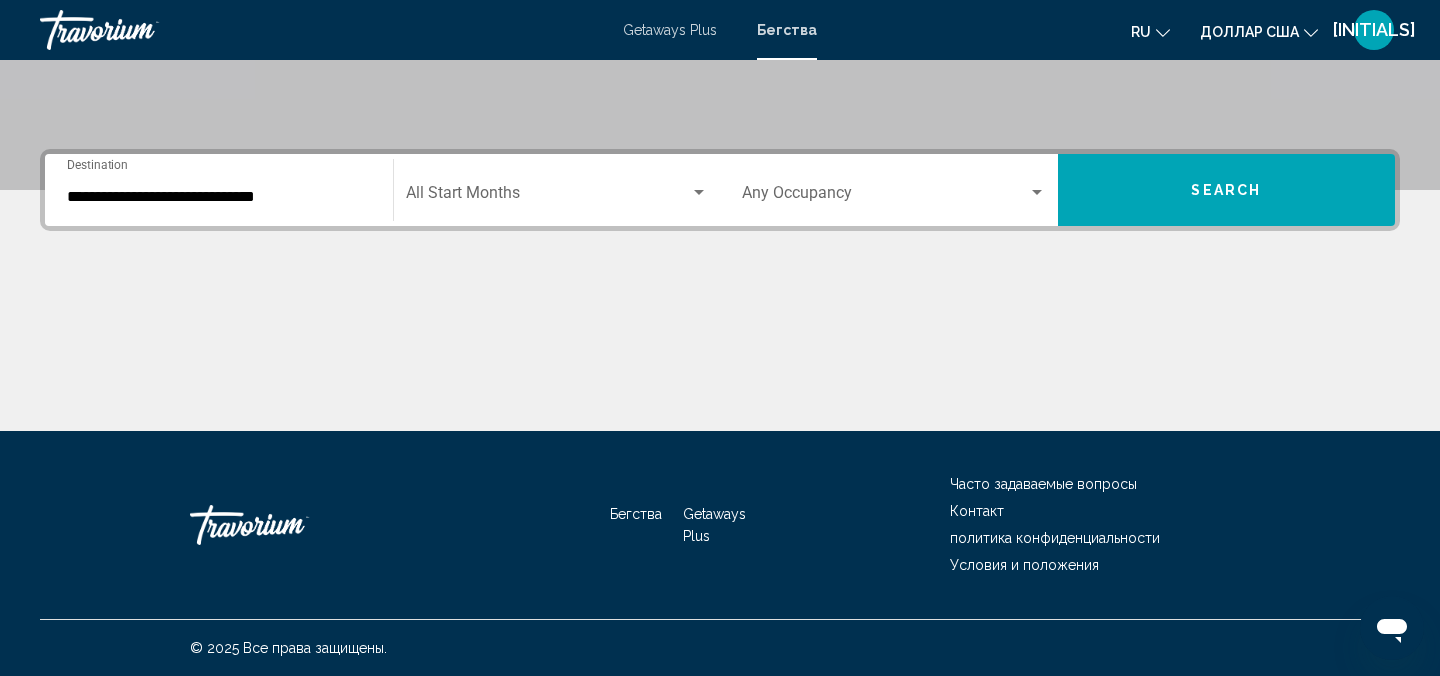 click on "**********" at bounding box center (219, 190) 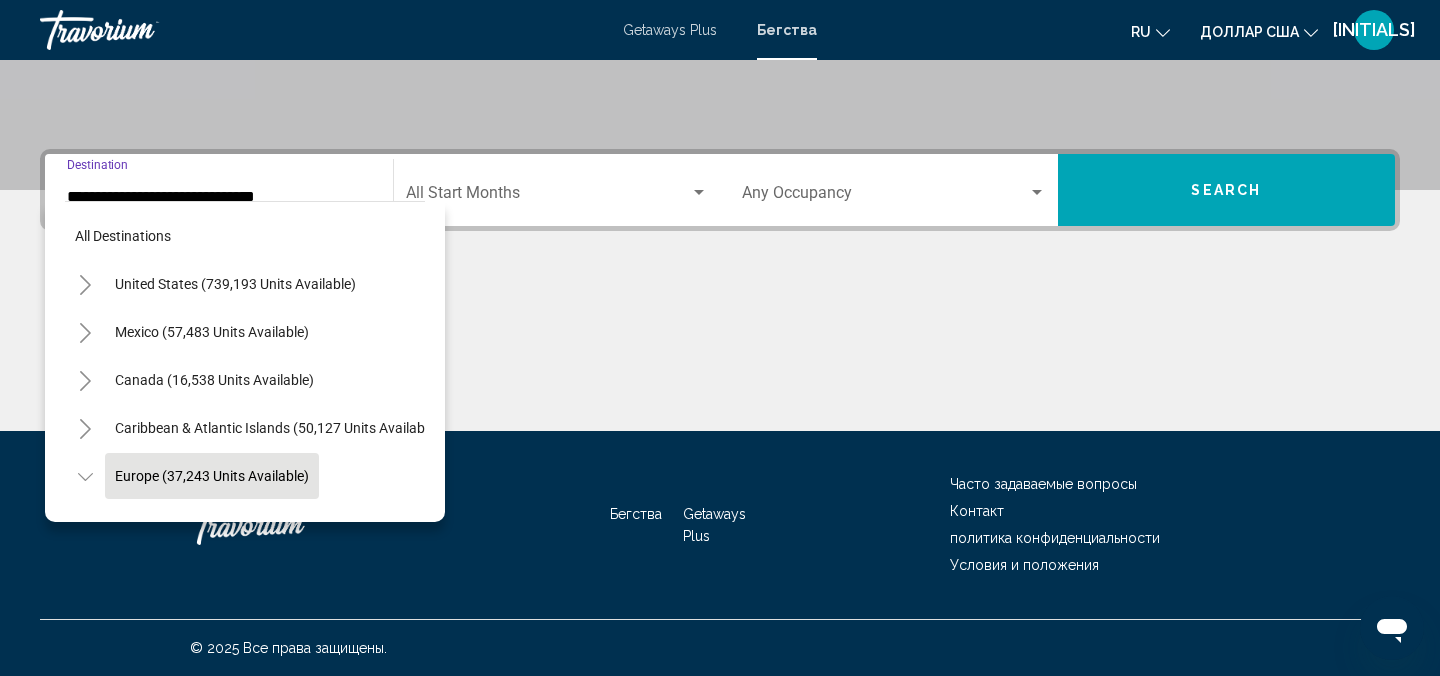 scroll, scrollTop: 119, scrollLeft: 0, axis: vertical 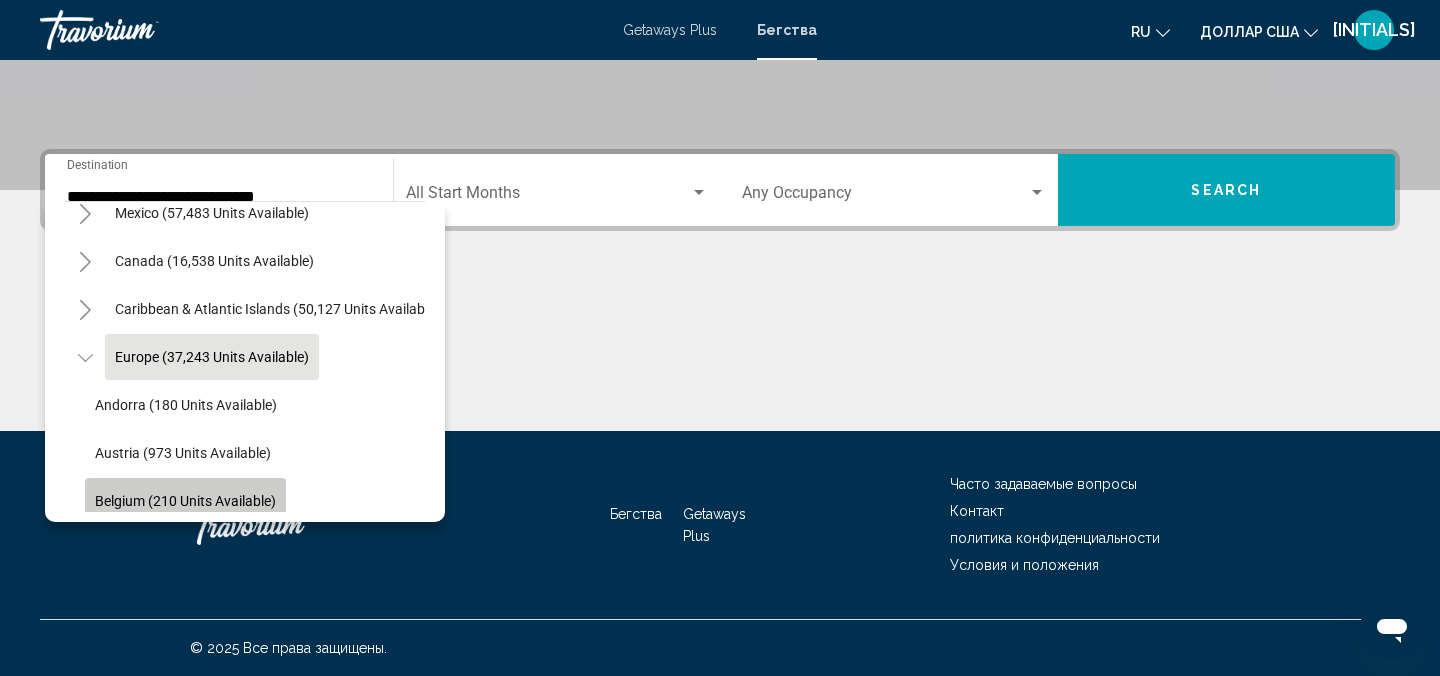 click on "Belgium (210 units available)" 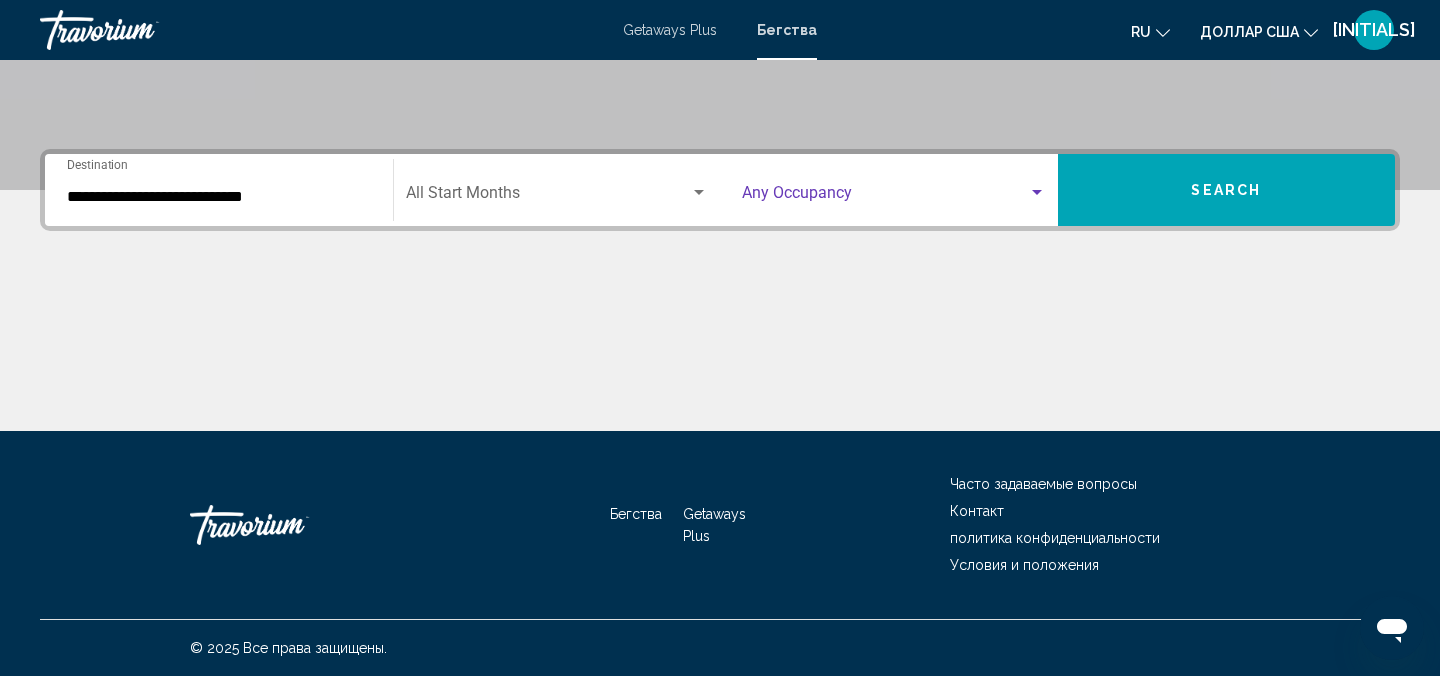 click at bounding box center [1037, 193] 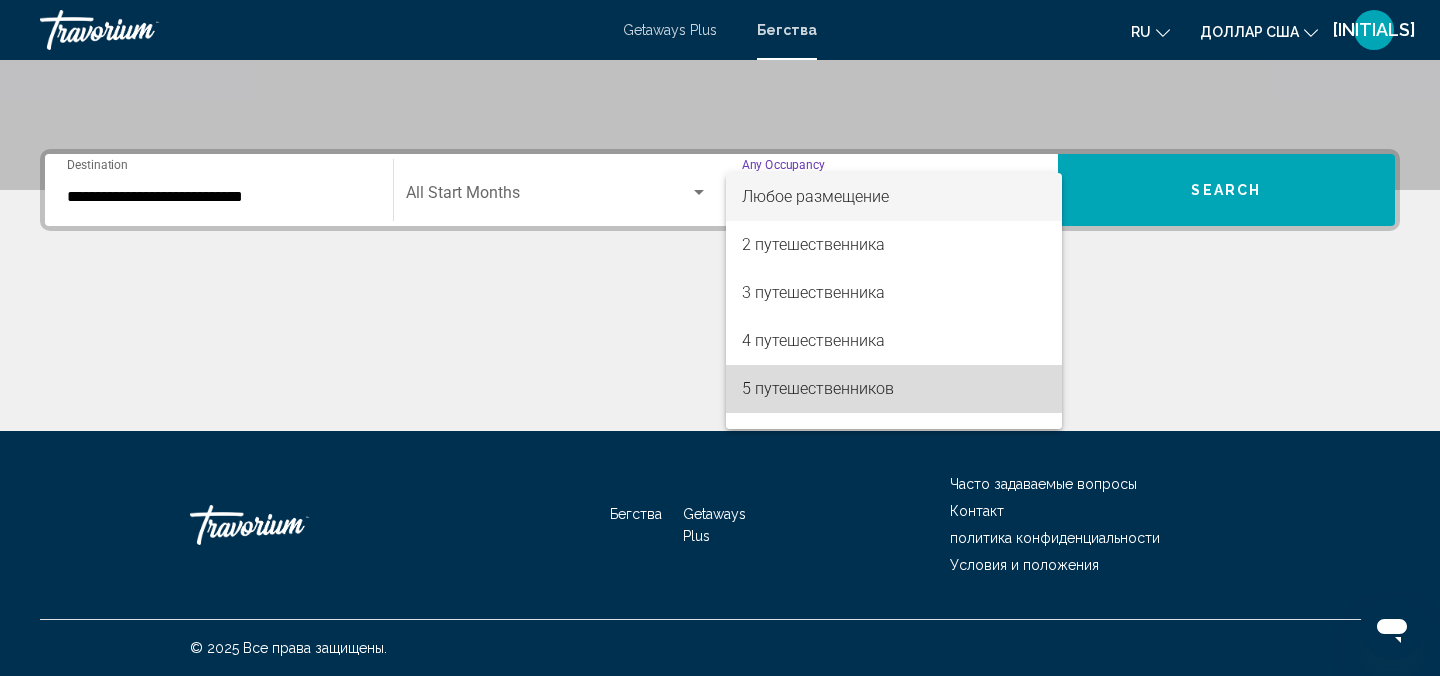 click on "5 путешественников" at bounding box center [818, 388] 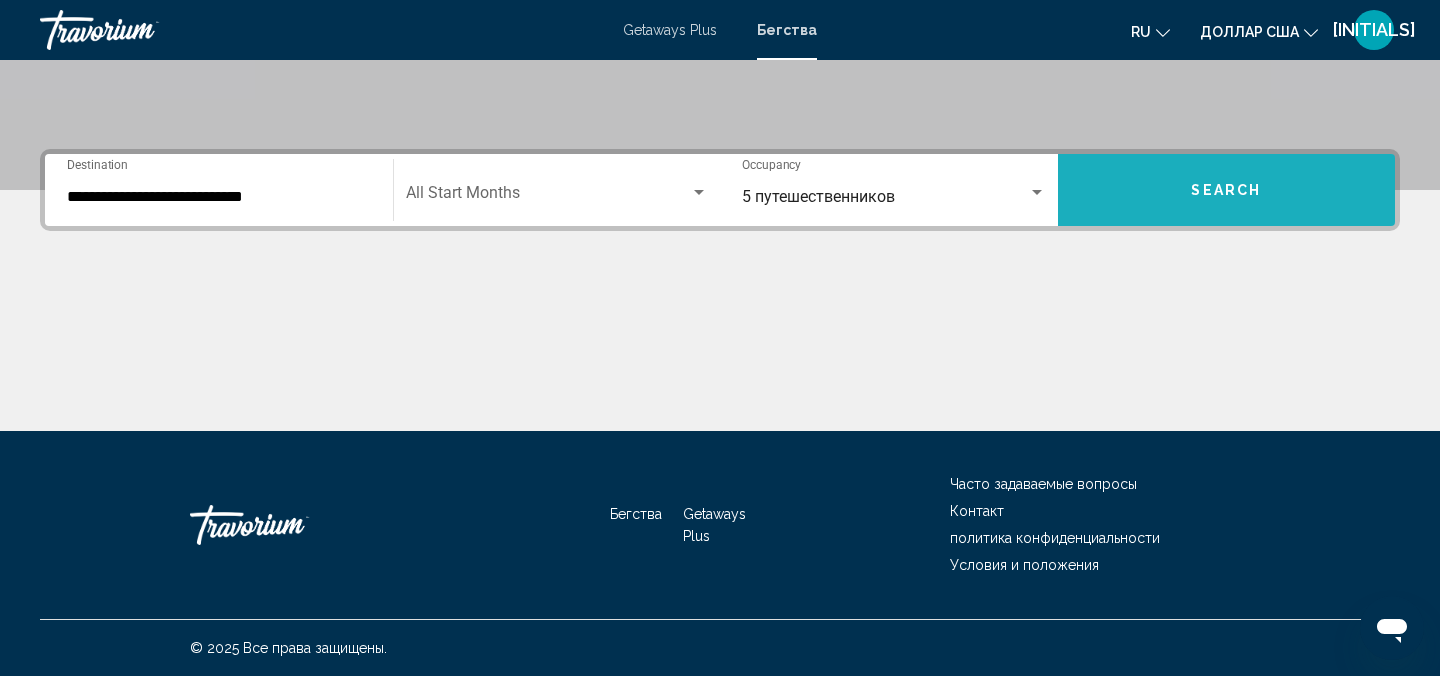 click on "Search" at bounding box center [1226, 191] 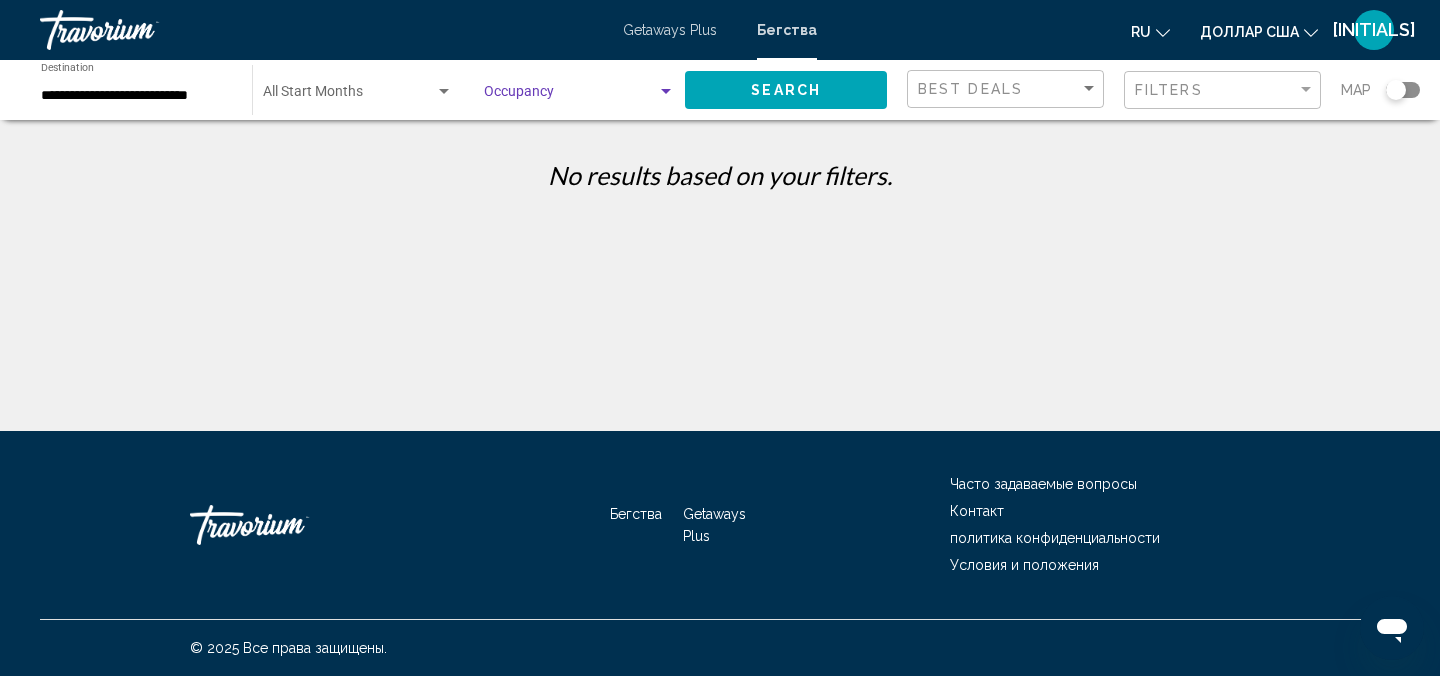 click at bounding box center (666, 91) 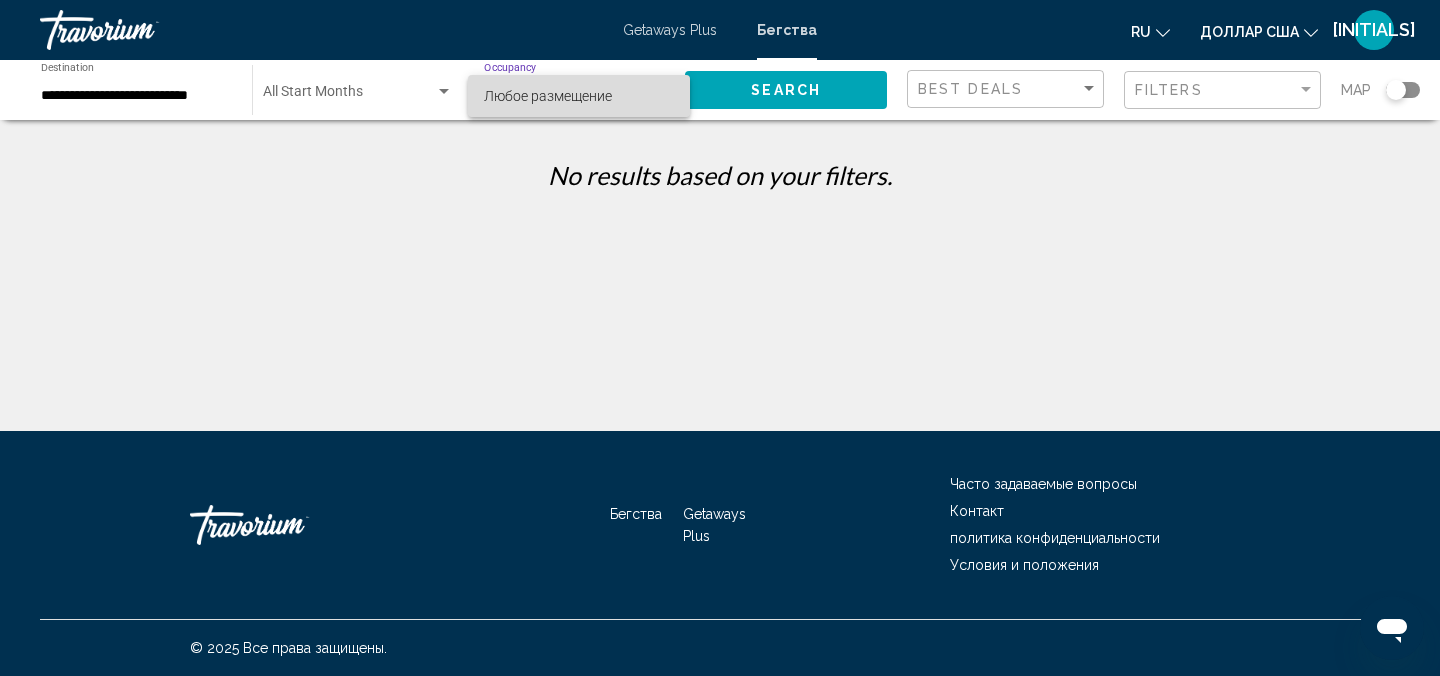 click on "Любое размещение" at bounding box center [579, 96] 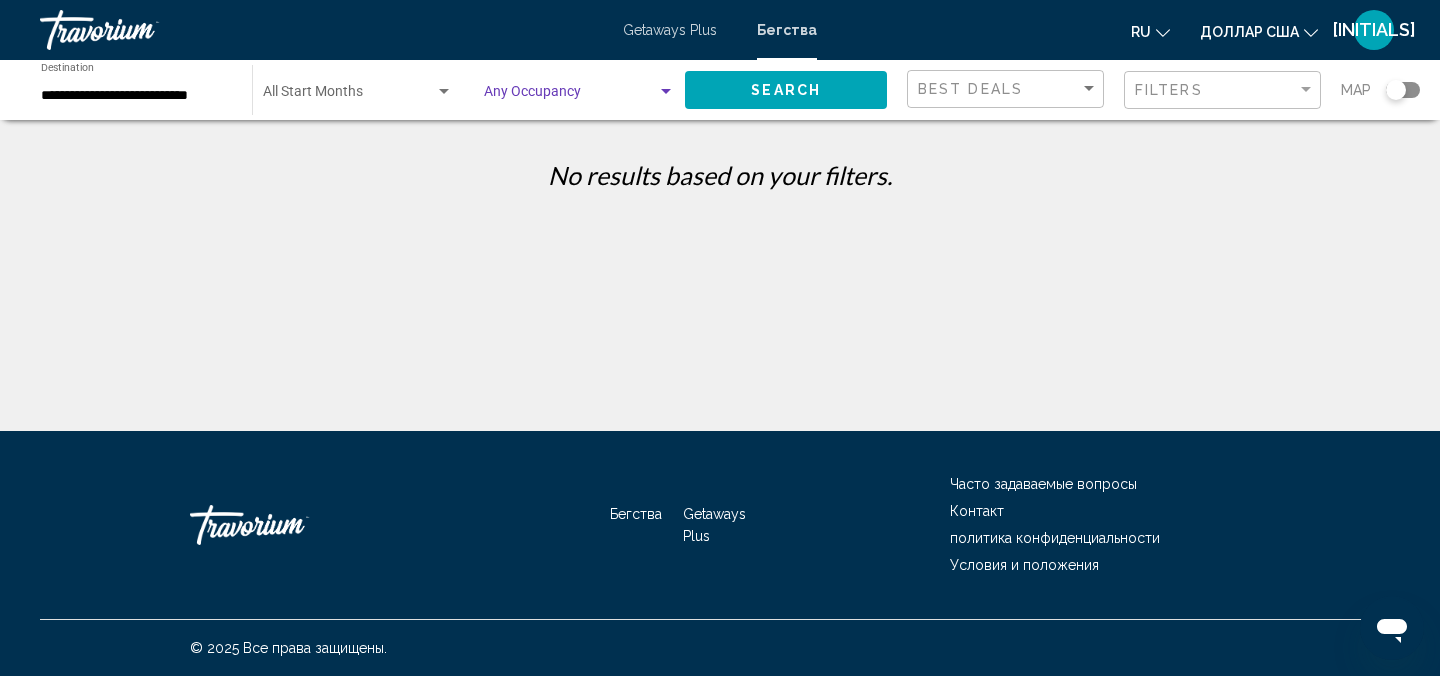 click at bounding box center [570, 96] 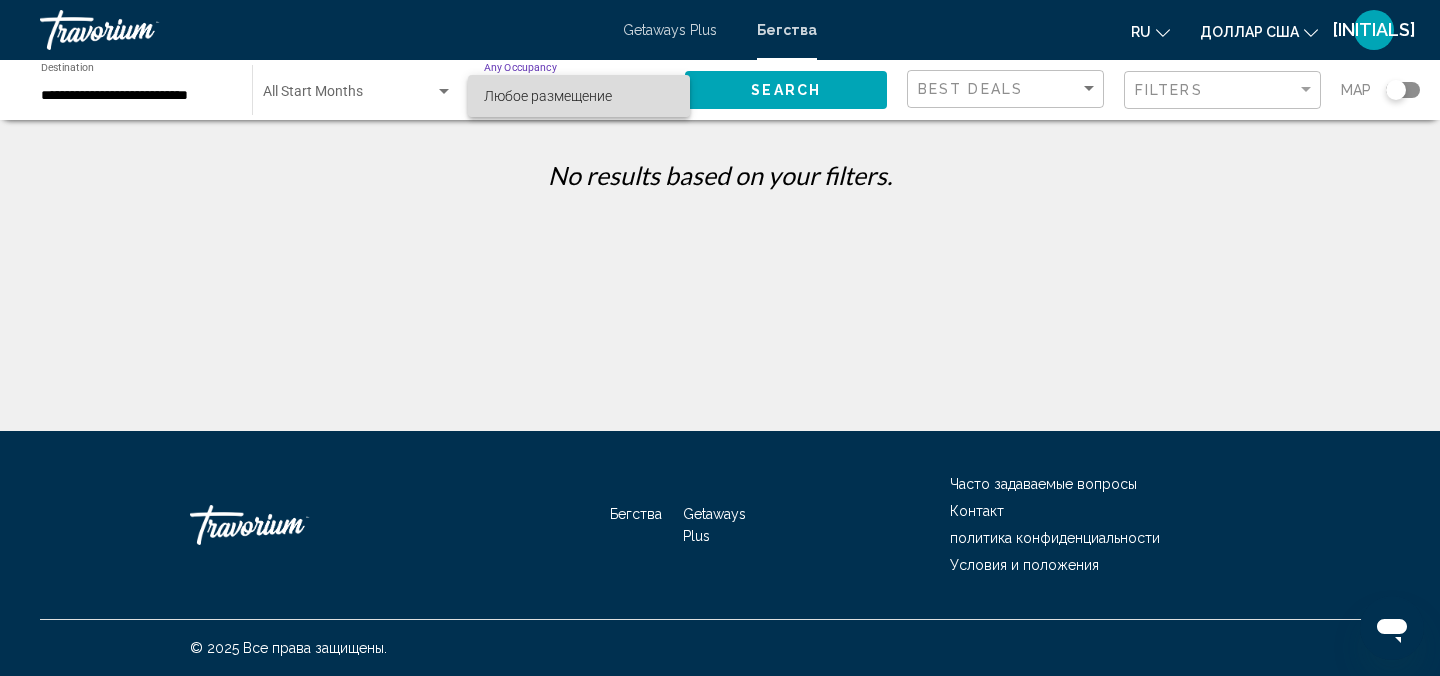 click on "Любое размещение" at bounding box center (579, 96) 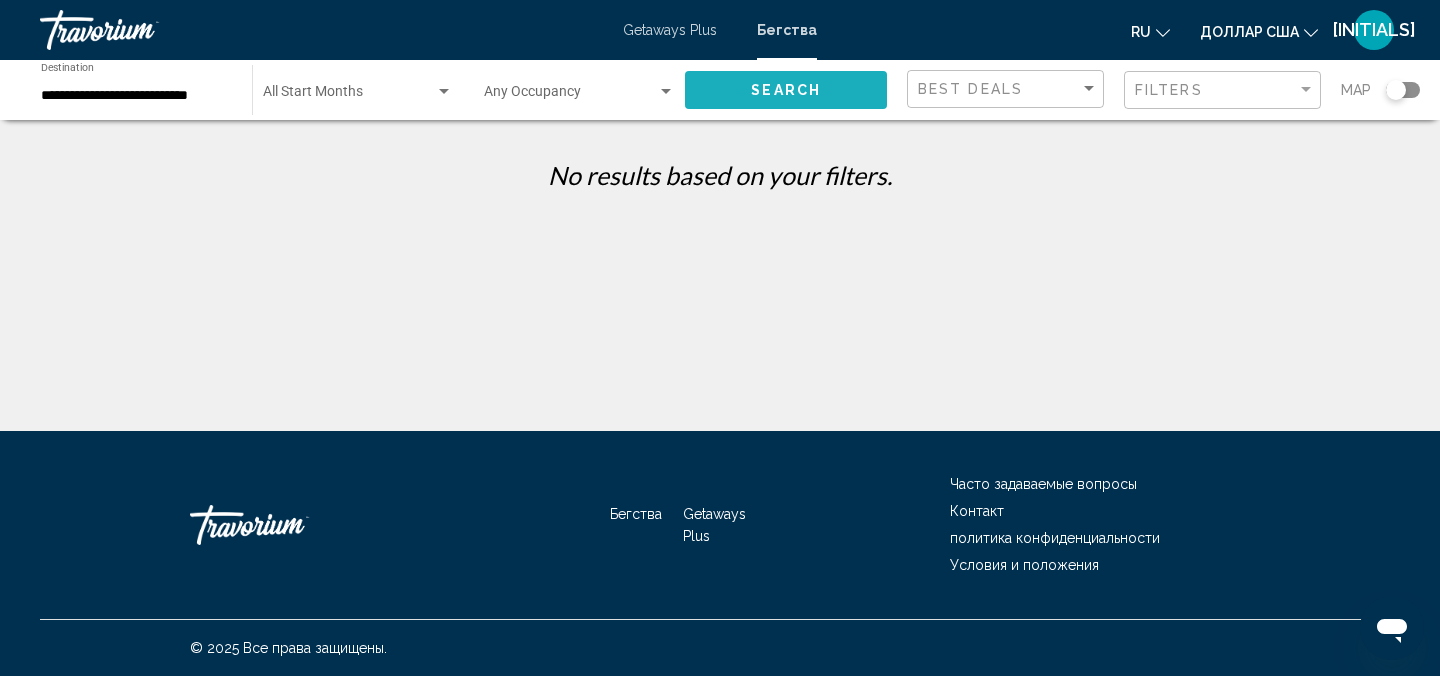 click on "Search" 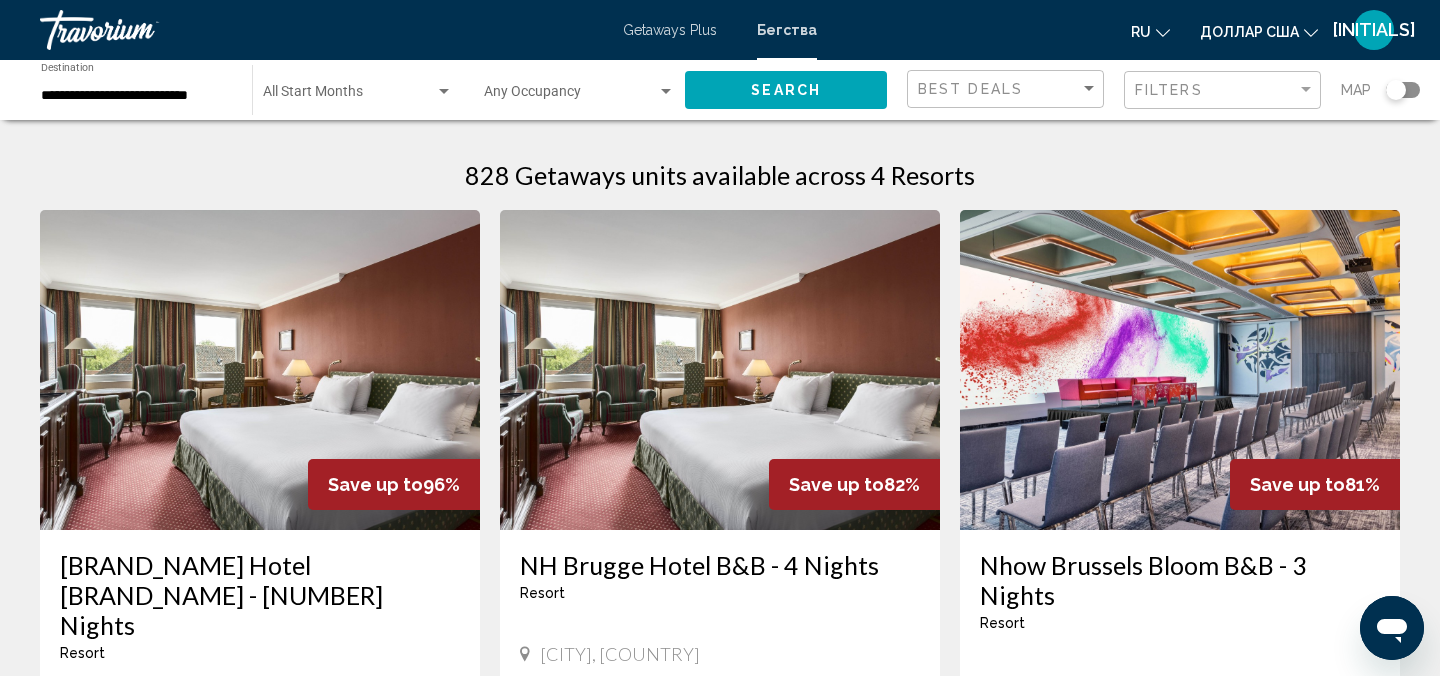 type 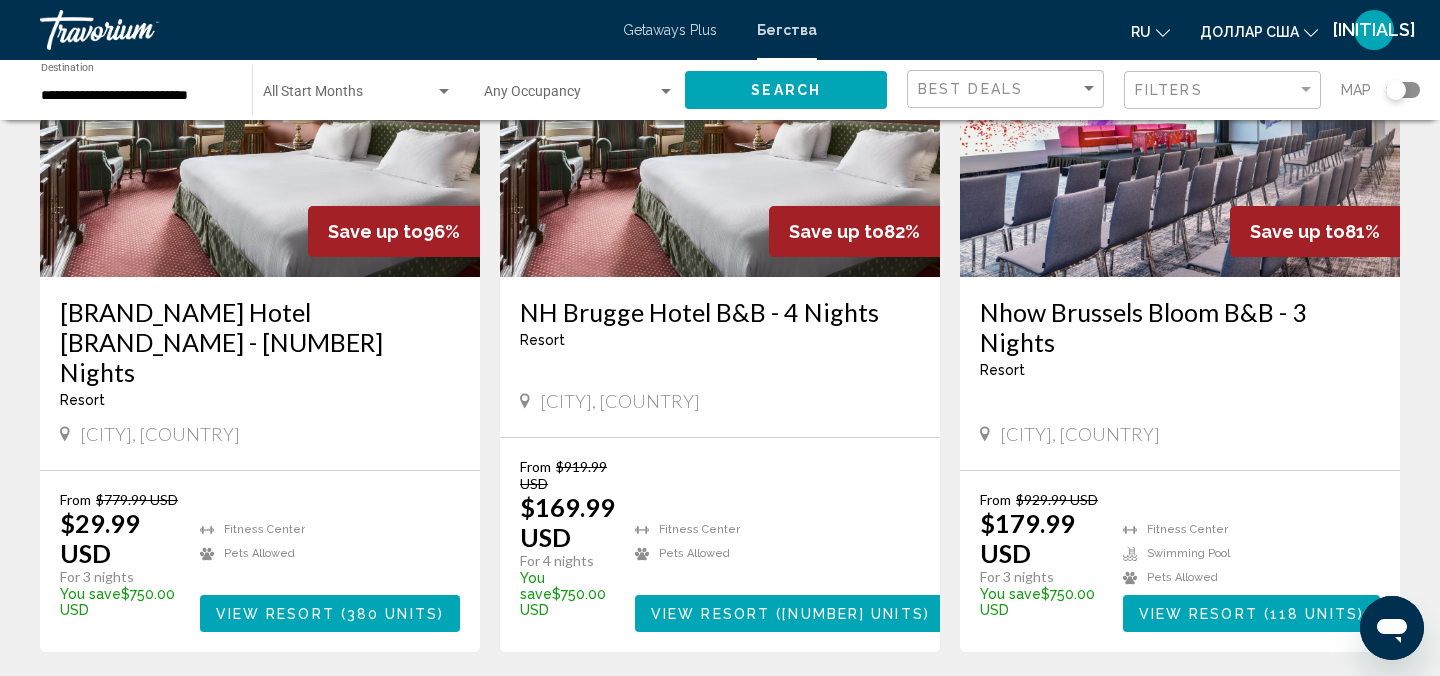 scroll, scrollTop: 240, scrollLeft: 0, axis: vertical 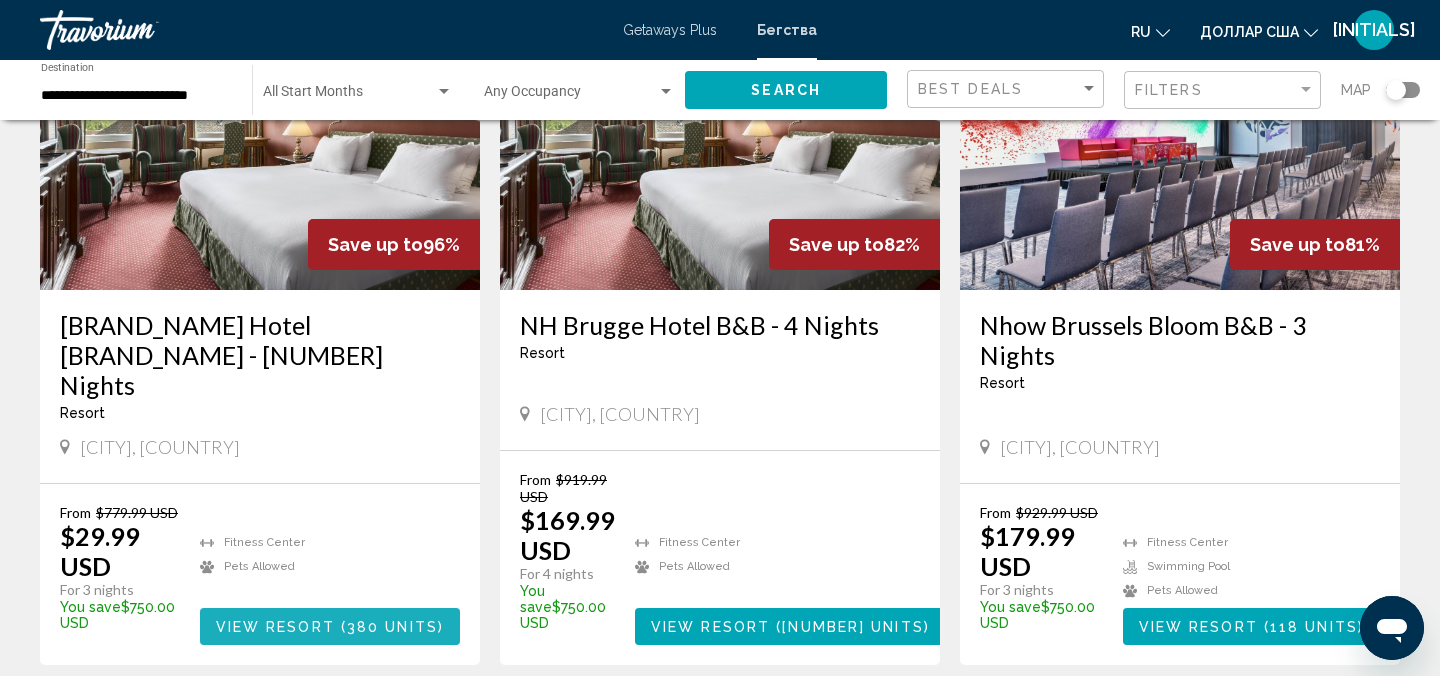 click on "380 units" at bounding box center (392, 627) 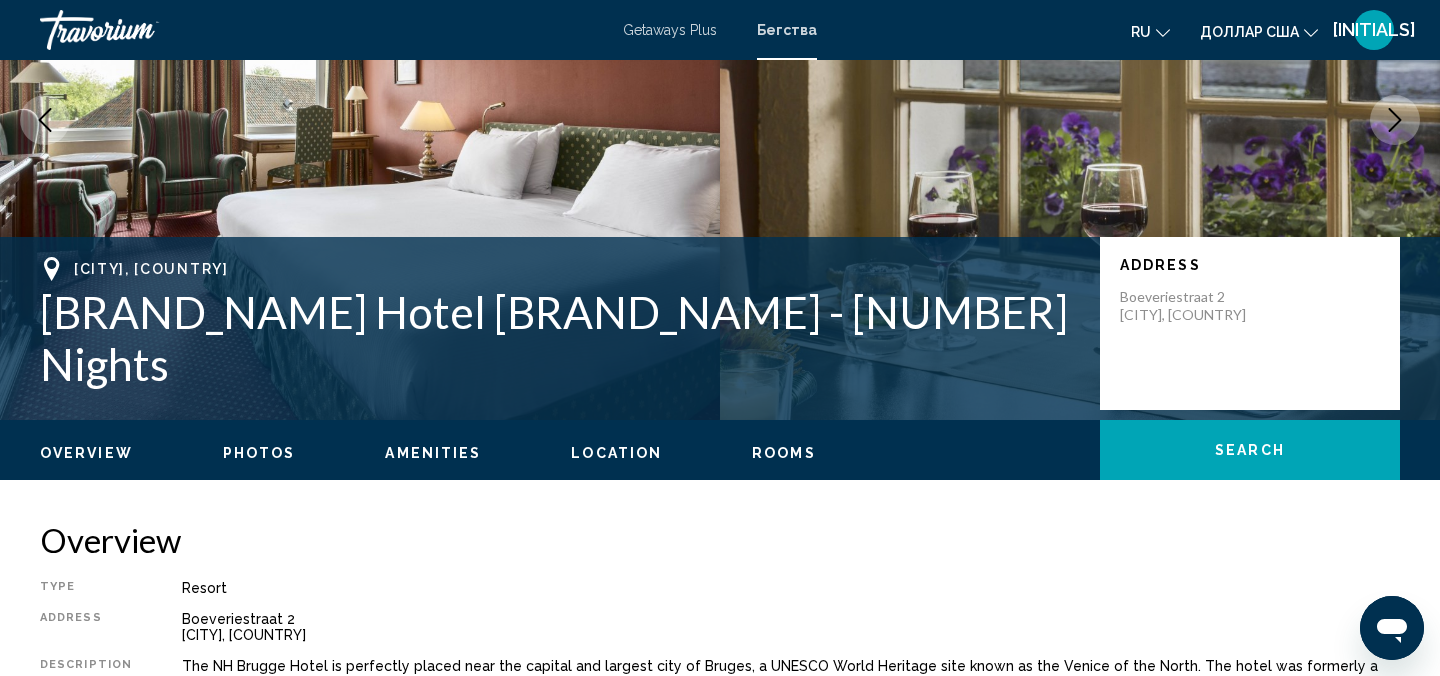 scroll, scrollTop: 22, scrollLeft: 0, axis: vertical 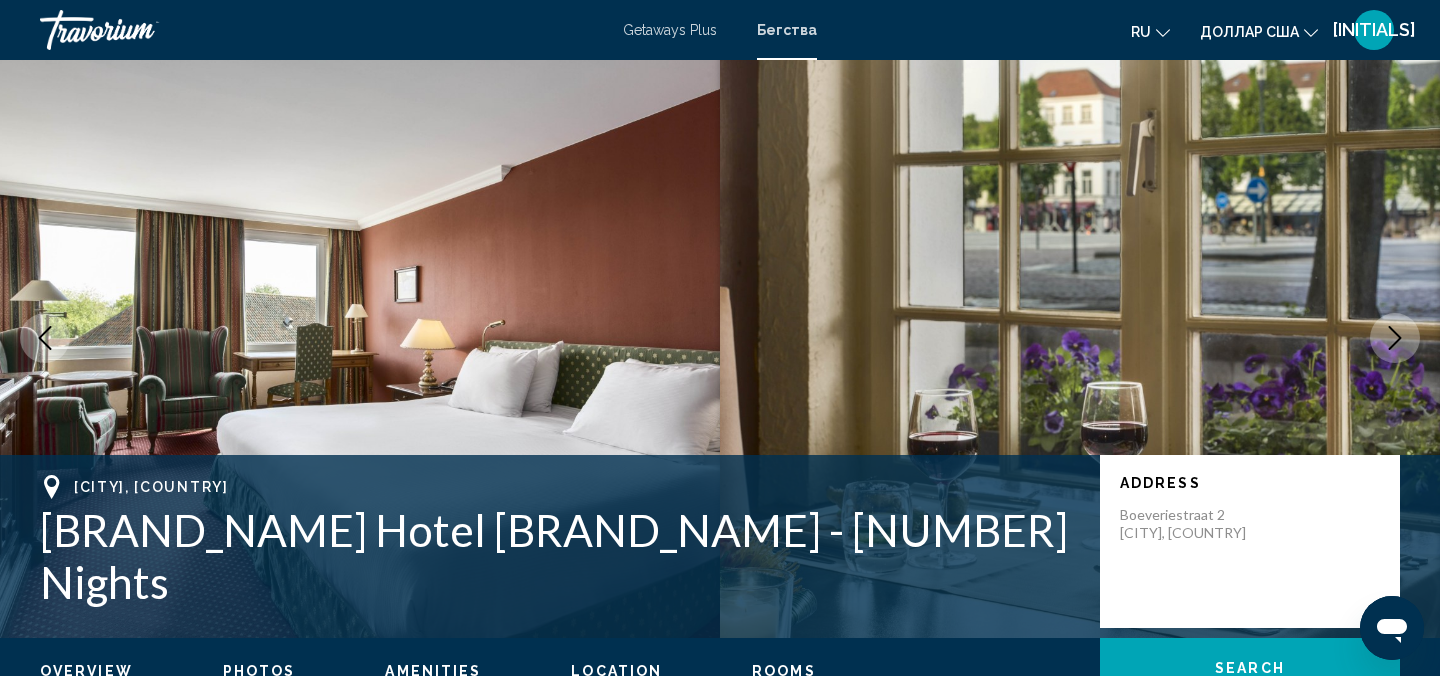 type 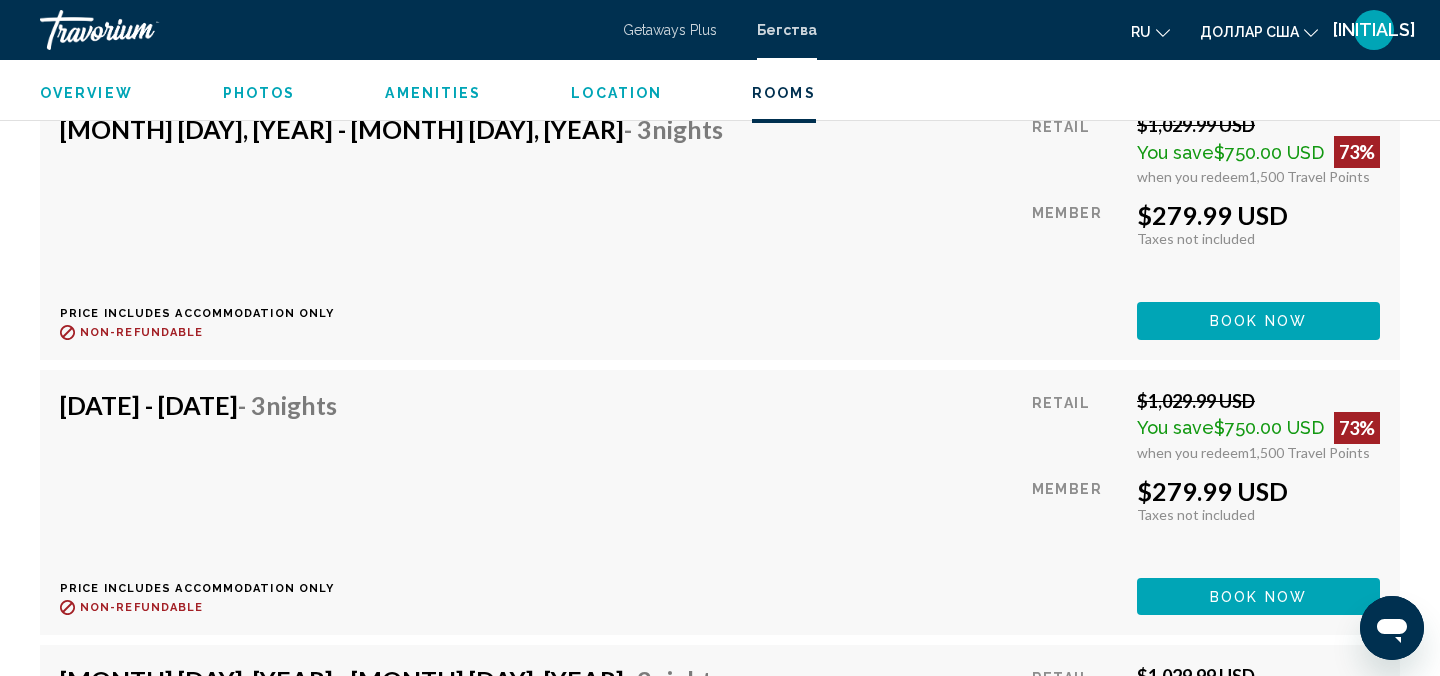 scroll, scrollTop: 7381, scrollLeft: 0, axis: vertical 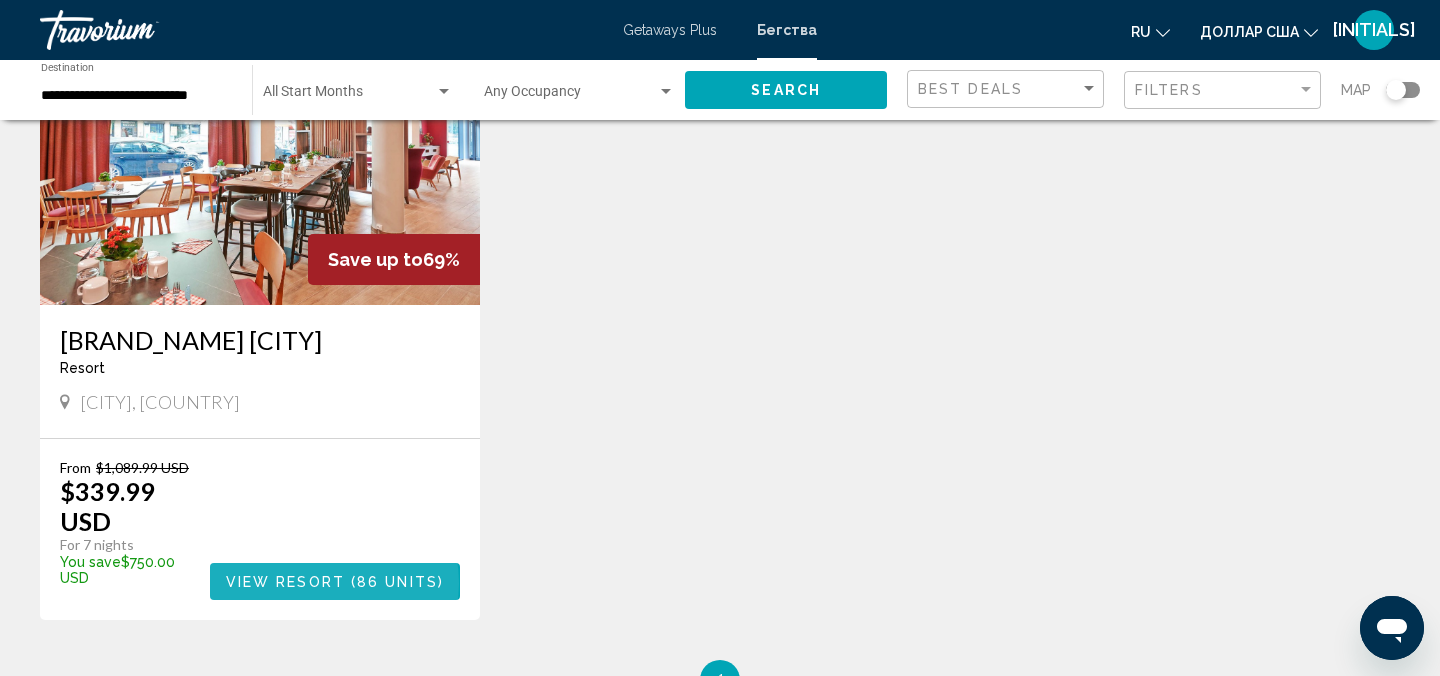 click on "View Resort" at bounding box center (285, 582) 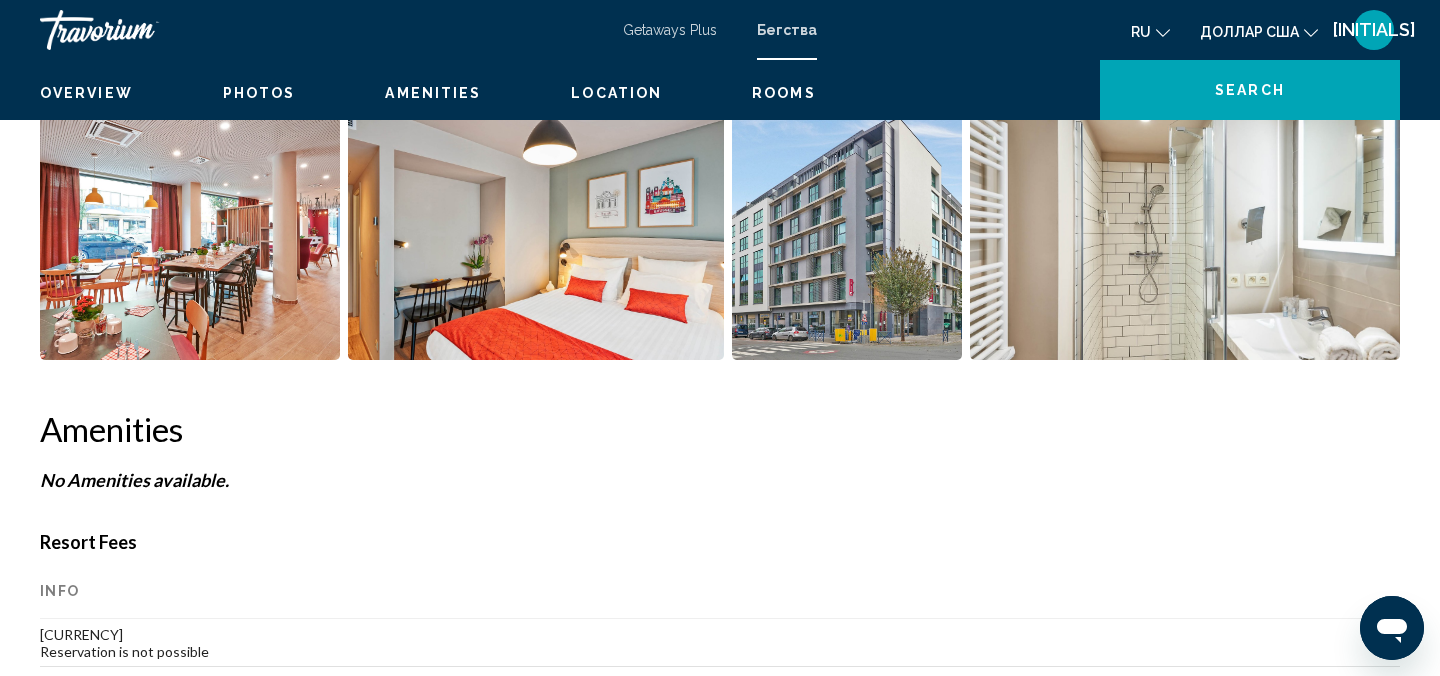 scroll, scrollTop: 22, scrollLeft: 0, axis: vertical 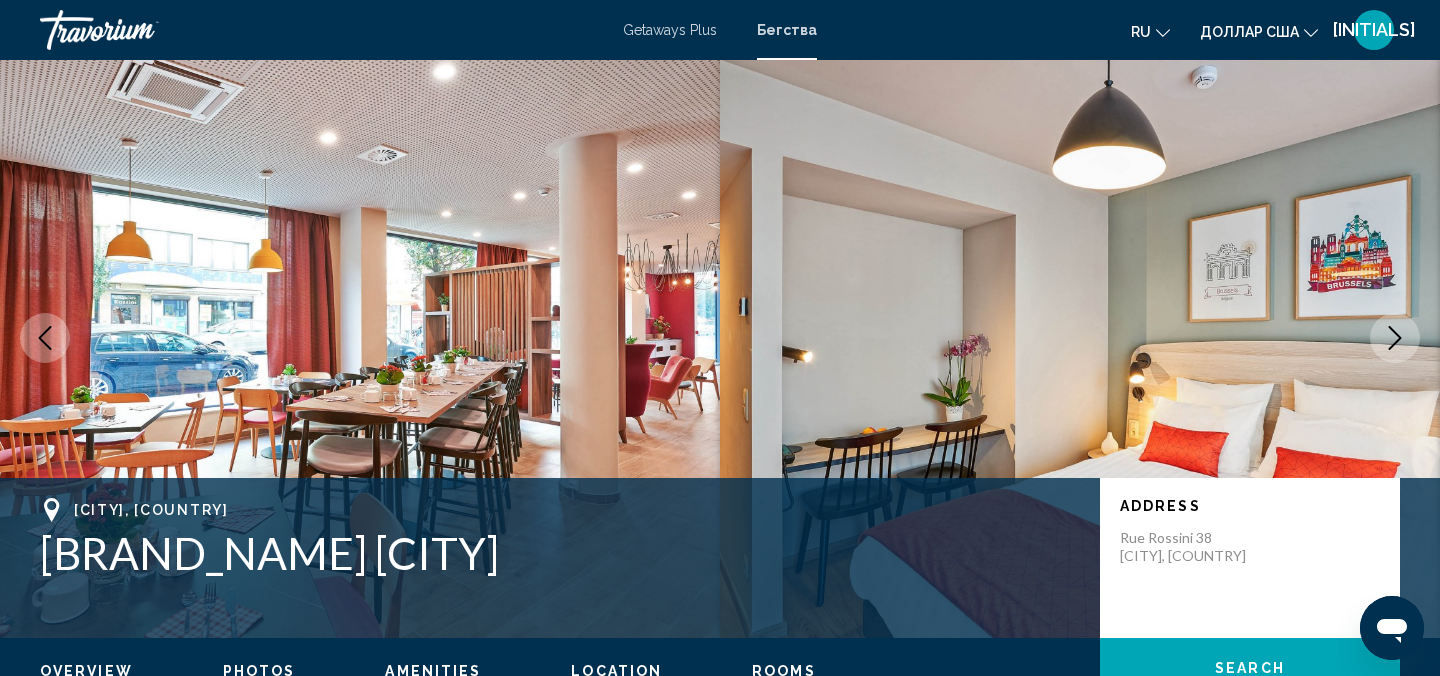 type 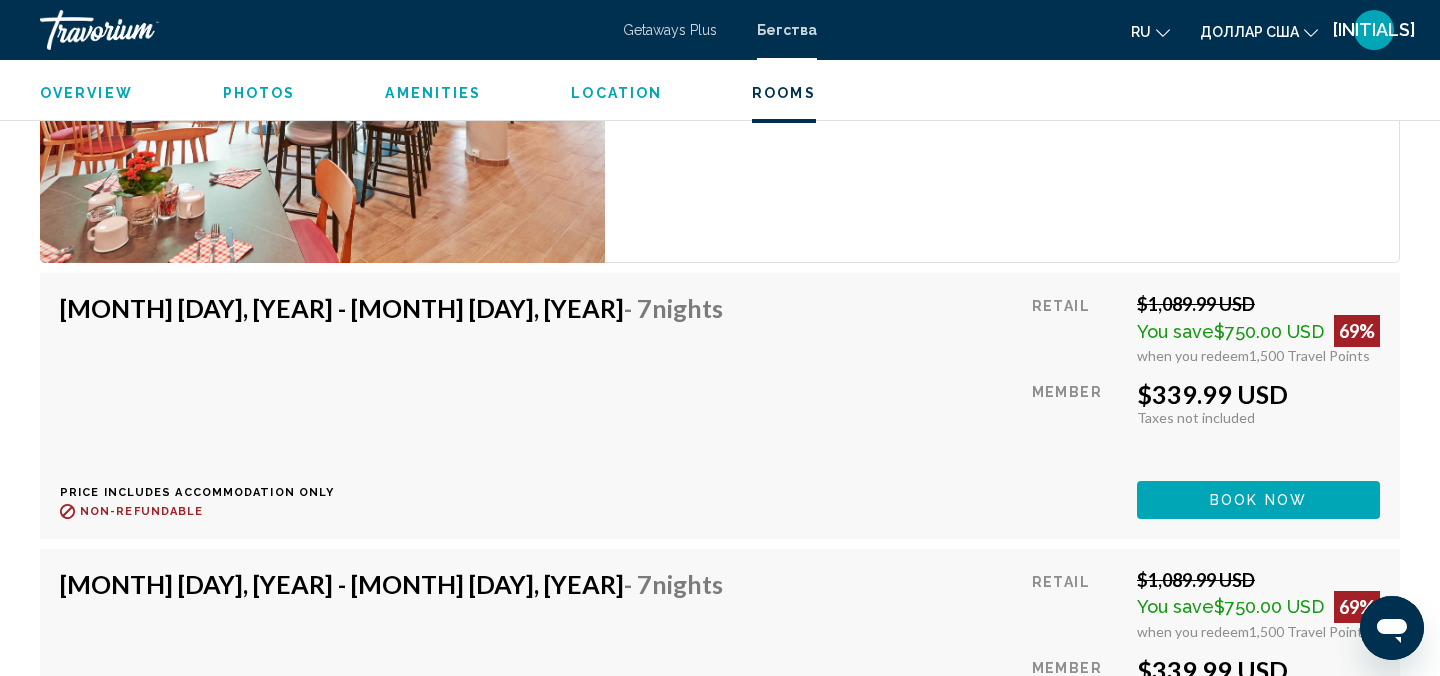 scroll, scrollTop: 2982, scrollLeft: 0, axis: vertical 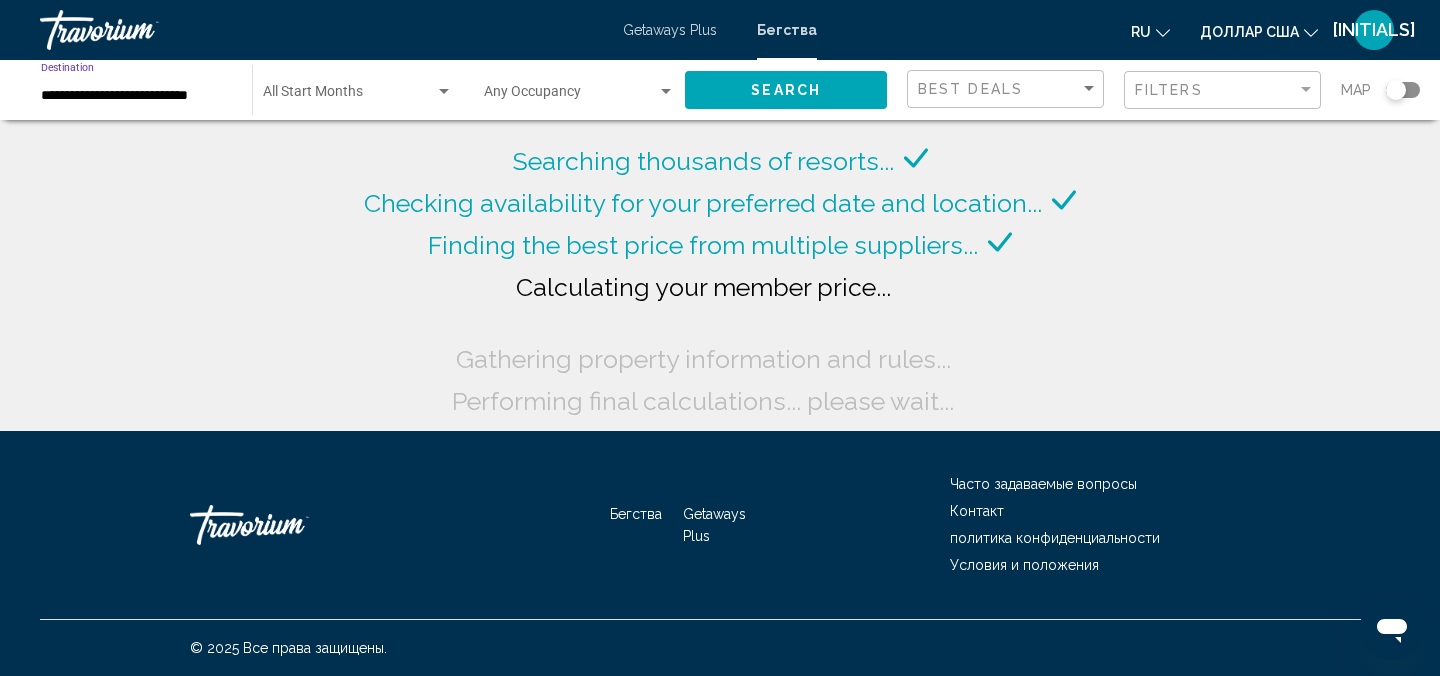 click on "**********" at bounding box center [136, 96] 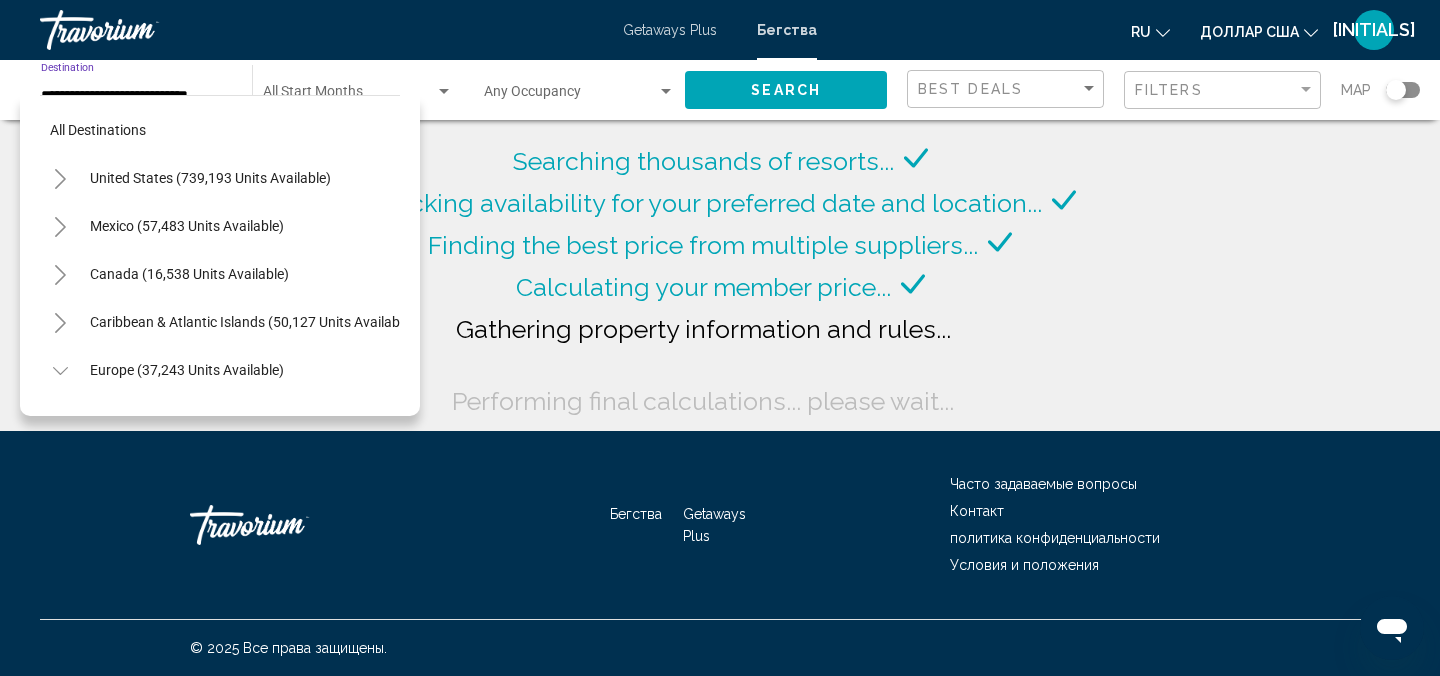 scroll, scrollTop: 263, scrollLeft: 0, axis: vertical 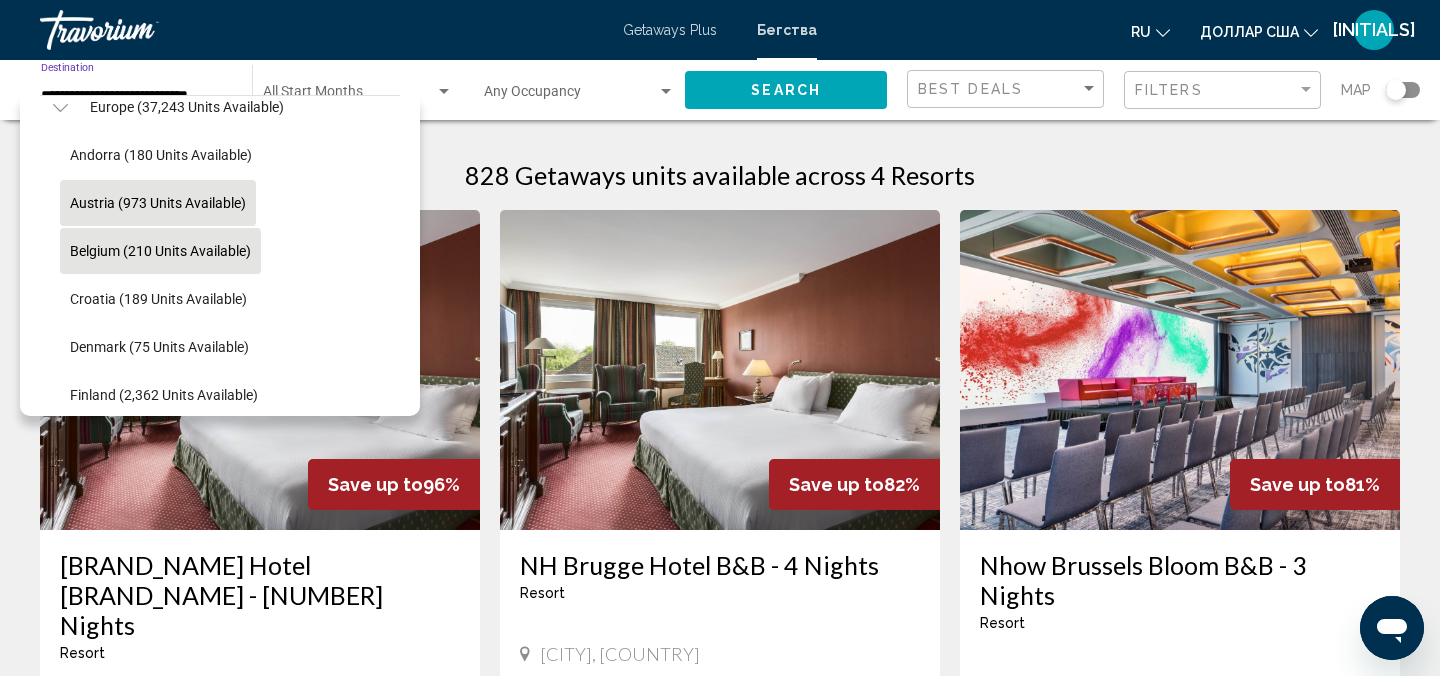 click on "Austria (973 units available)" 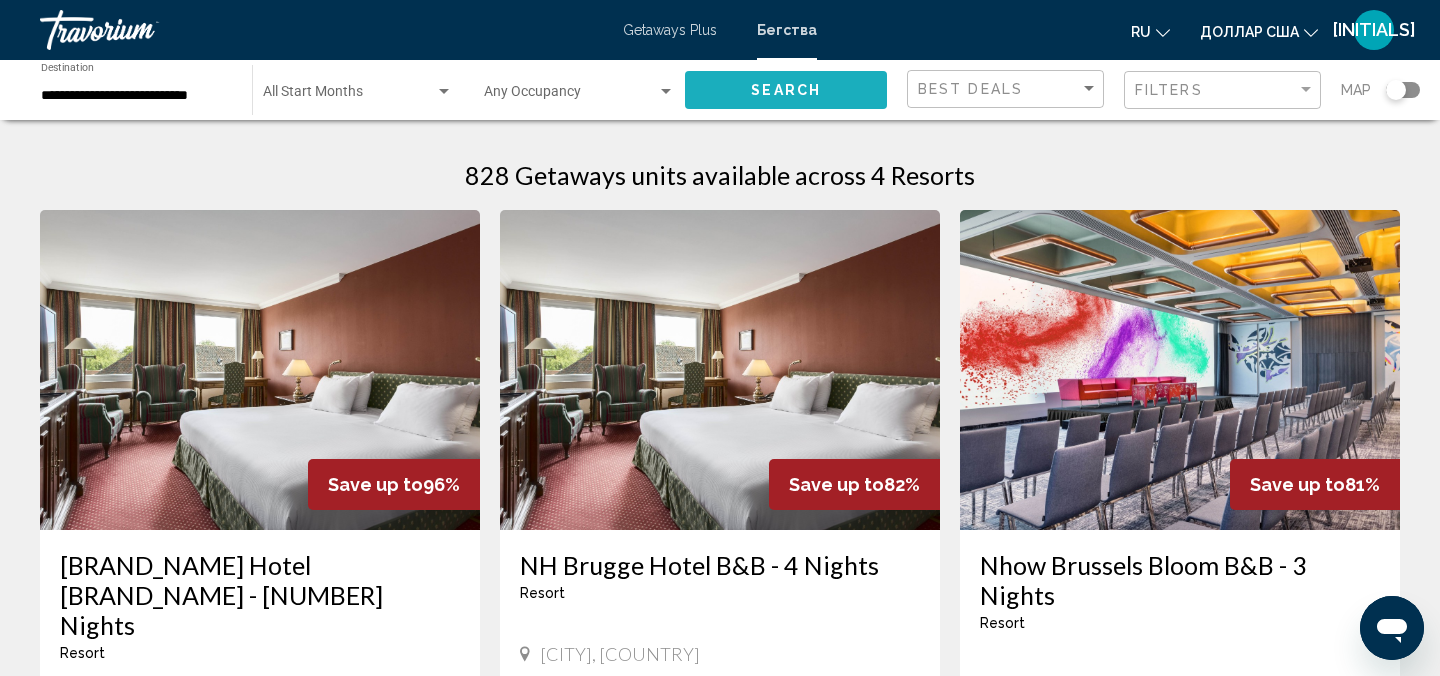 click on "Search" 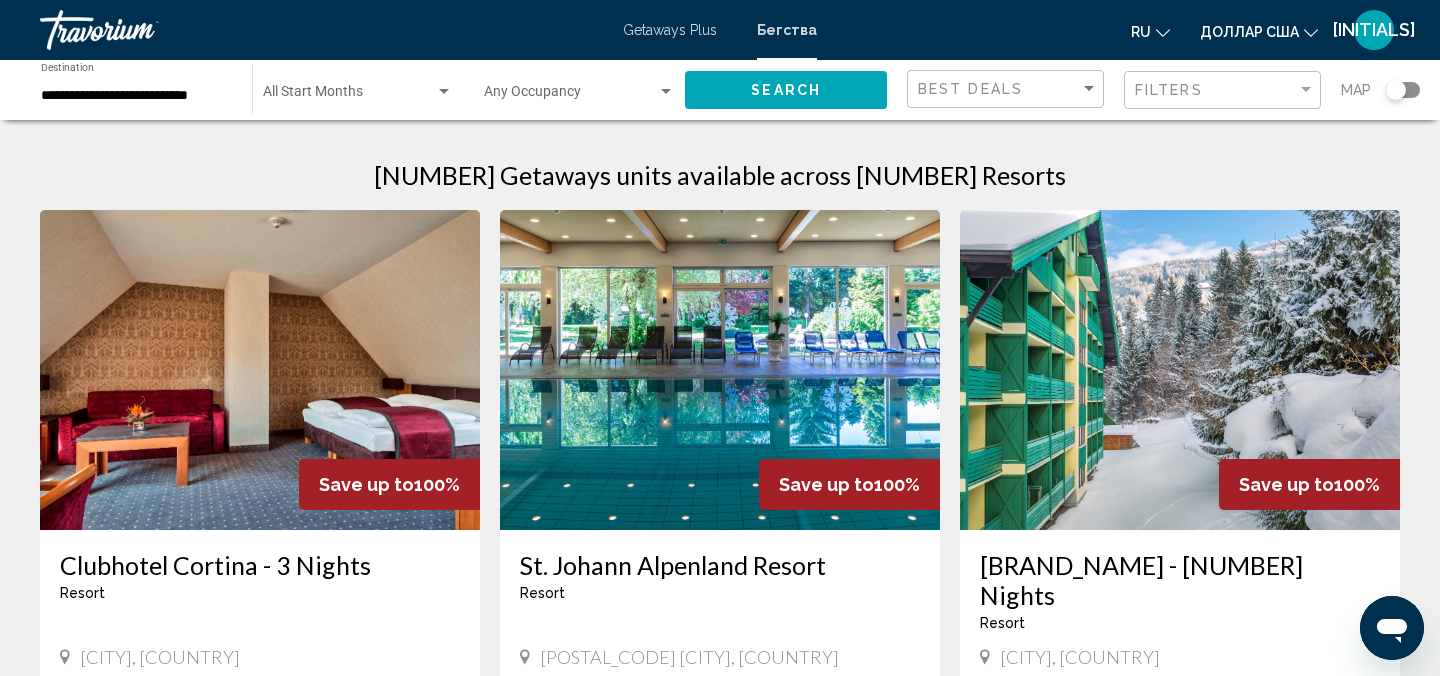 type 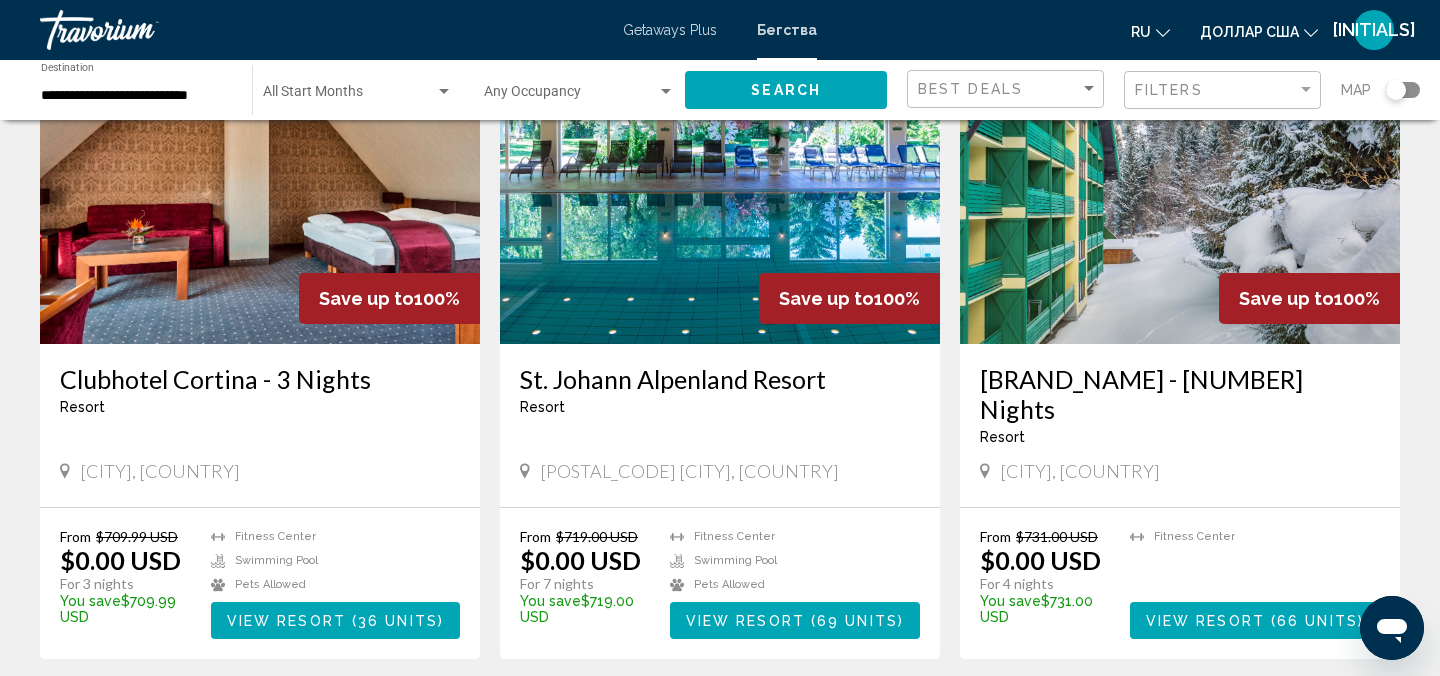 scroll, scrollTop: 200, scrollLeft: 0, axis: vertical 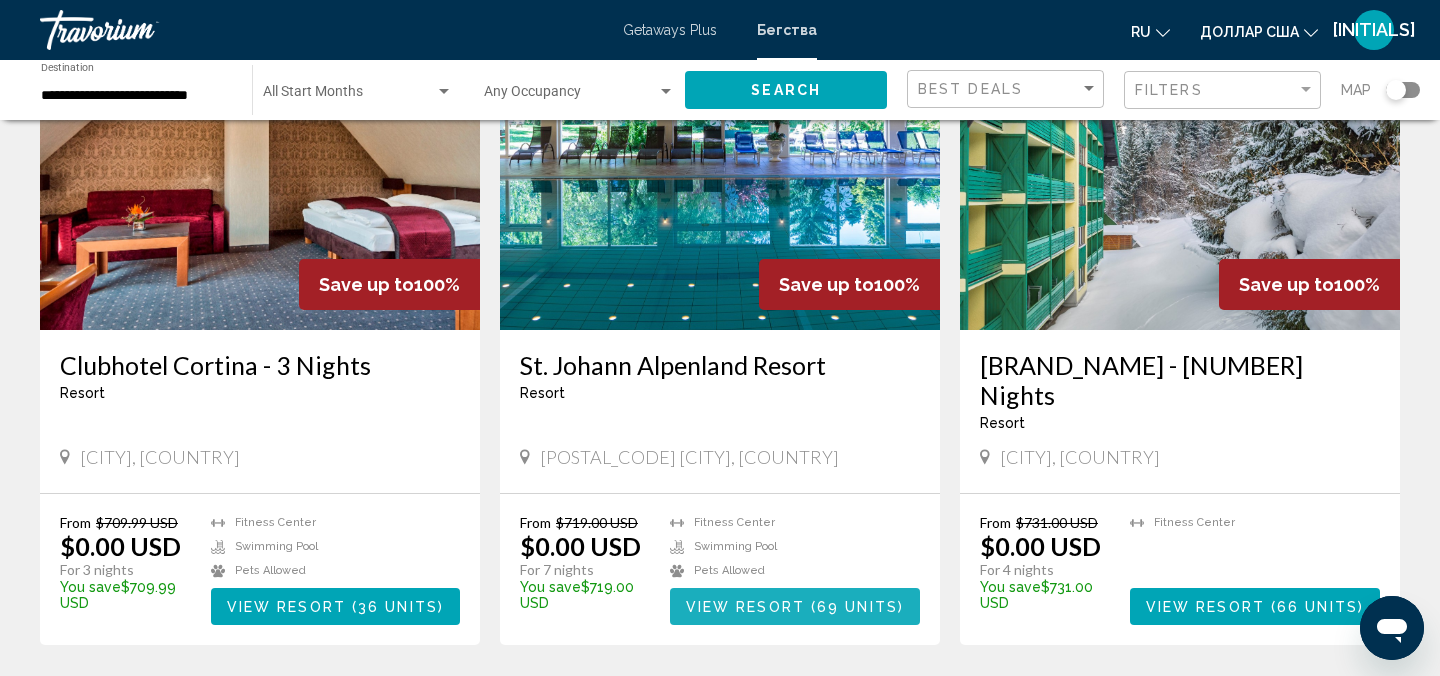 click on "69 units" at bounding box center [857, 607] 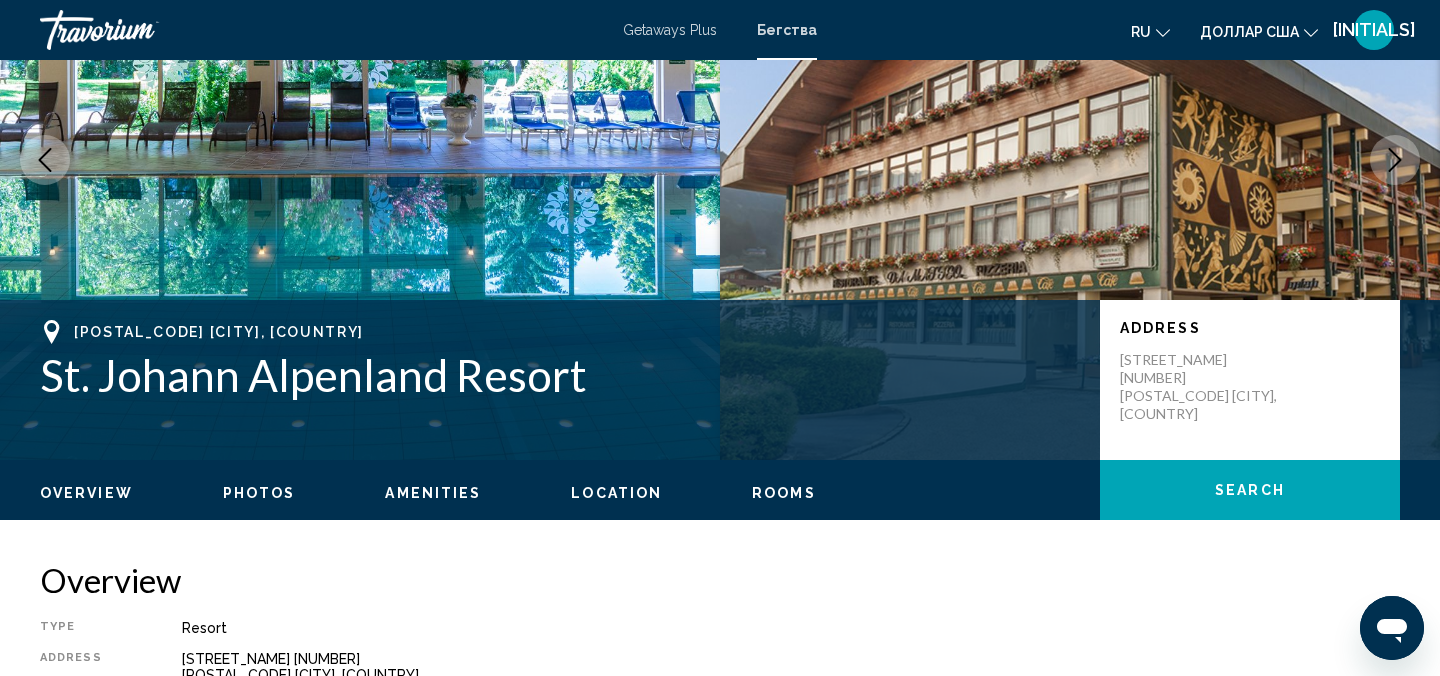 scroll, scrollTop: 22, scrollLeft: 0, axis: vertical 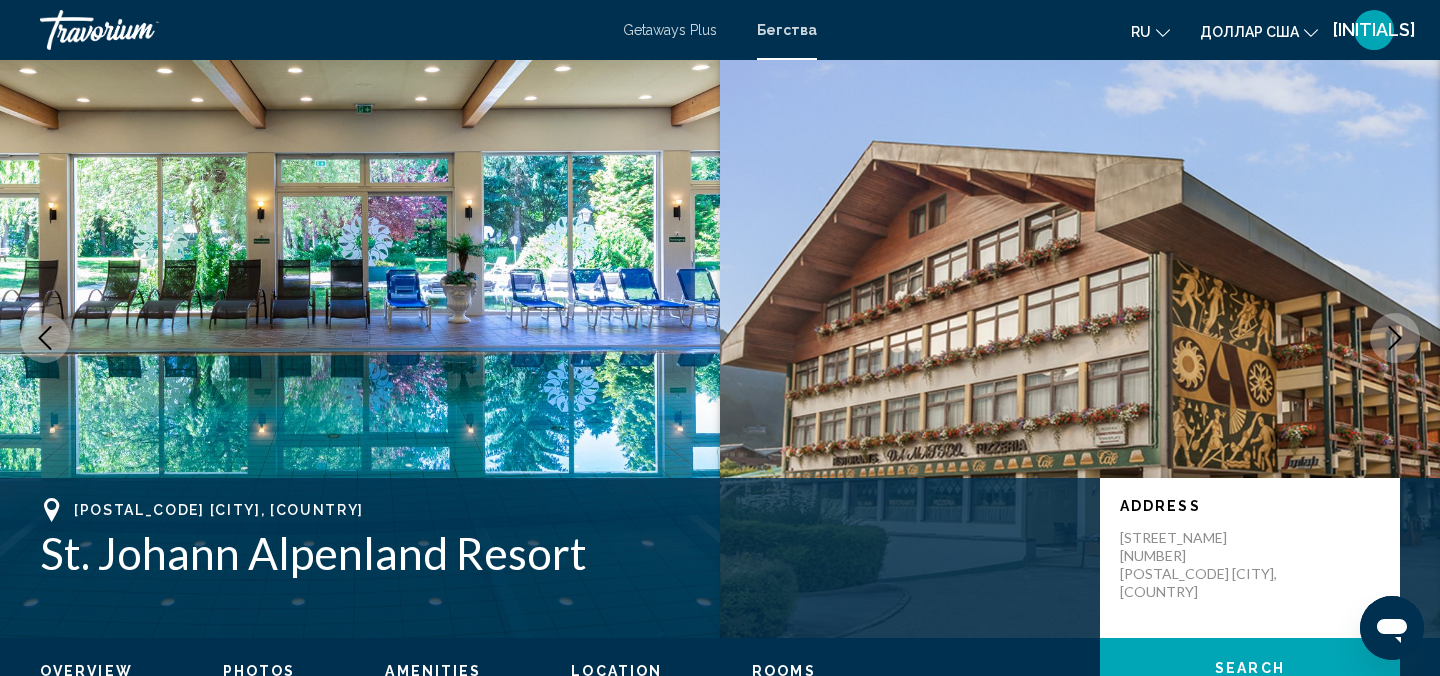 type 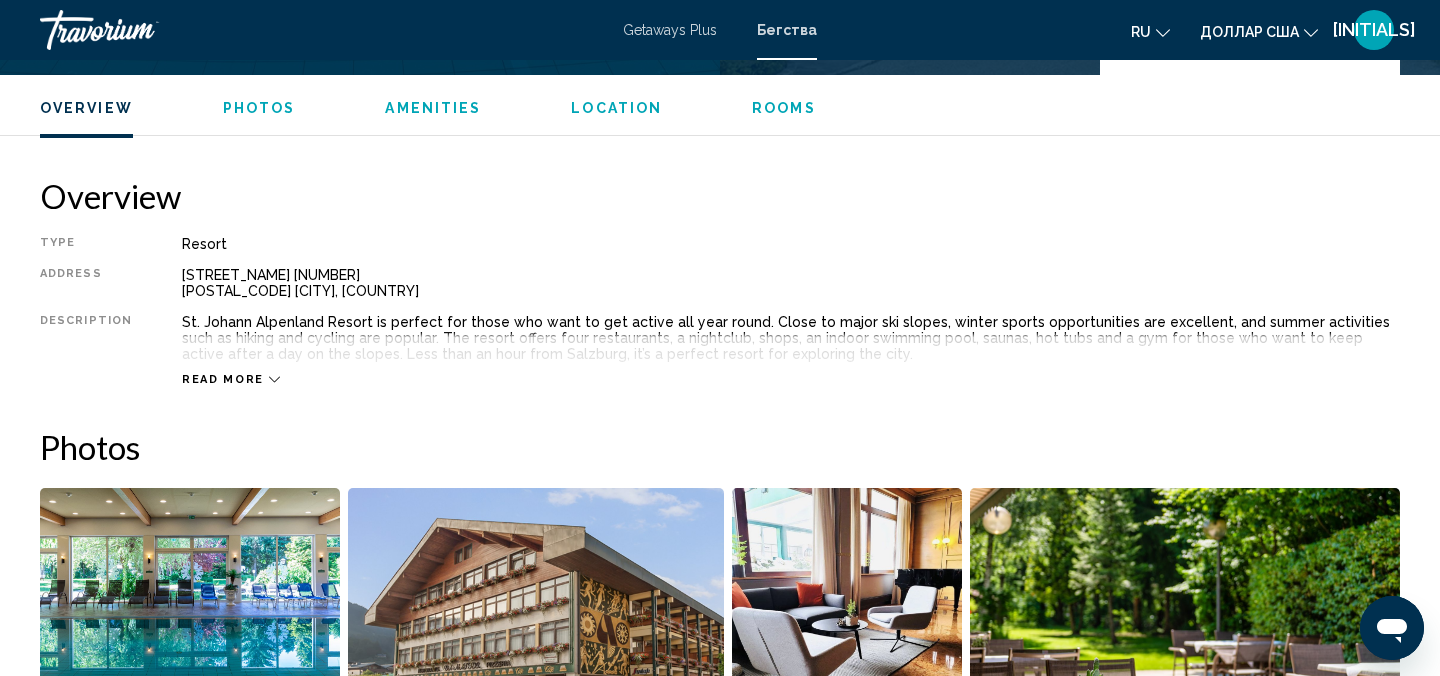 scroll, scrollTop: 582, scrollLeft: 0, axis: vertical 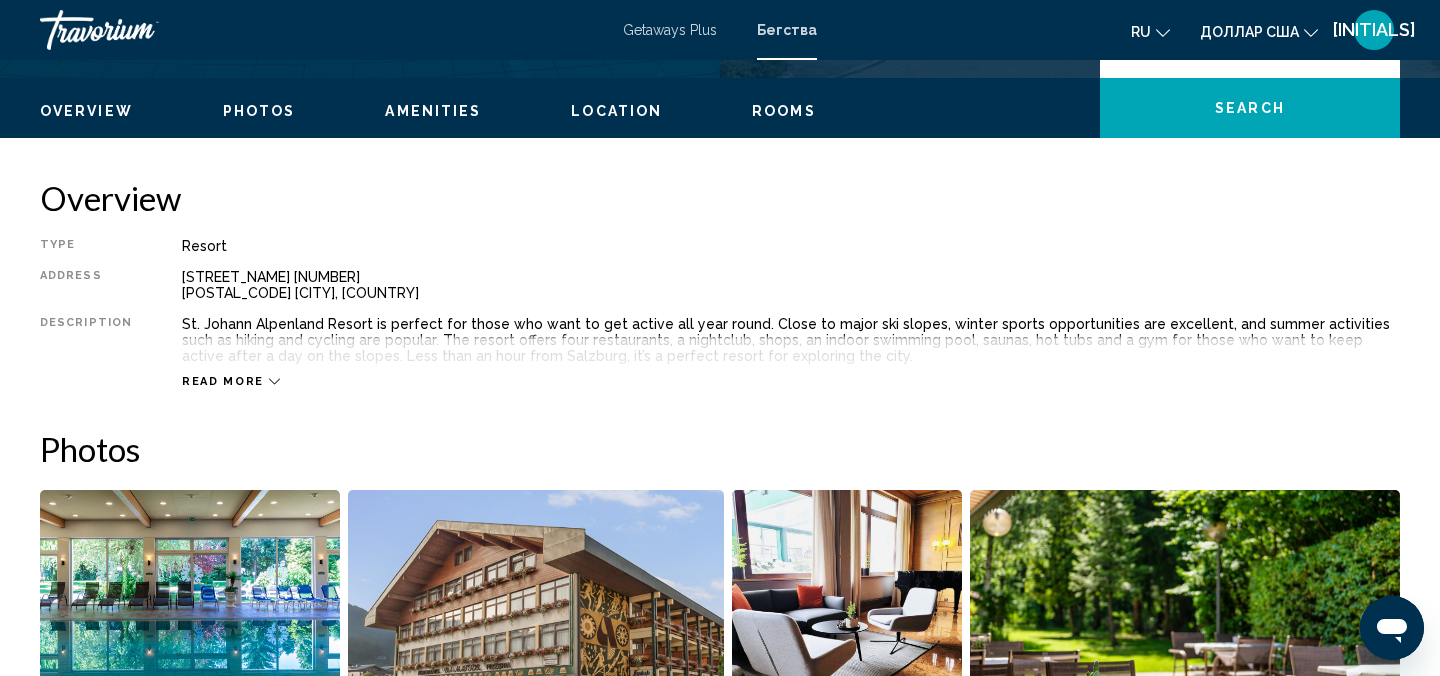 drag, startPoint x: 434, startPoint y: 288, endPoint x: 171, endPoint y: 277, distance: 263.22995 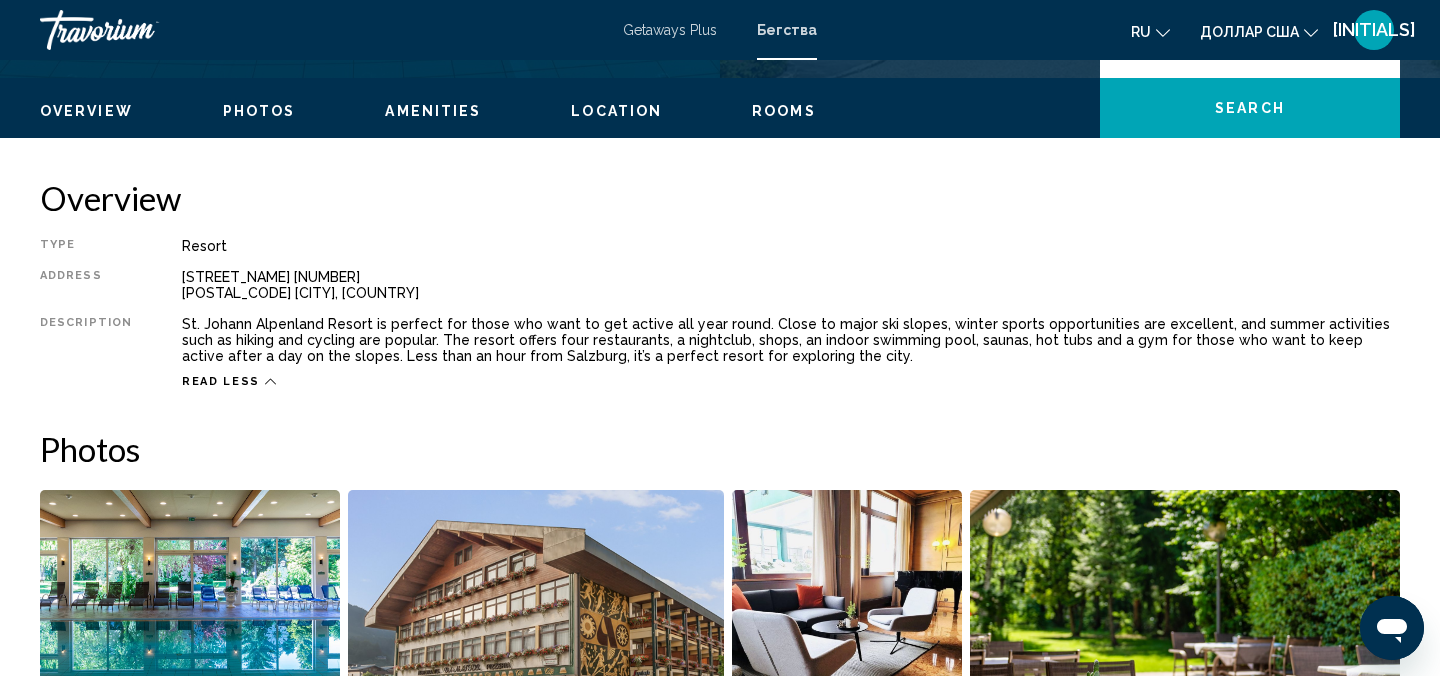 click at bounding box center (1185, 614) 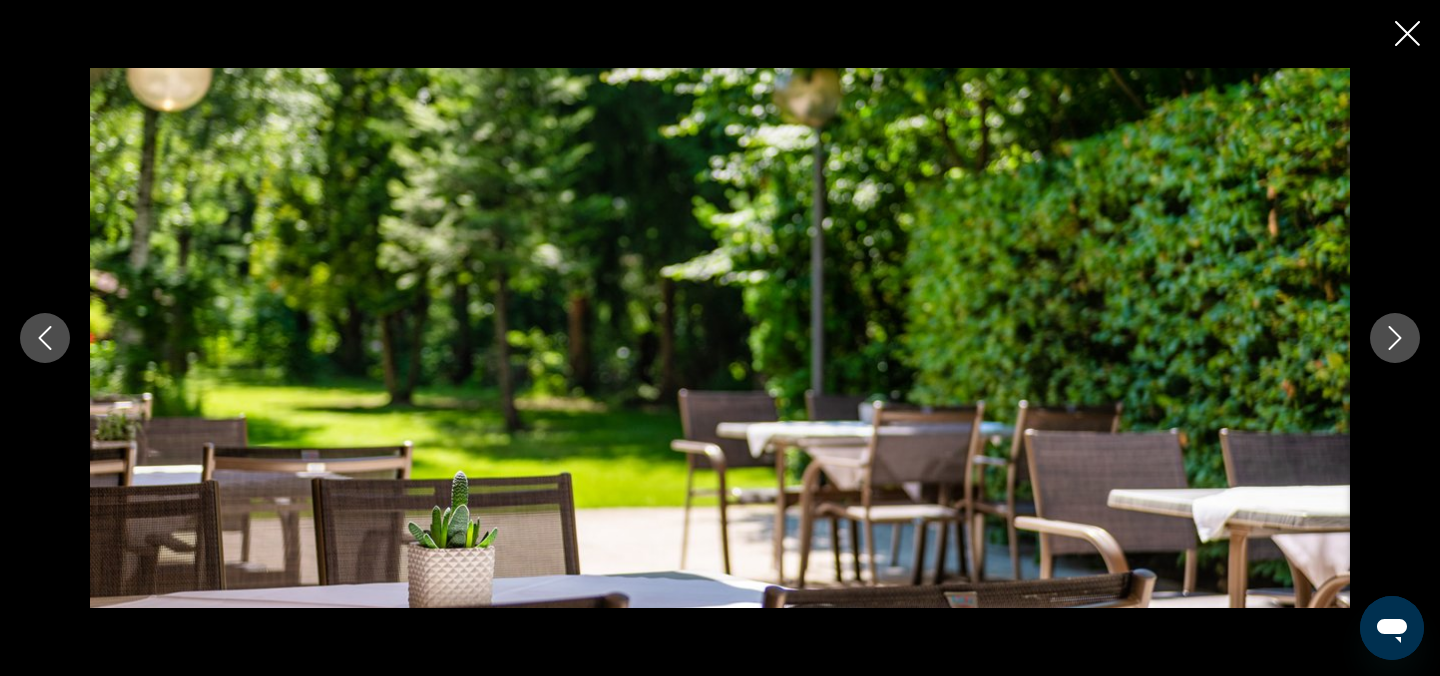 type 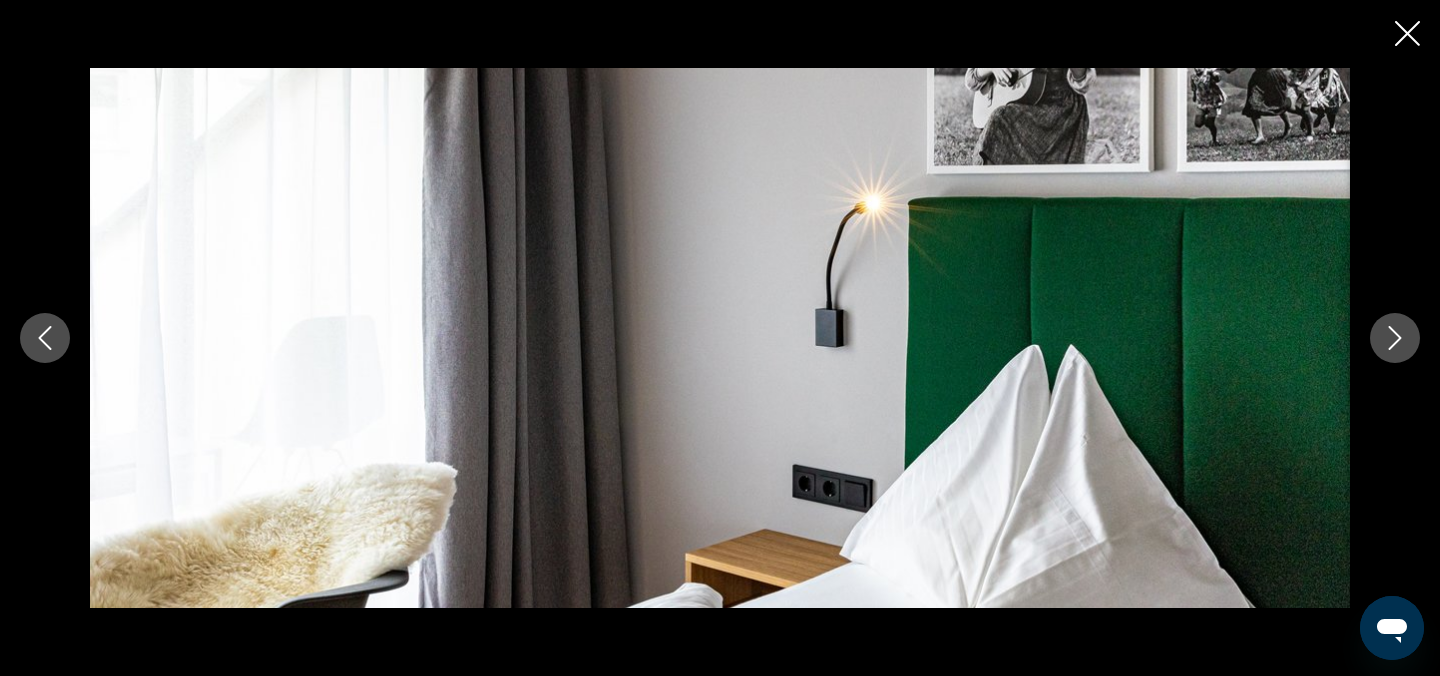 click 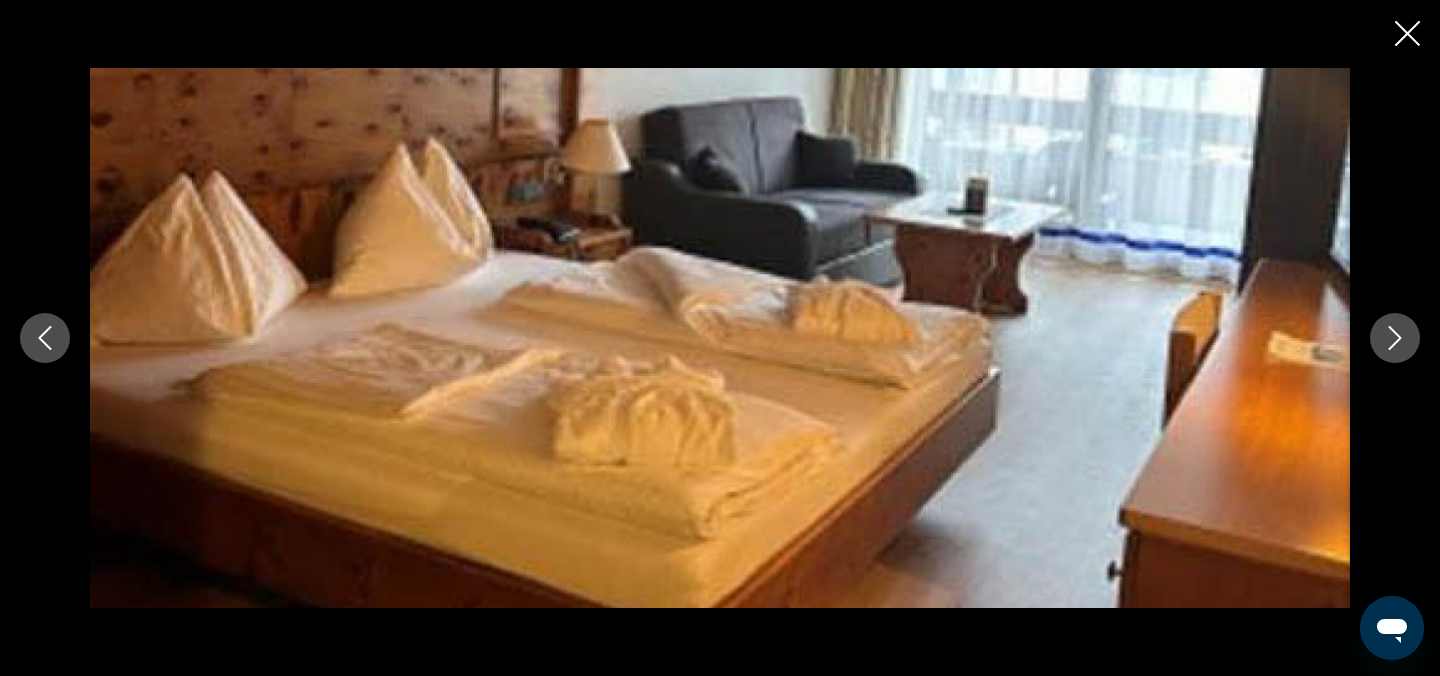 click 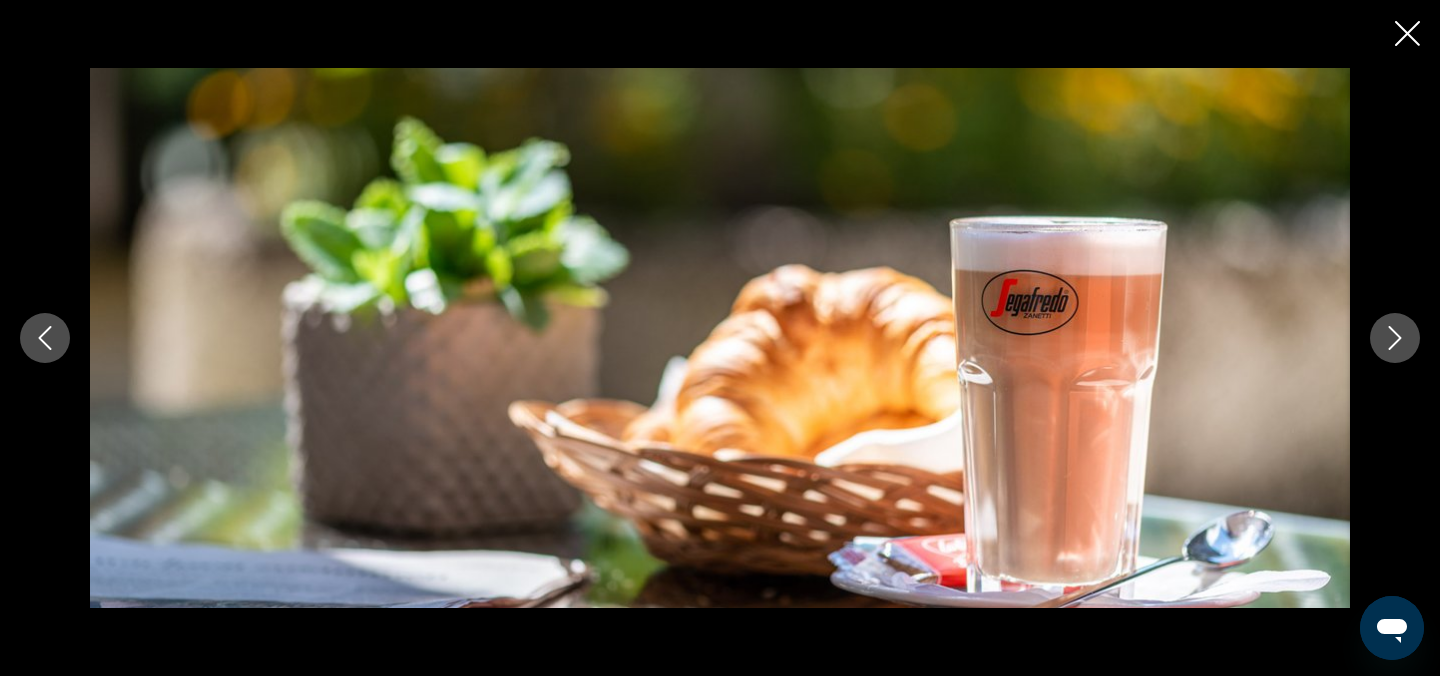 click 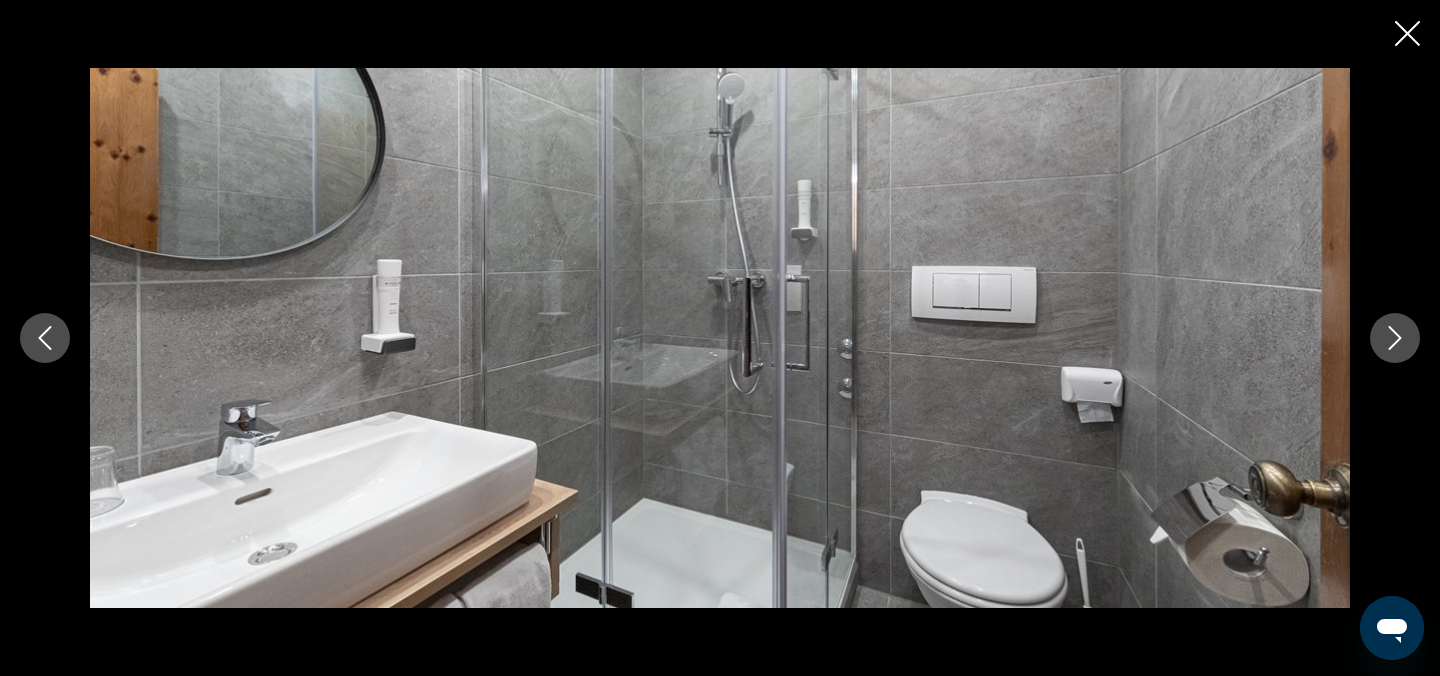 click 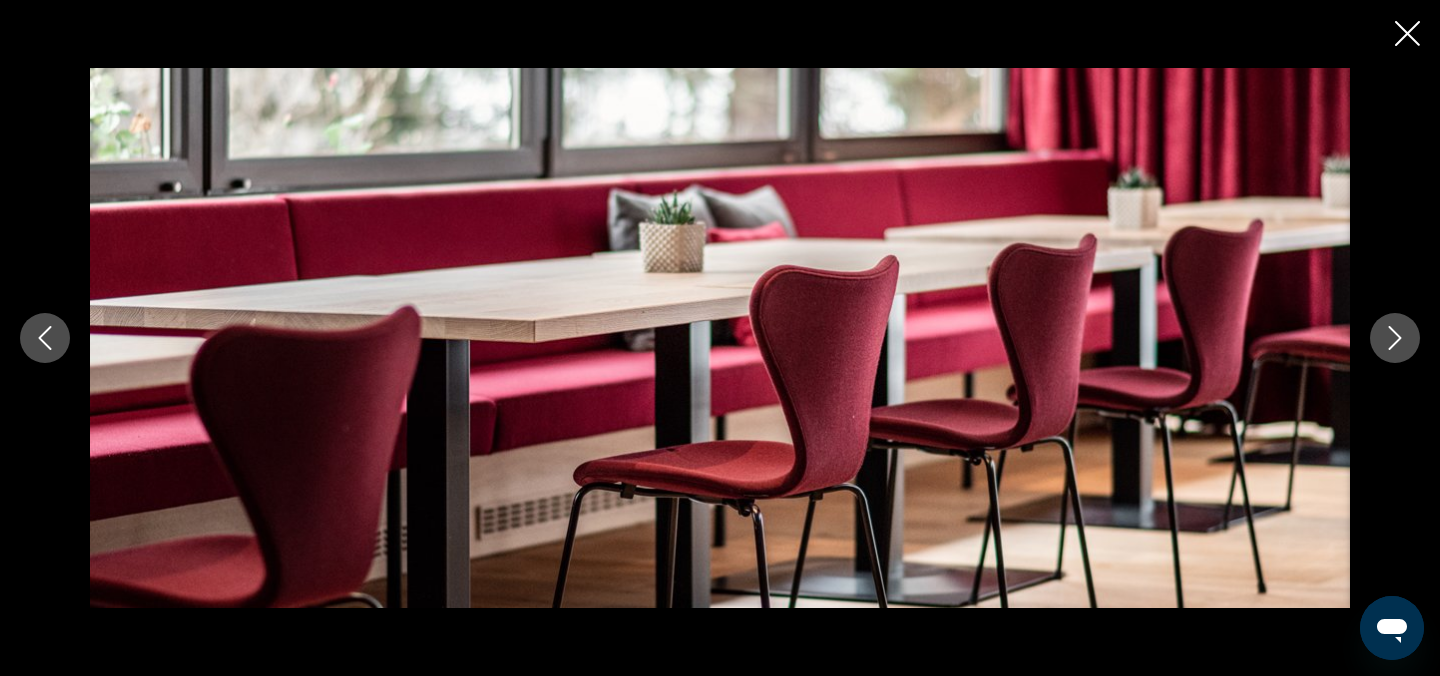 click 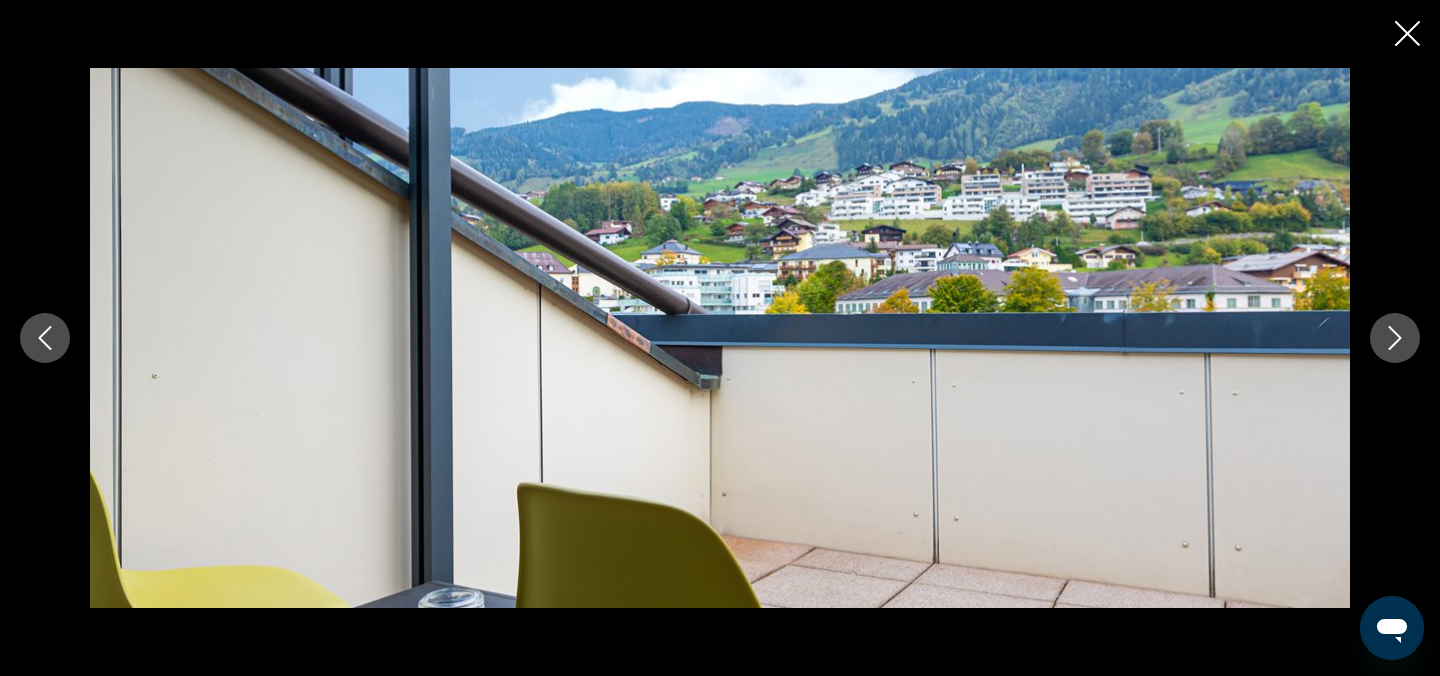 click 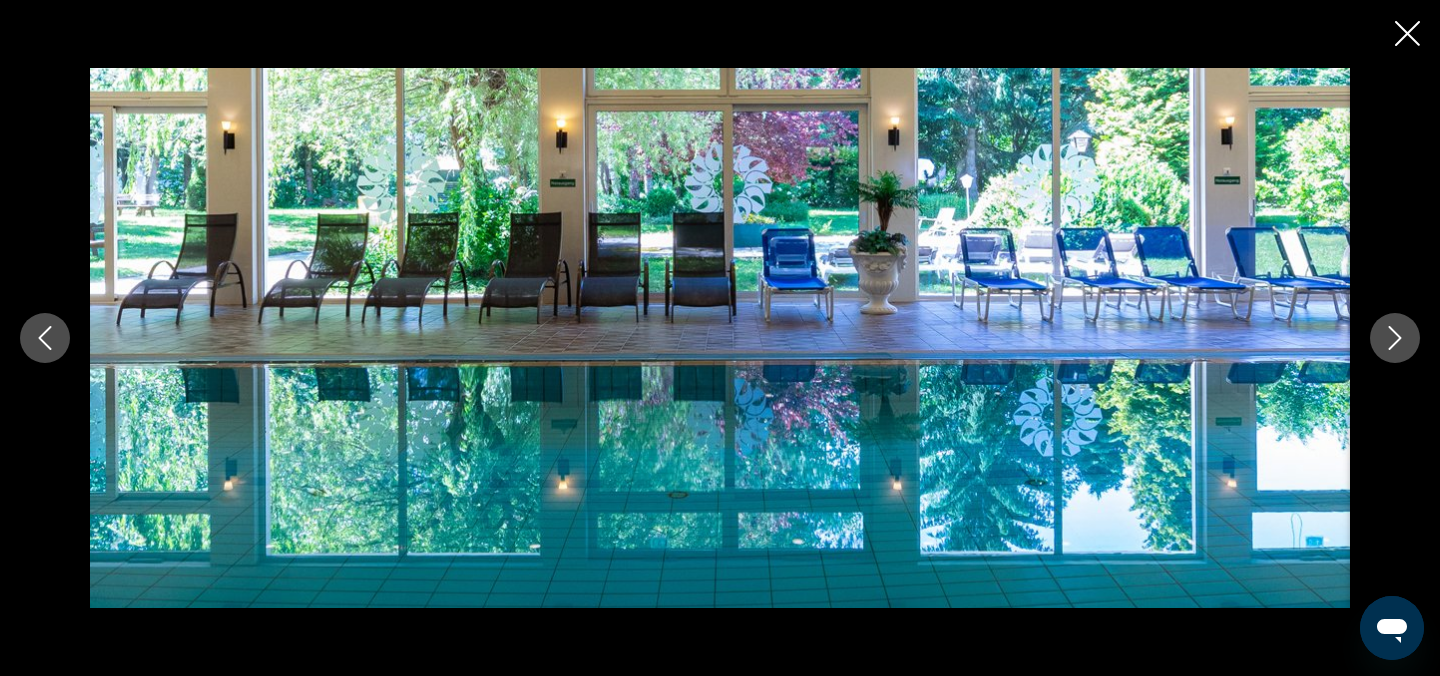 type 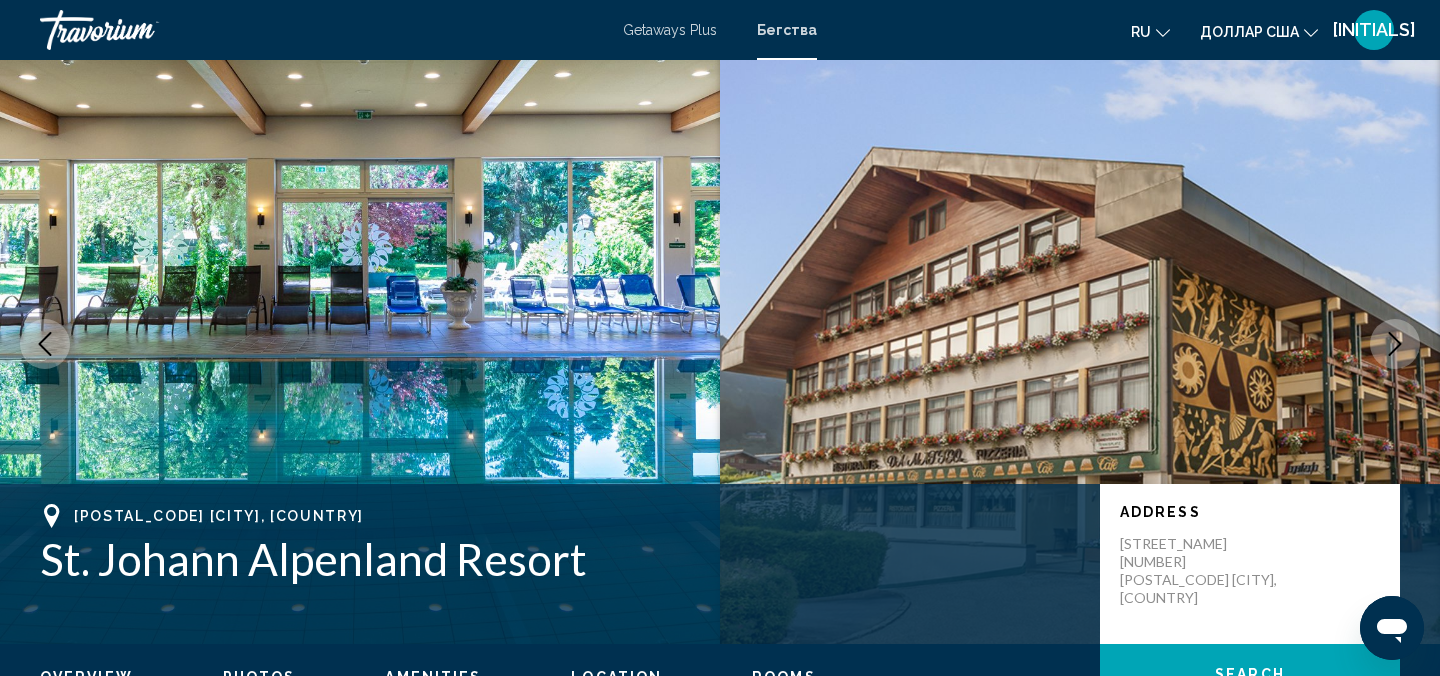 scroll, scrollTop: 0, scrollLeft: 0, axis: both 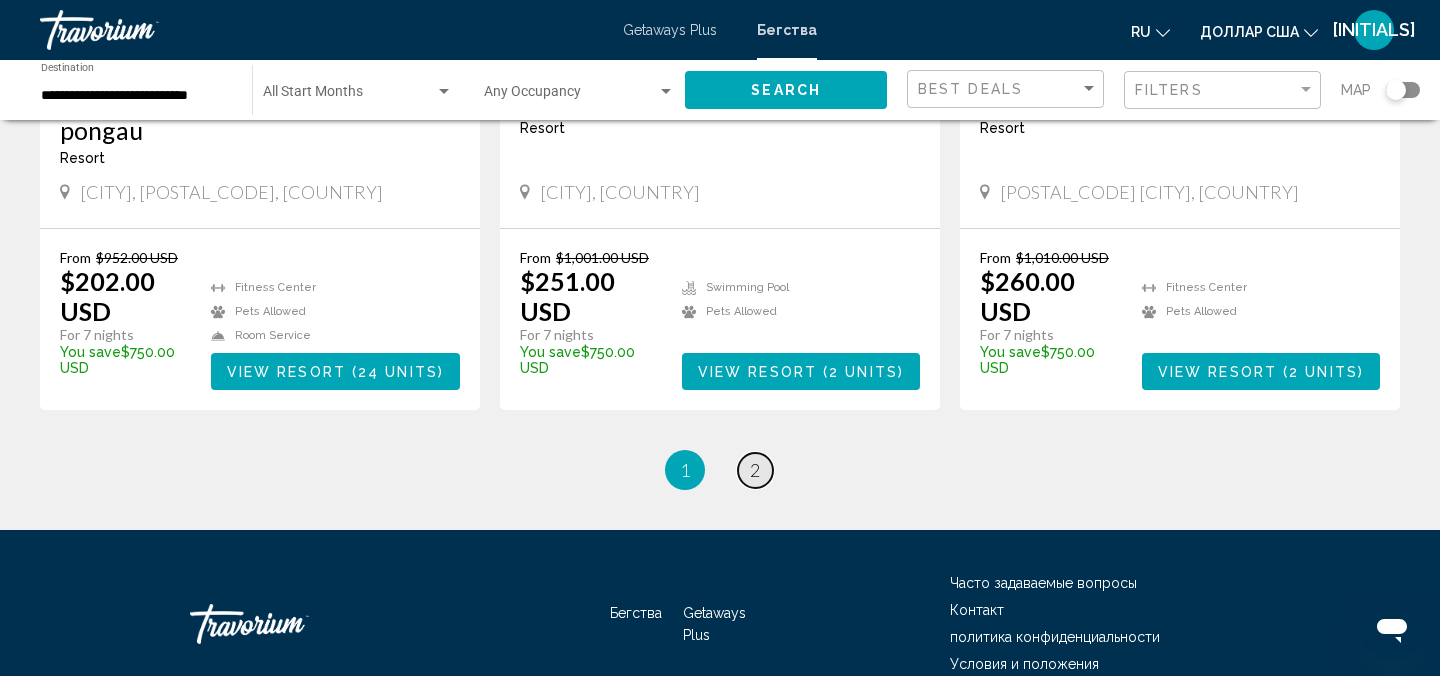 click on "page  2" at bounding box center [755, 470] 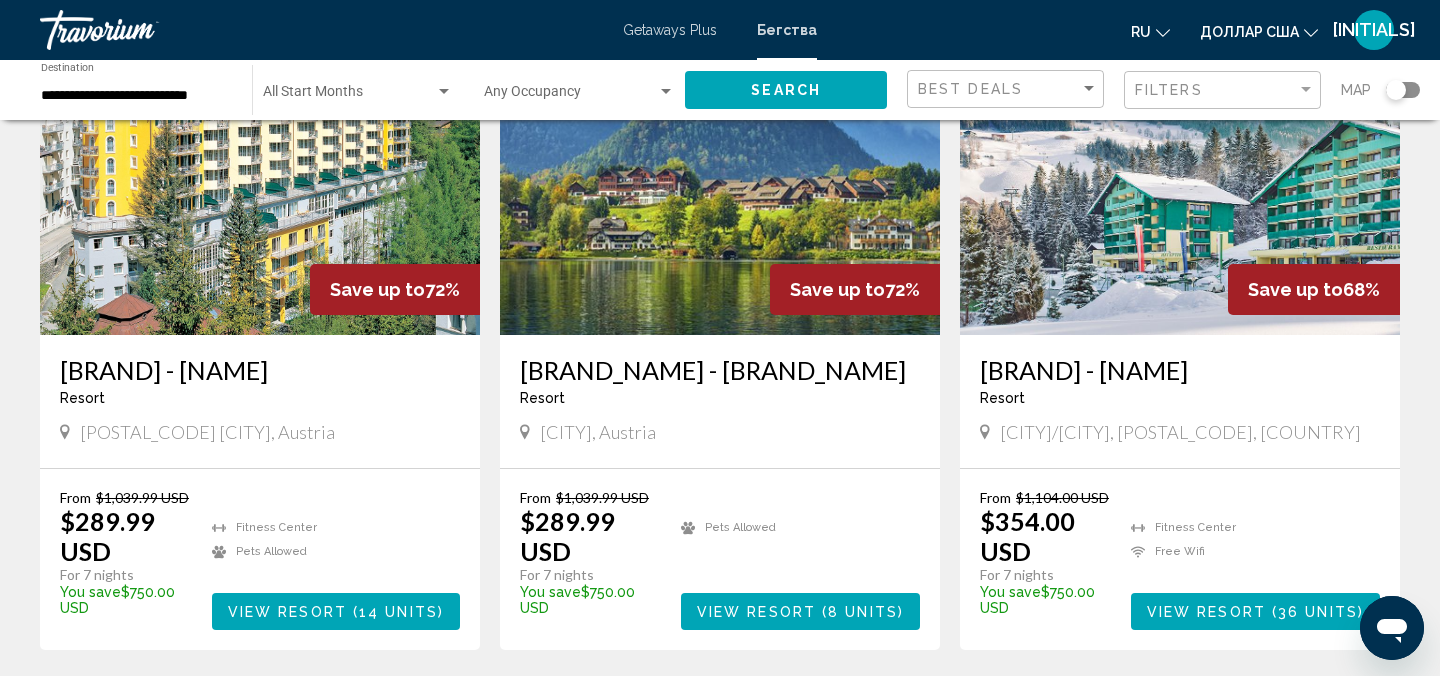 scroll, scrollTop: 200, scrollLeft: 0, axis: vertical 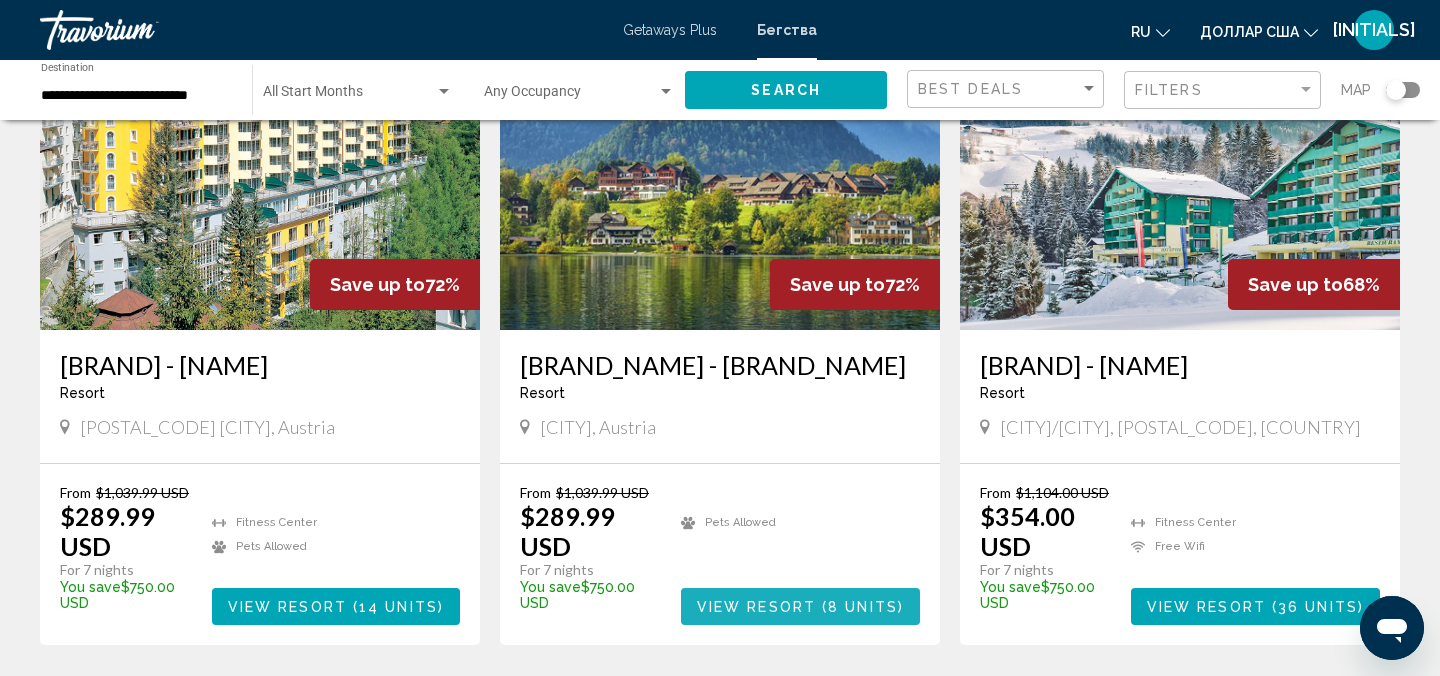 click on "View Resort" at bounding box center (756, 607) 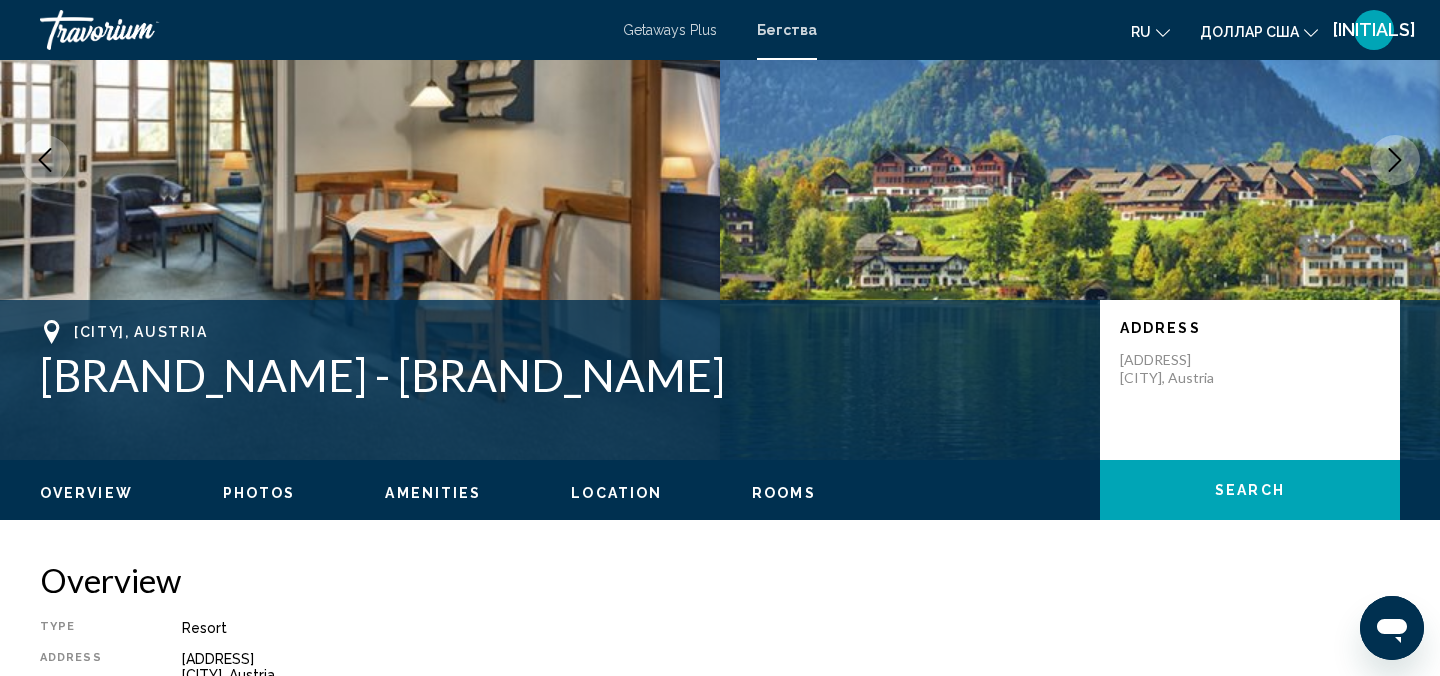 scroll, scrollTop: 22, scrollLeft: 0, axis: vertical 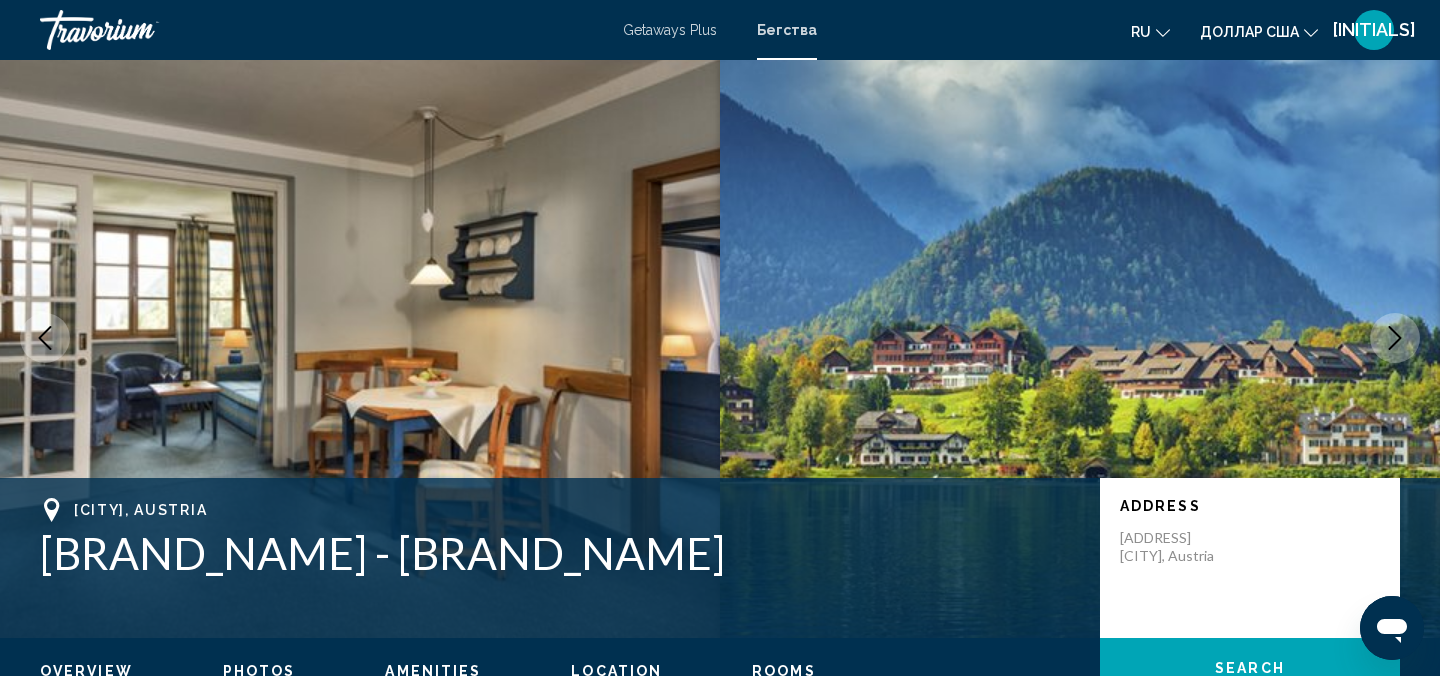 type 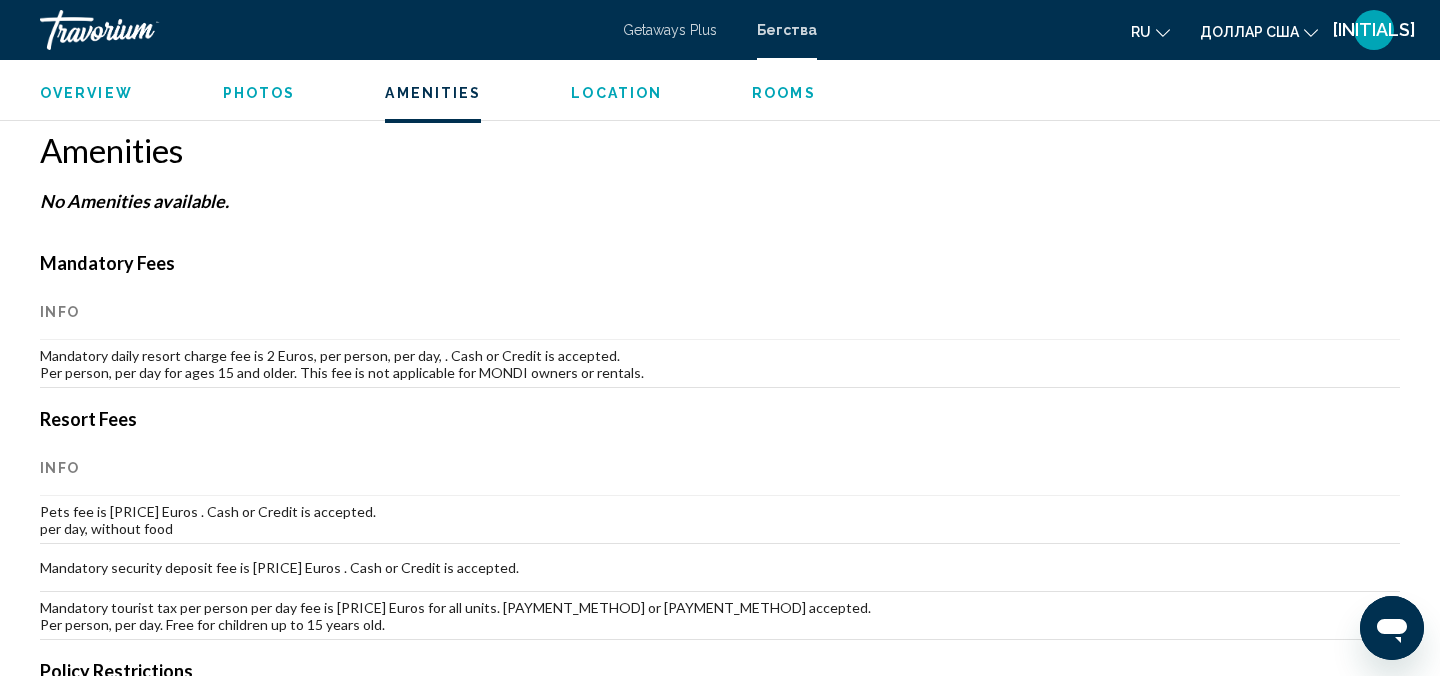 scroll, scrollTop: 1502, scrollLeft: 0, axis: vertical 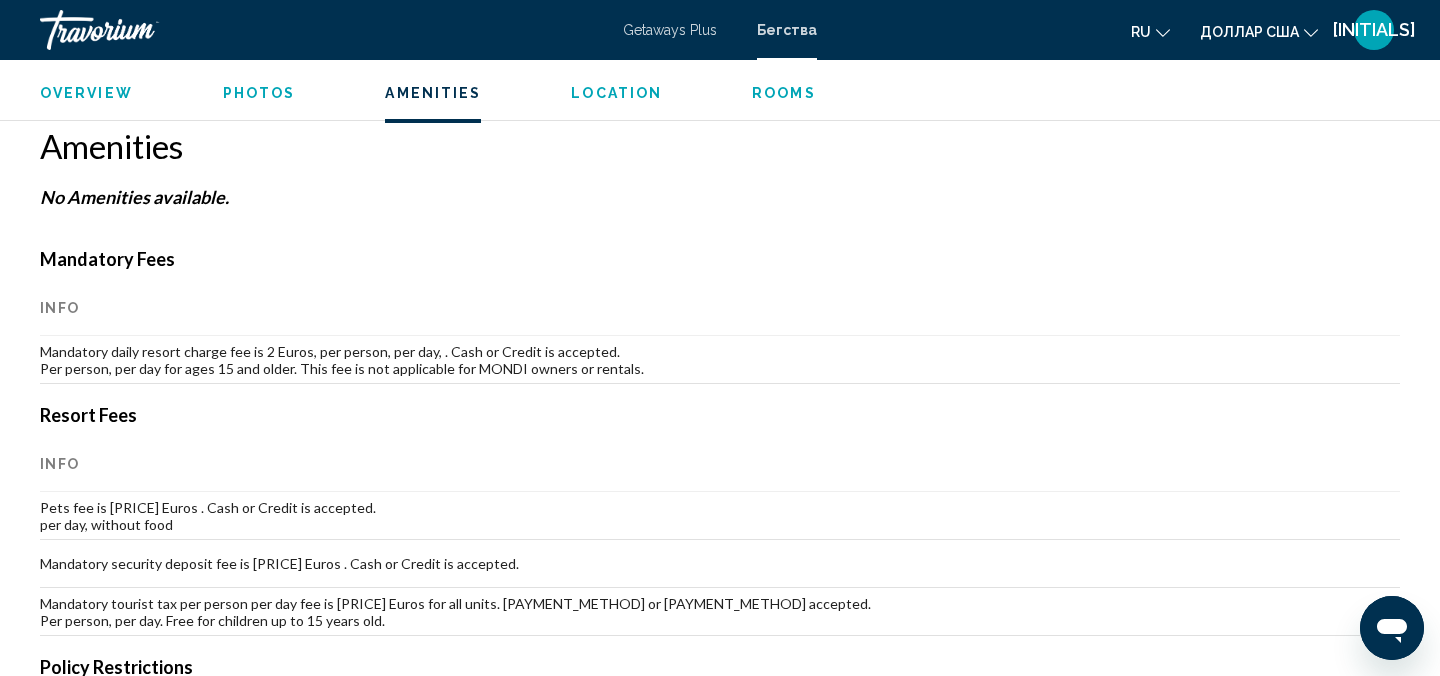 click on "ru
English Español Français Italiano Português русский" 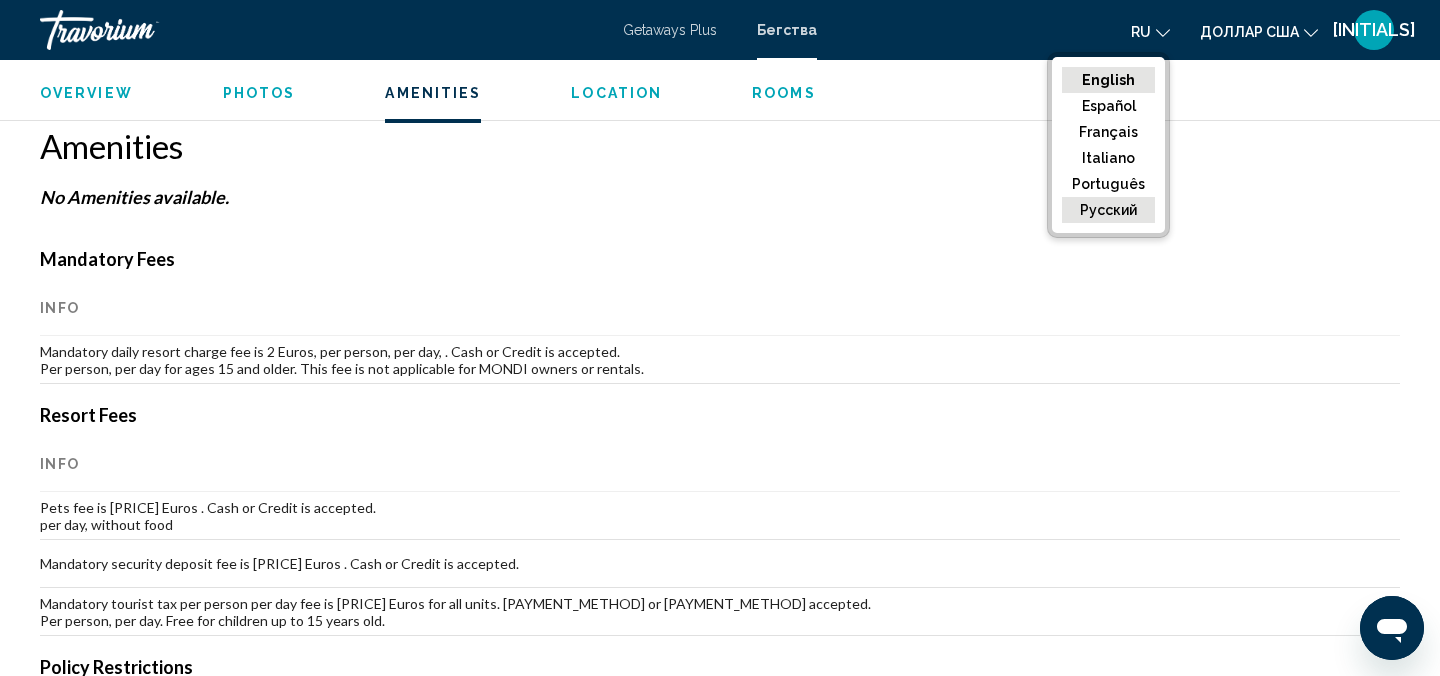 click on "русский" 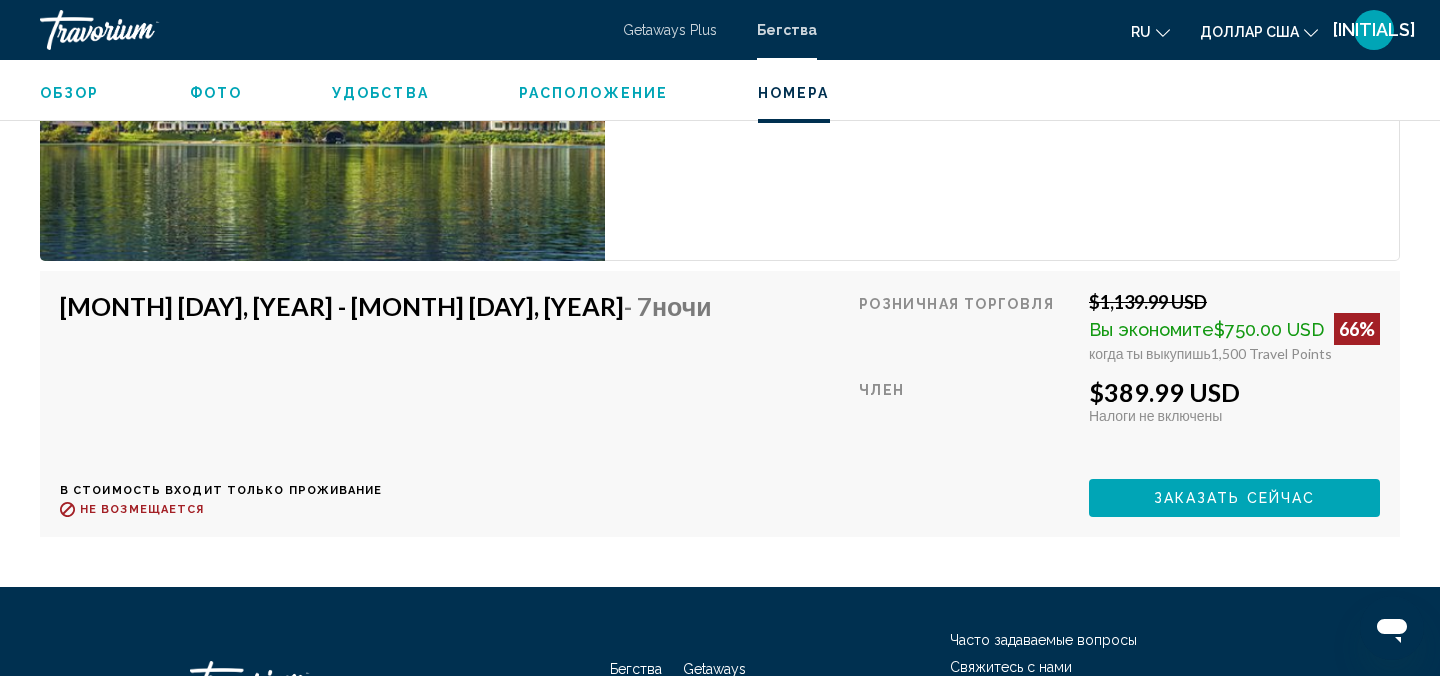 scroll, scrollTop: 4782, scrollLeft: 0, axis: vertical 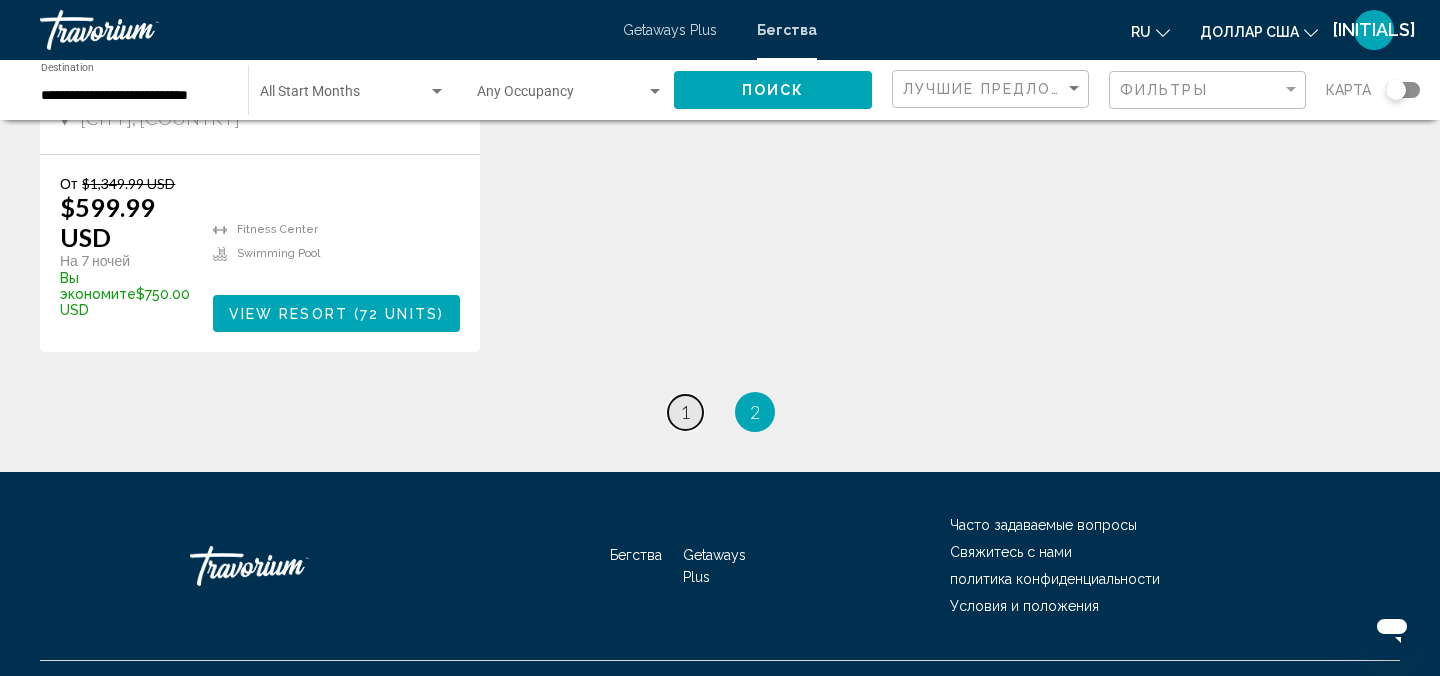 click on "1" at bounding box center (685, 412) 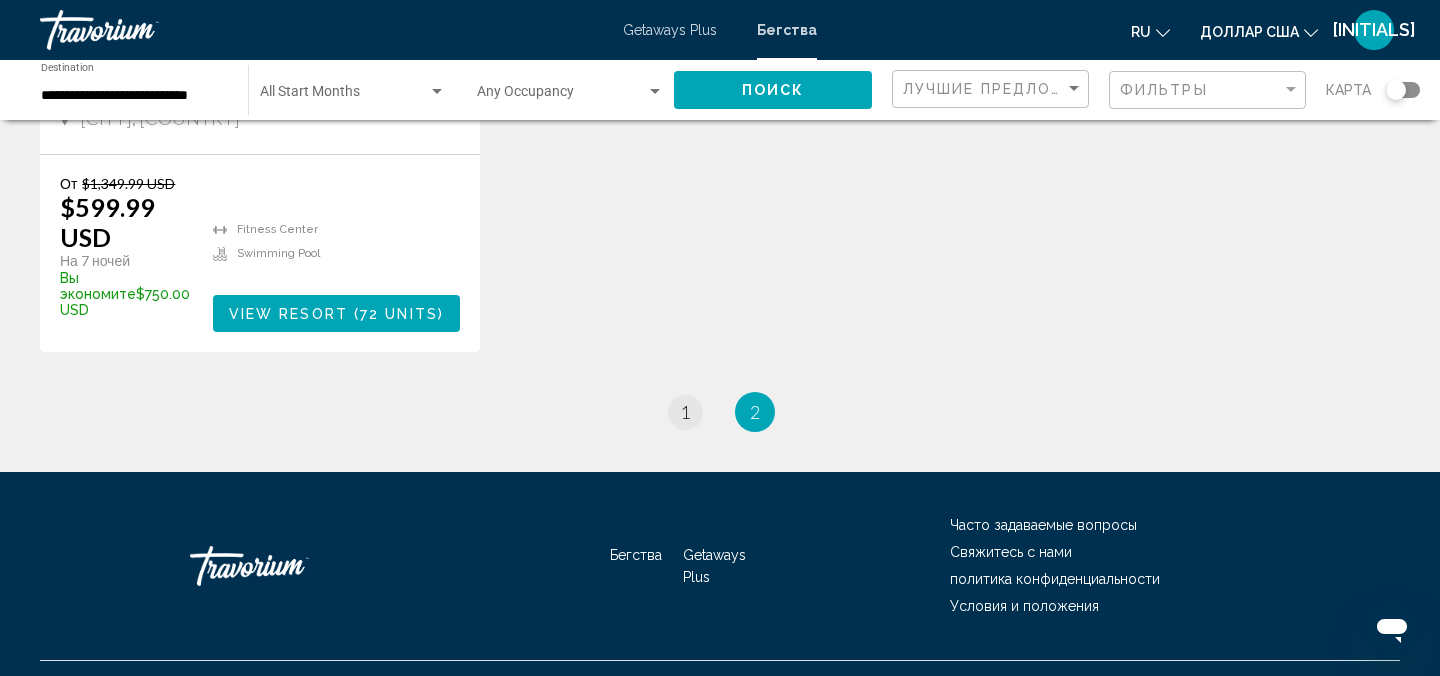 scroll, scrollTop: 0, scrollLeft: 0, axis: both 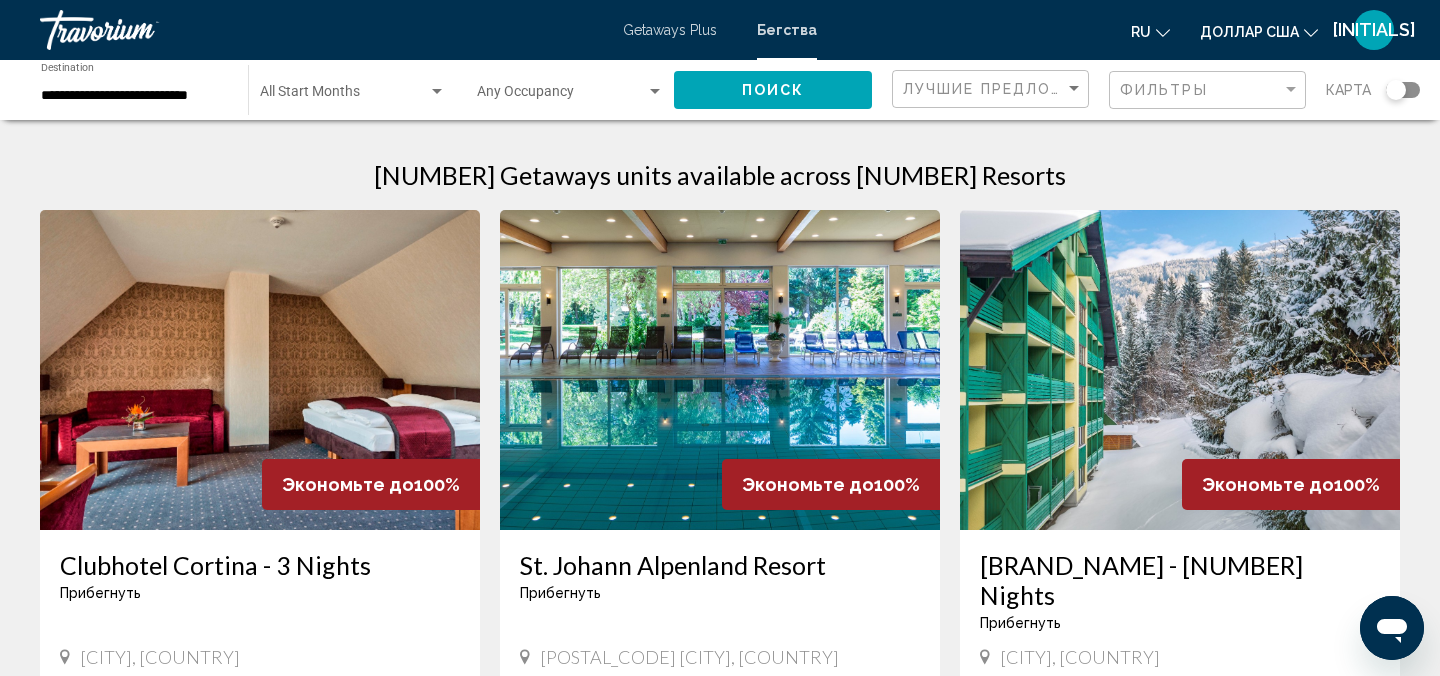 click at bounding box center [720, 370] 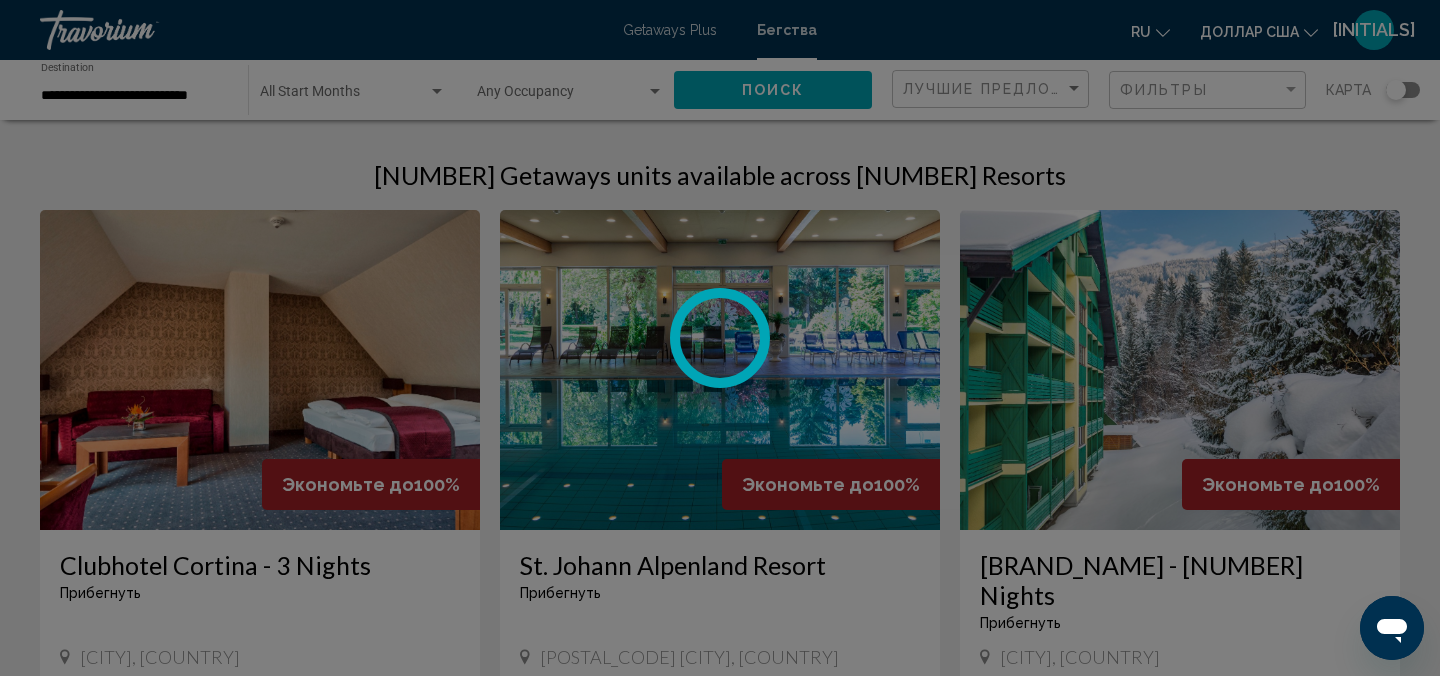 scroll, scrollTop: 22, scrollLeft: 0, axis: vertical 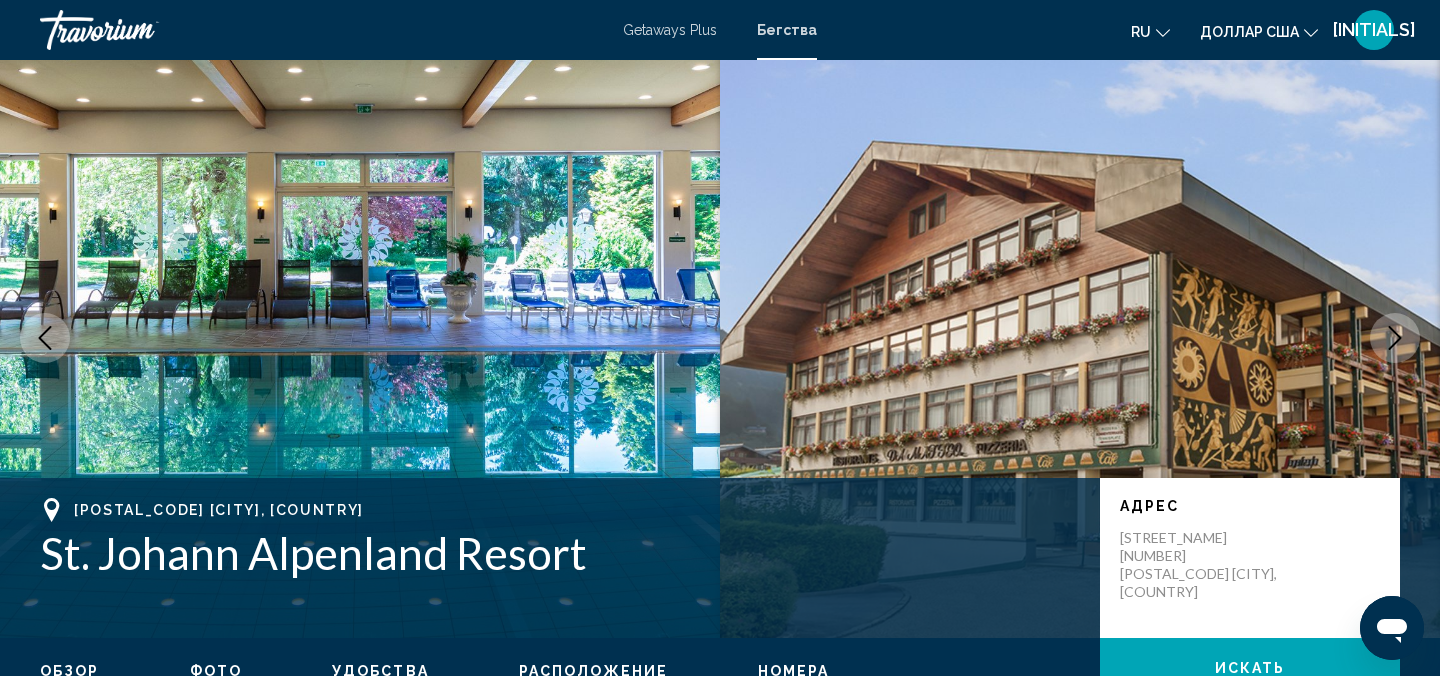 type 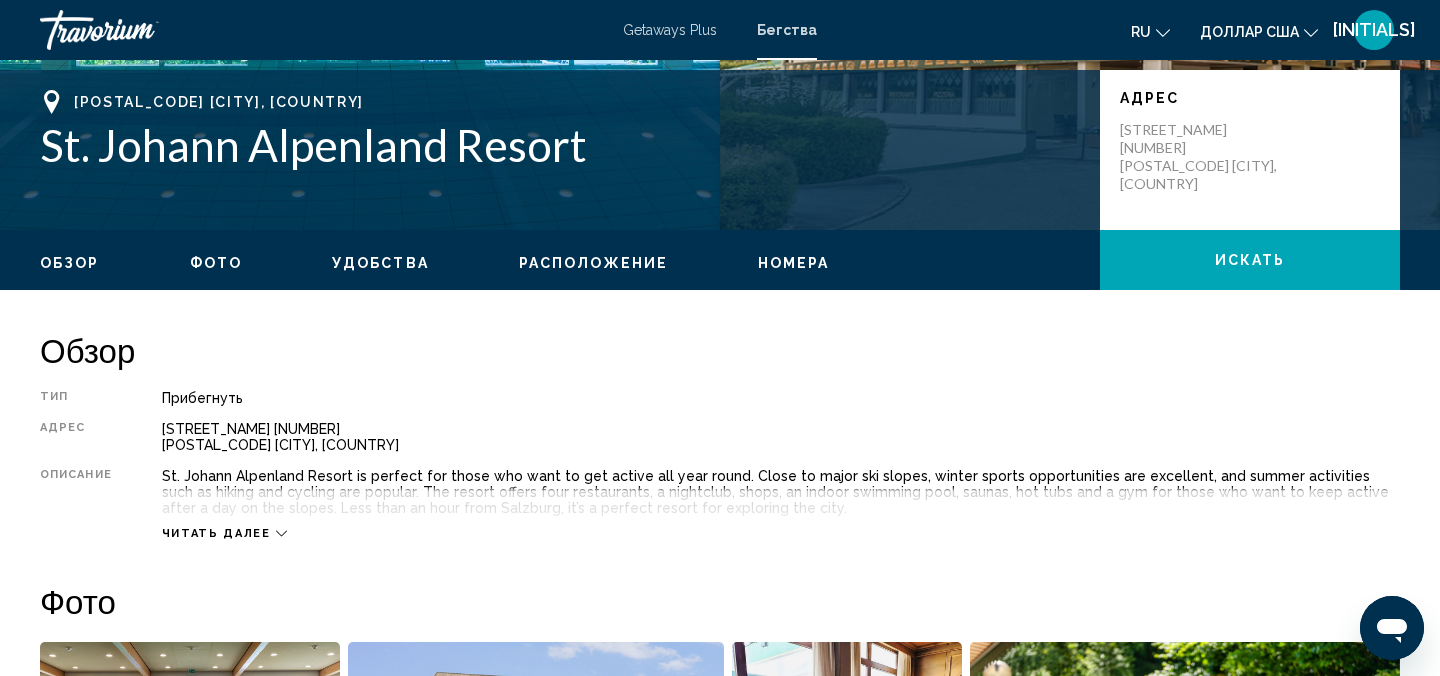 scroll, scrollTop: 422, scrollLeft: 0, axis: vertical 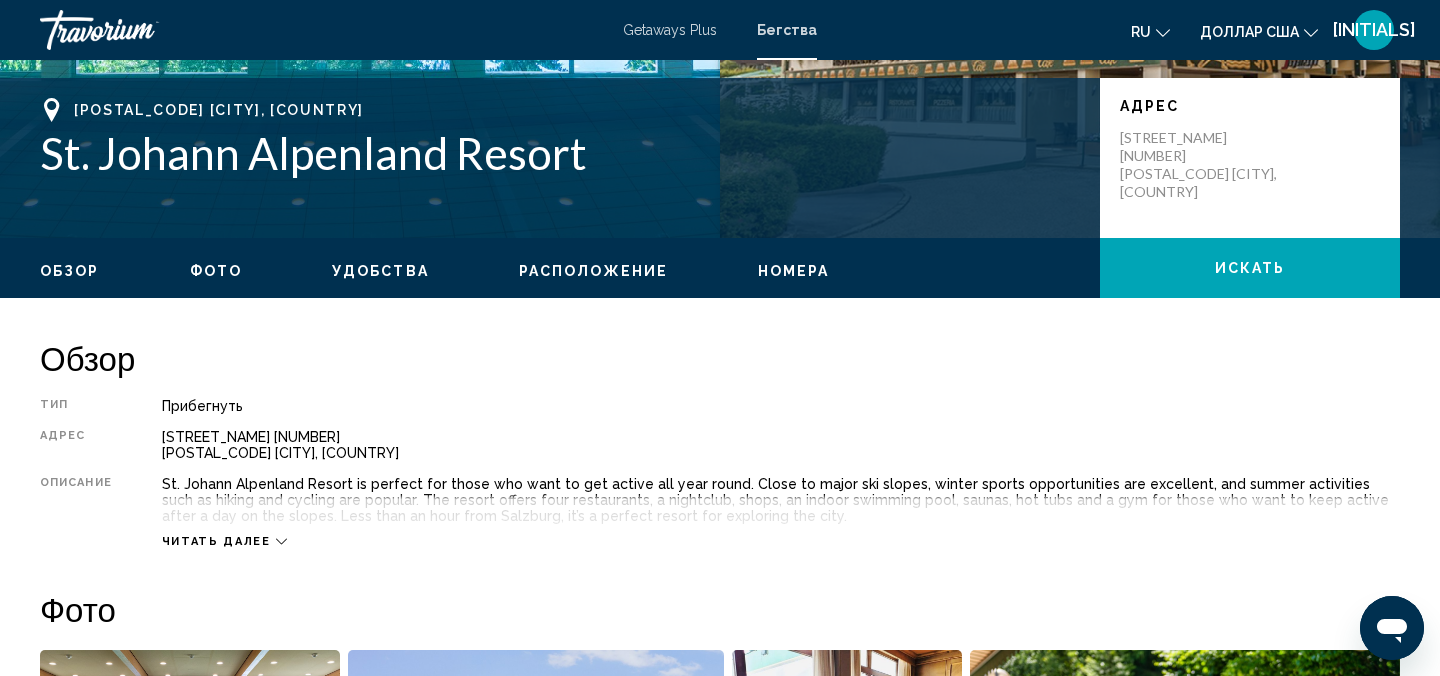 click 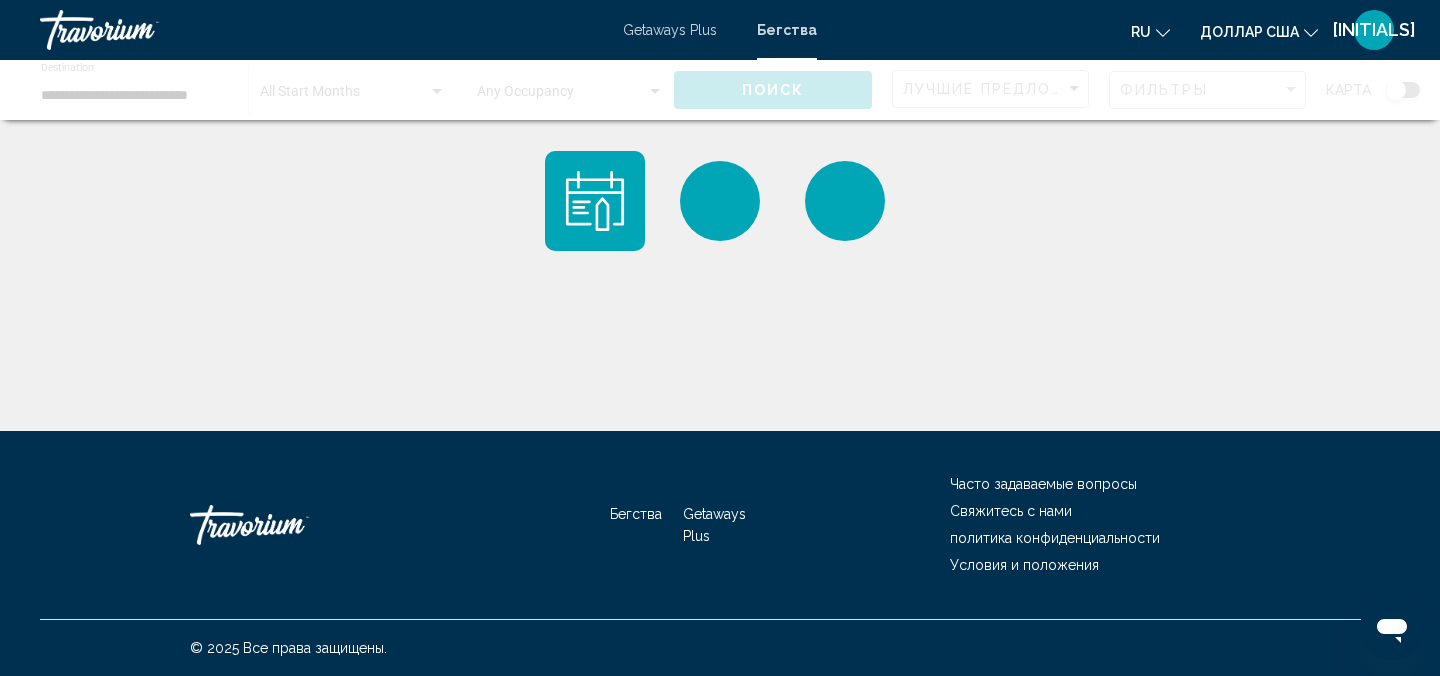 scroll, scrollTop: 0, scrollLeft: 0, axis: both 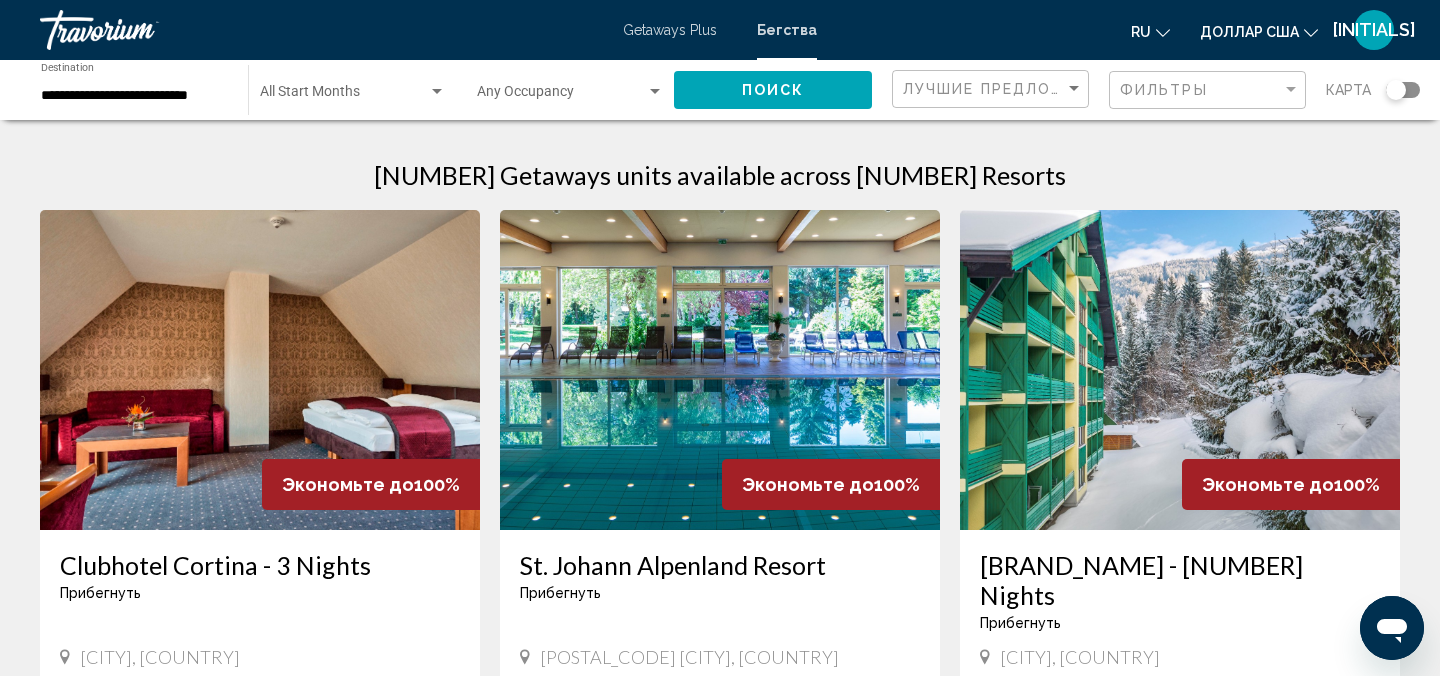 click on "**********" at bounding box center [134, 96] 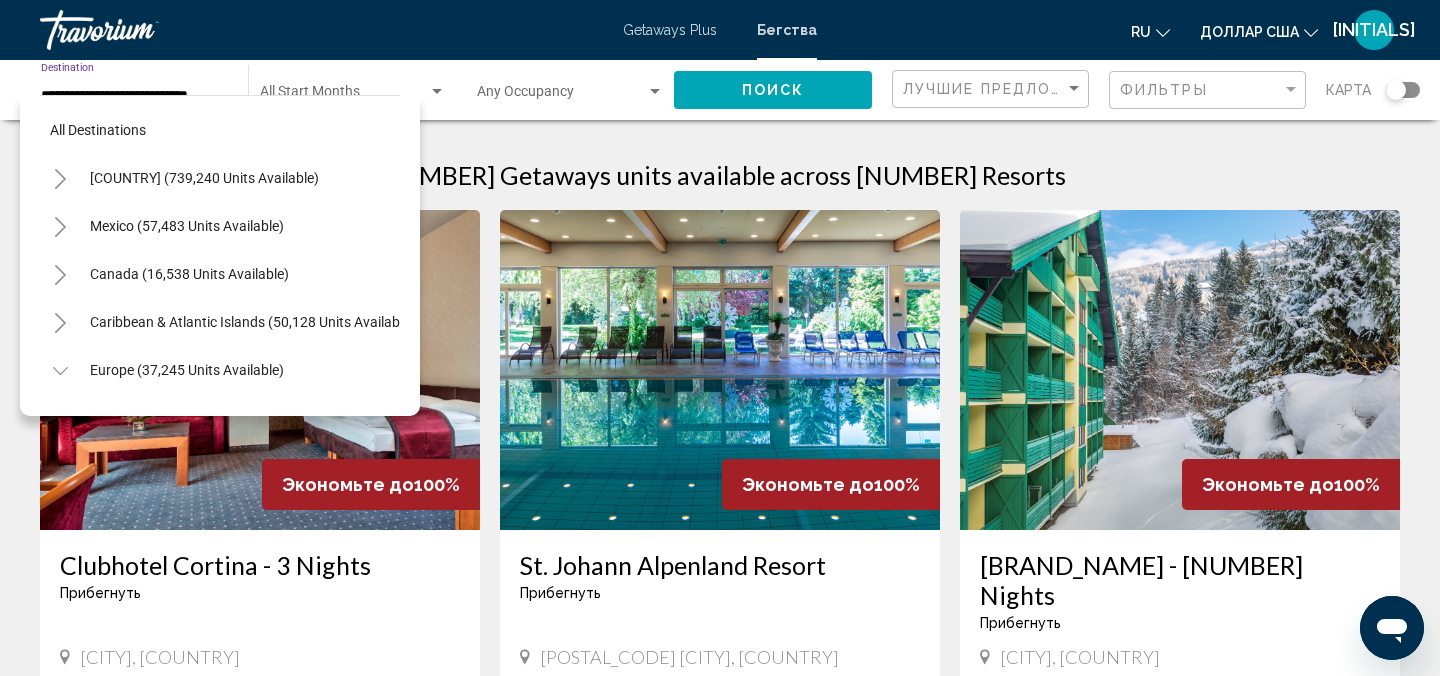 scroll, scrollTop: 215, scrollLeft: 0, axis: vertical 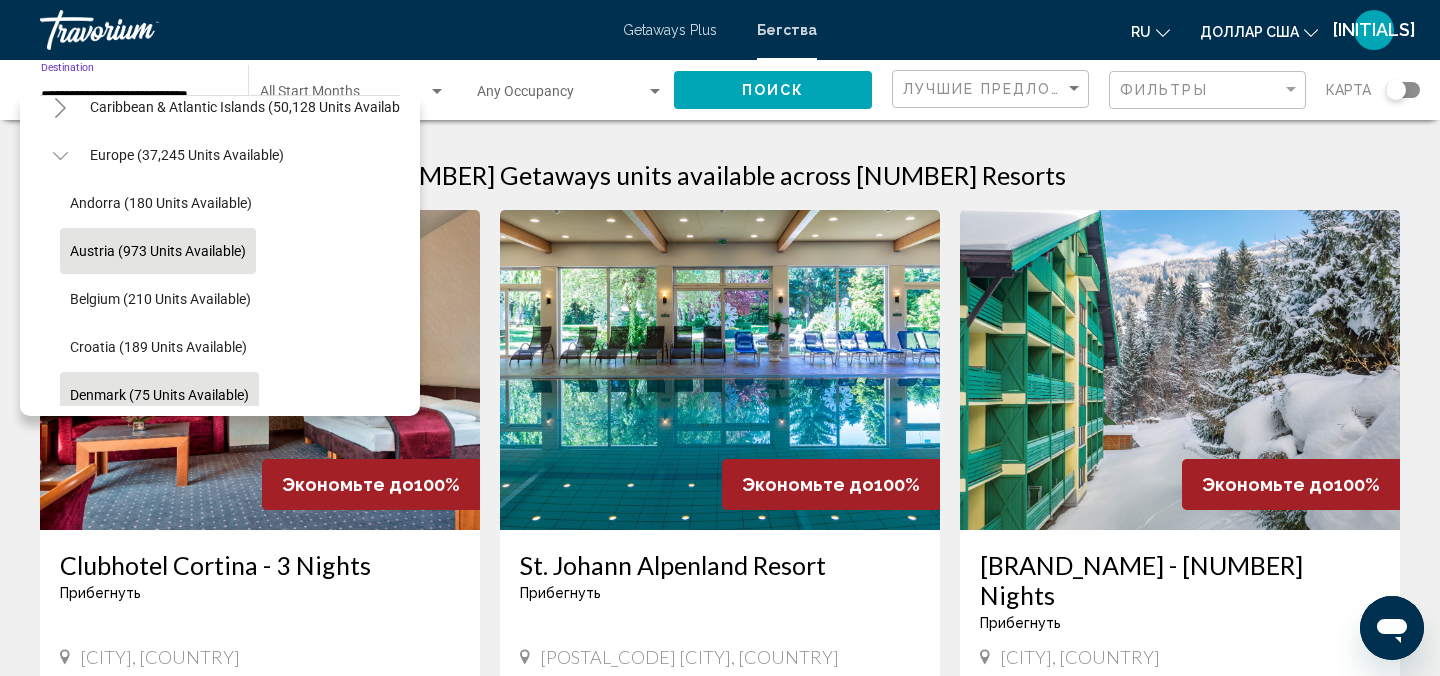 click on "Denmark (75 units available)" 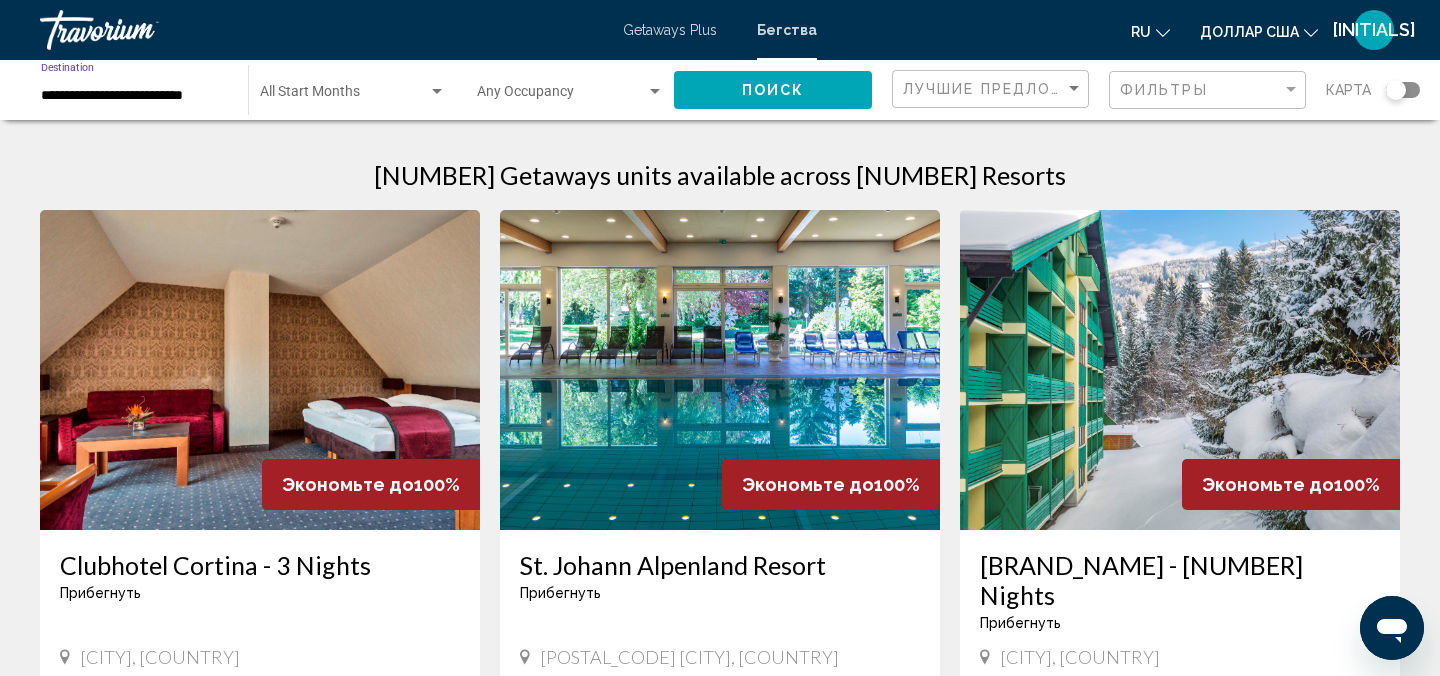 click on "**********" at bounding box center (134, 96) 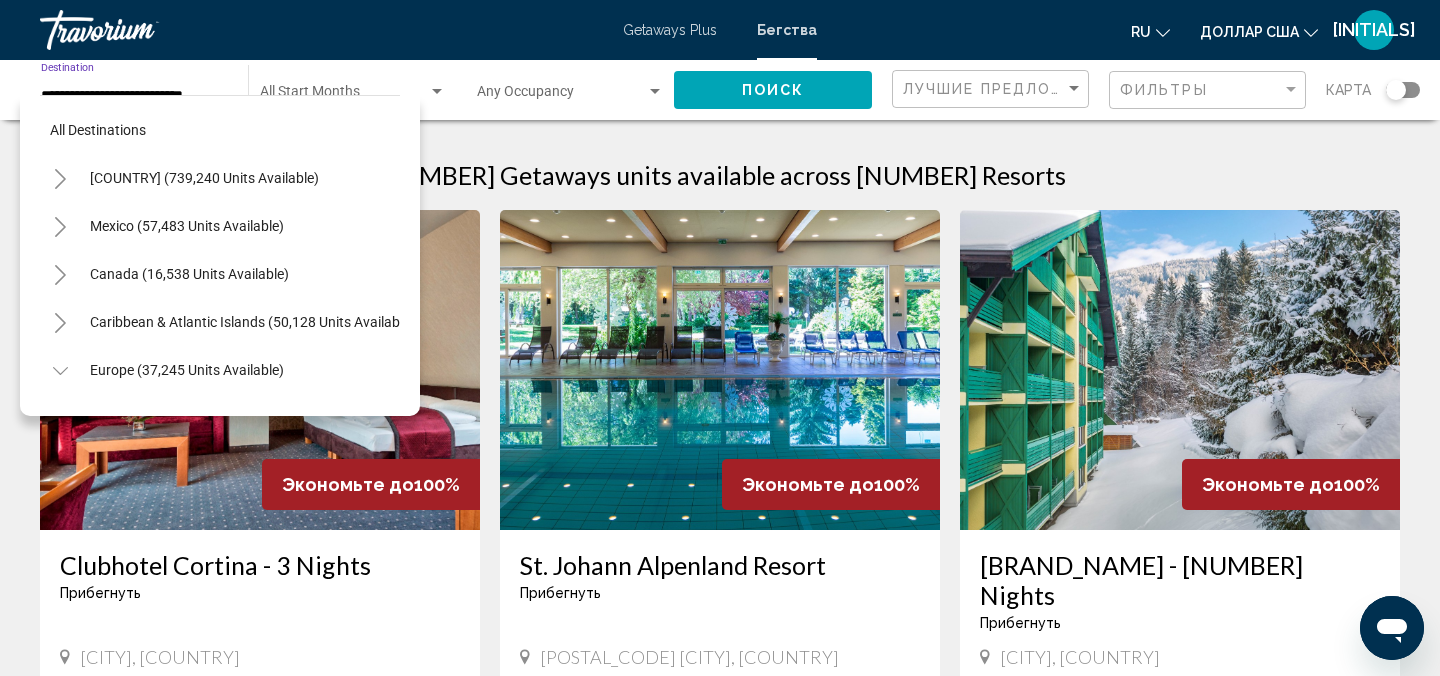 scroll, scrollTop: 359, scrollLeft: 0, axis: vertical 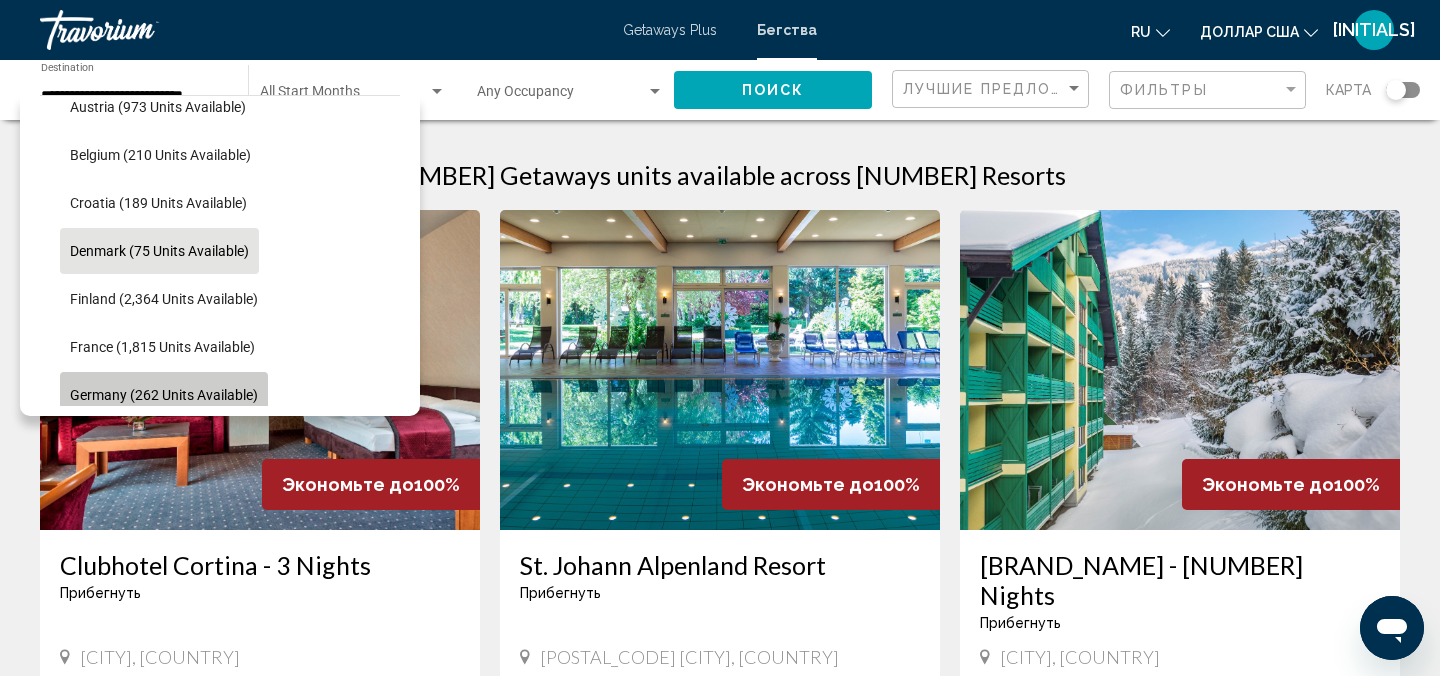 click on "Germany (262 units available)" 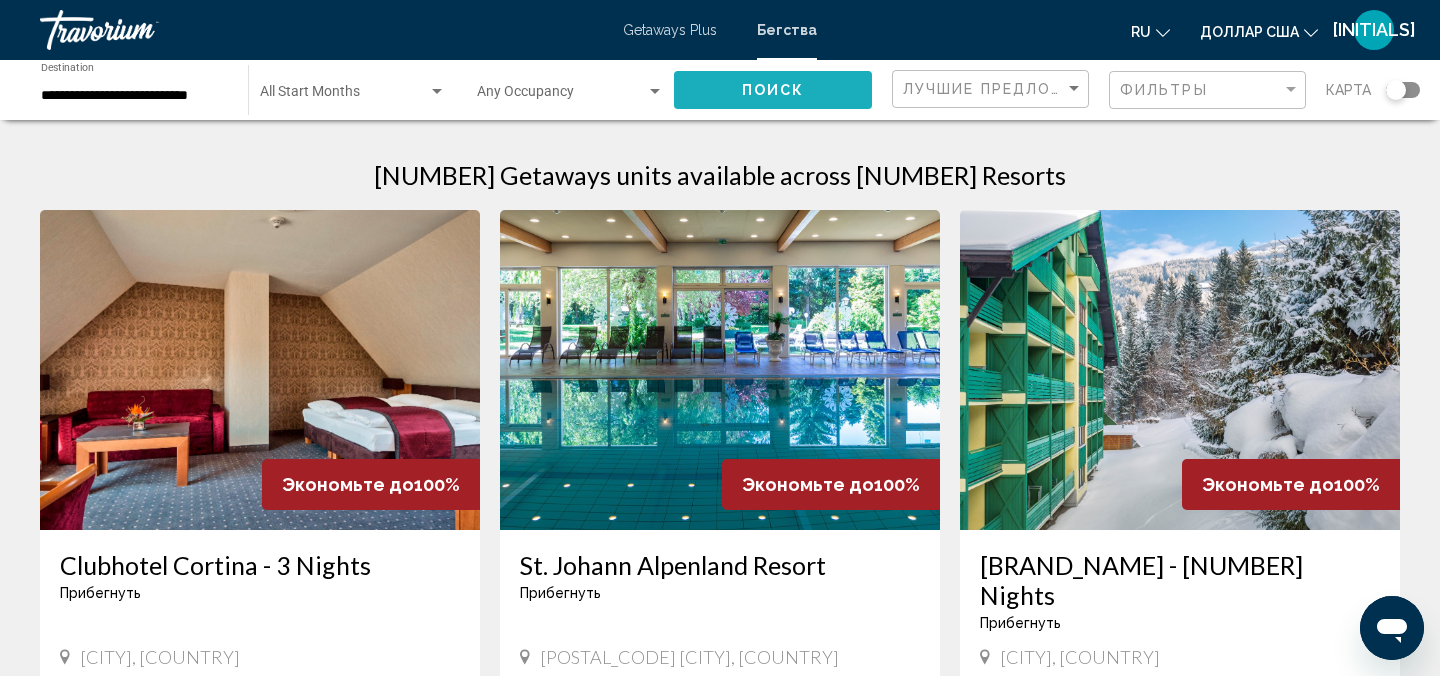 click on "Поиск" 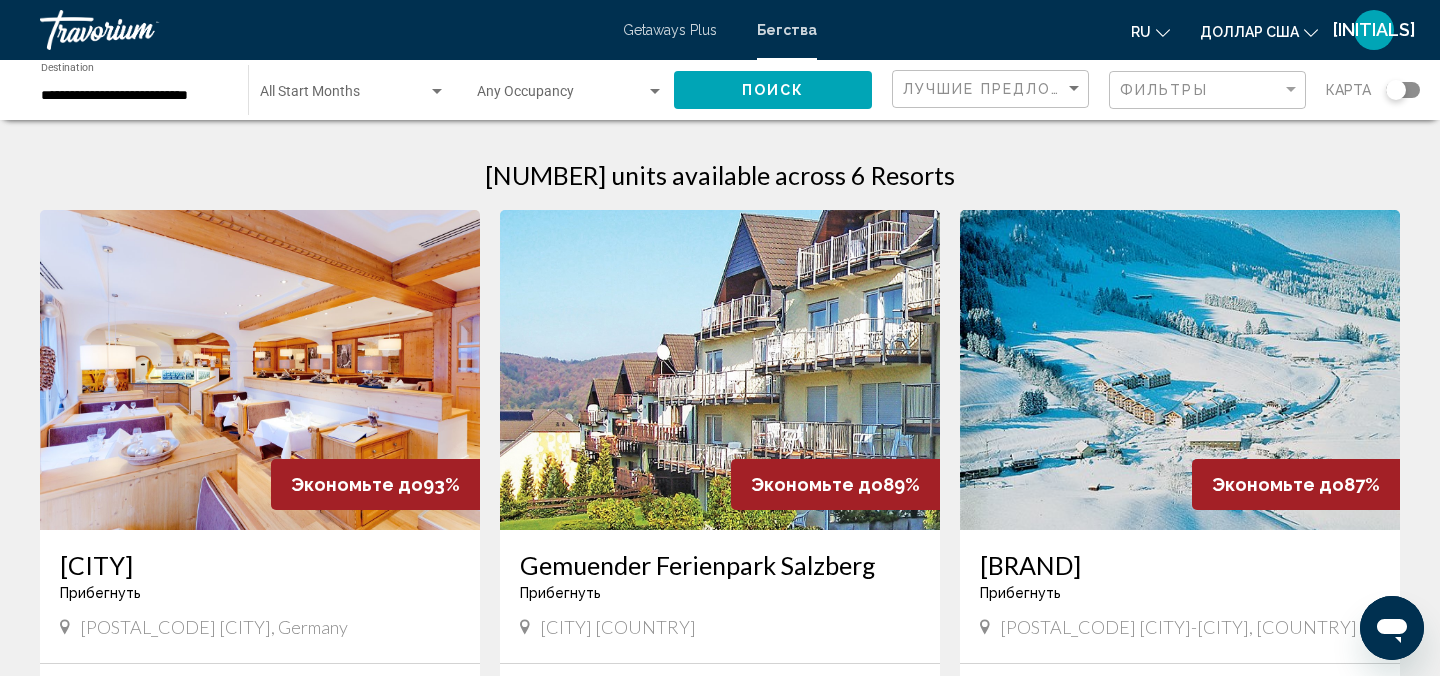 type 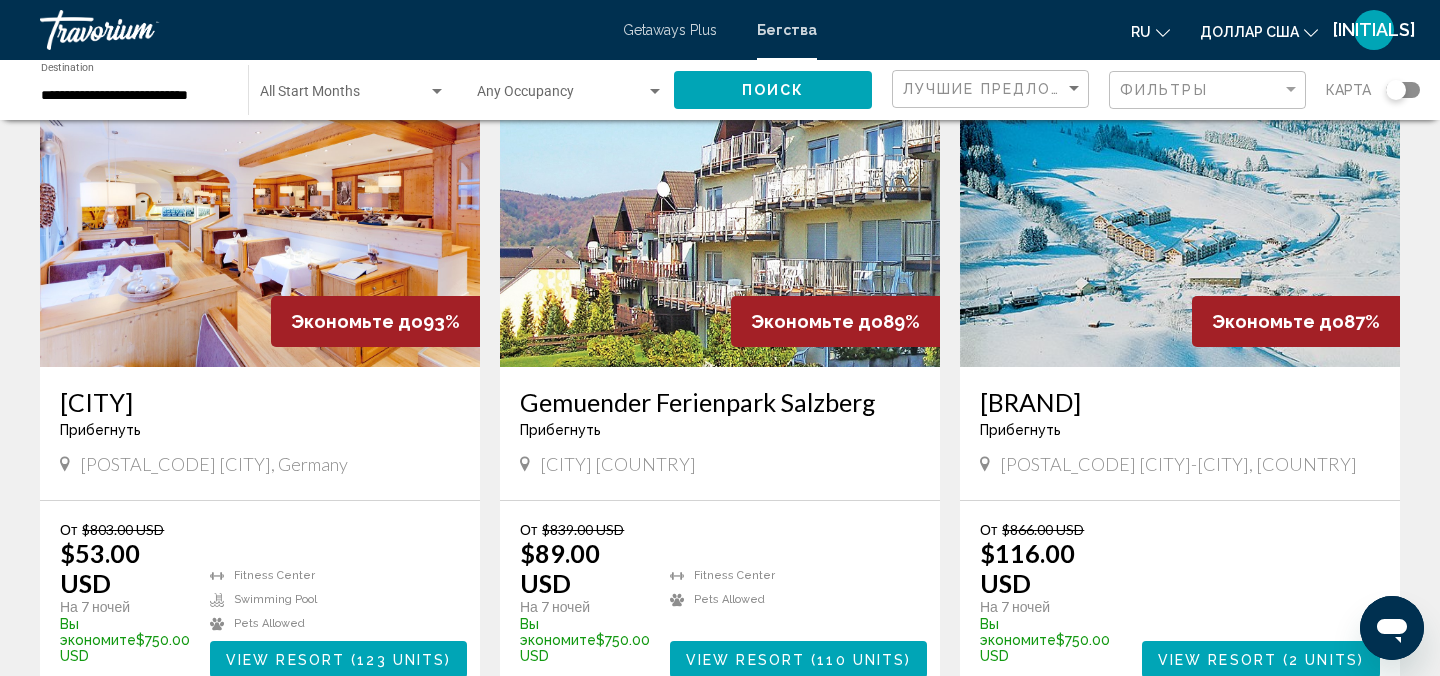 scroll, scrollTop: 160, scrollLeft: 0, axis: vertical 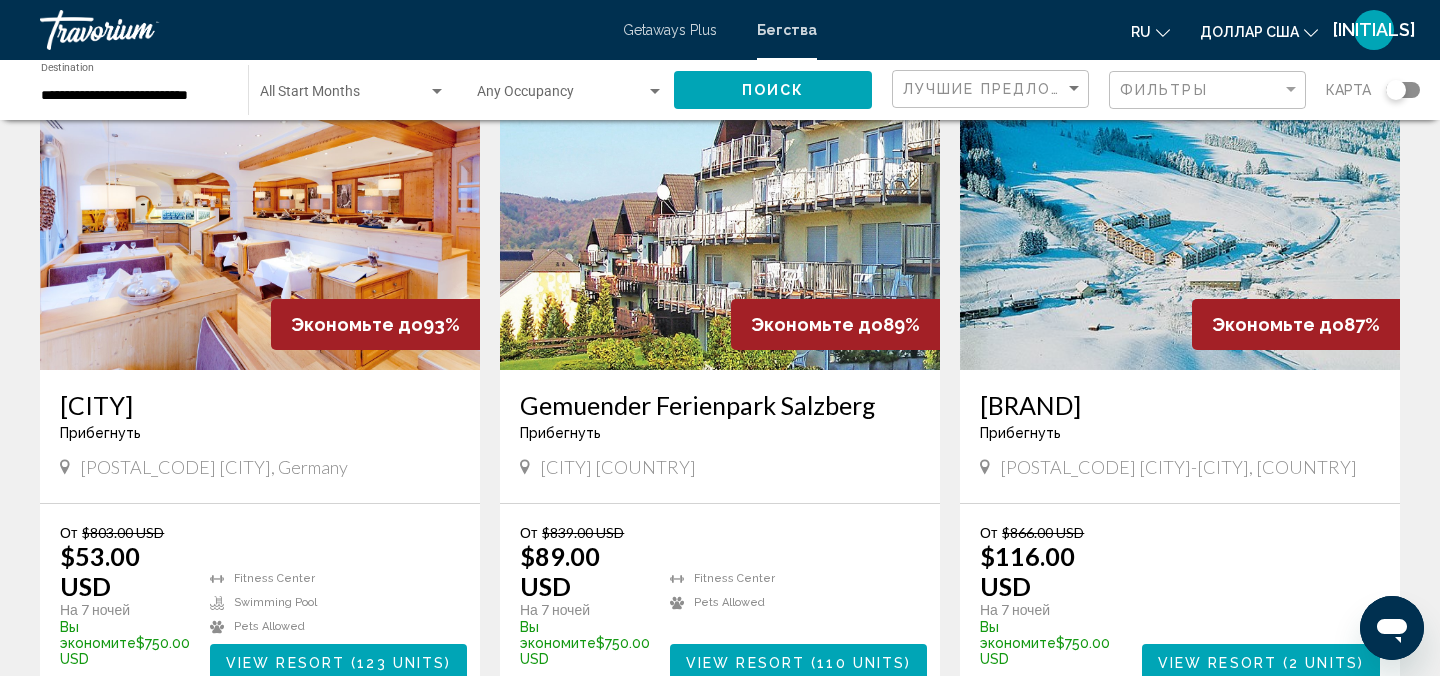 click at bounding box center [260, 210] 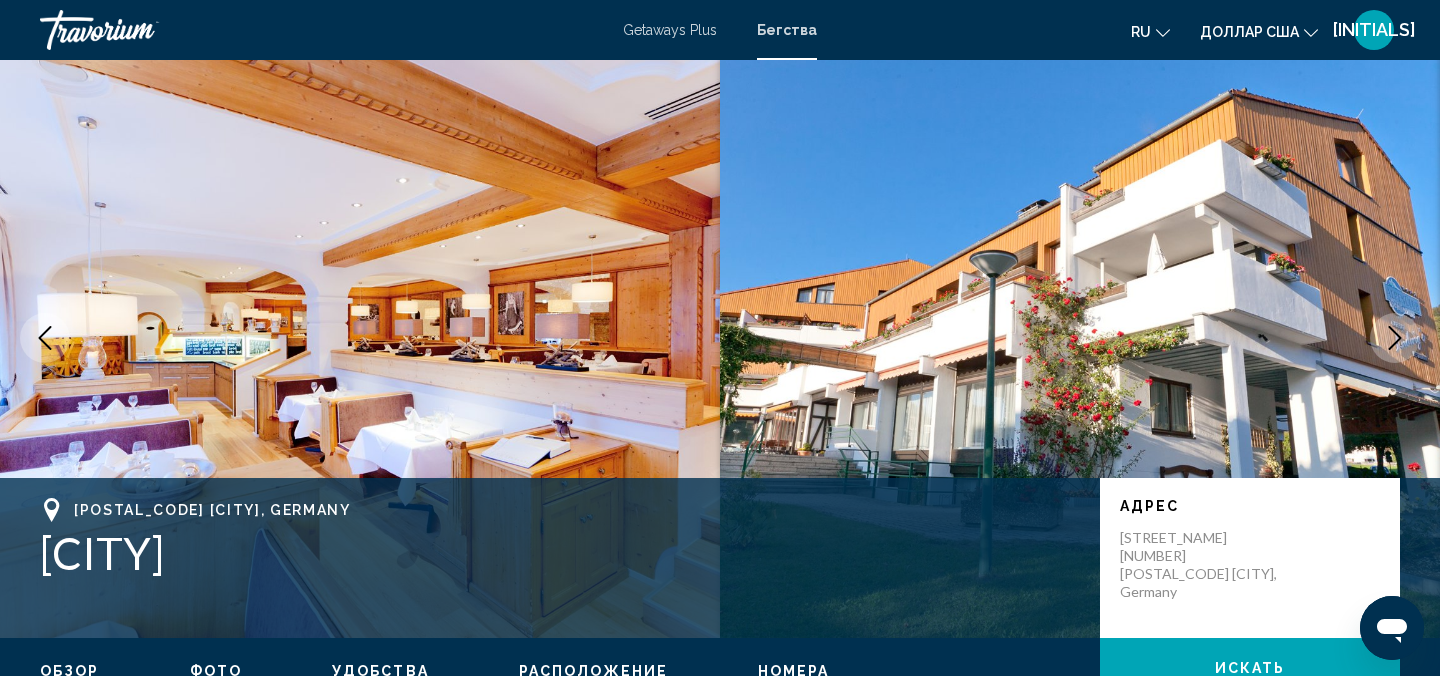 type 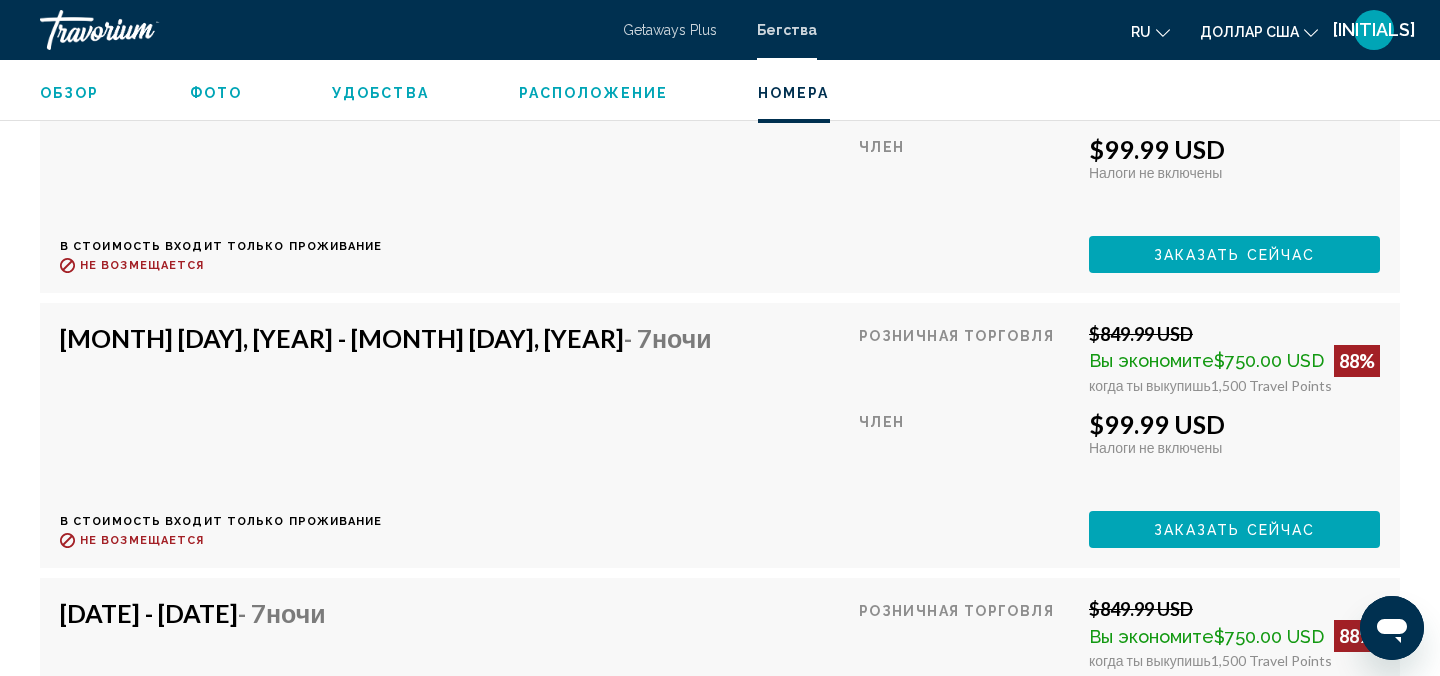 scroll, scrollTop: 5222, scrollLeft: 0, axis: vertical 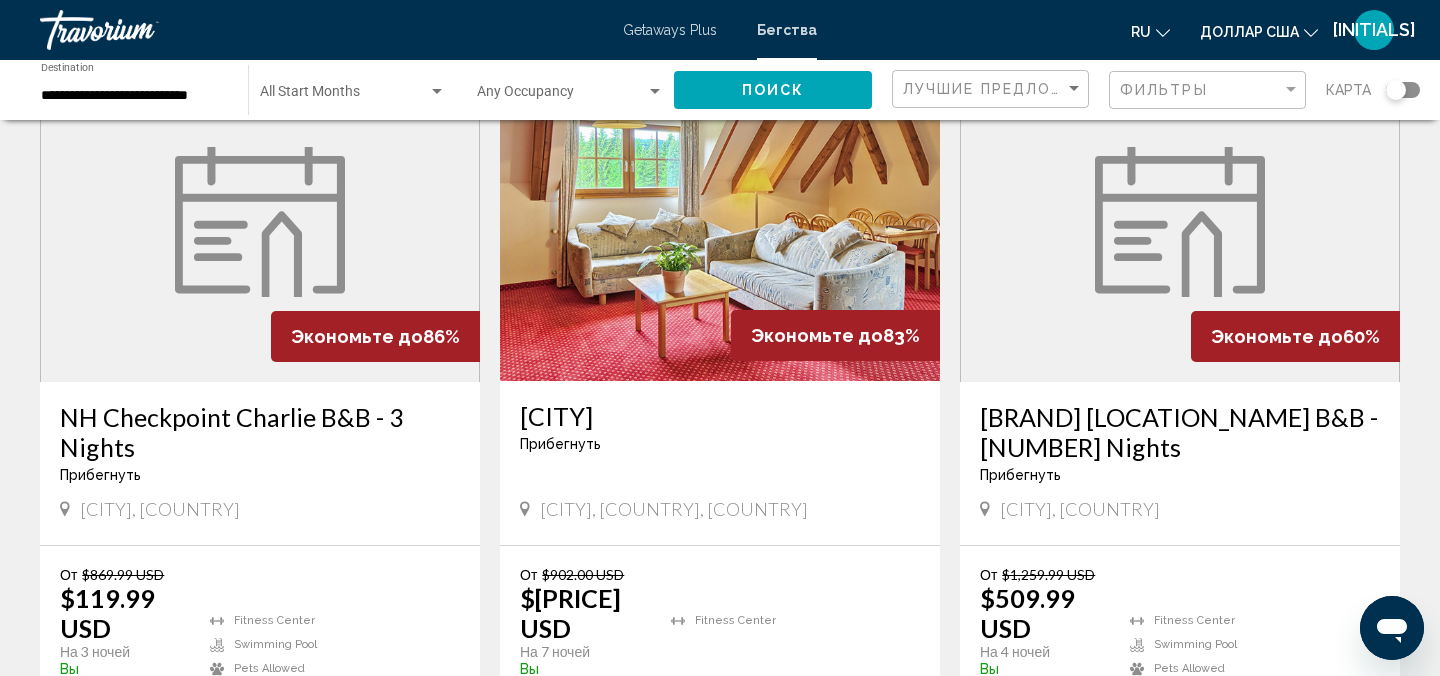 click on "View Resort    ( 28 units )" at bounding box center [795, 704] 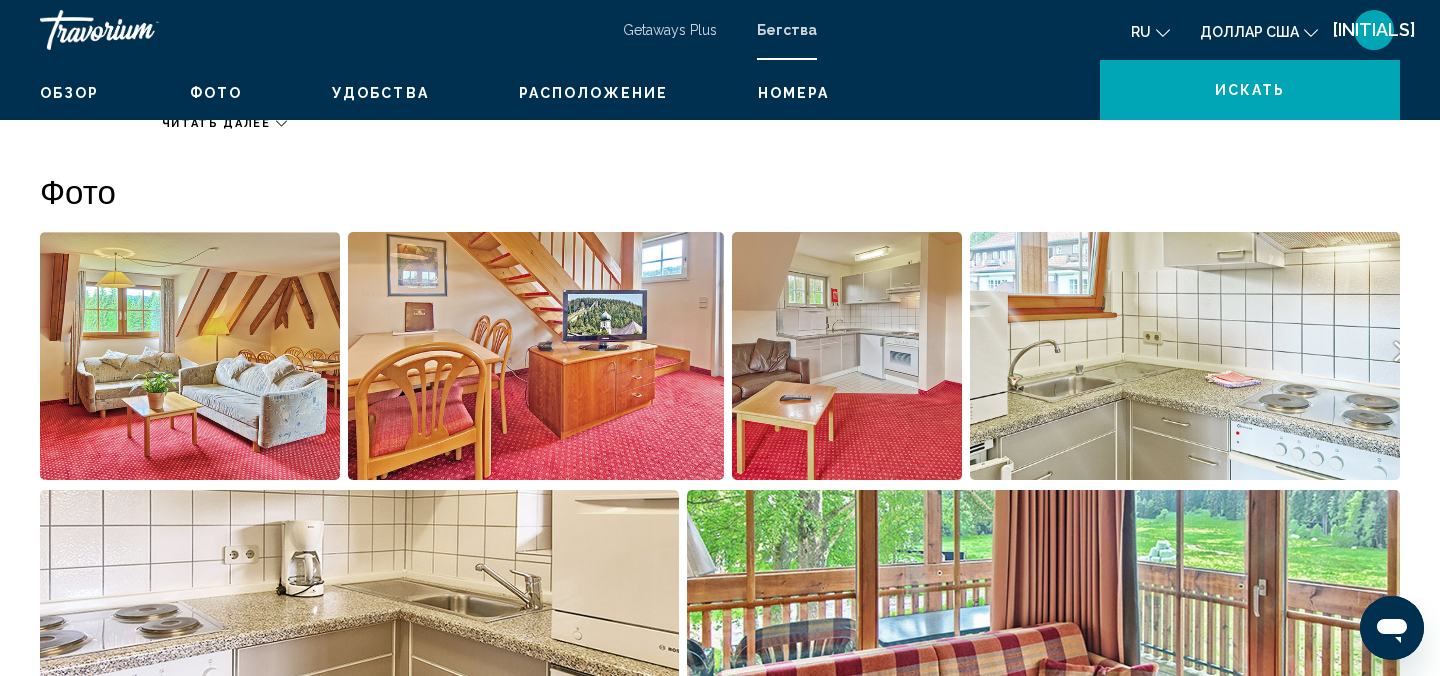 scroll, scrollTop: 22, scrollLeft: 0, axis: vertical 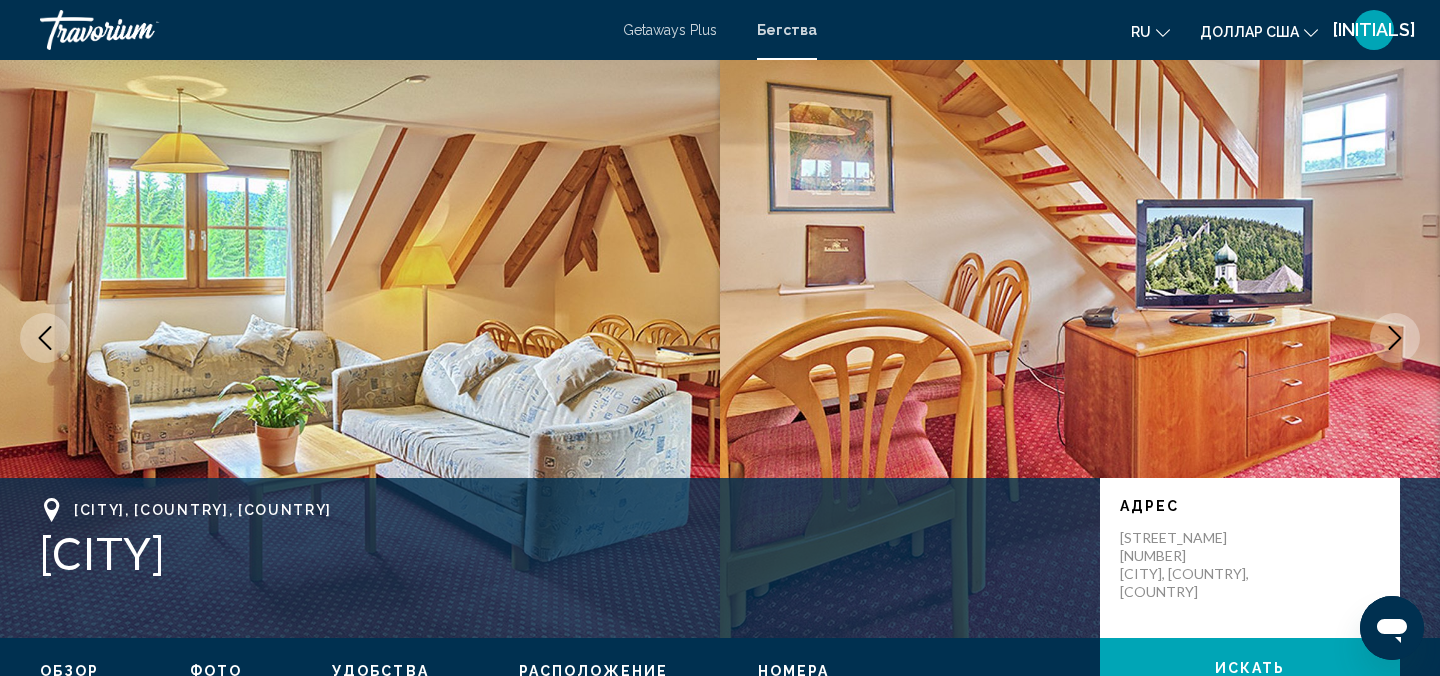 type 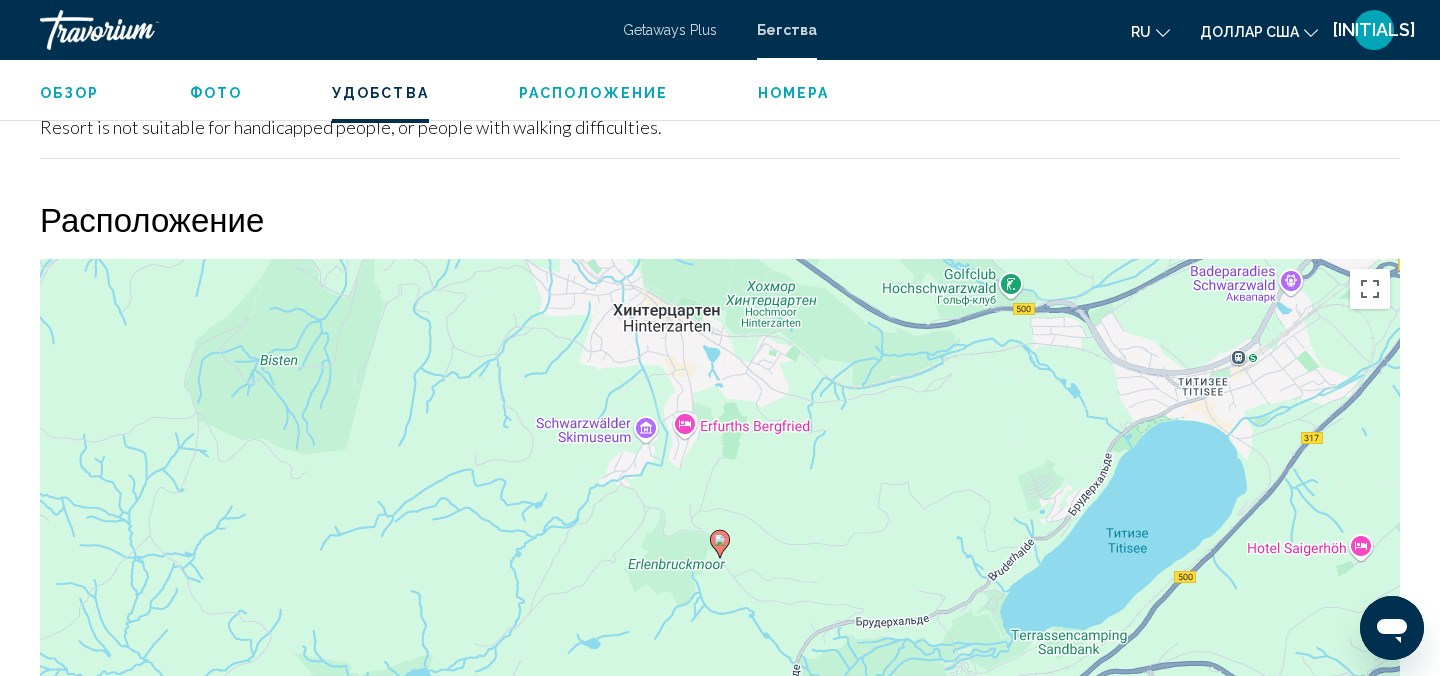 scroll, scrollTop: 2342, scrollLeft: 0, axis: vertical 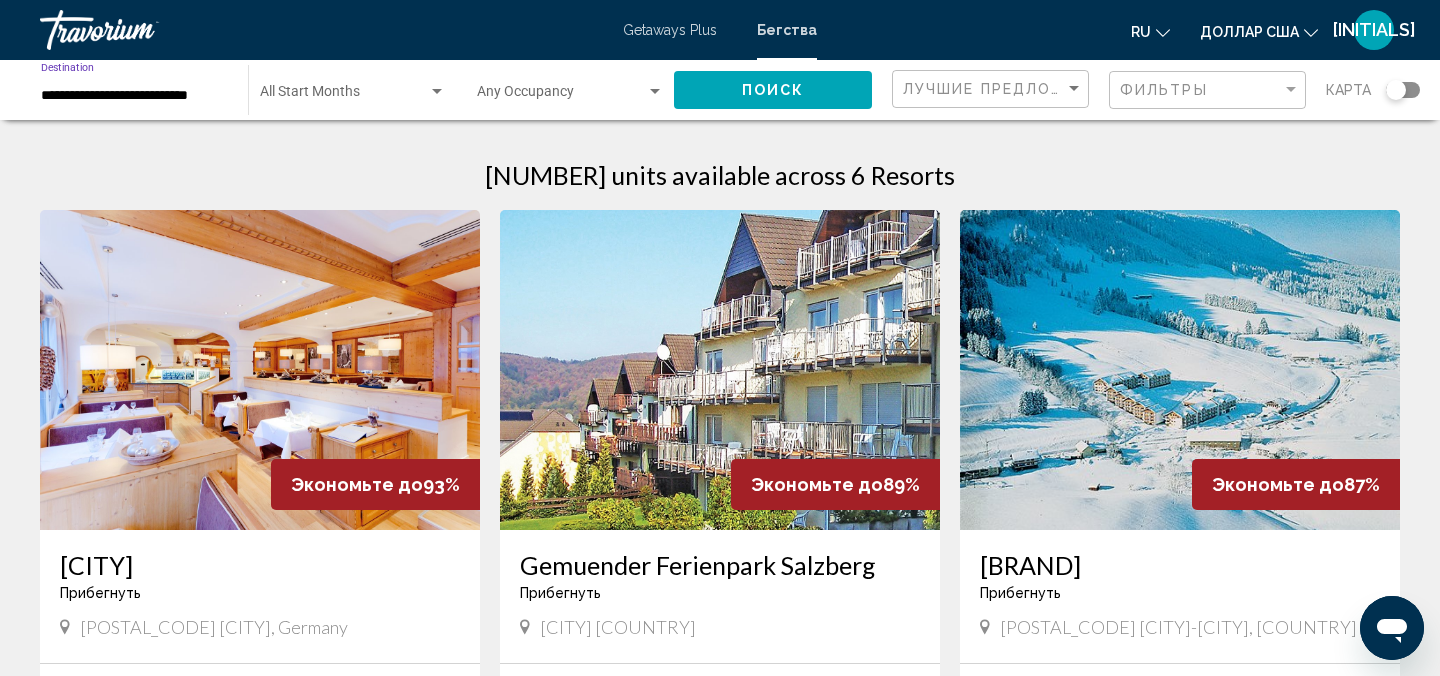 click on "**********" at bounding box center (134, 96) 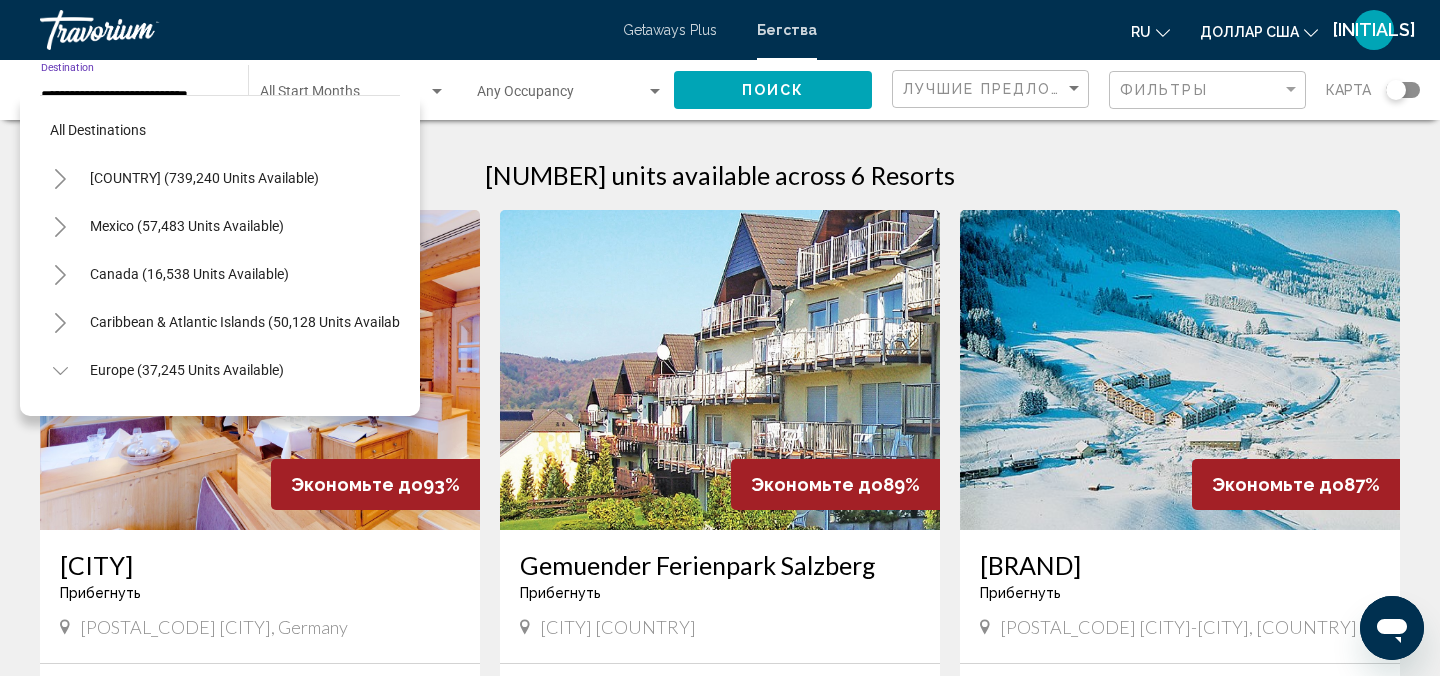 scroll, scrollTop: 503, scrollLeft: 0, axis: vertical 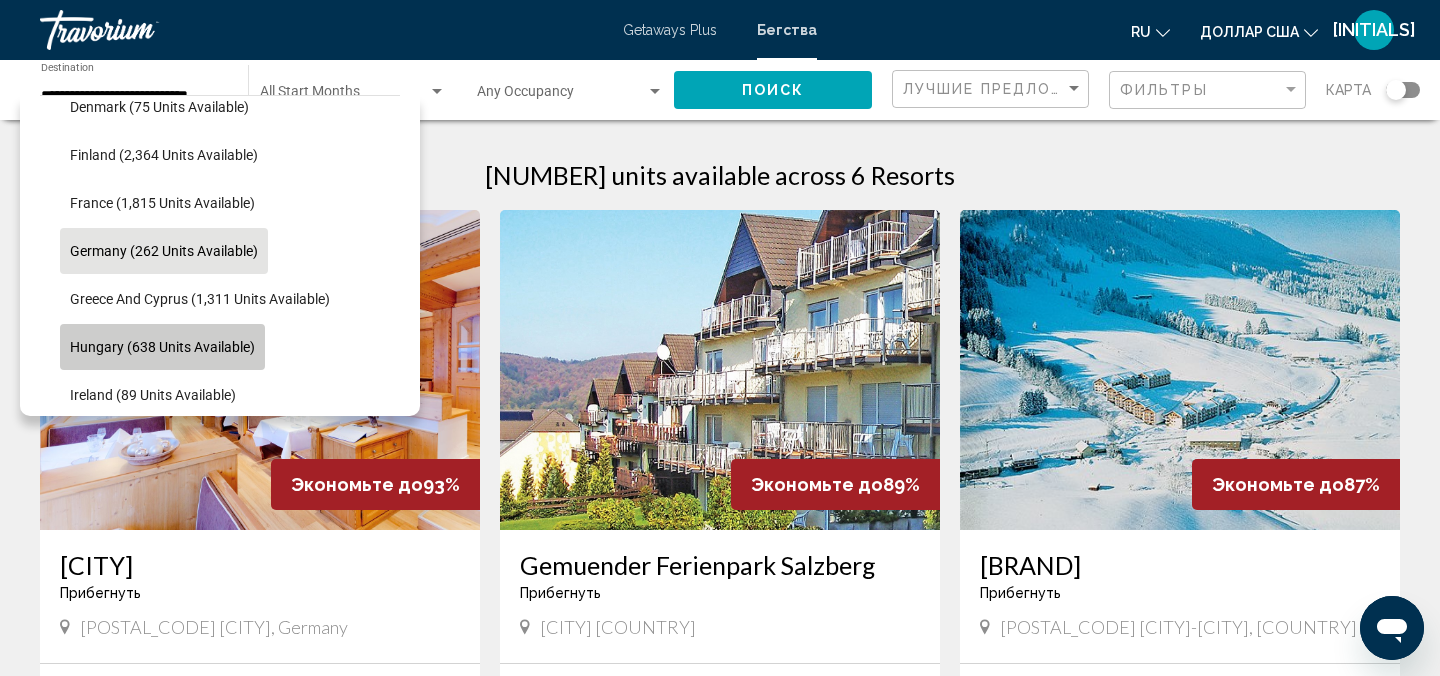 click on "Hungary (638 units available)" 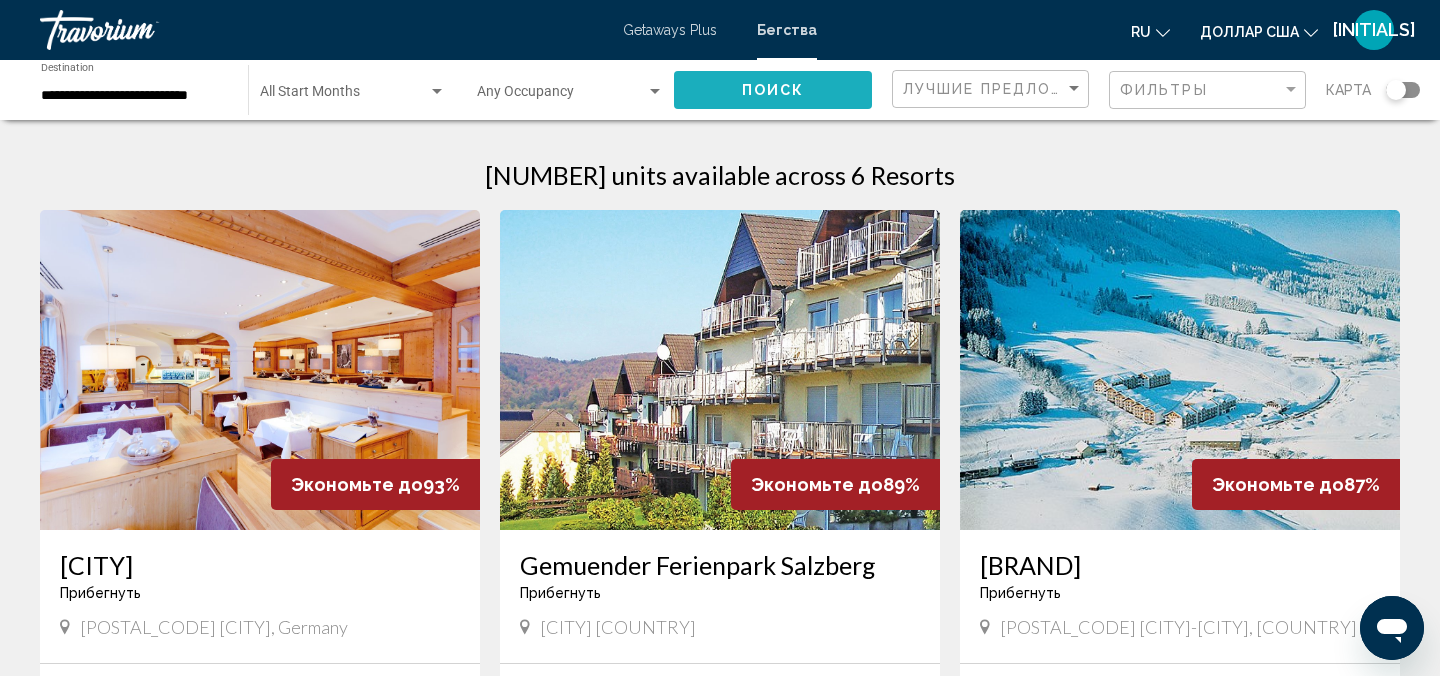 click on "Поиск" 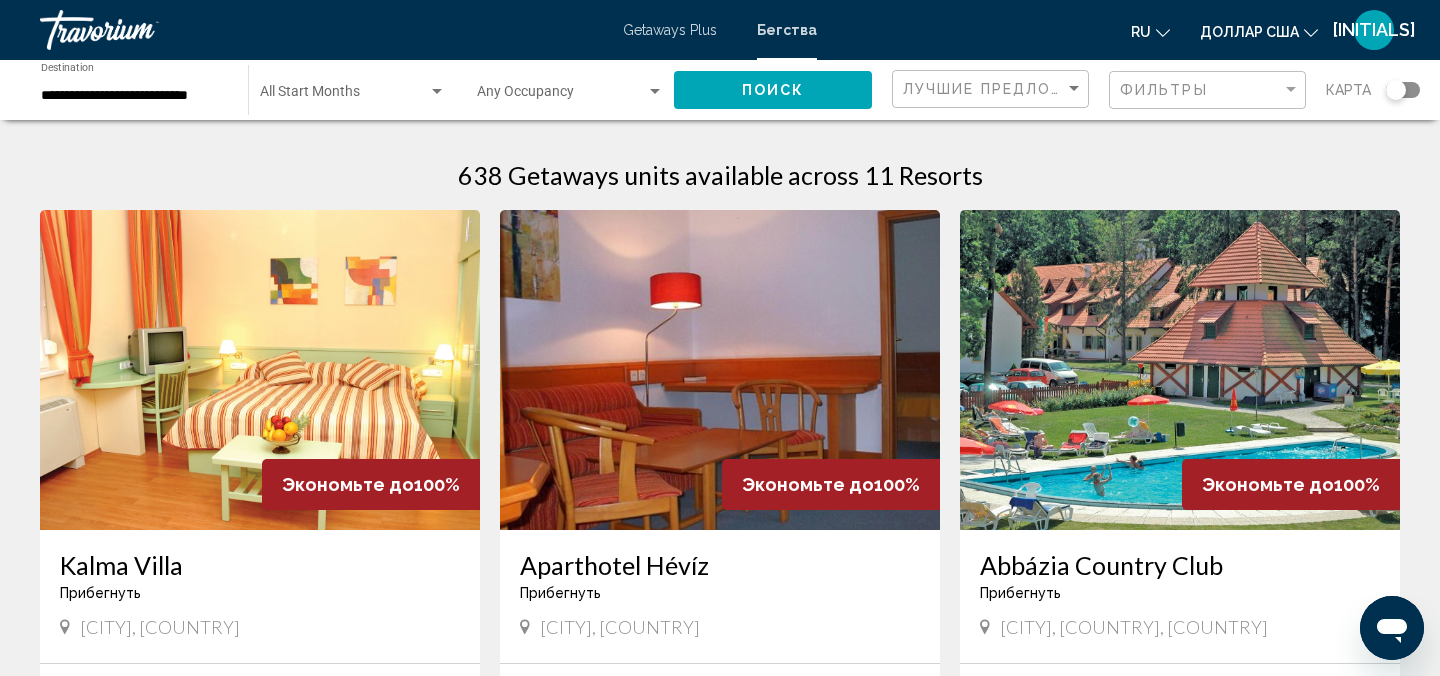 type 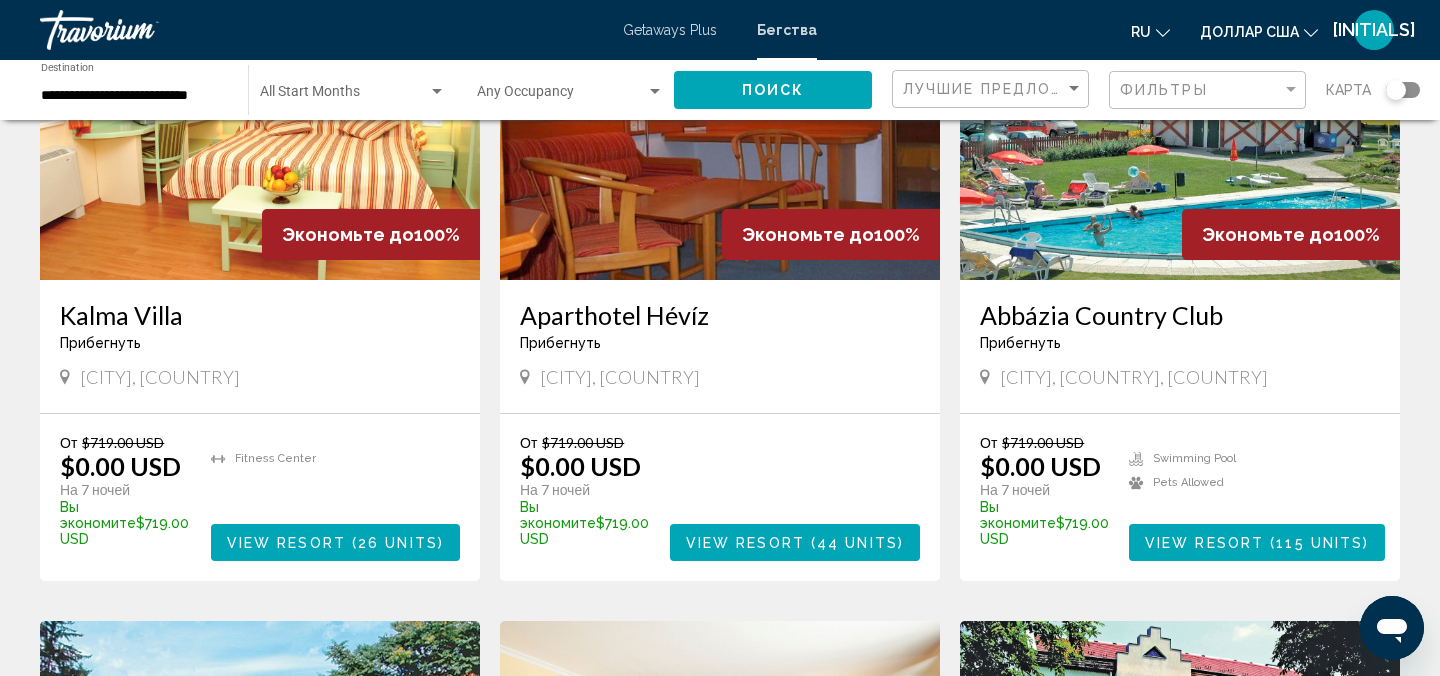 scroll, scrollTop: 280, scrollLeft: 0, axis: vertical 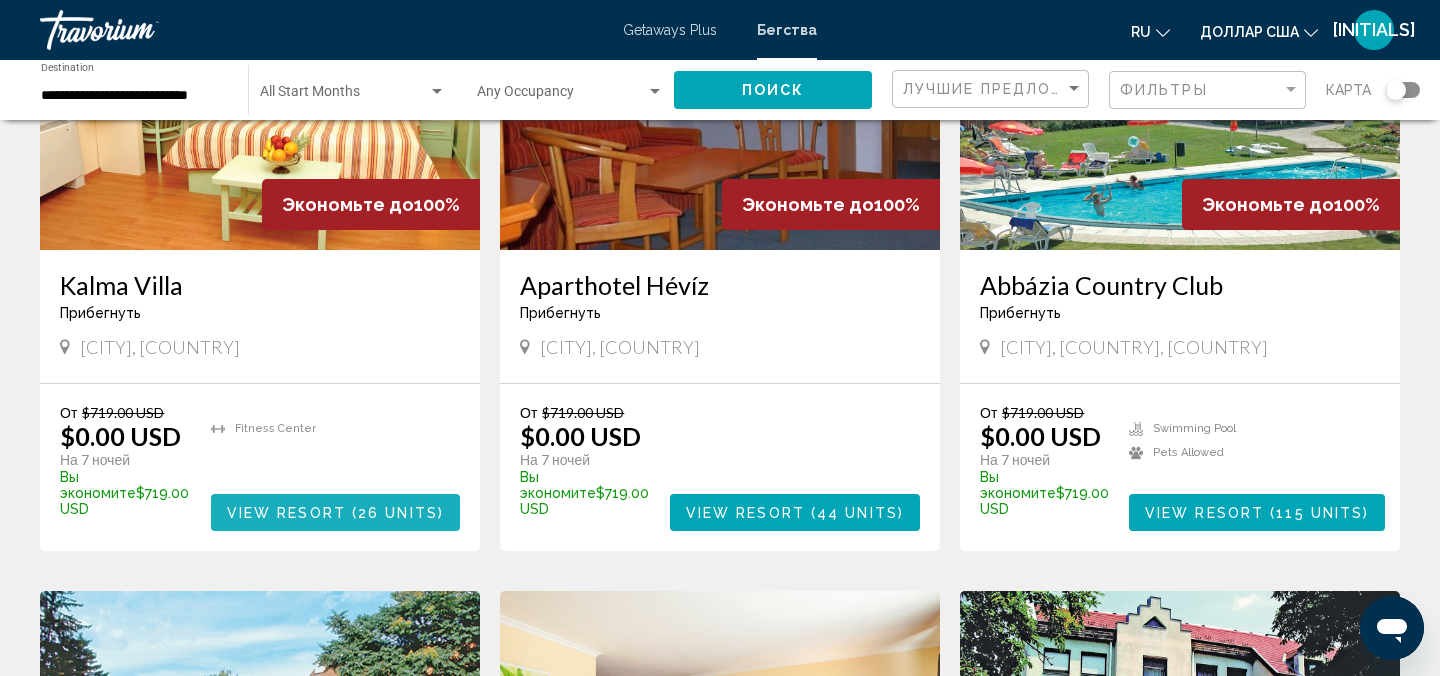 click on "26 units" at bounding box center [398, 513] 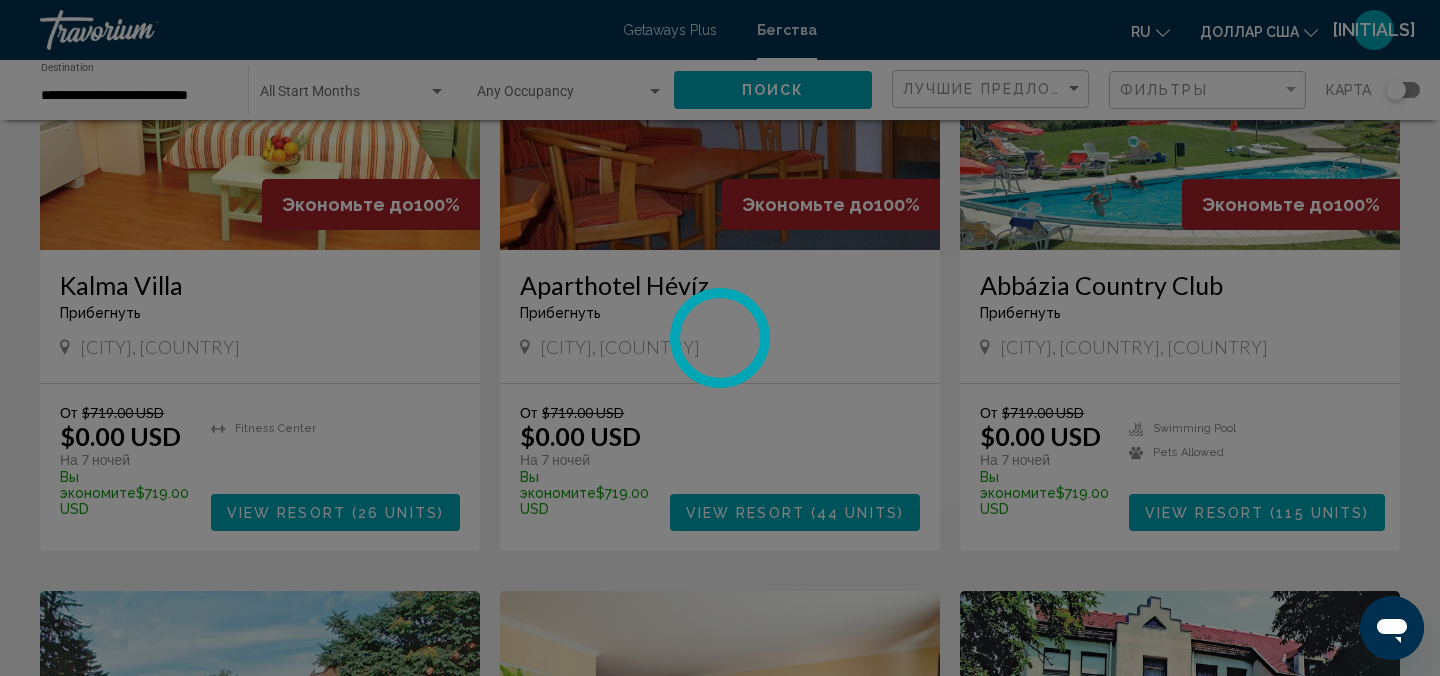scroll, scrollTop: 22, scrollLeft: 0, axis: vertical 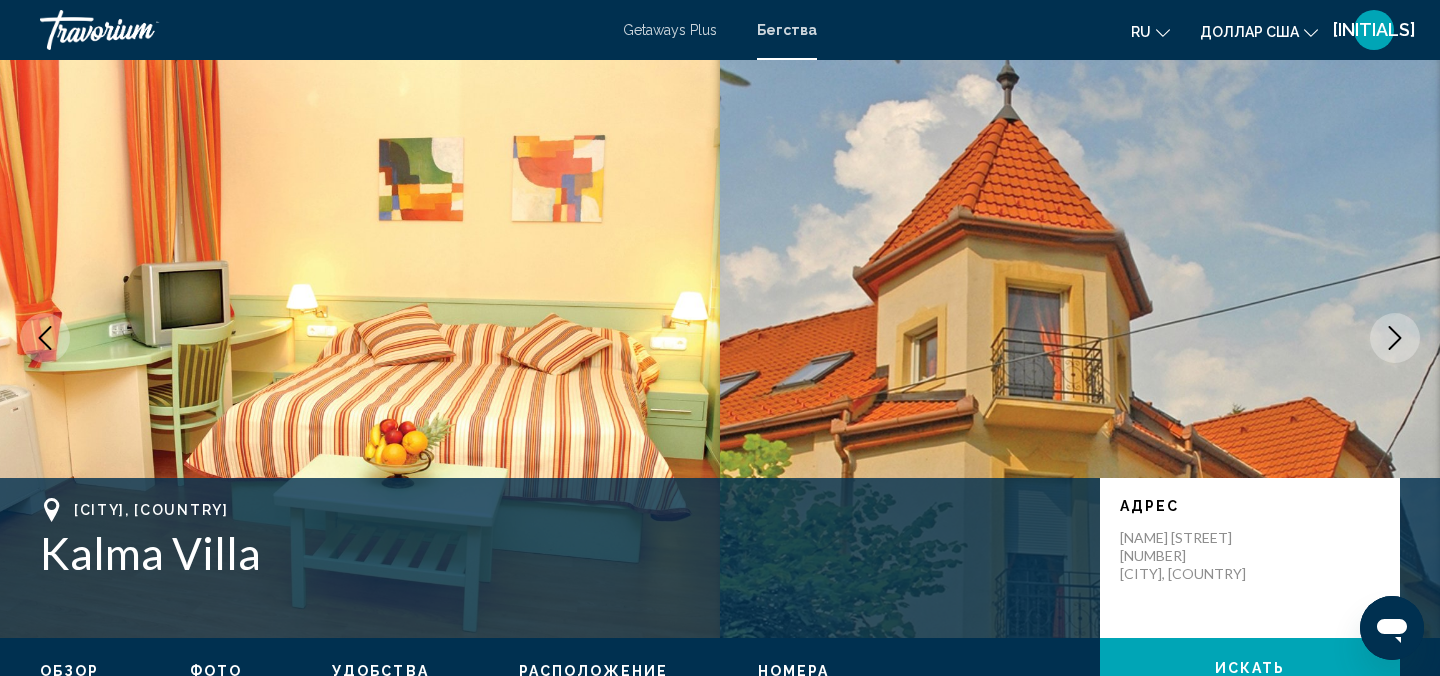 type 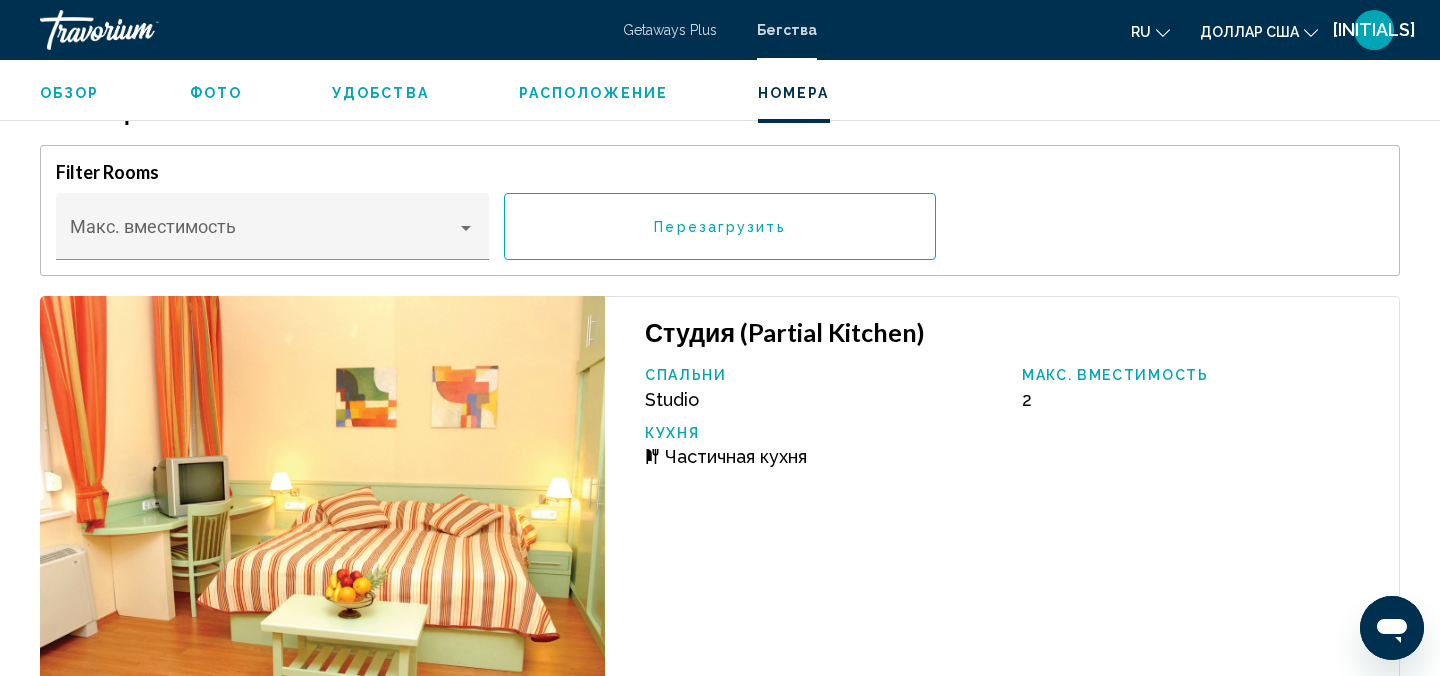 scroll, scrollTop: 3222, scrollLeft: 0, axis: vertical 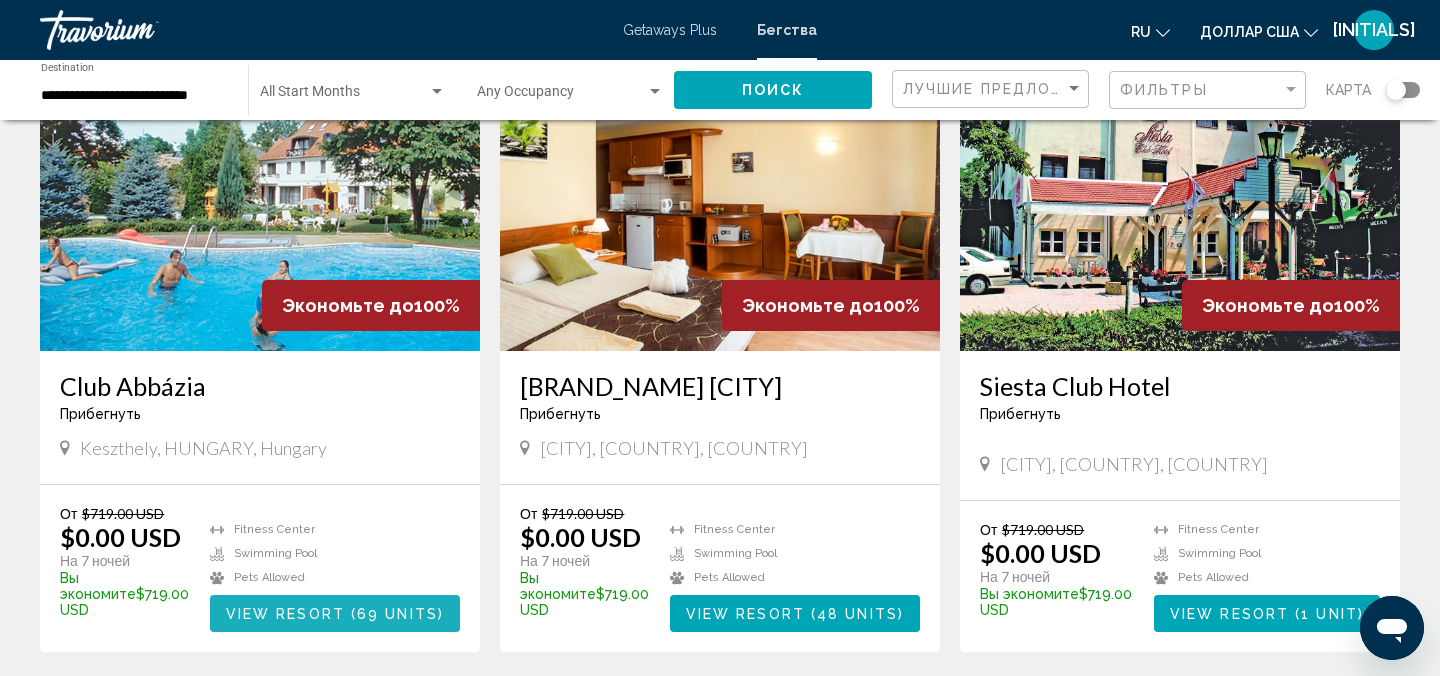 click on "69 units" at bounding box center [397, 614] 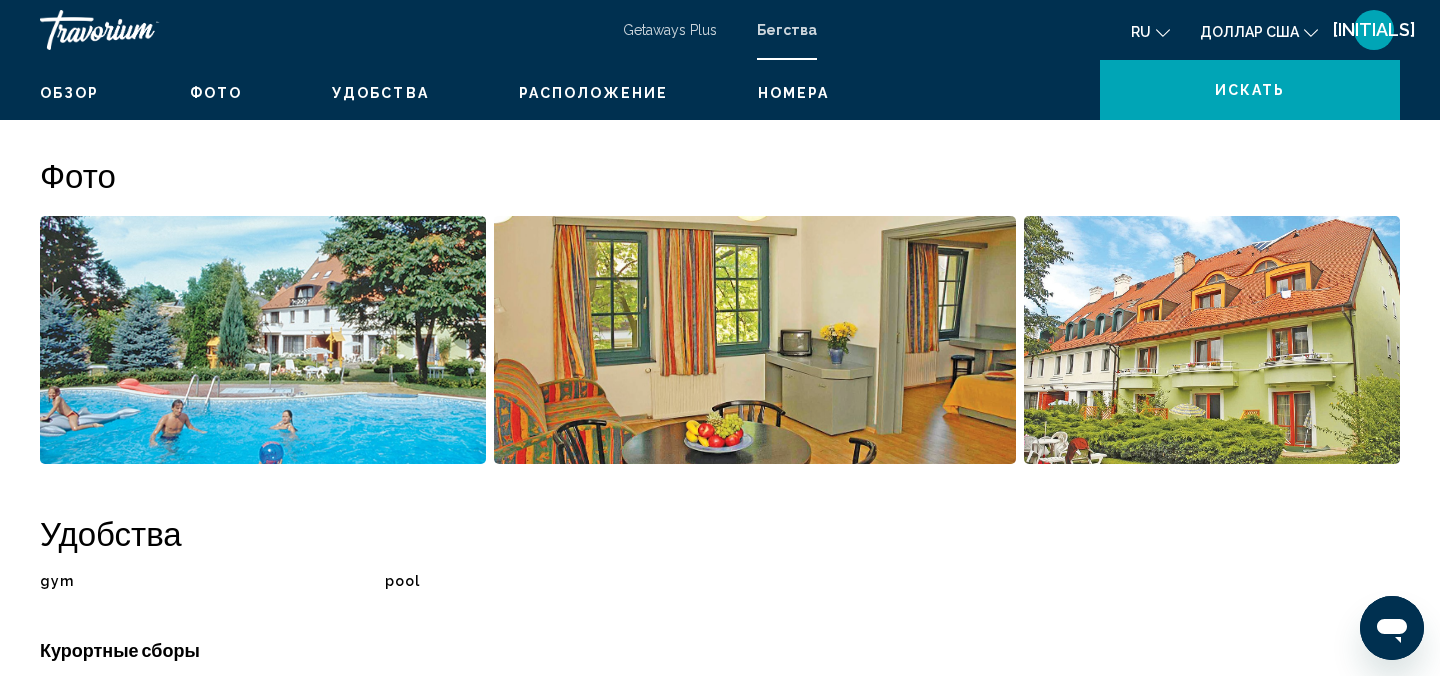 scroll, scrollTop: 22, scrollLeft: 0, axis: vertical 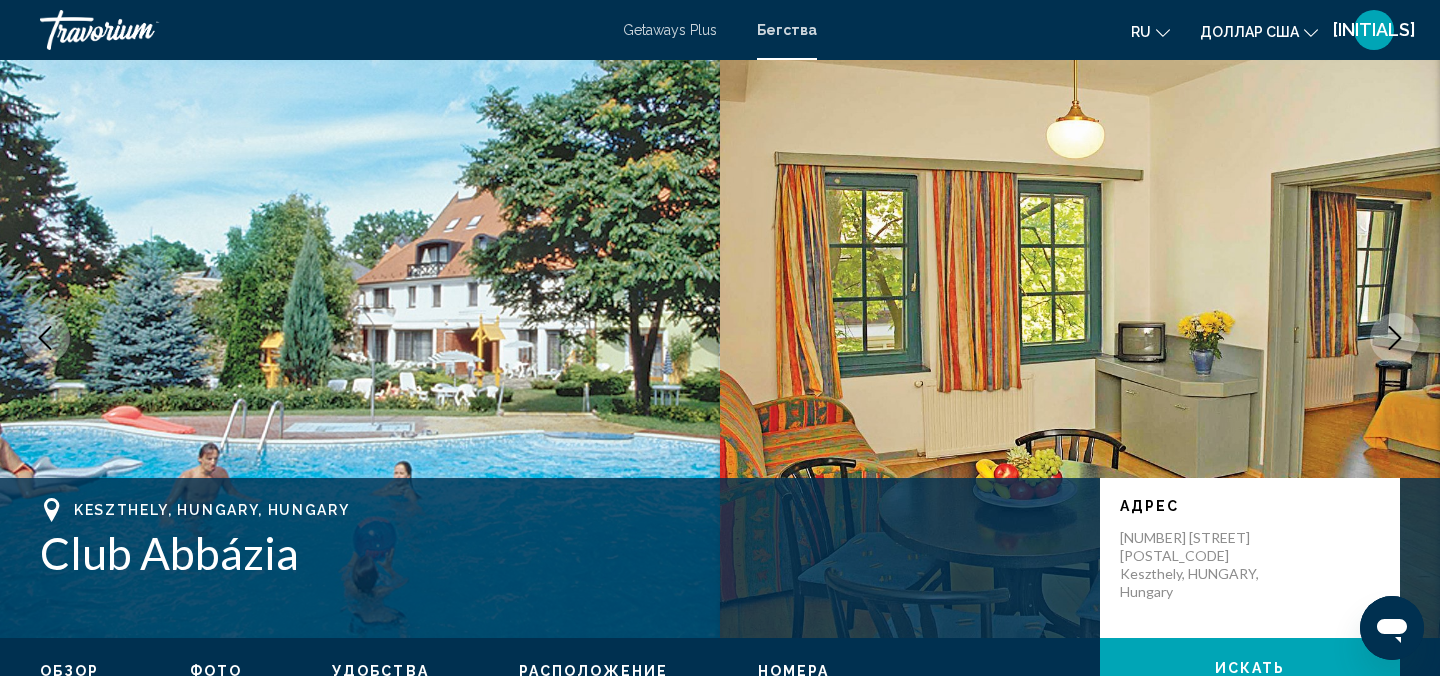 type 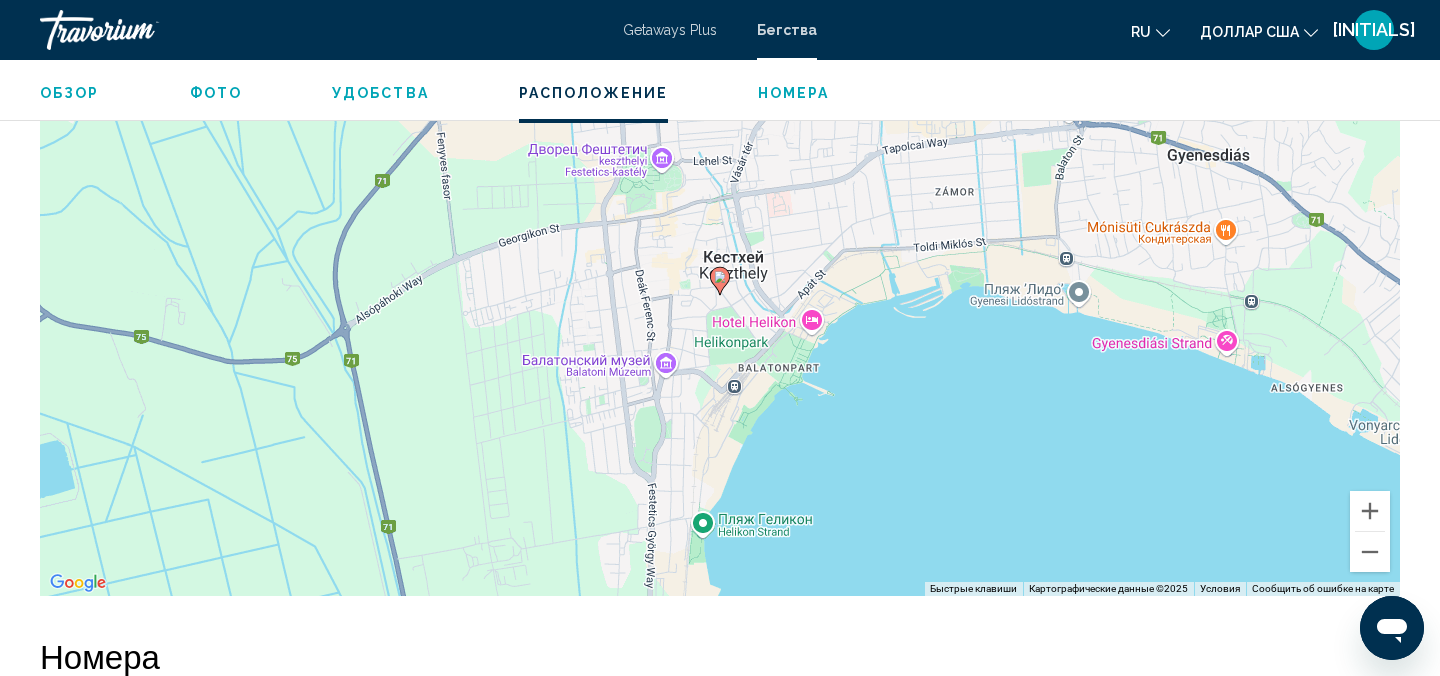 scroll, scrollTop: 2382, scrollLeft: 0, axis: vertical 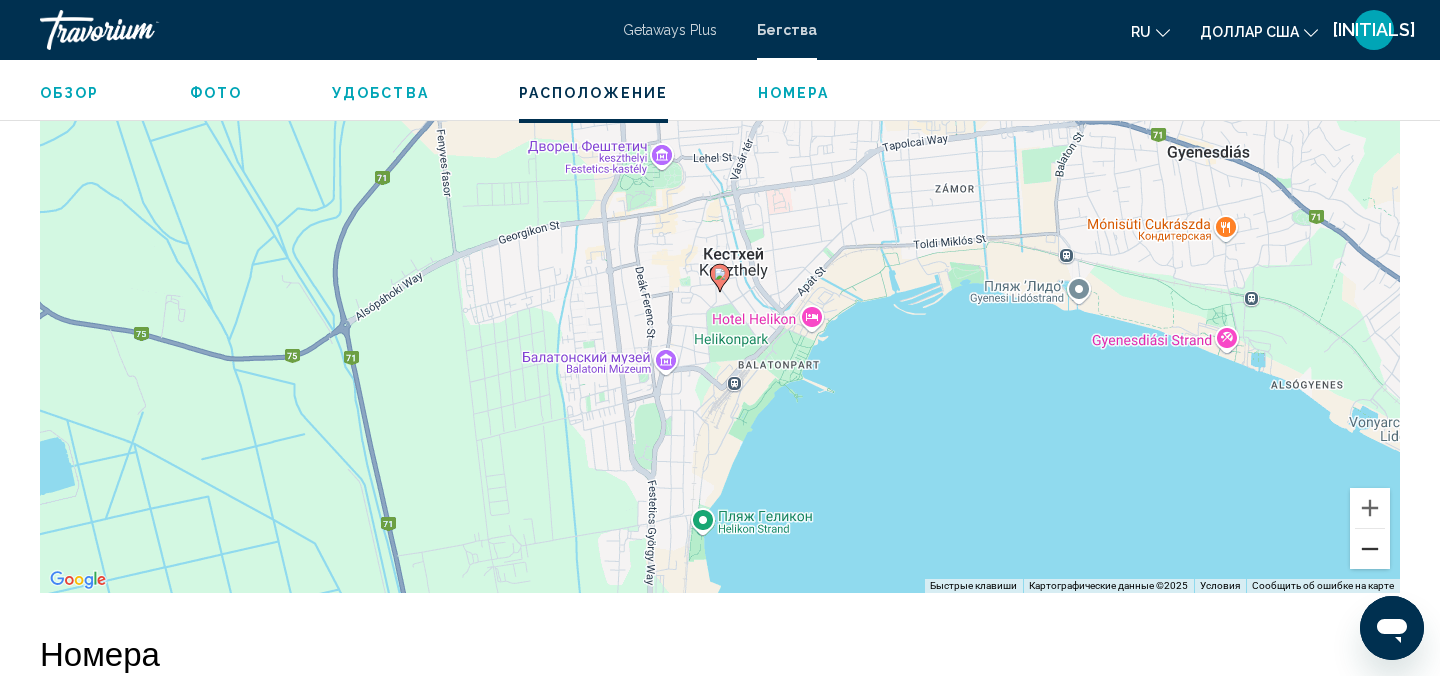 click at bounding box center [1370, 549] 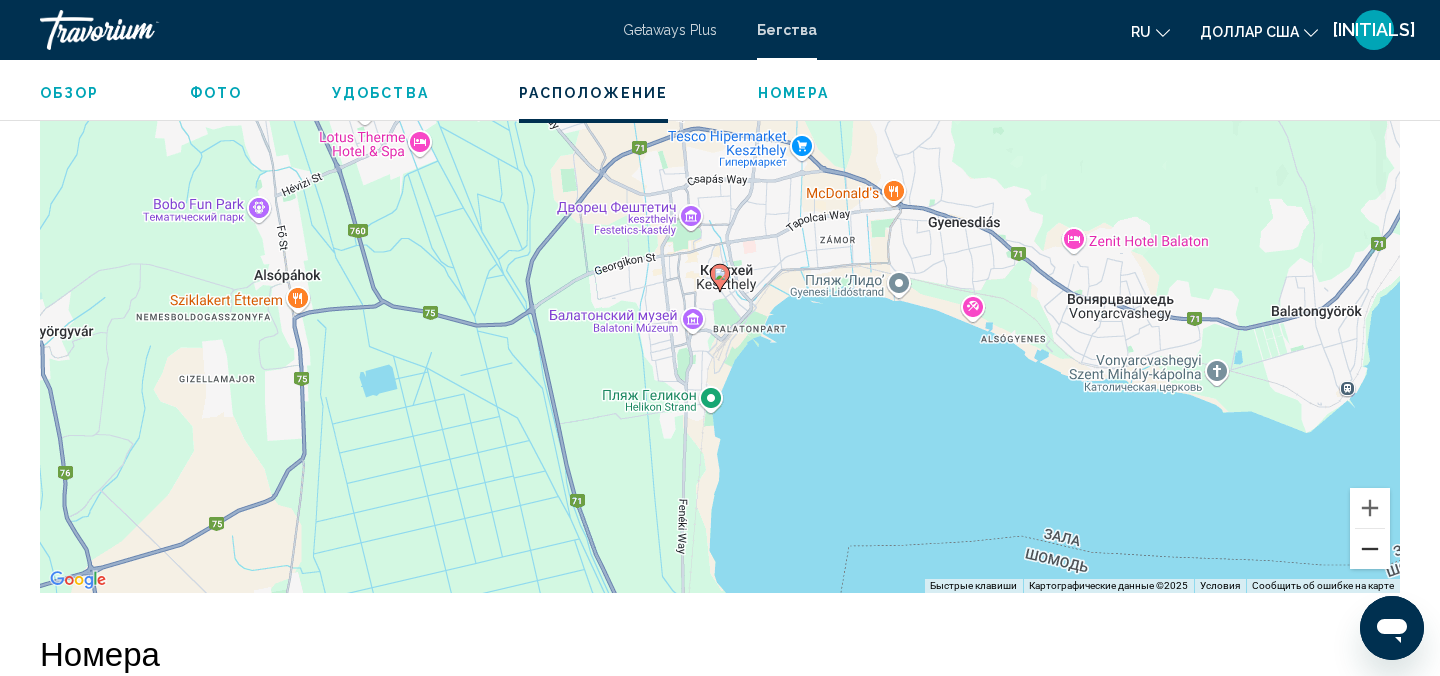 click at bounding box center (1370, 549) 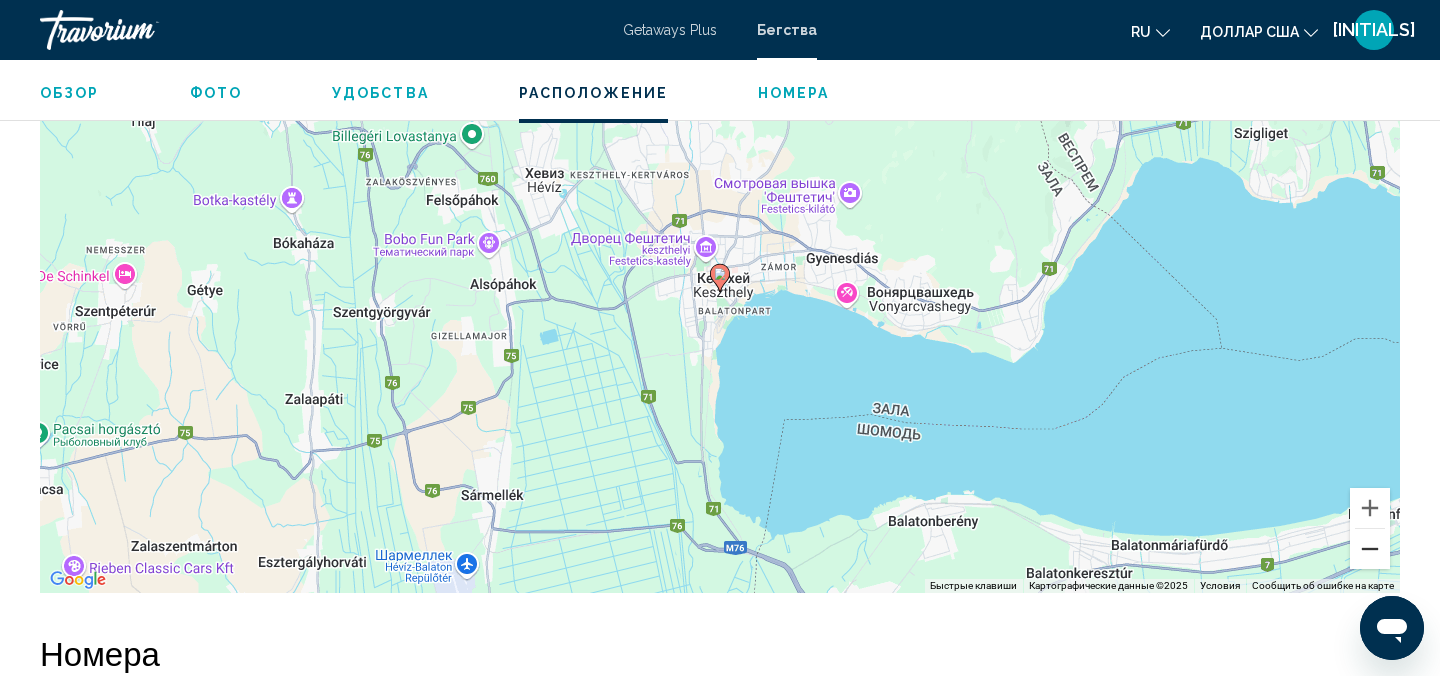 type 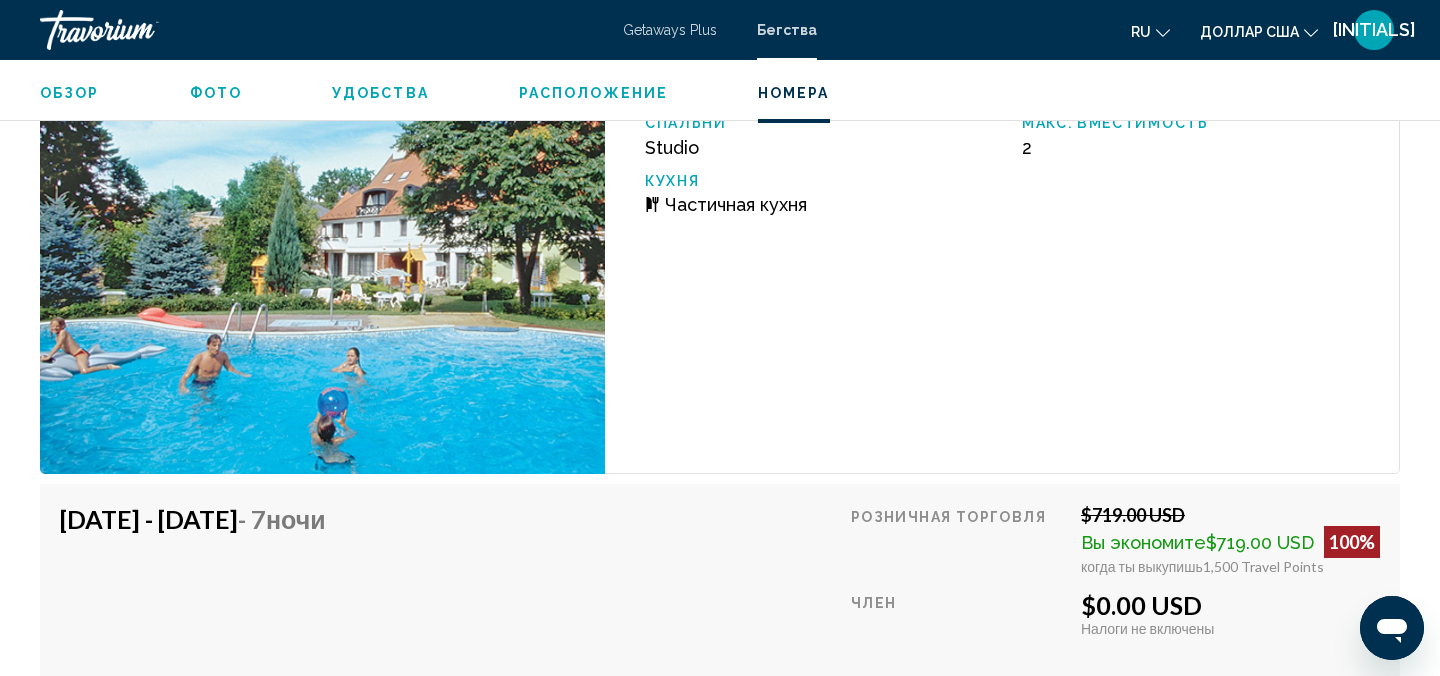 scroll, scrollTop: 3102, scrollLeft: 0, axis: vertical 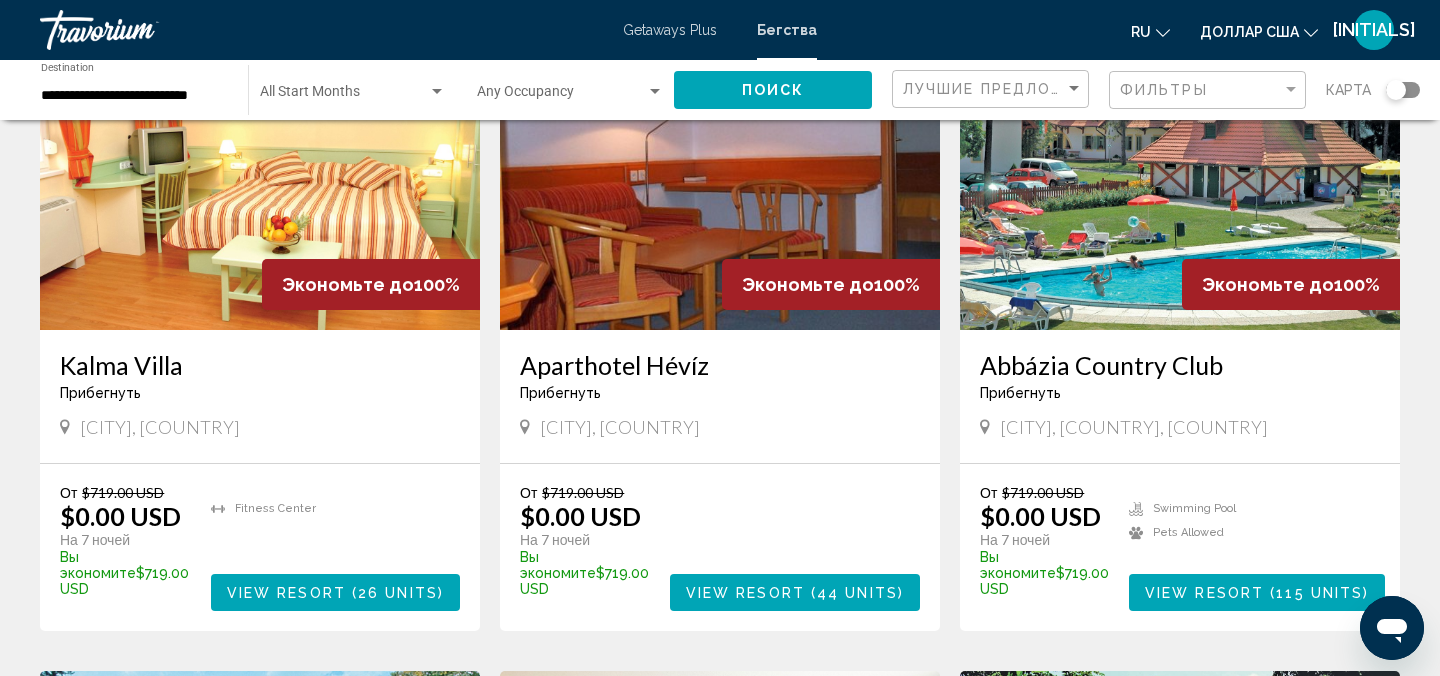 click at bounding box center [1180, 170] 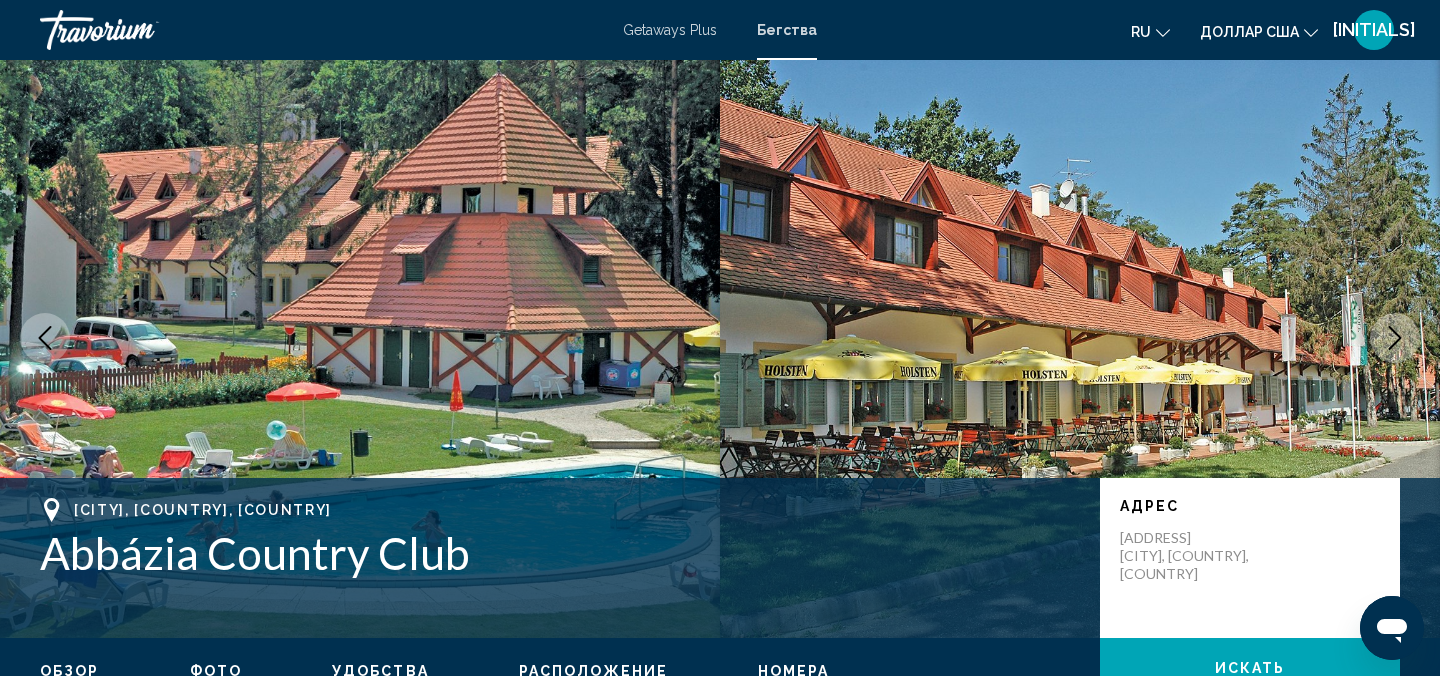 type 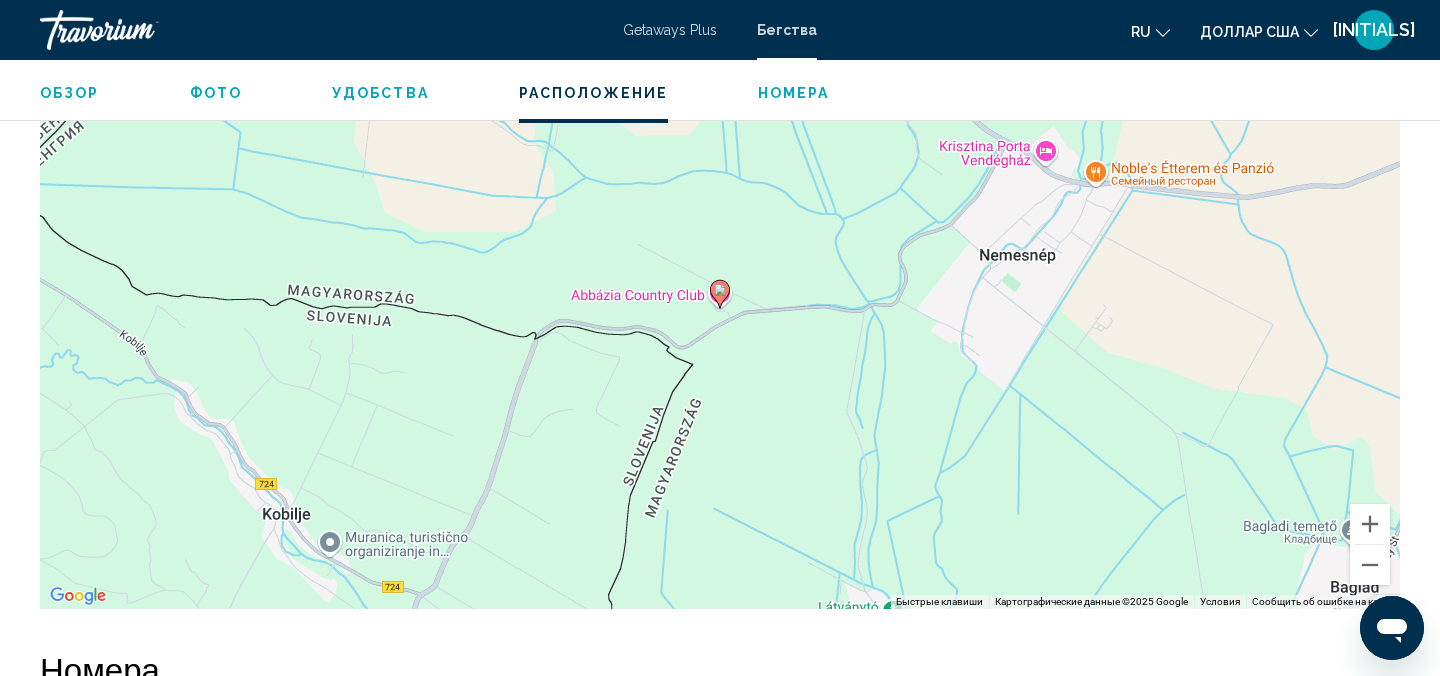 scroll, scrollTop: 2568, scrollLeft: 0, axis: vertical 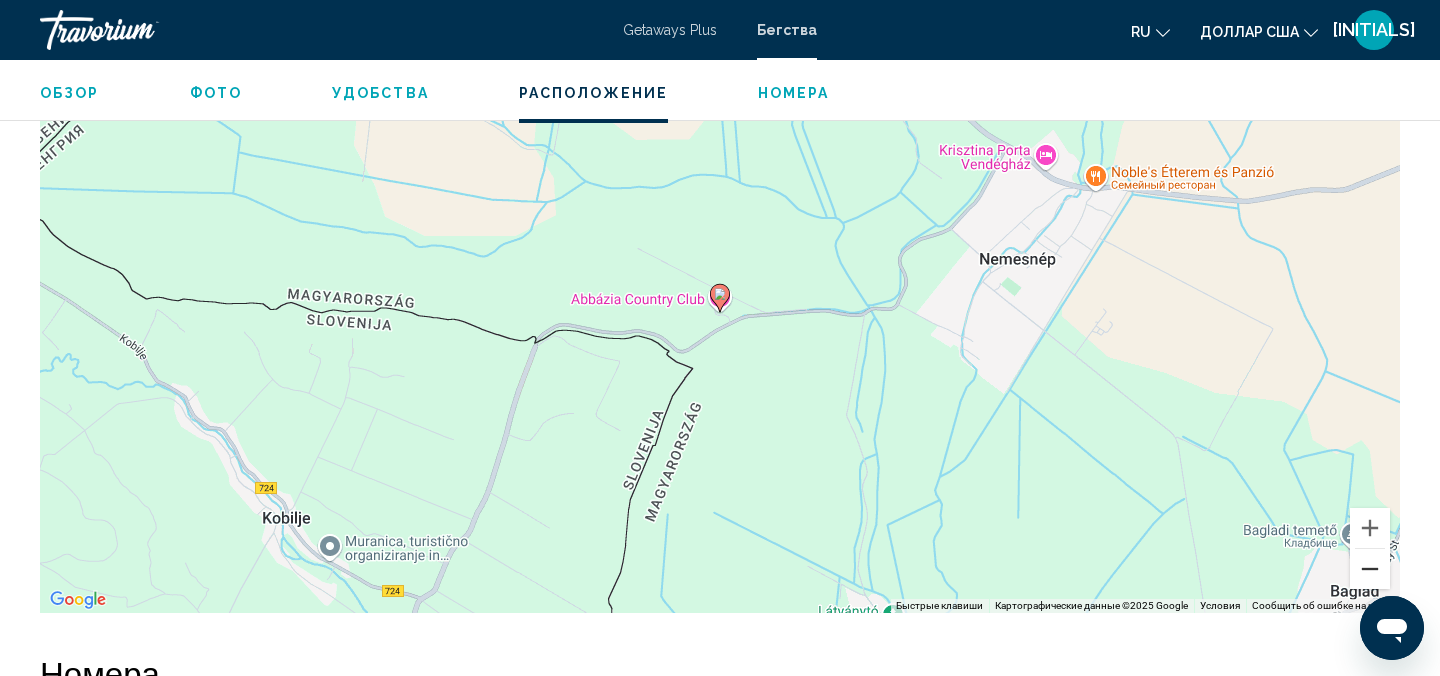 click at bounding box center [1370, 569] 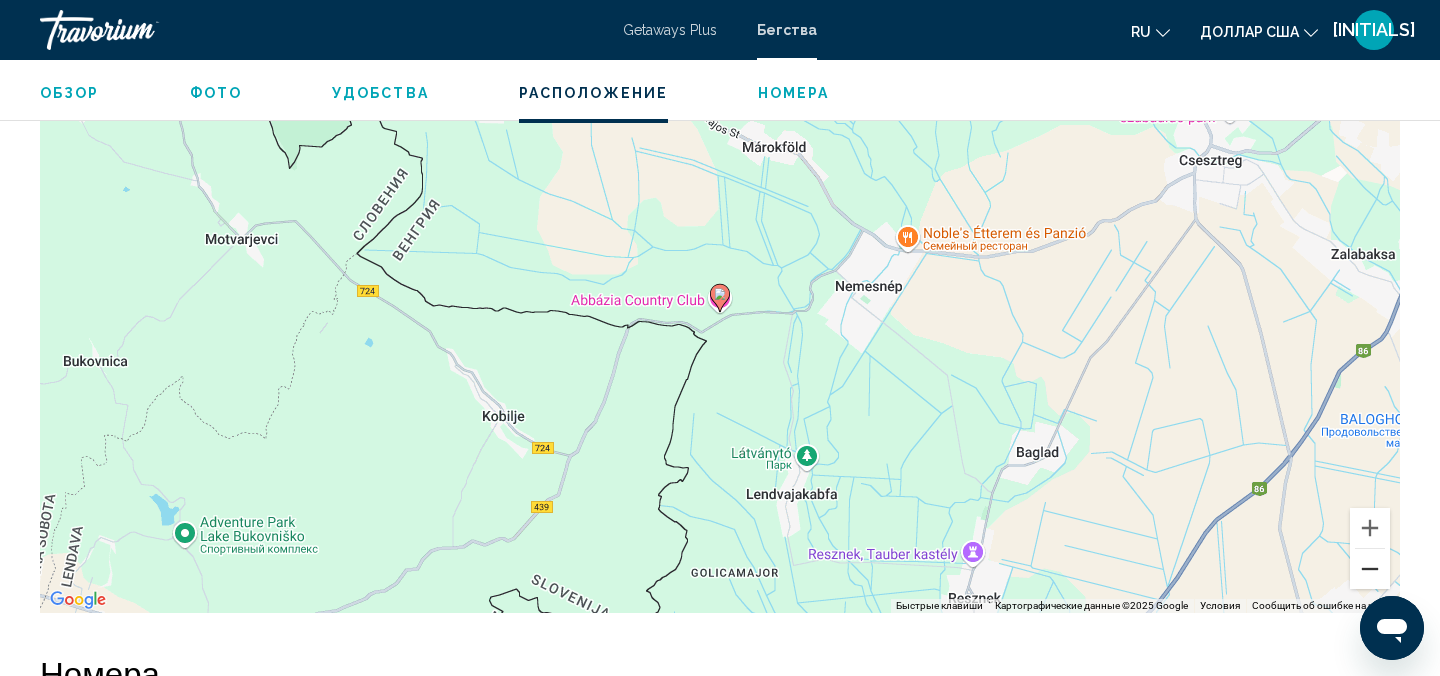click at bounding box center (1370, 569) 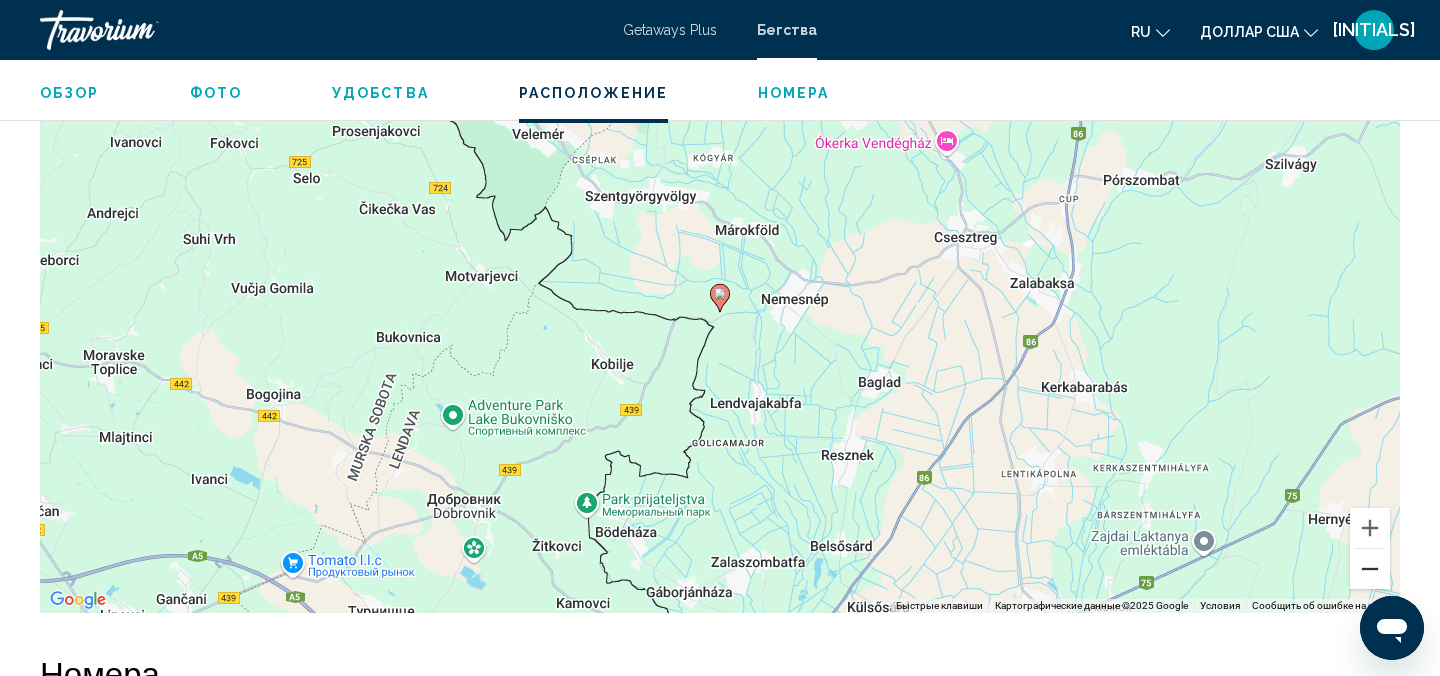 click at bounding box center (1370, 569) 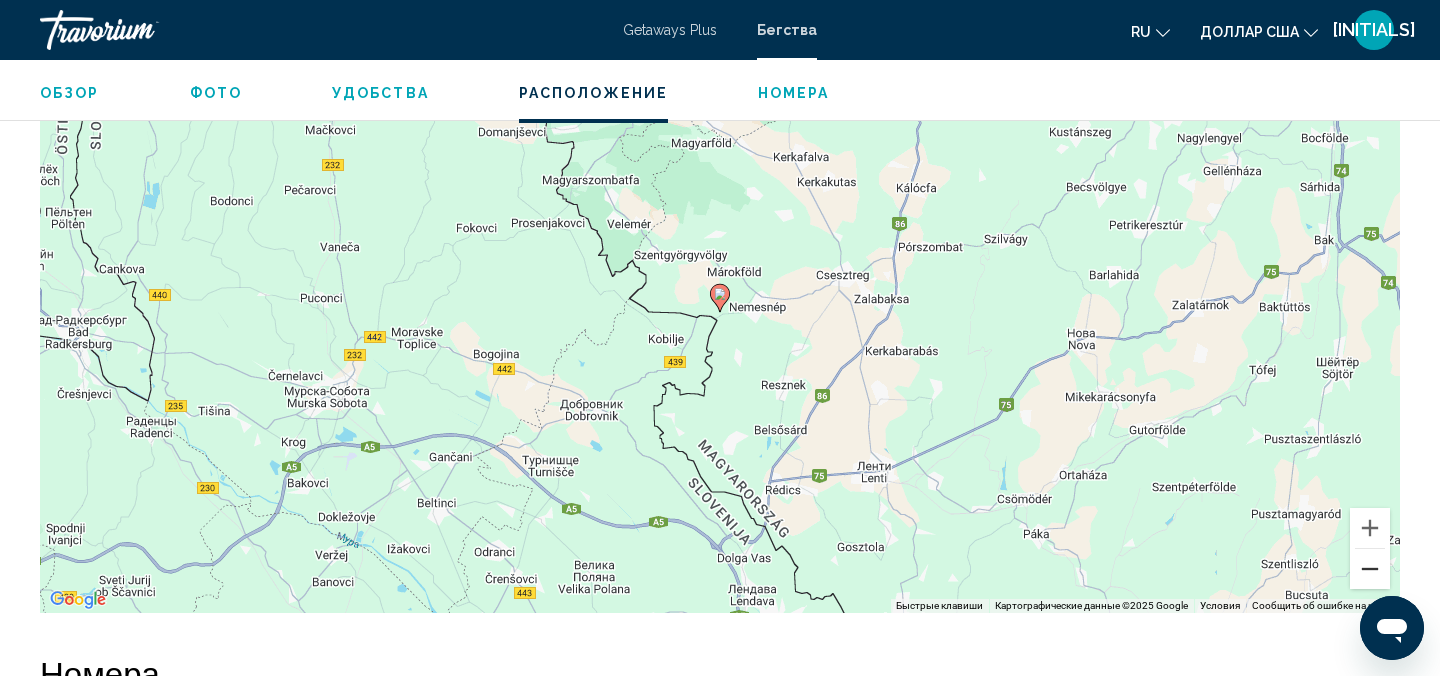click at bounding box center [1370, 569] 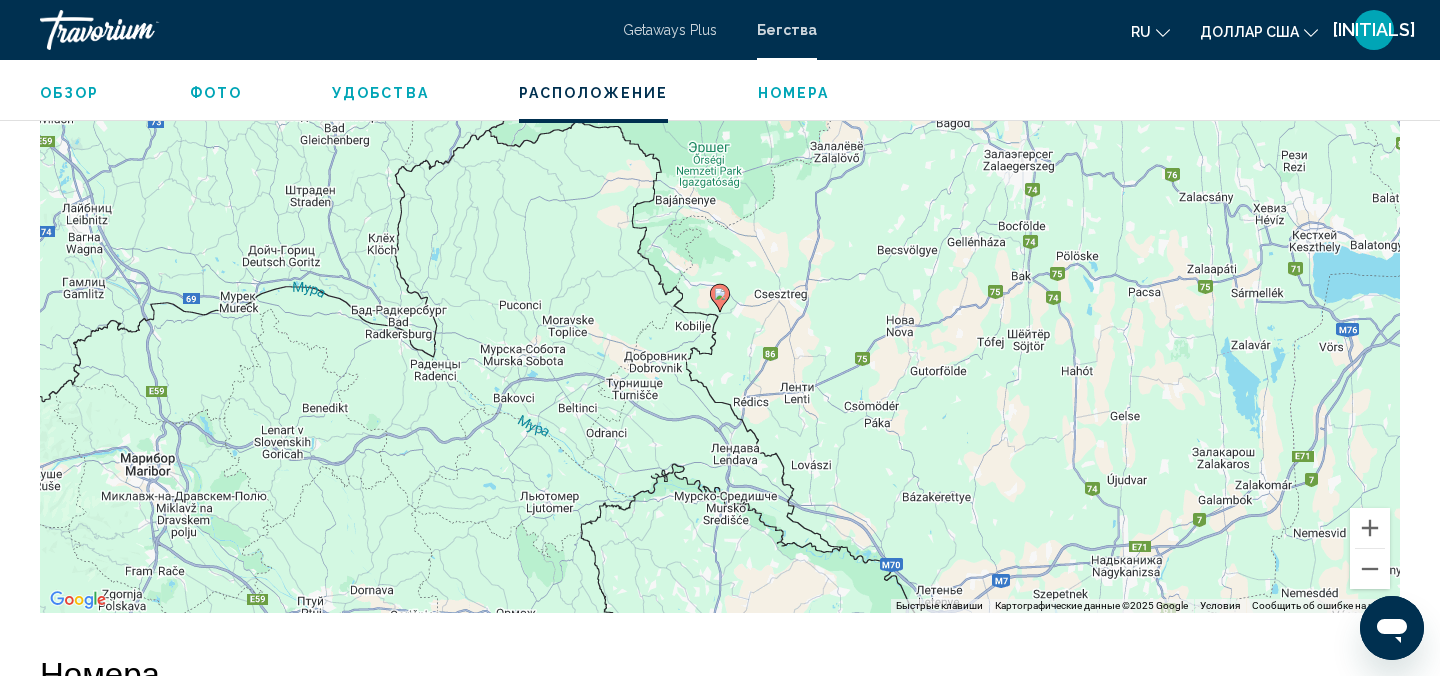 click 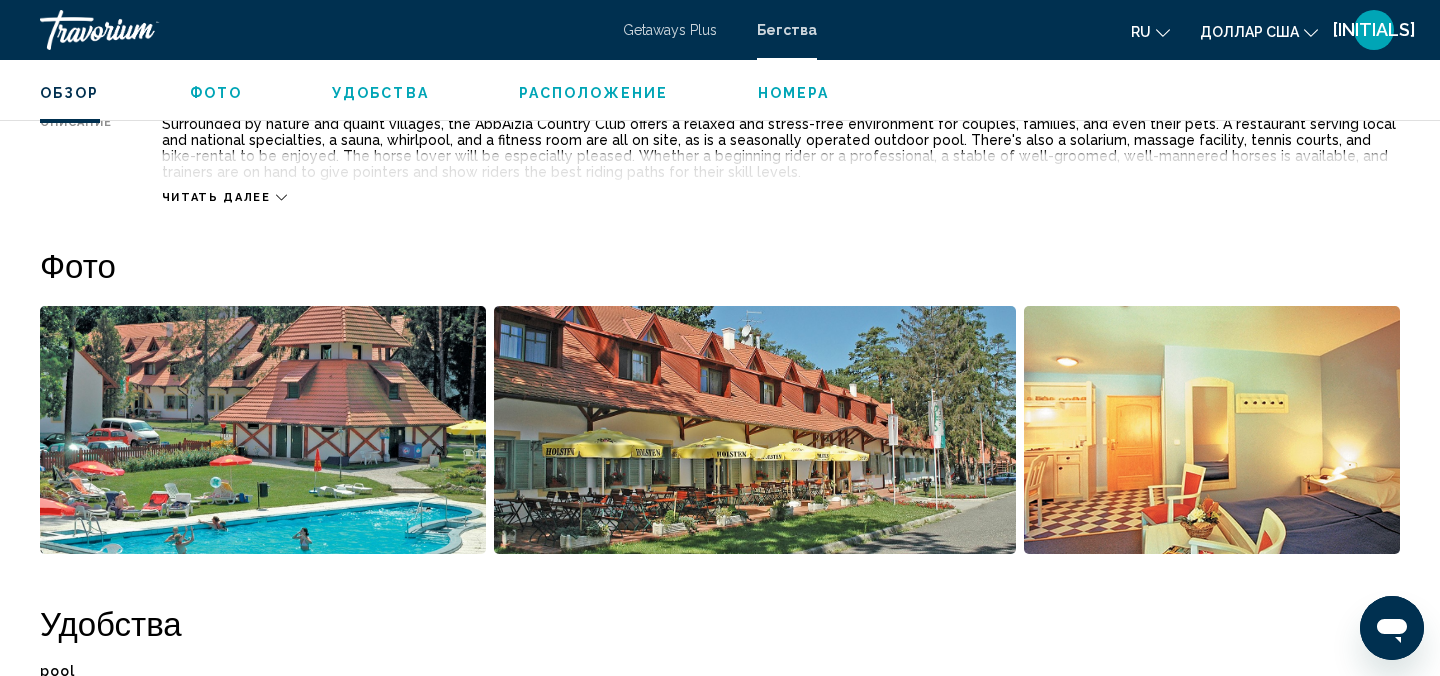 scroll, scrollTop: 641, scrollLeft: 0, axis: vertical 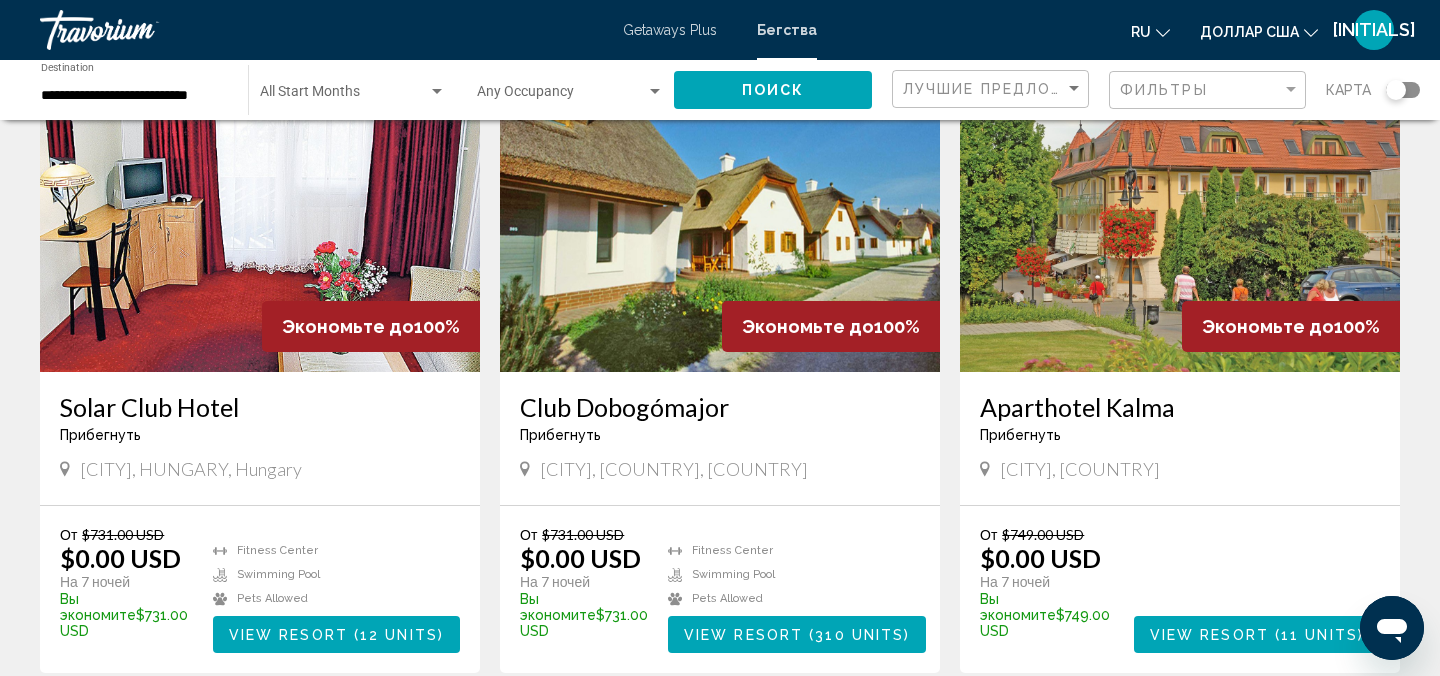 click on "12 units" at bounding box center [399, 635] 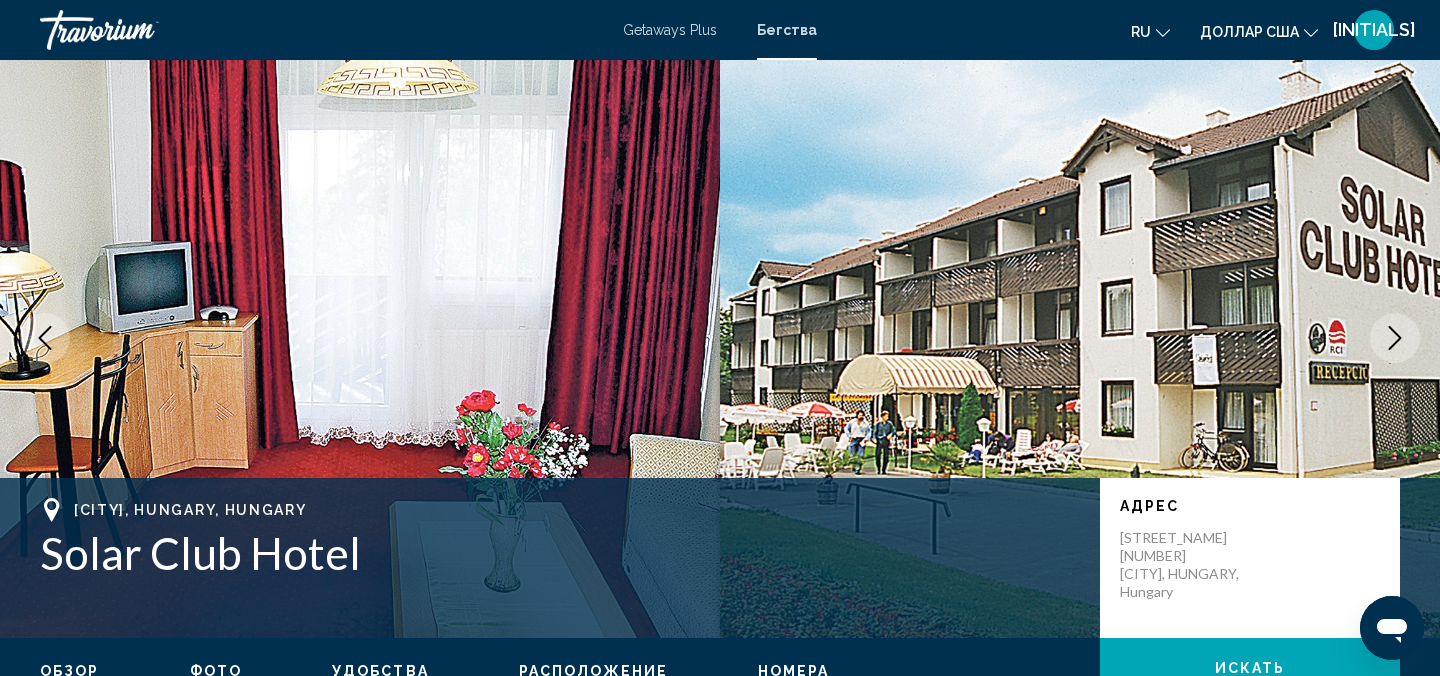 type 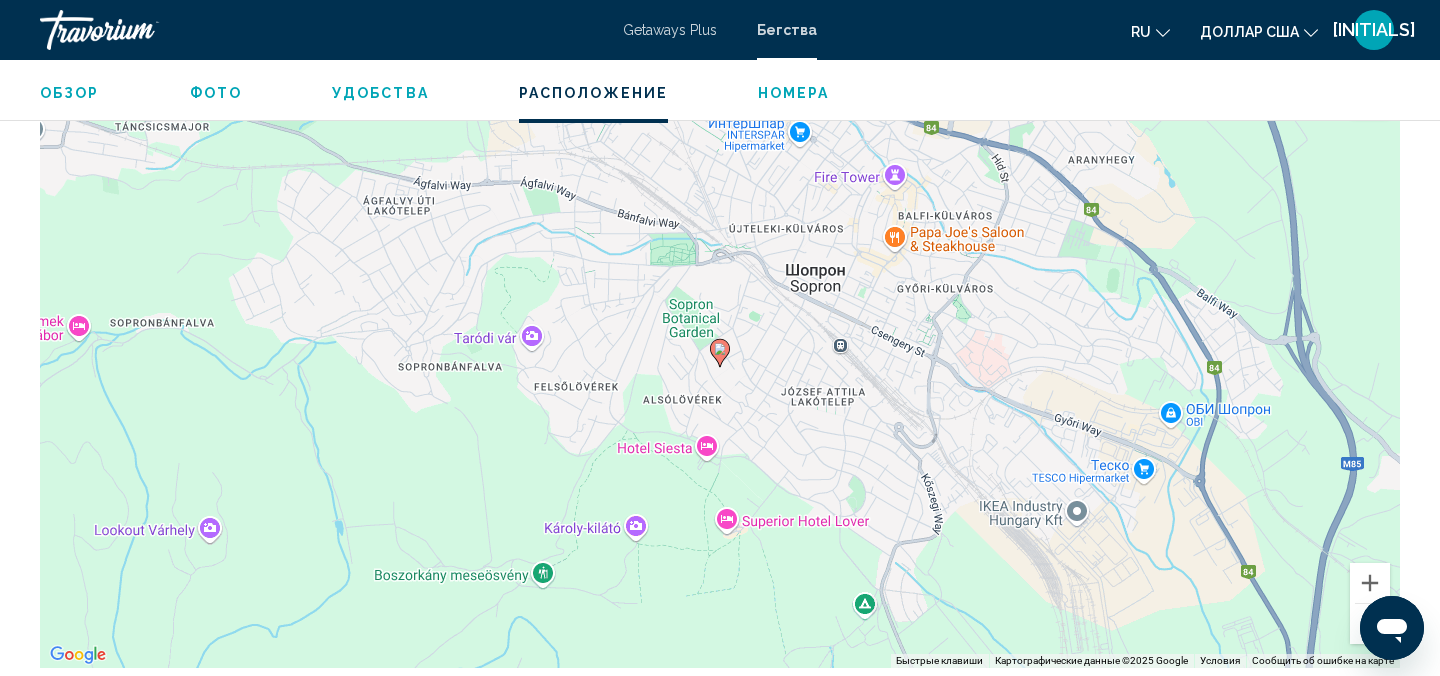 scroll, scrollTop: 2342, scrollLeft: 0, axis: vertical 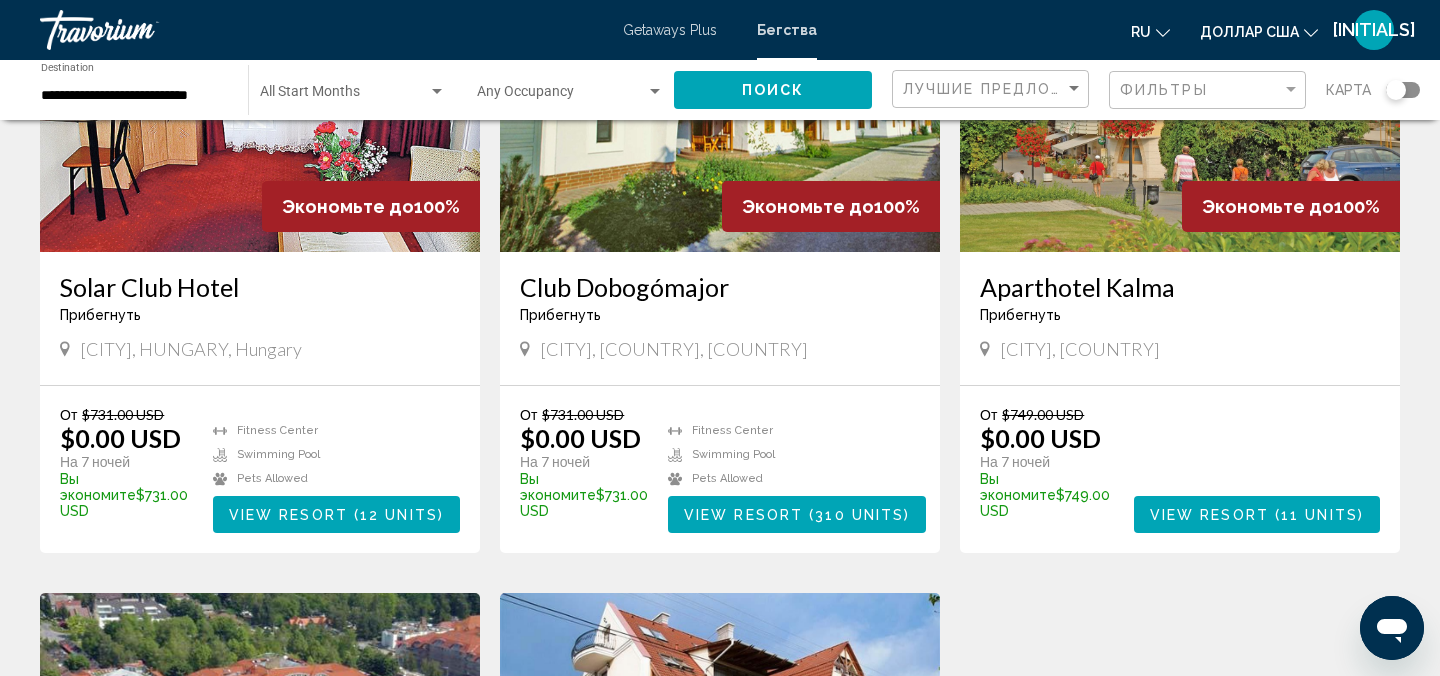 click on "310 units" at bounding box center [859, 515] 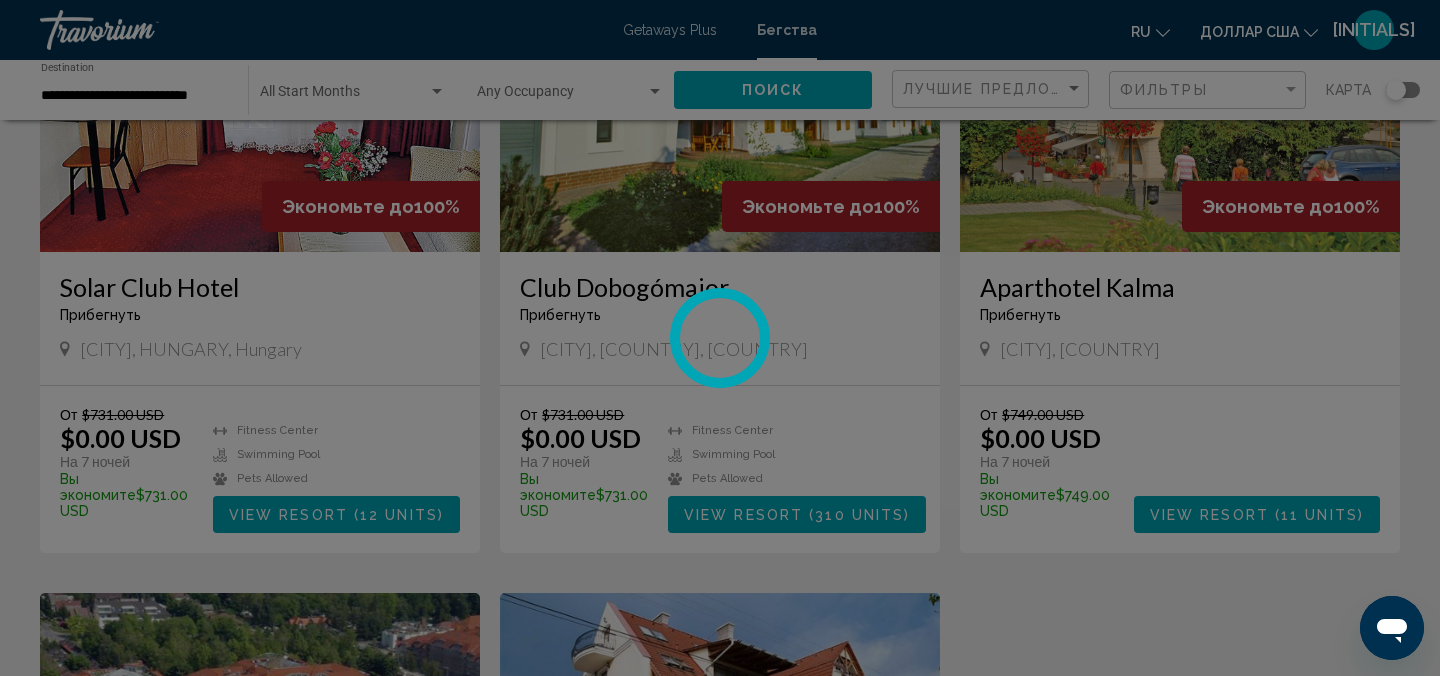scroll, scrollTop: 22, scrollLeft: 0, axis: vertical 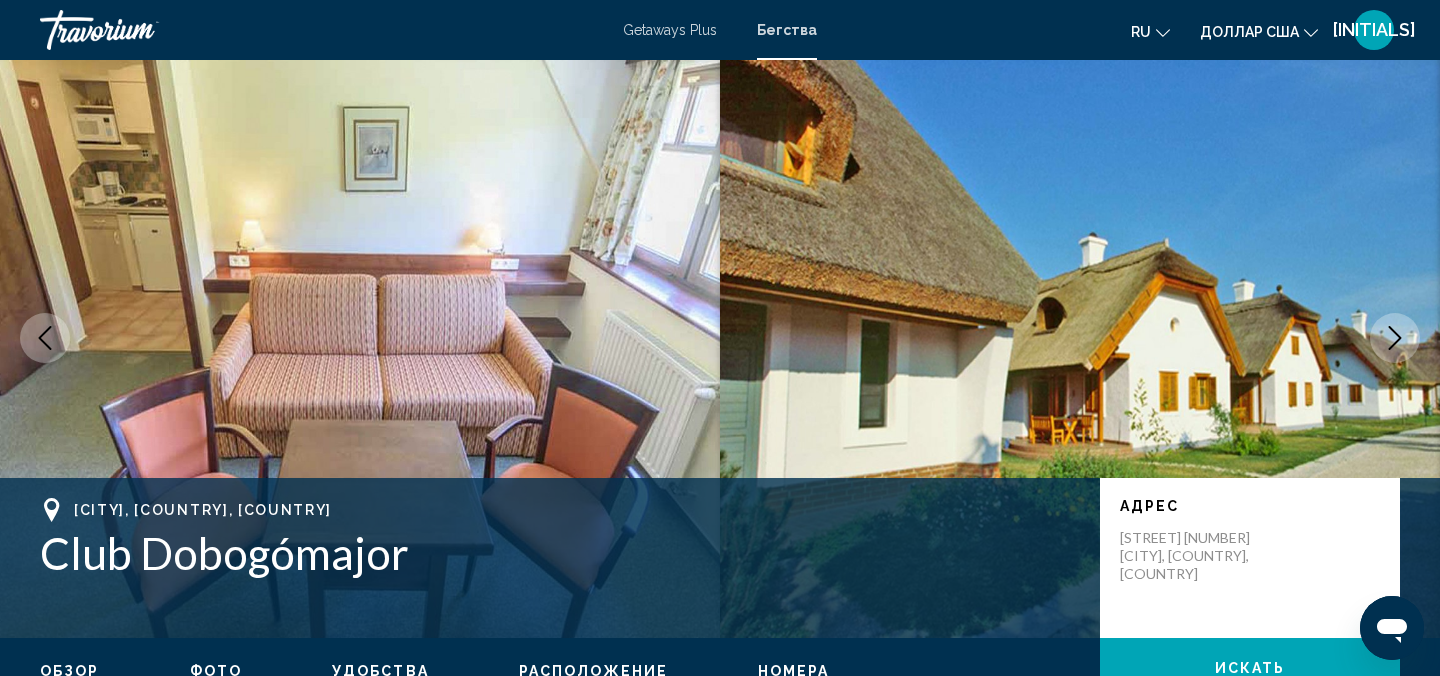 type 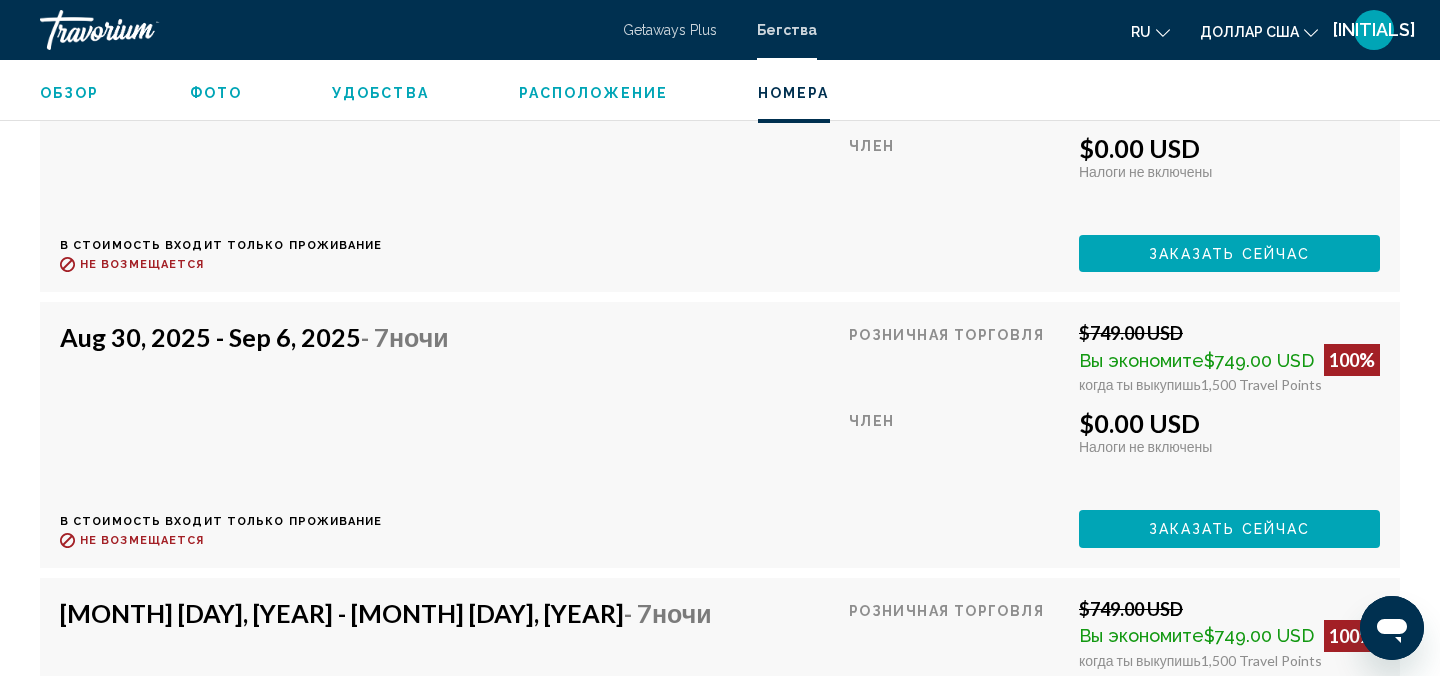 scroll, scrollTop: 4022, scrollLeft: 0, axis: vertical 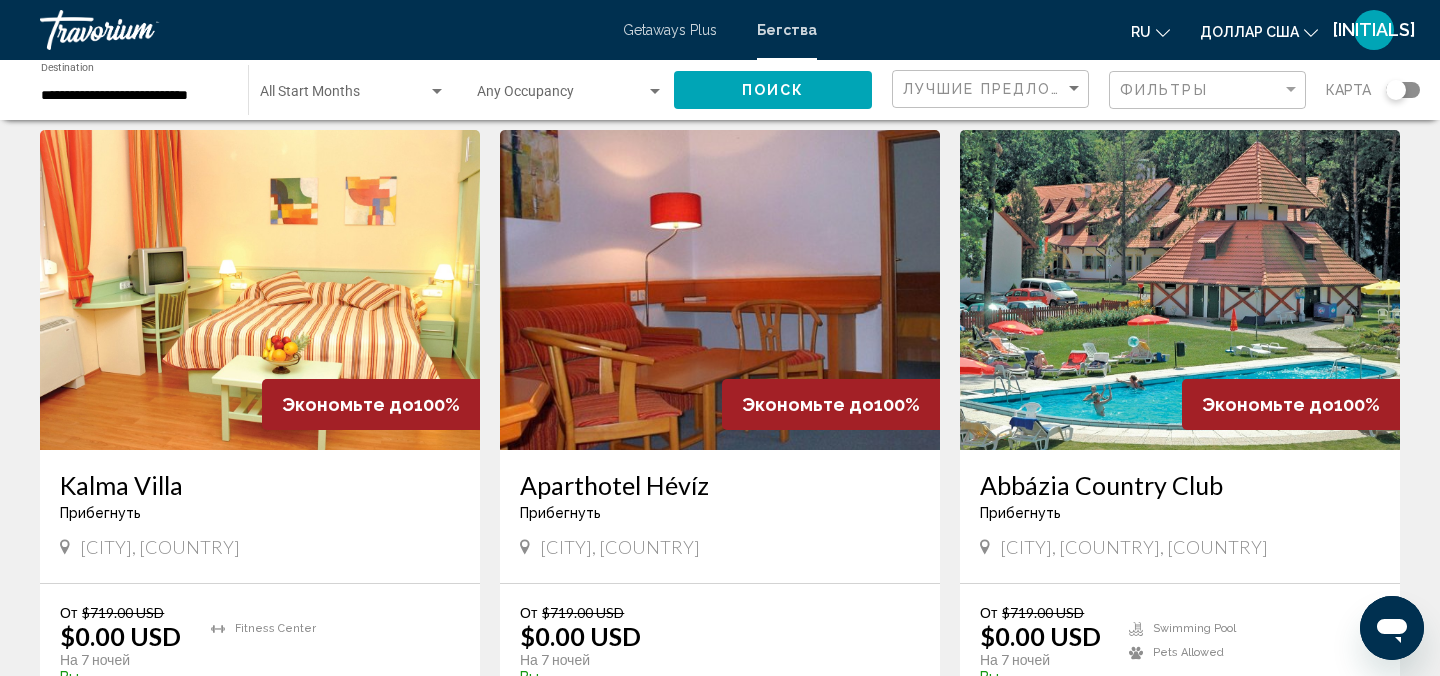 click at bounding box center [720, 290] 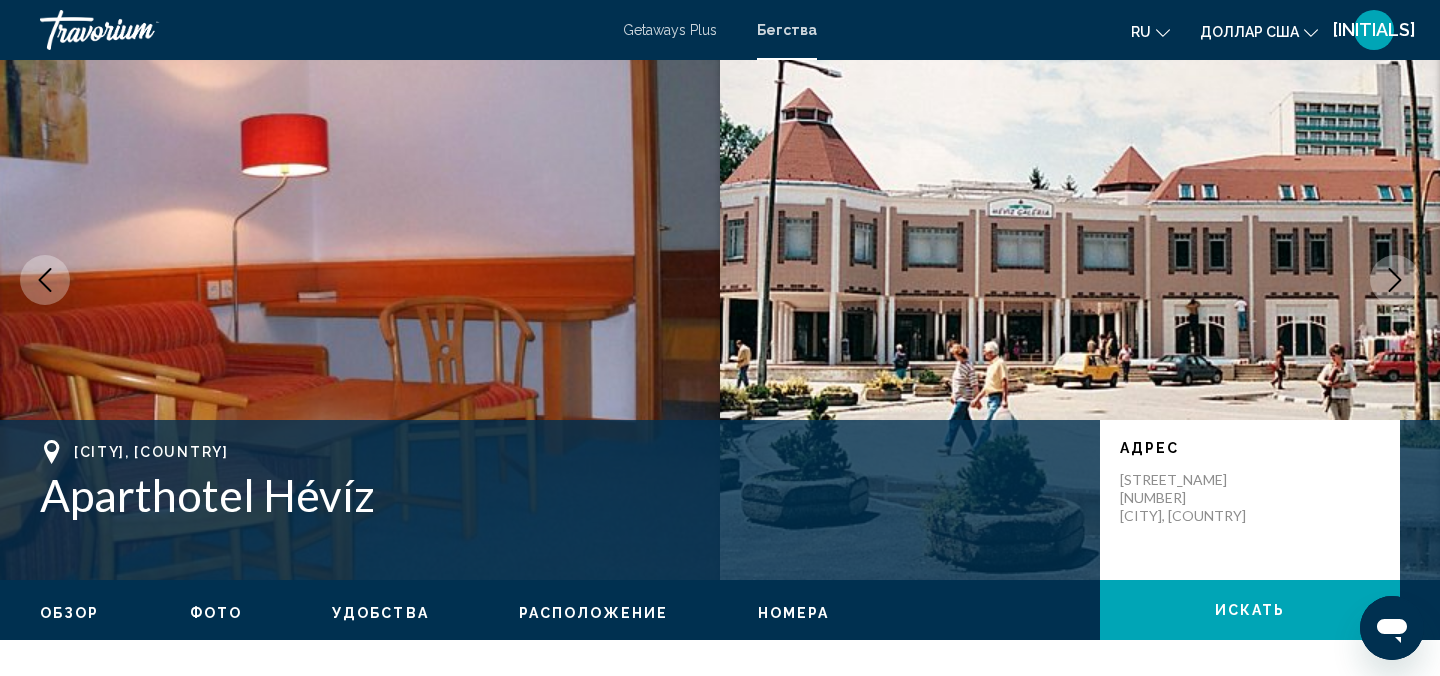 scroll, scrollTop: 22, scrollLeft: 0, axis: vertical 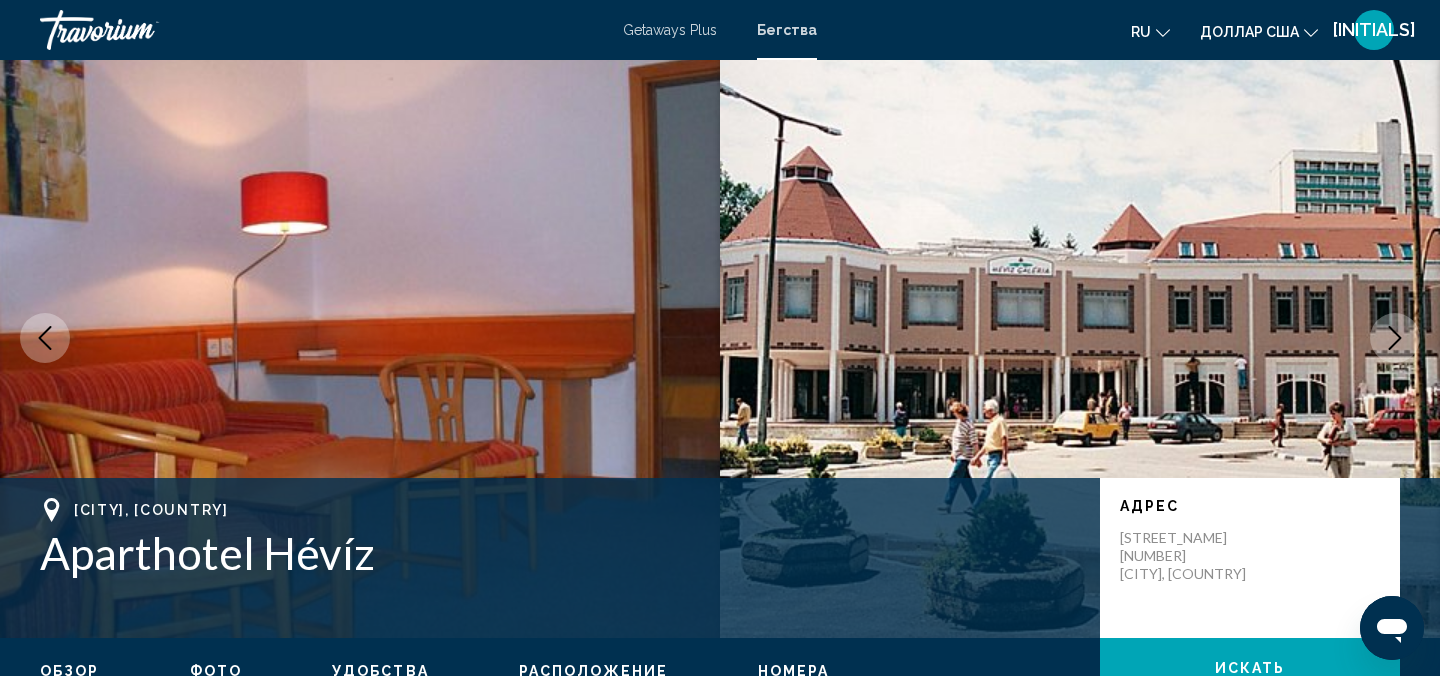 type 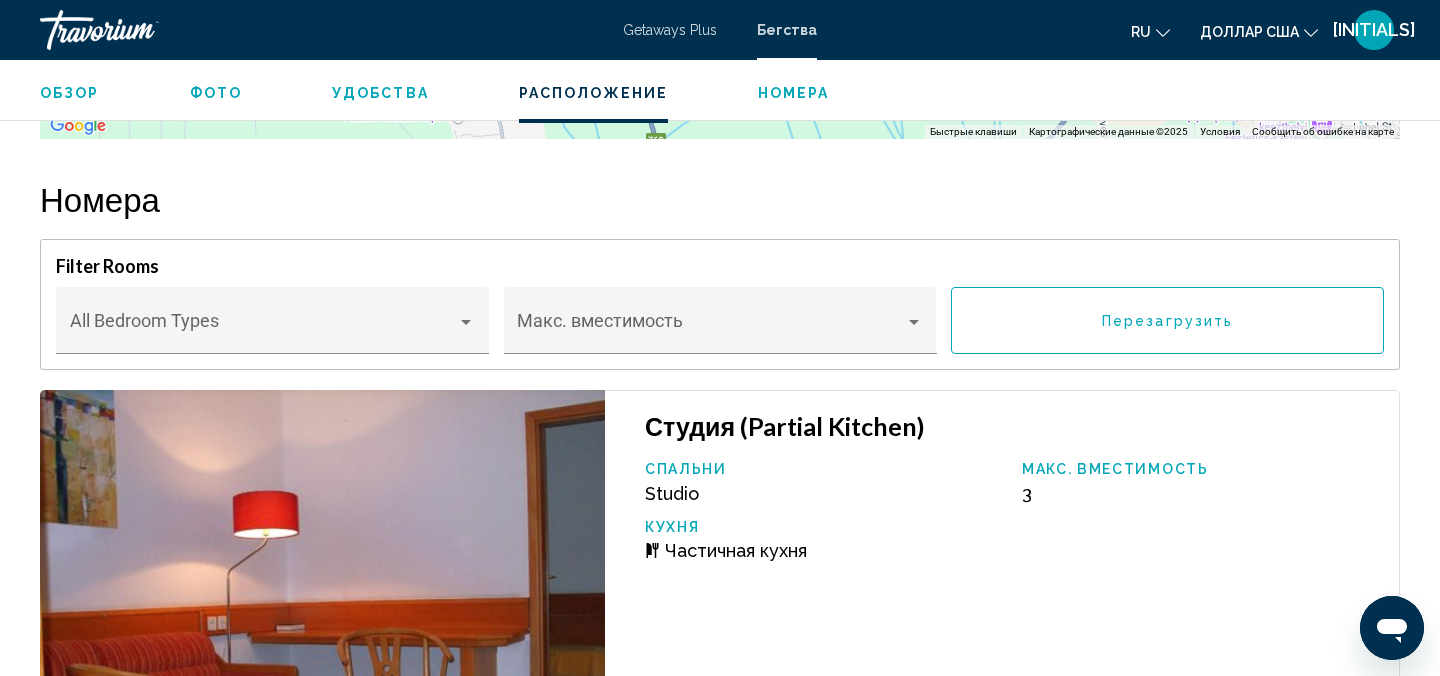 scroll, scrollTop: 3142, scrollLeft: 0, axis: vertical 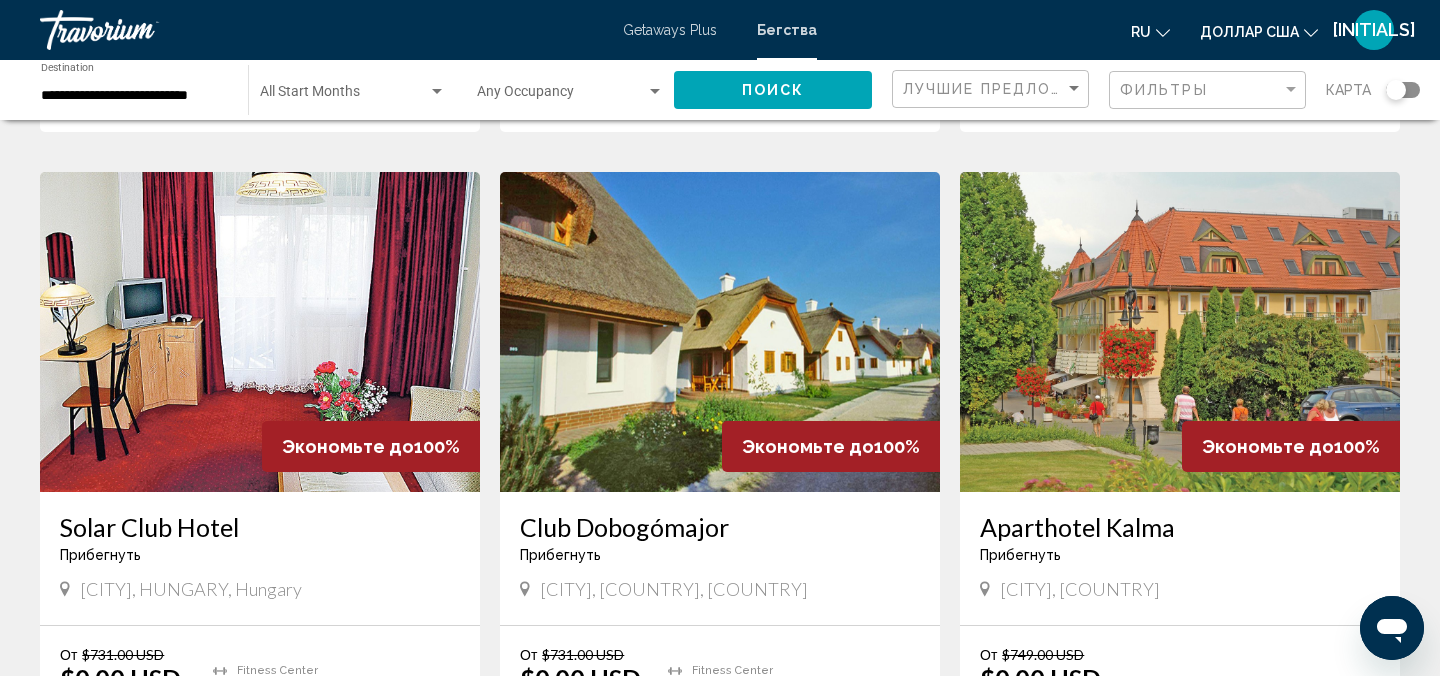 click at bounding box center [1180, 332] 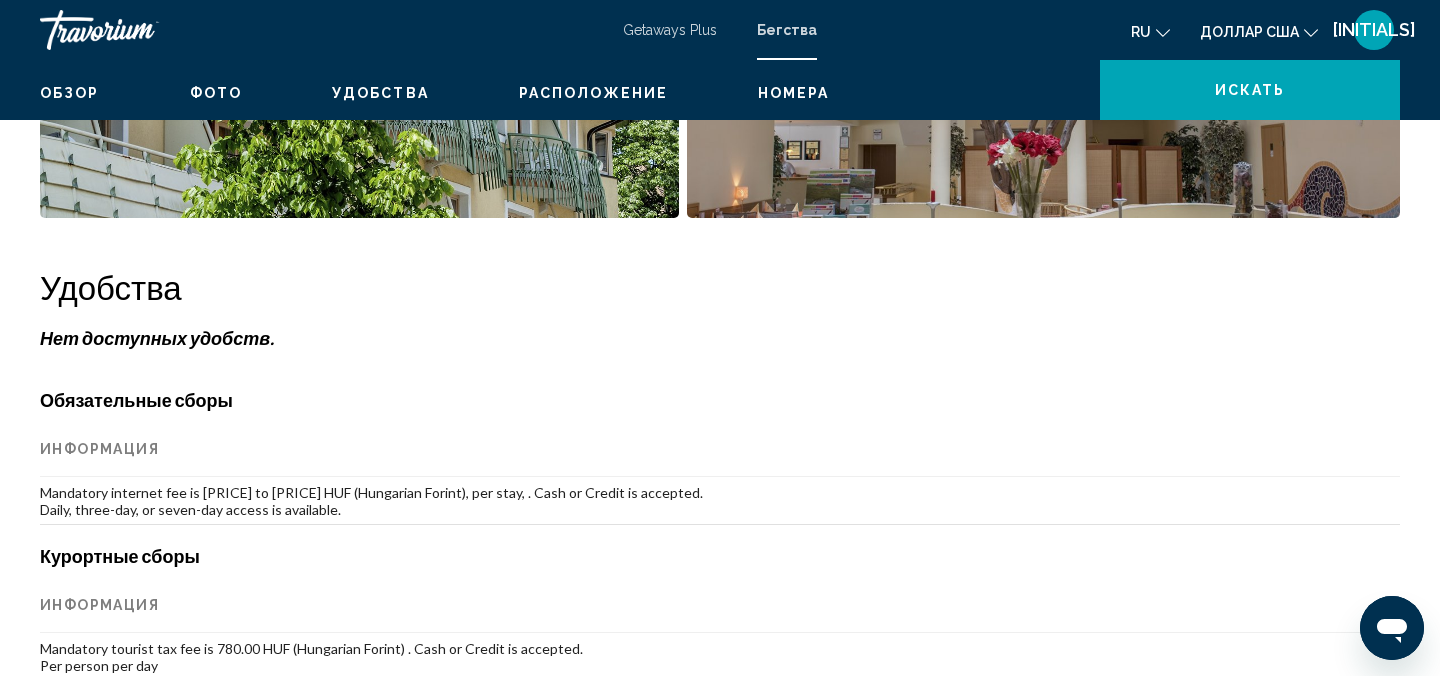 scroll, scrollTop: 22, scrollLeft: 0, axis: vertical 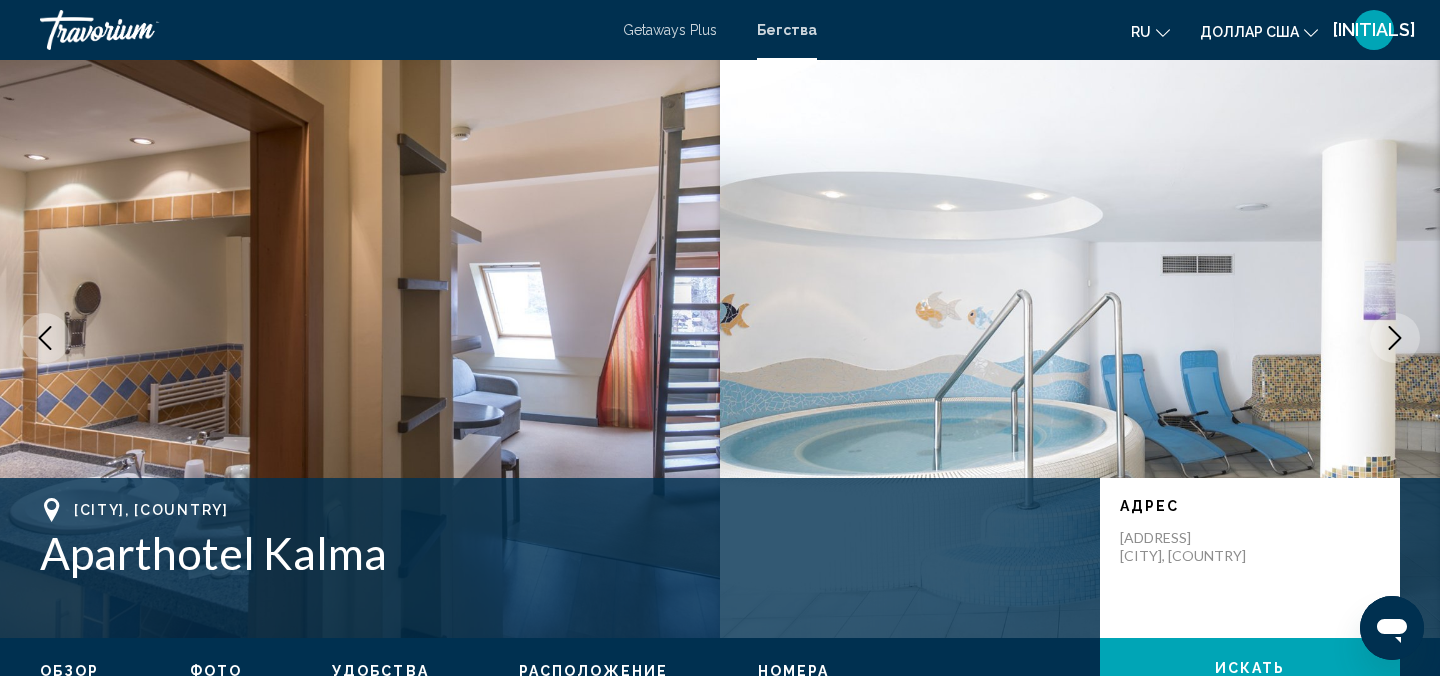 type 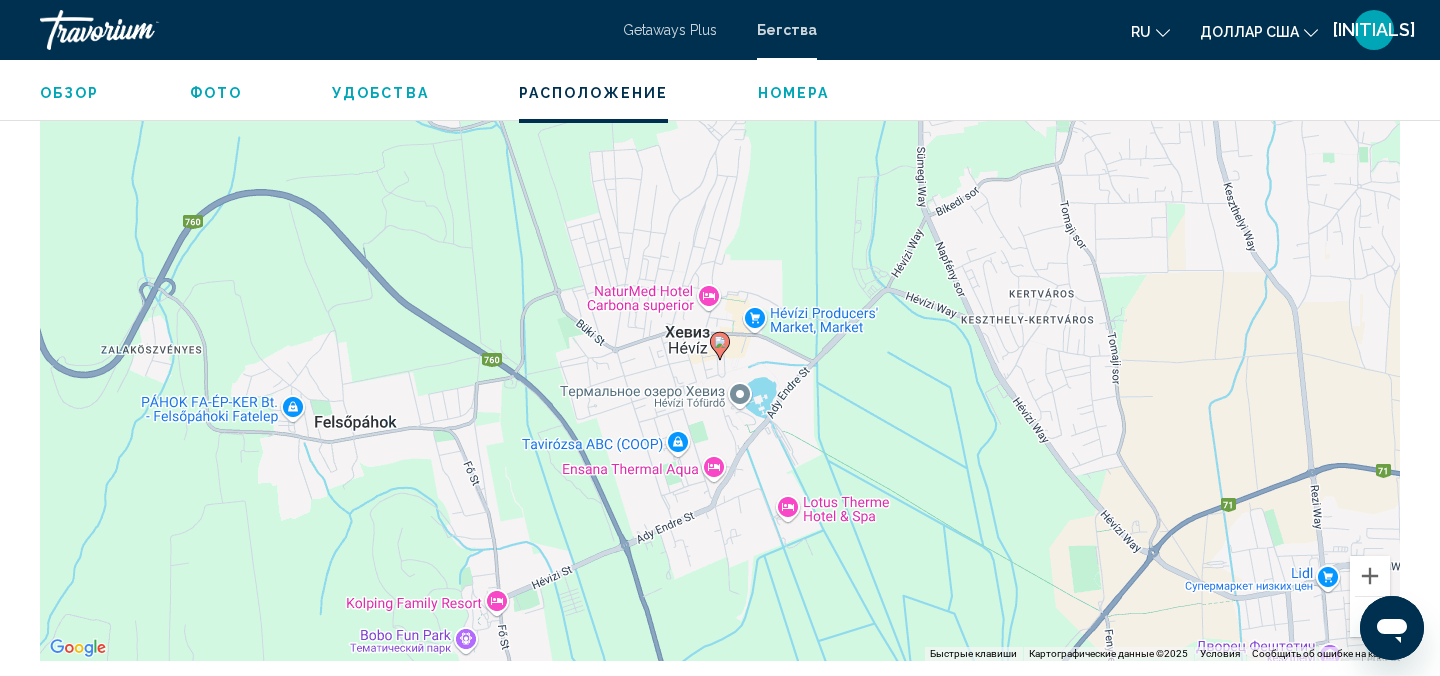 scroll, scrollTop: 2622, scrollLeft: 0, axis: vertical 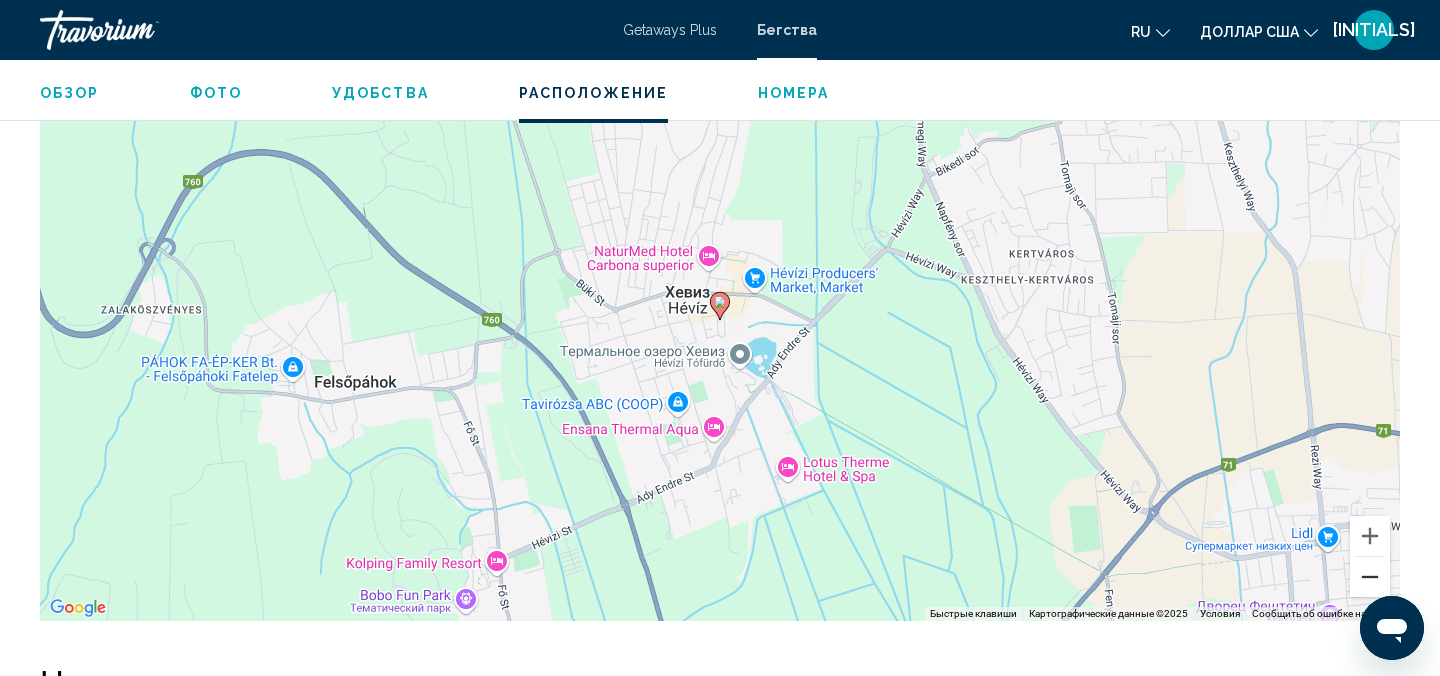 click at bounding box center (1370, 577) 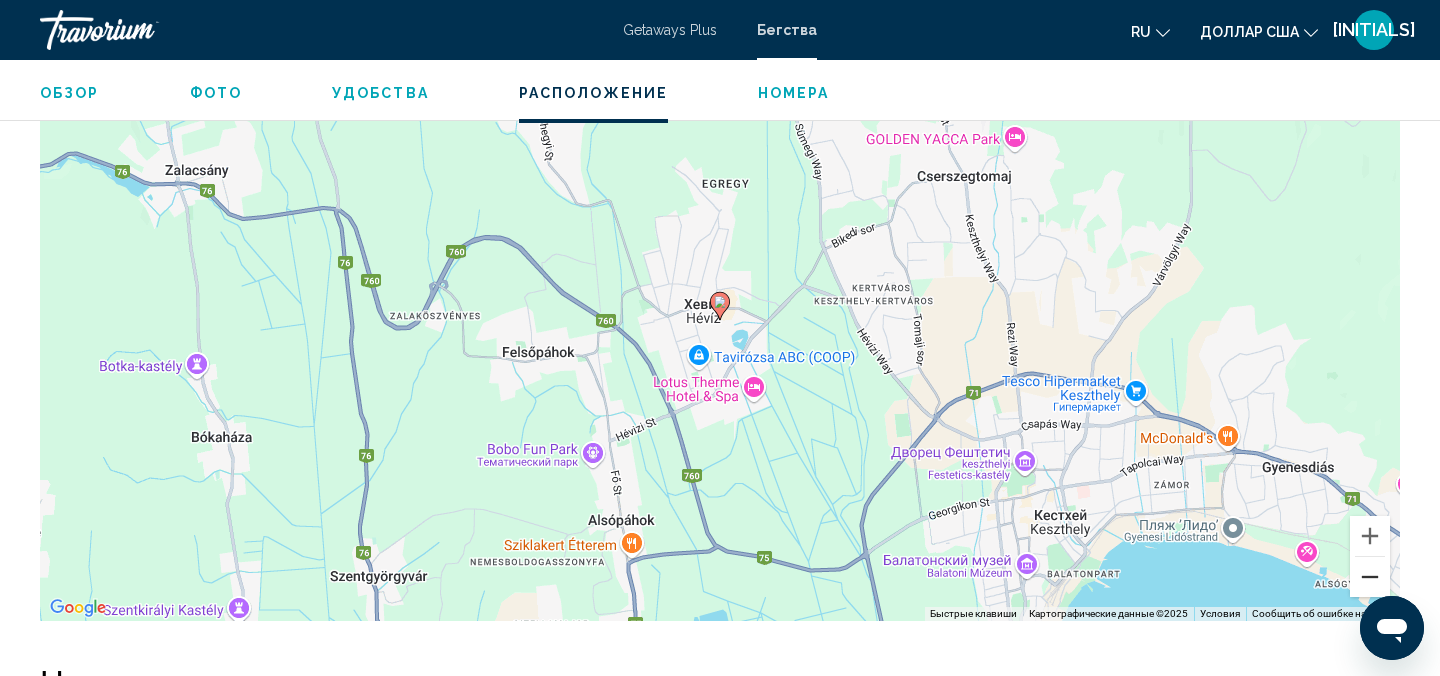 type 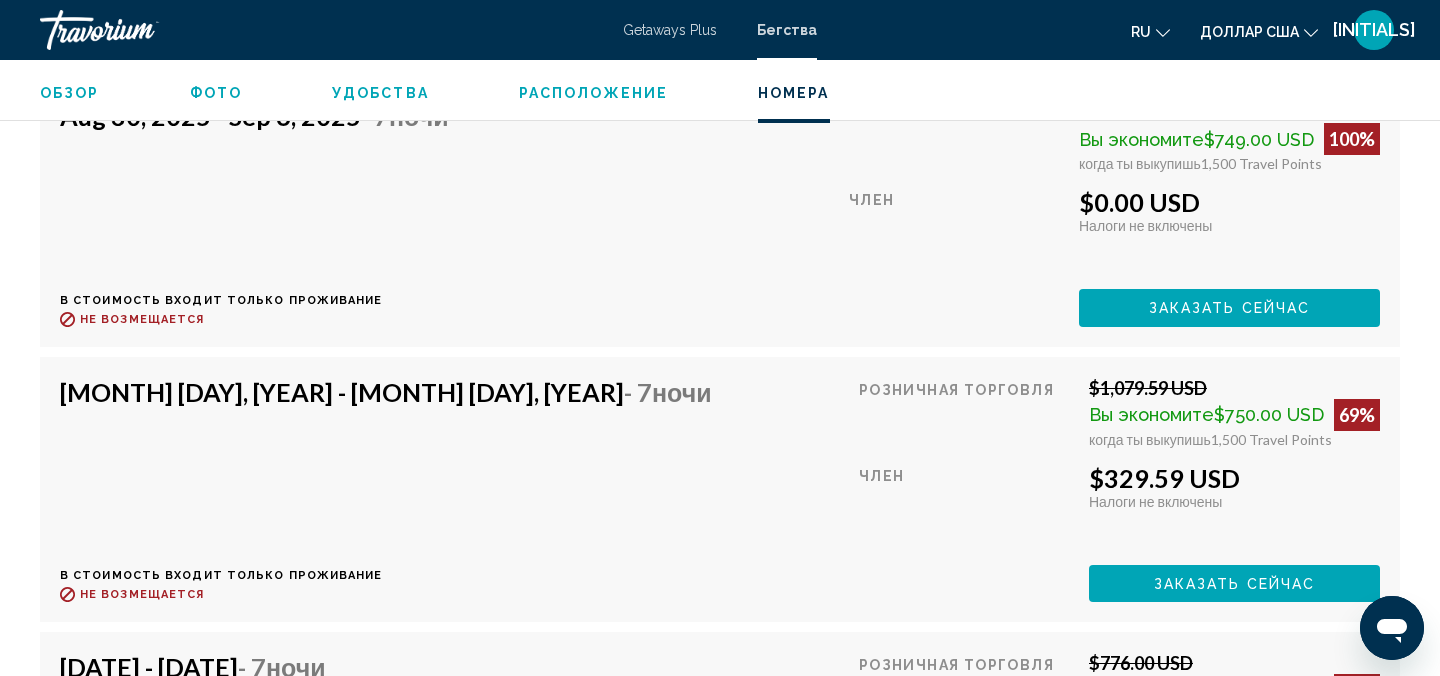 scroll, scrollTop: 3742, scrollLeft: 0, axis: vertical 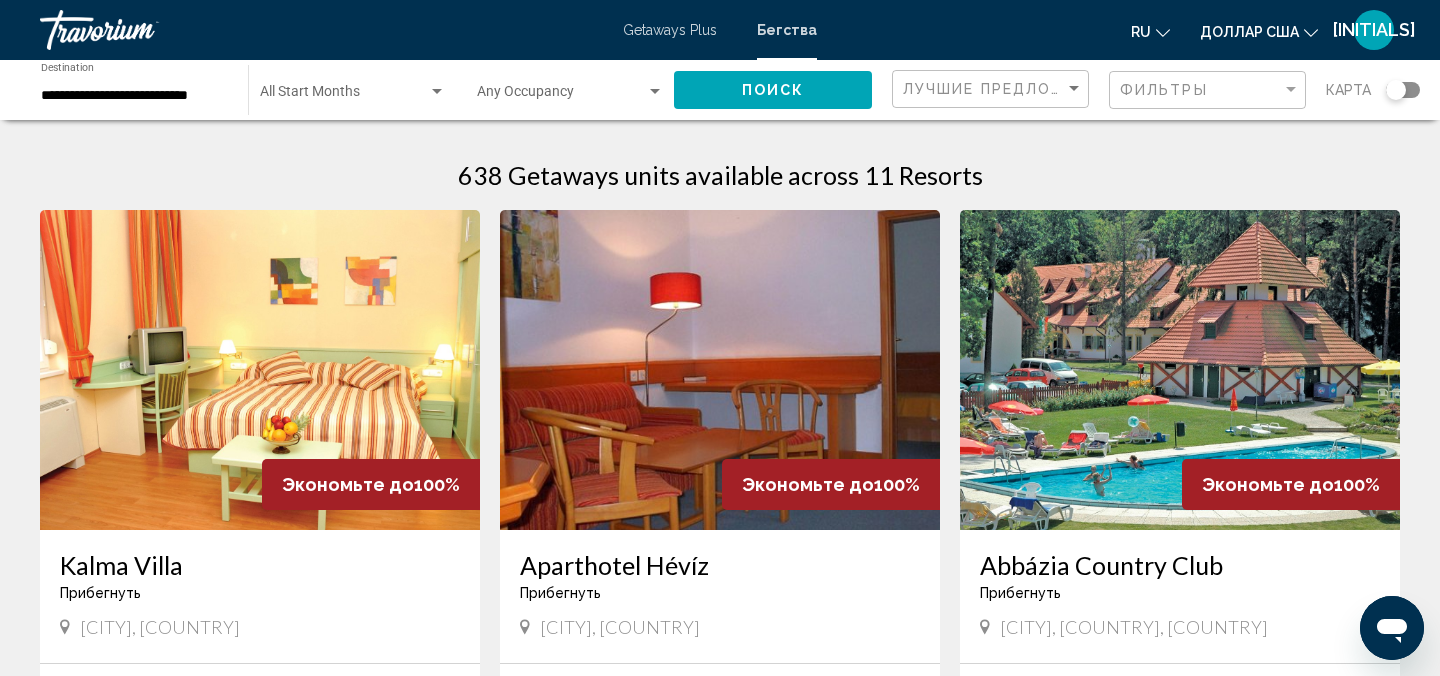 click on "**********" 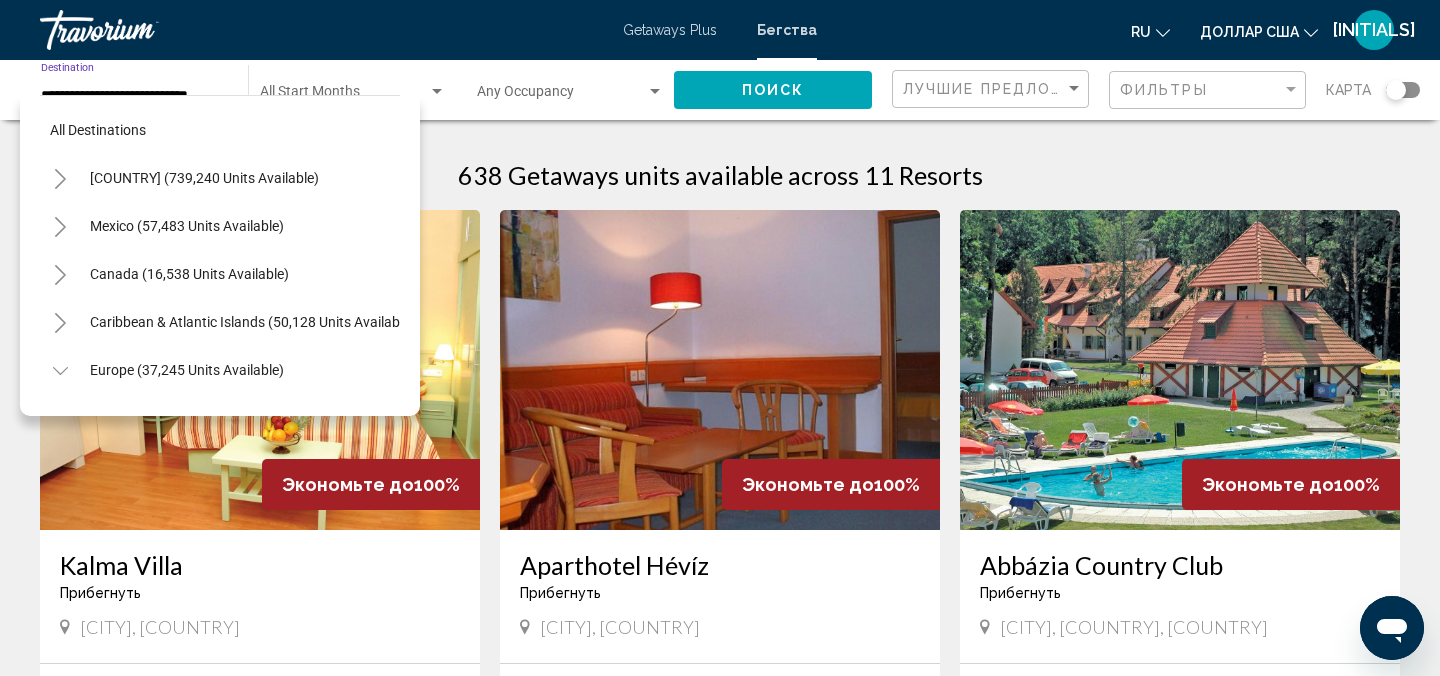 scroll, scrollTop: 599, scrollLeft: 0, axis: vertical 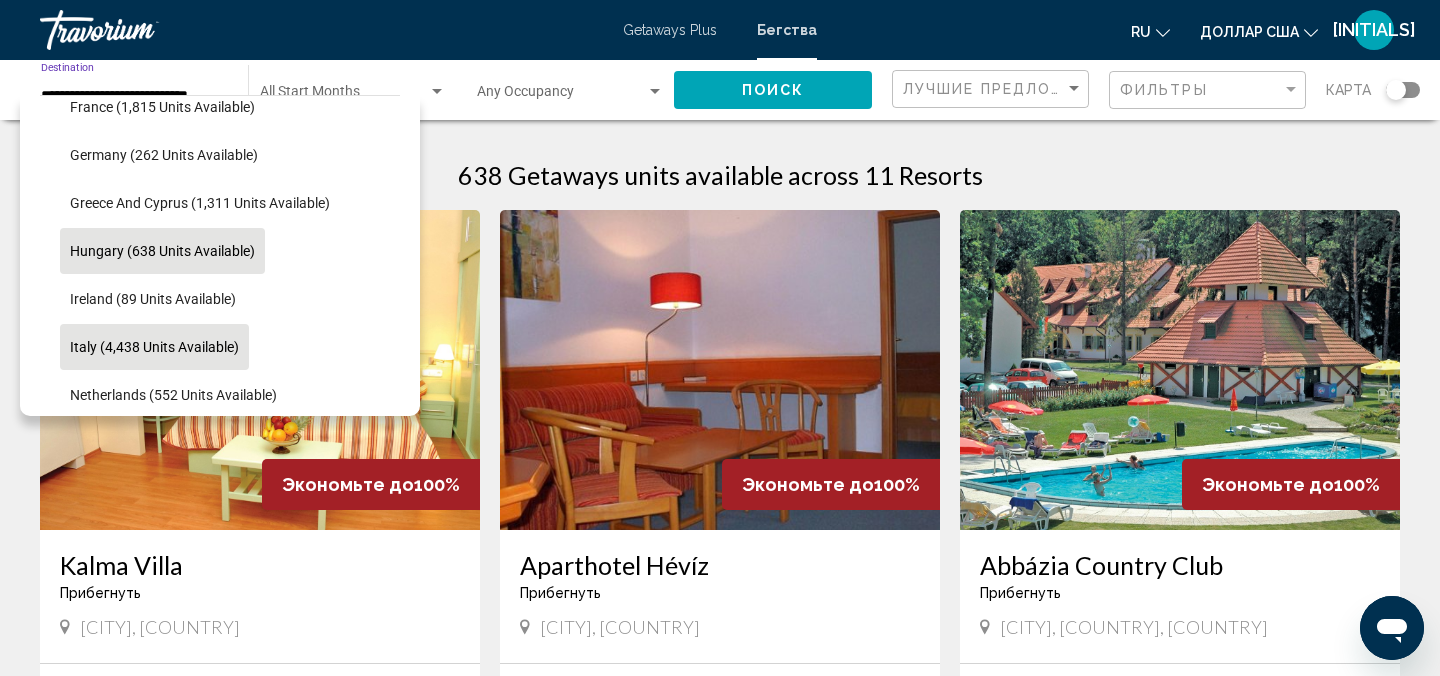 click on "Italy (4,438 units available)" 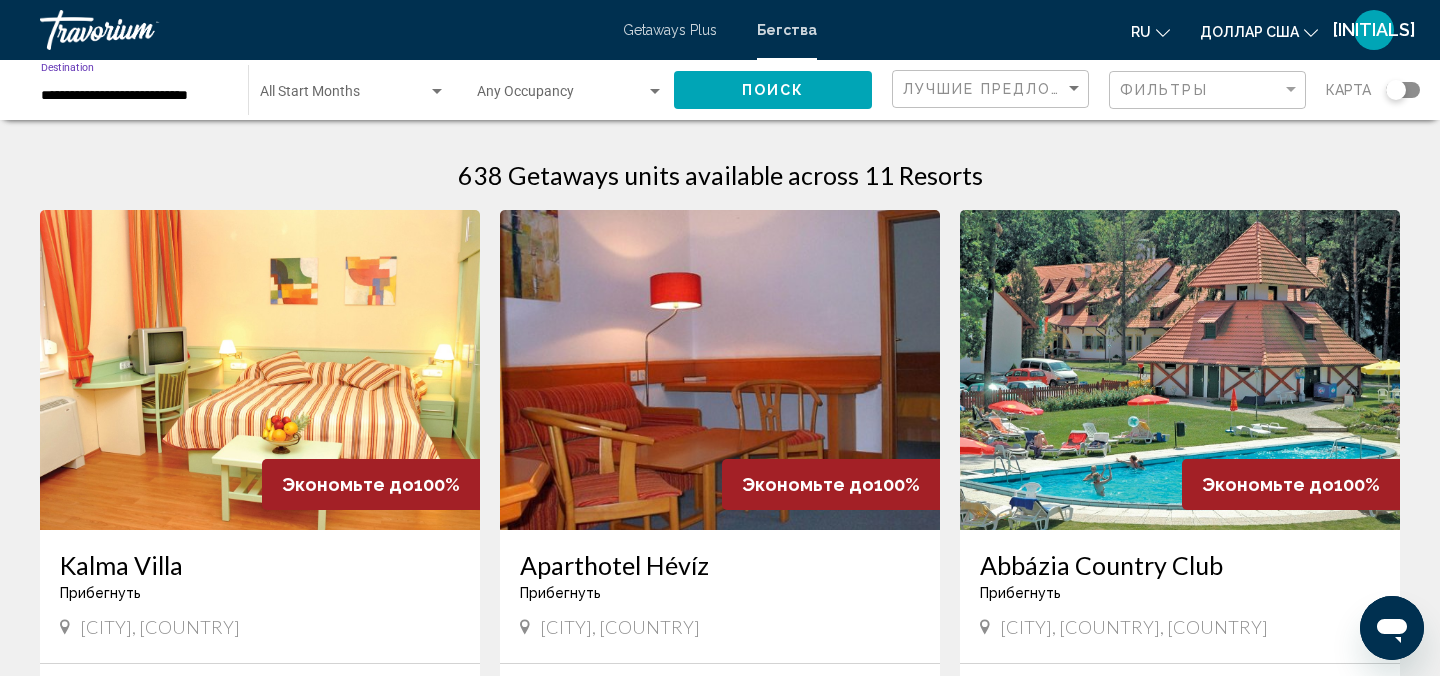 click on "**********" 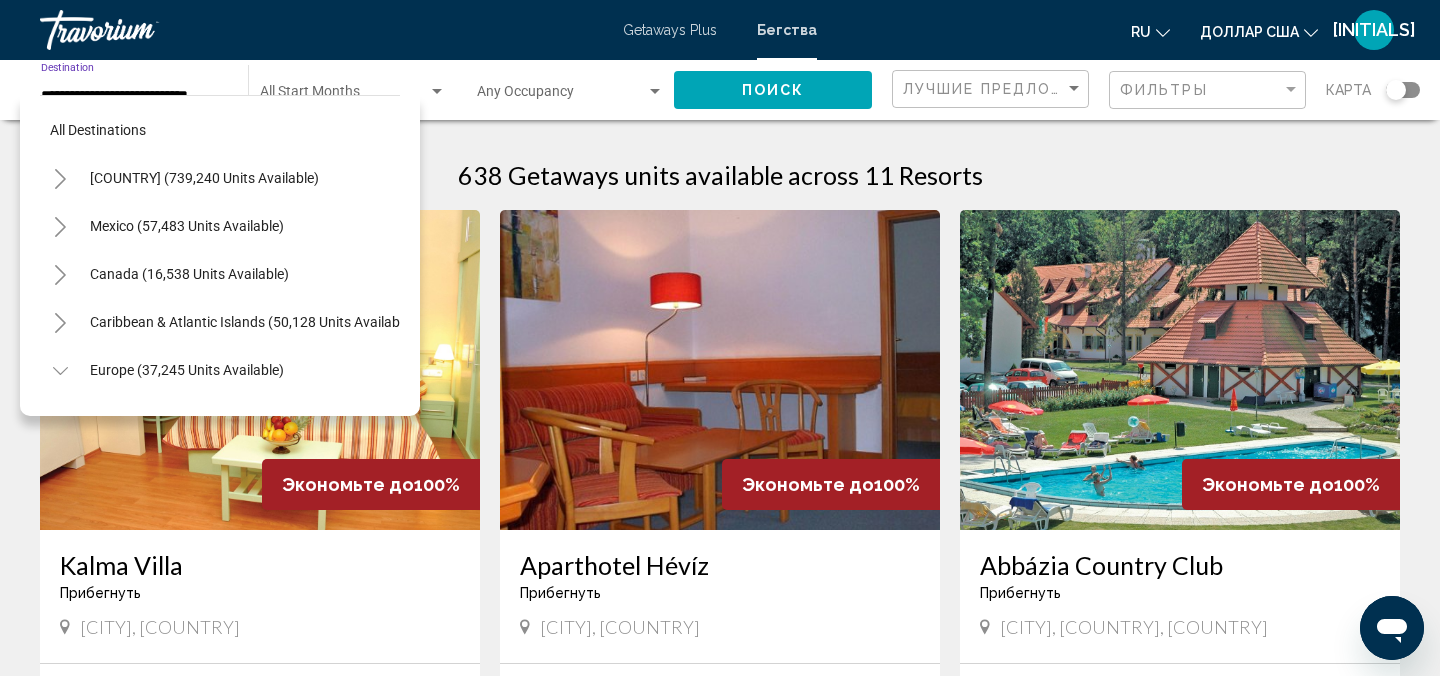 scroll, scrollTop: 695, scrollLeft: 0, axis: vertical 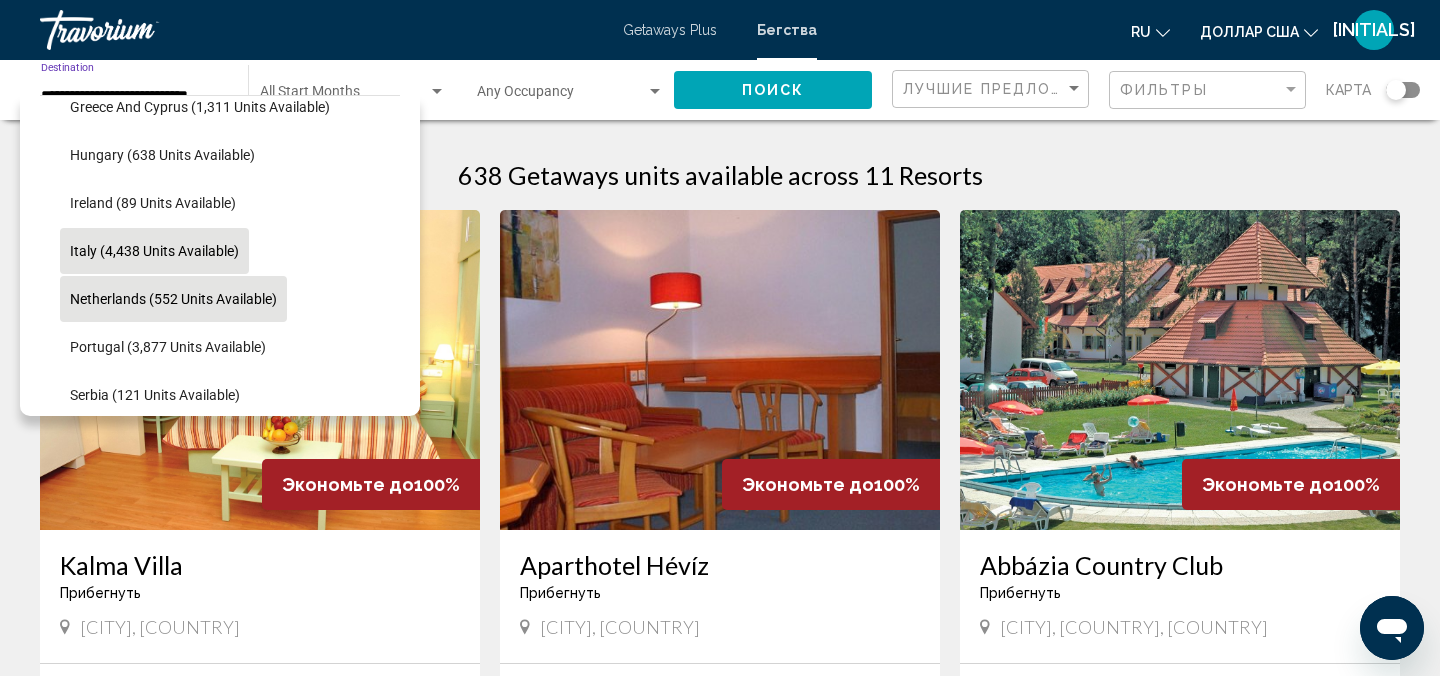 click on "Netherlands (552 units available)" 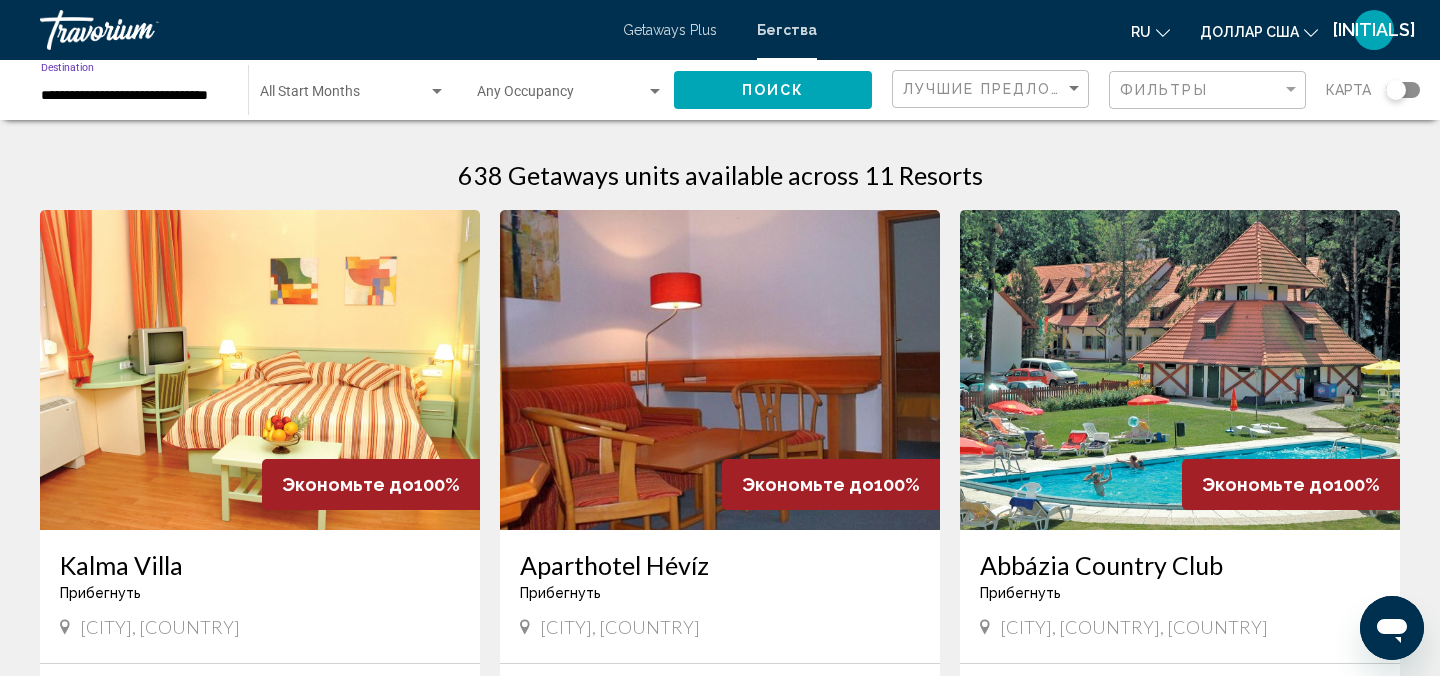 click on "Поиск" 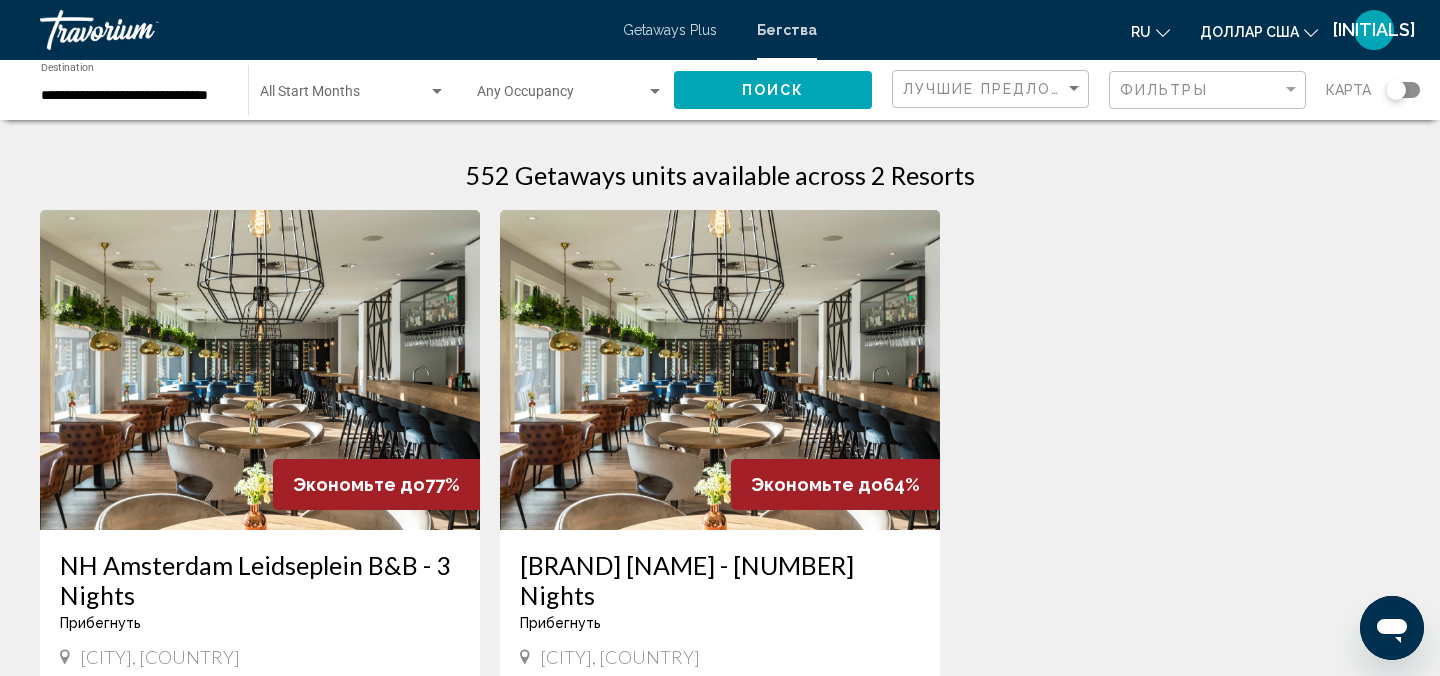 type 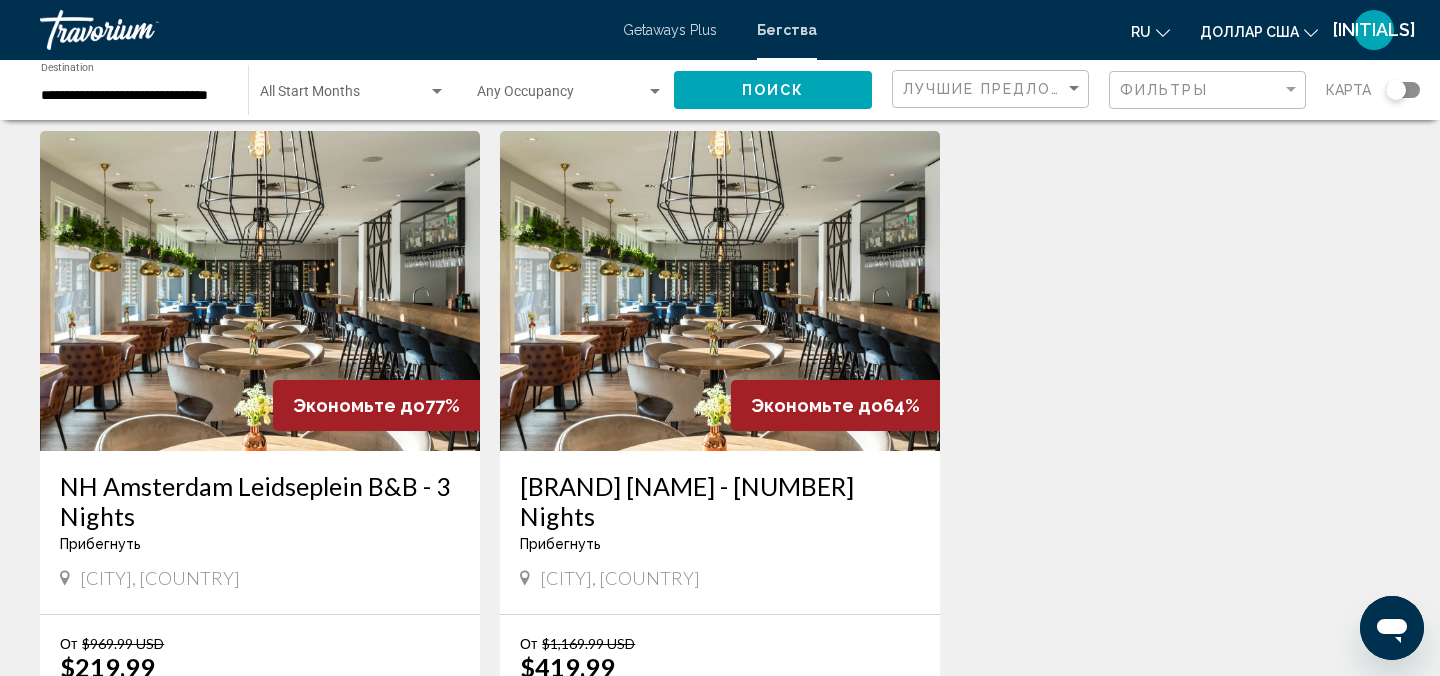 scroll, scrollTop: 0, scrollLeft: 0, axis: both 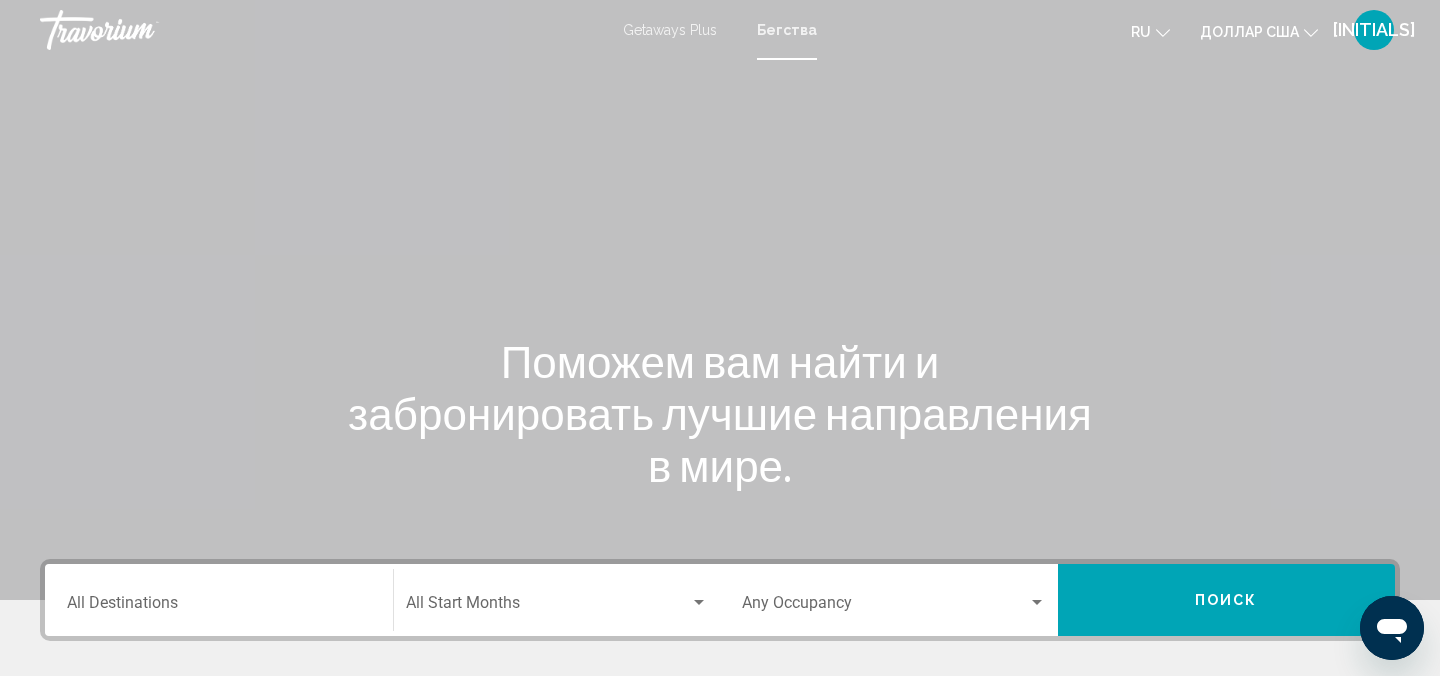 click on "Destination All Destinations" at bounding box center [219, 600] 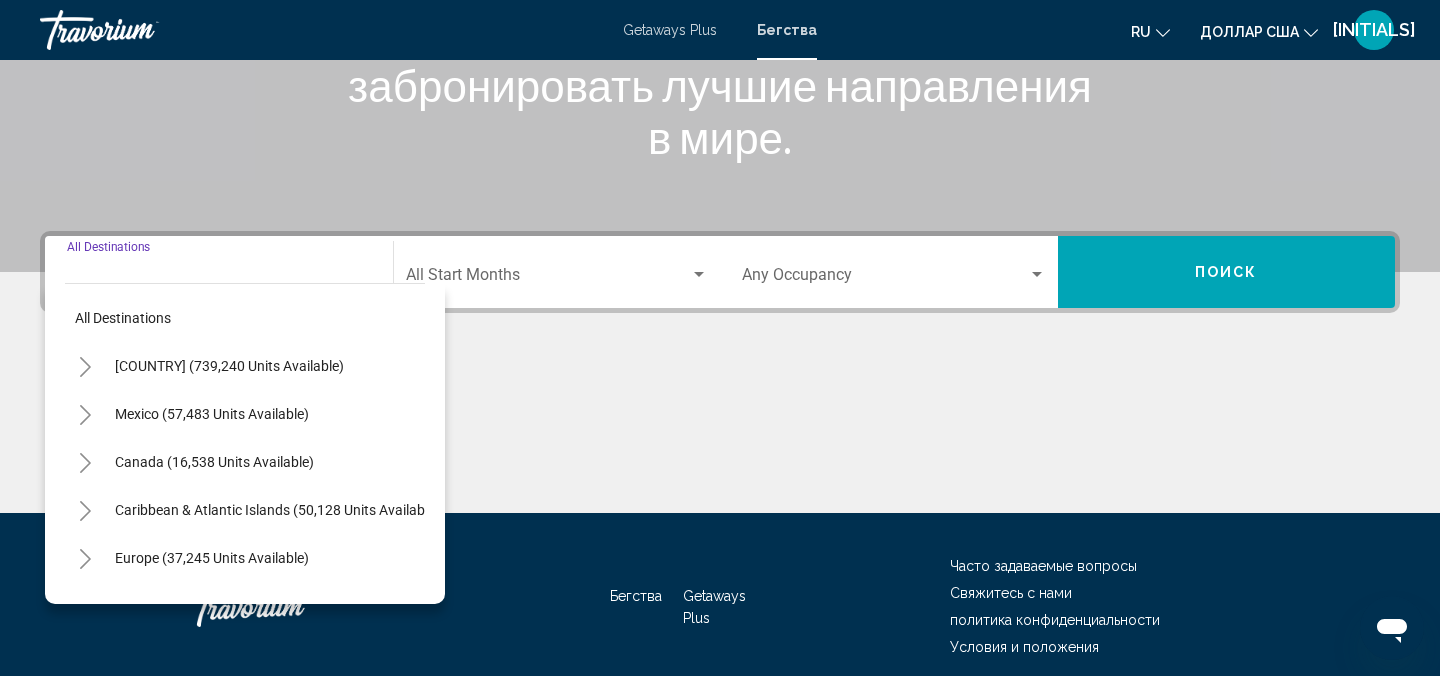 scroll, scrollTop: 410, scrollLeft: 0, axis: vertical 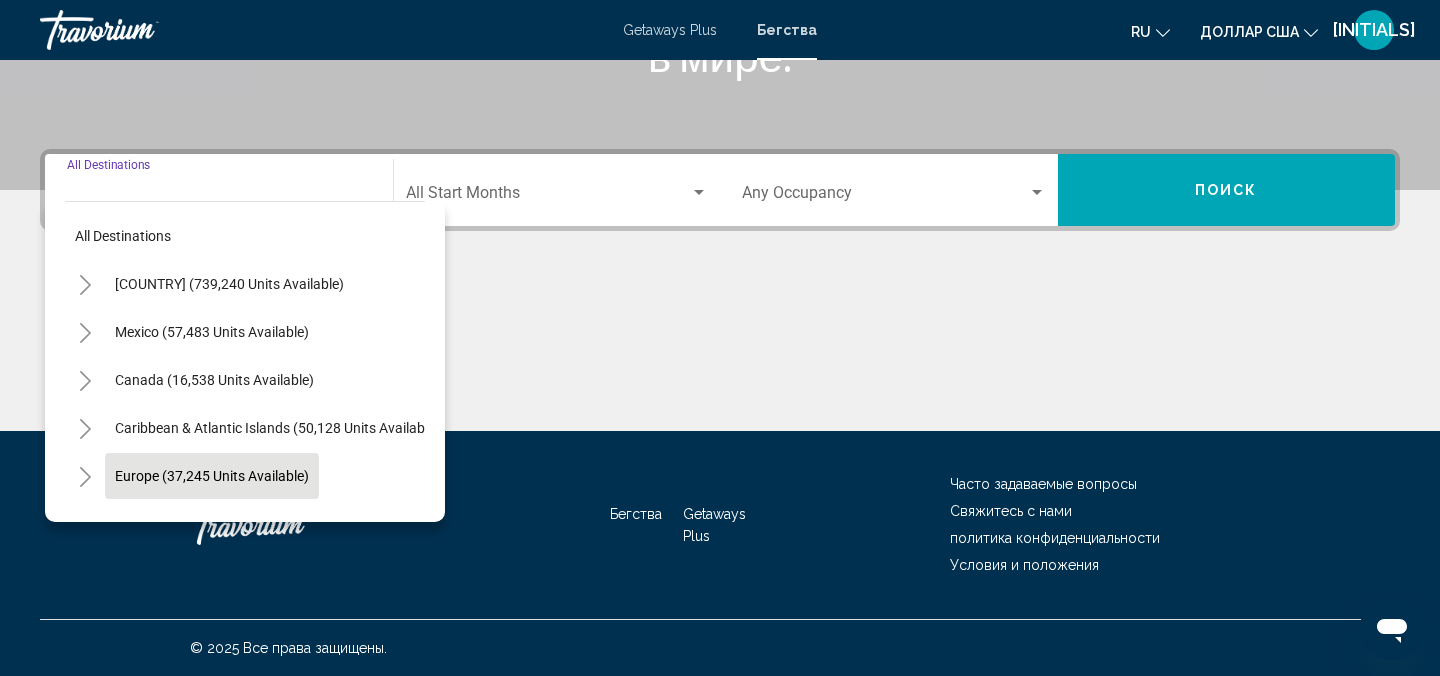 click on "Europe (37,245 units available)" at bounding box center (214, 524) 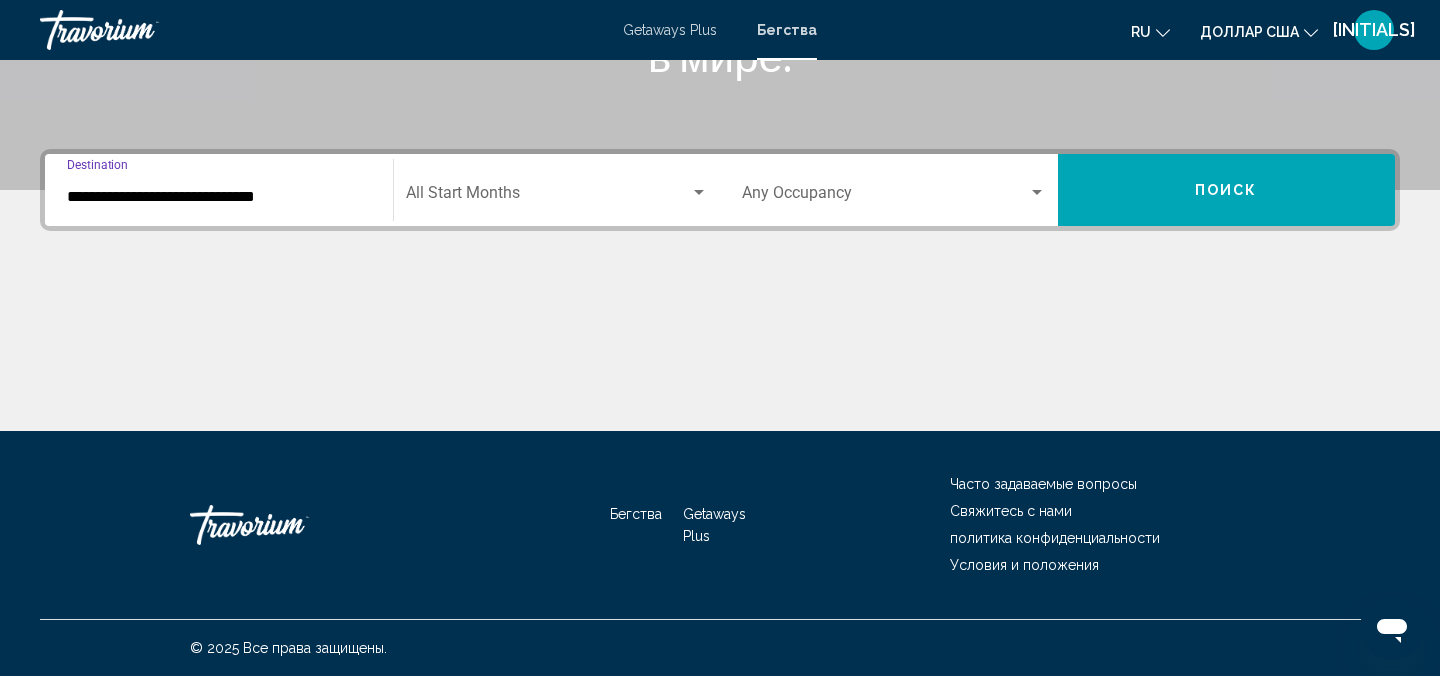 click on "**********" at bounding box center [219, 197] 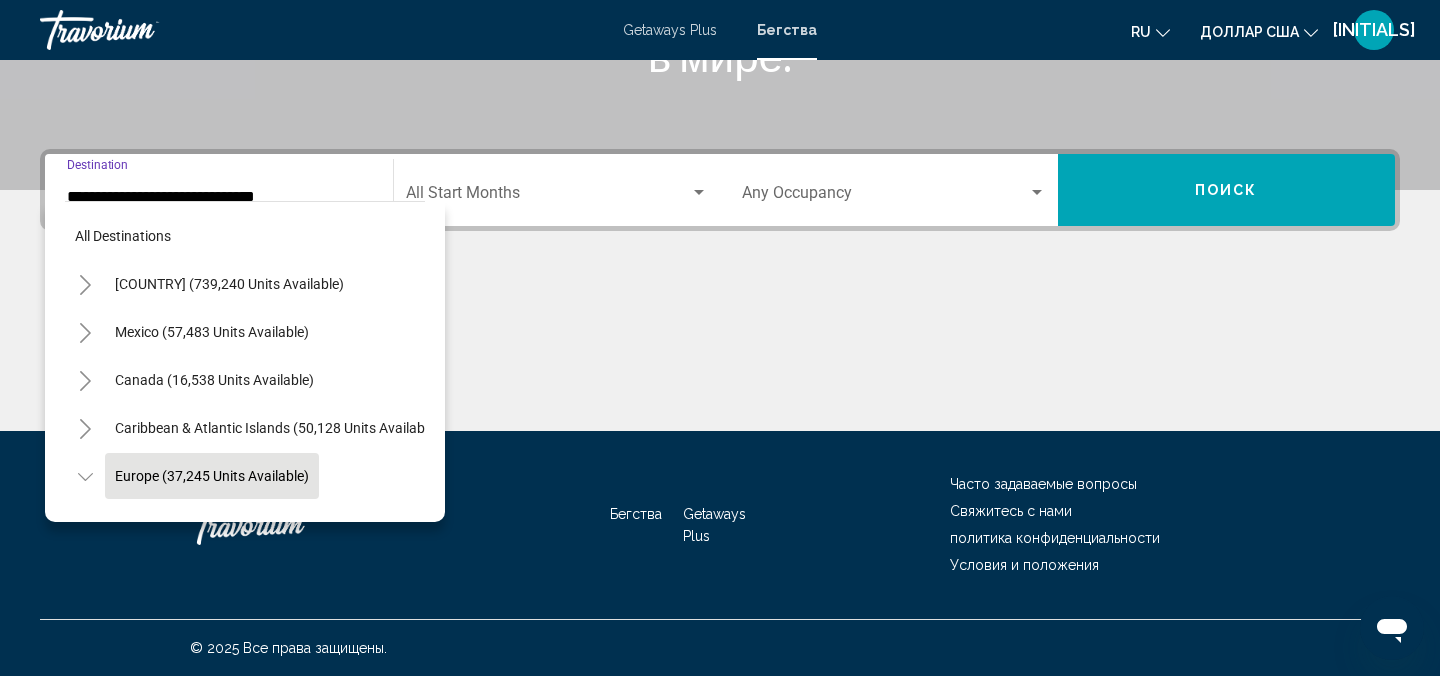 scroll, scrollTop: 119, scrollLeft: 0, axis: vertical 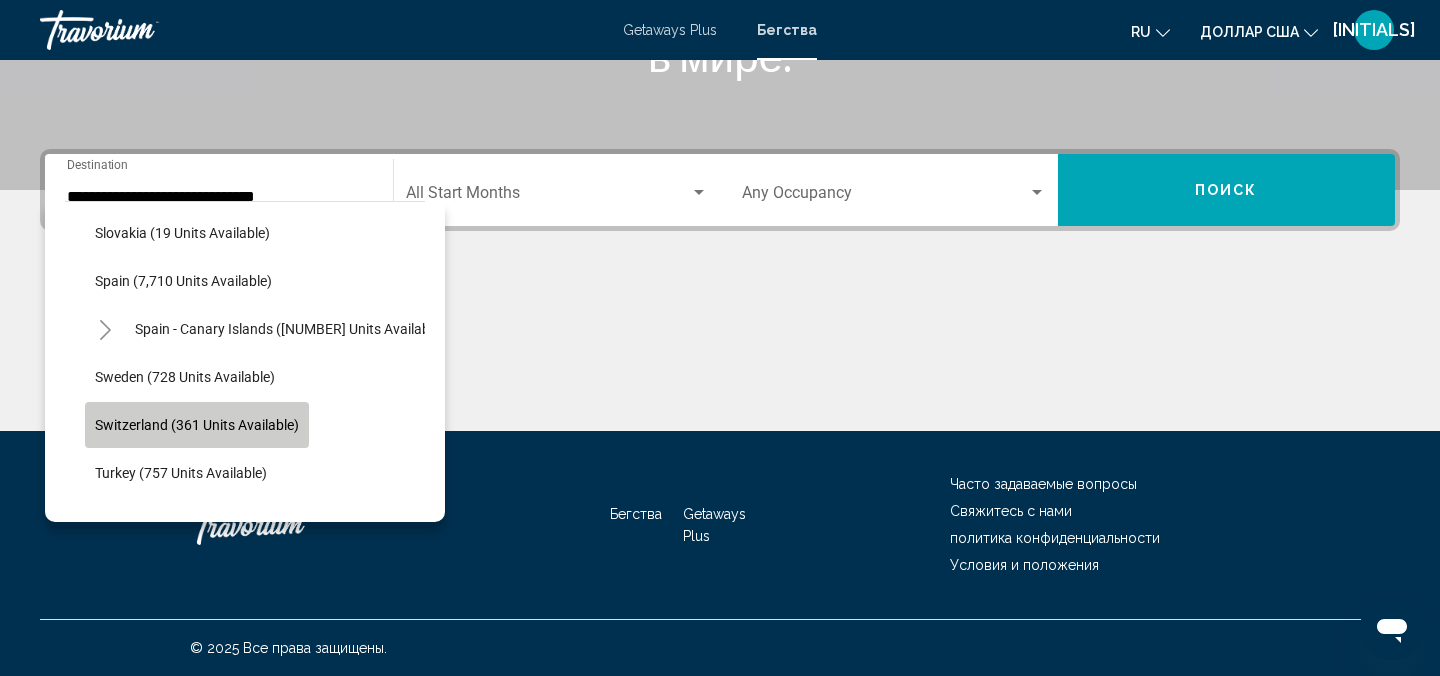 click on "Switzerland (361 units available)" 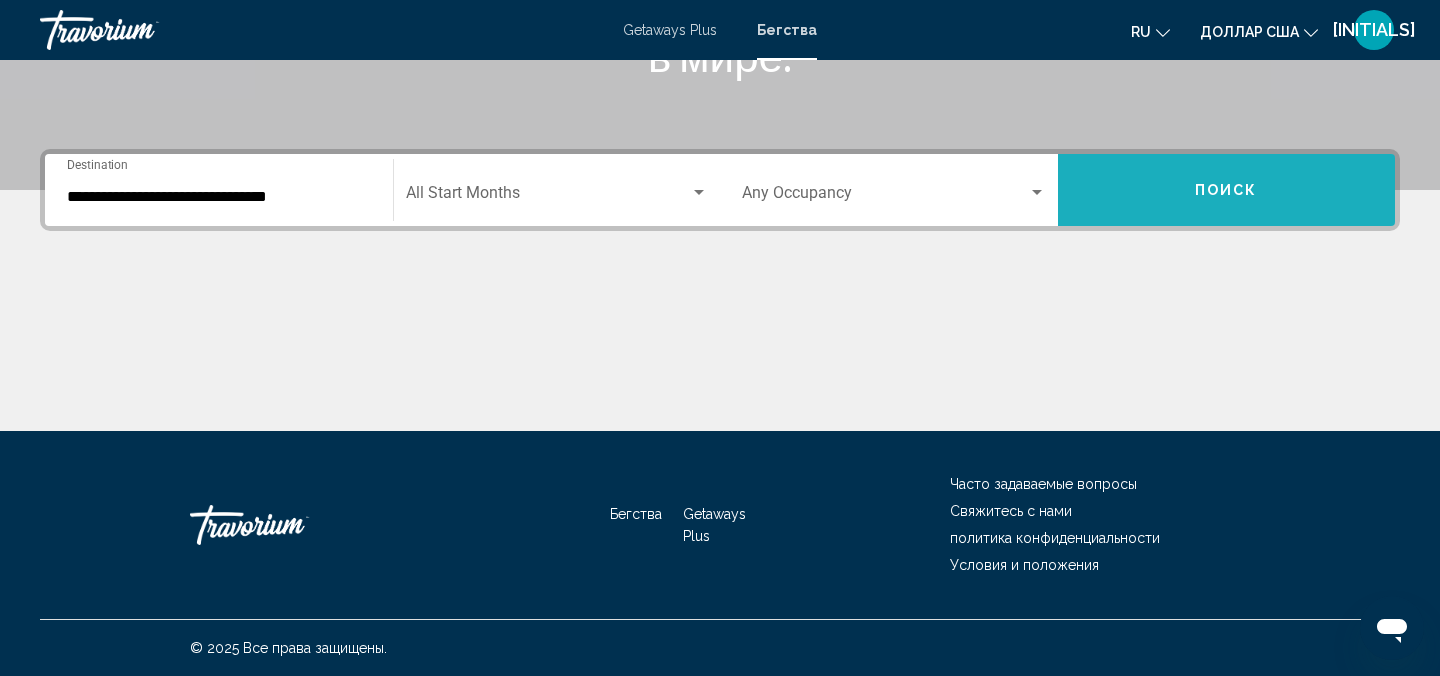 click on "Поиск" at bounding box center (1227, 190) 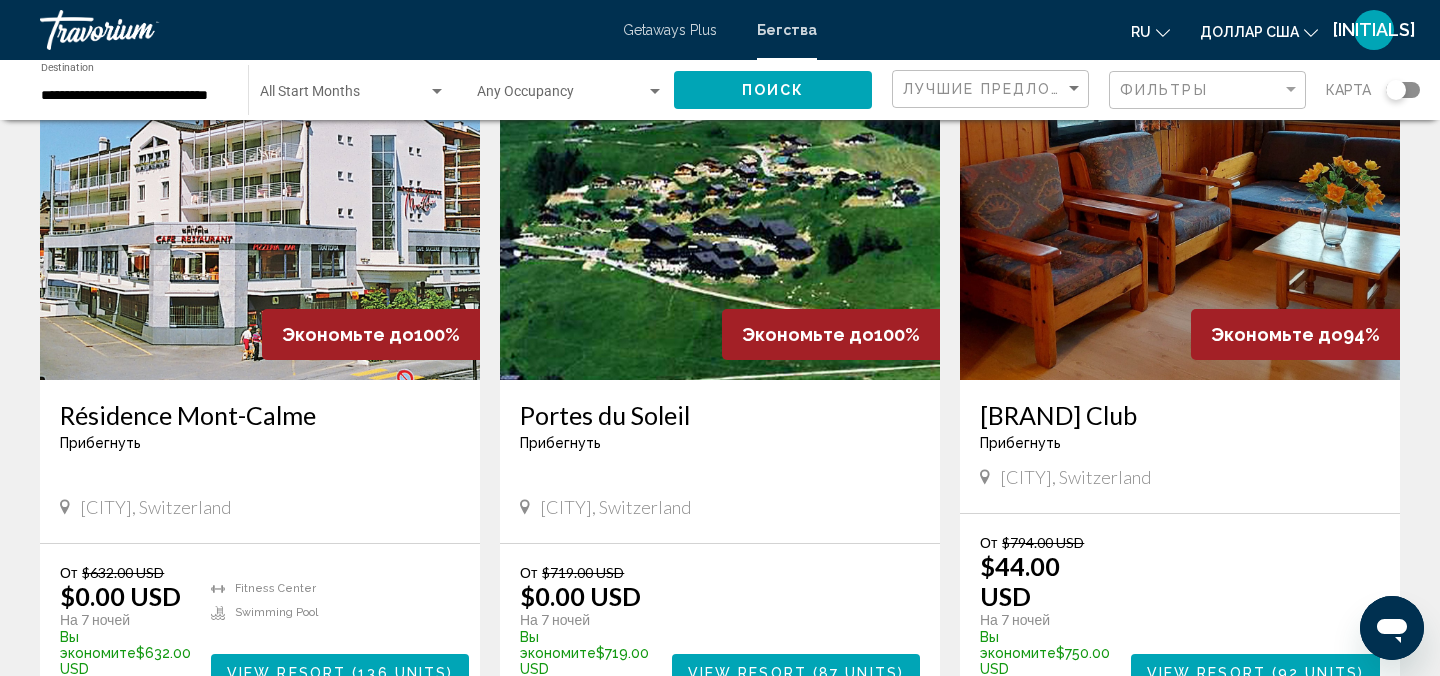 scroll, scrollTop: 120, scrollLeft: 0, axis: vertical 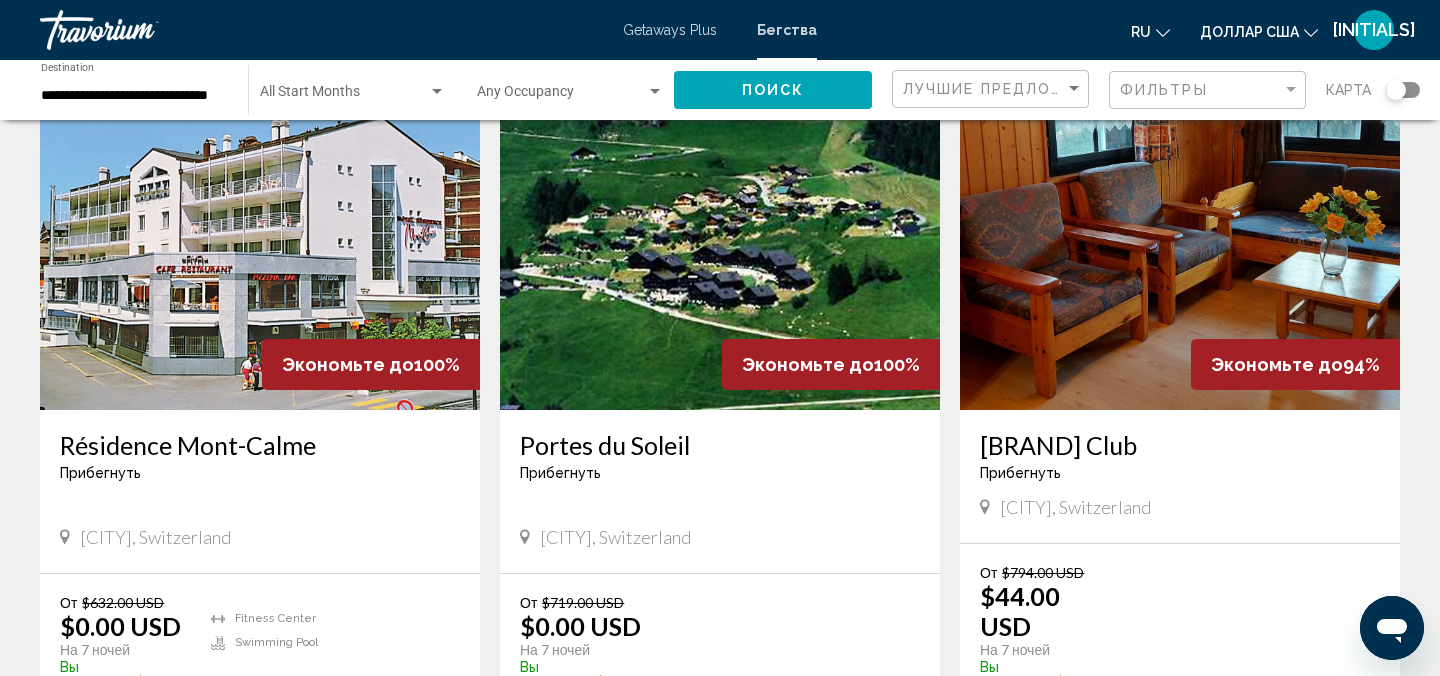 click at bounding box center (260, 250) 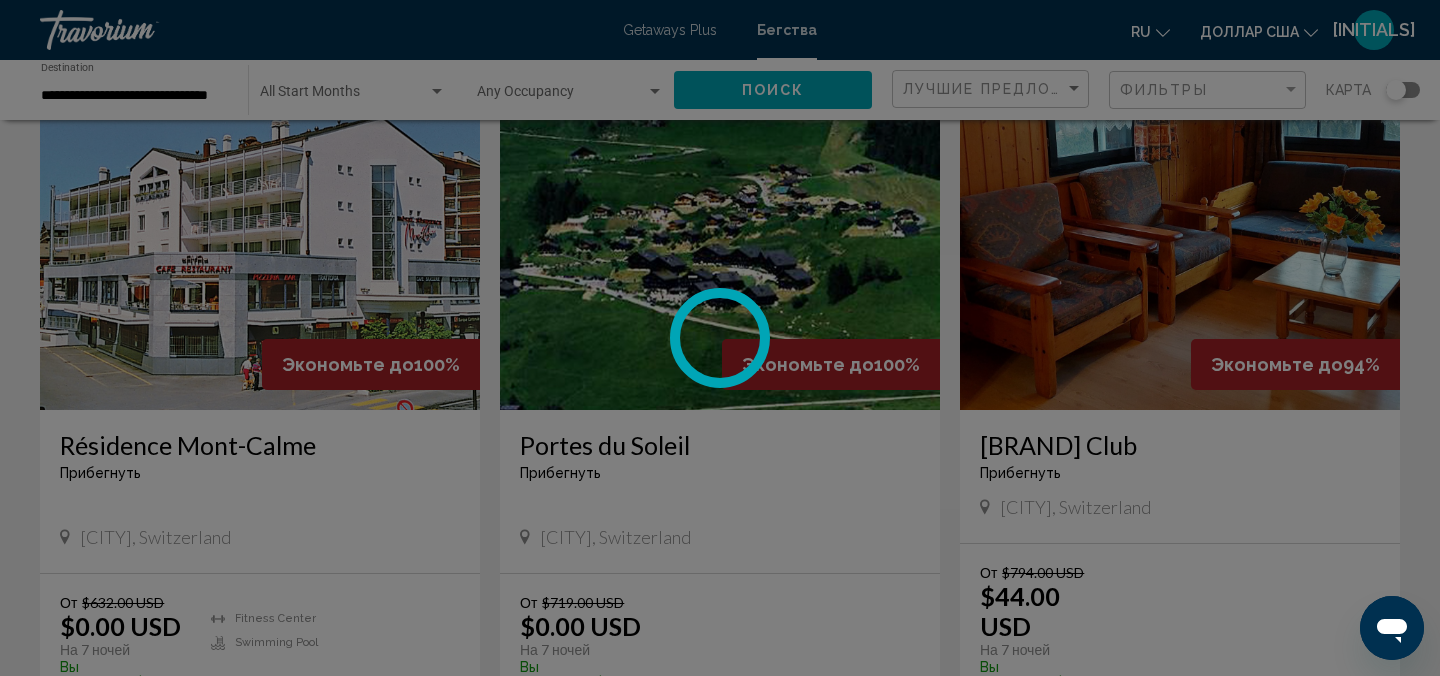 scroll, scrollTop: 22, scrollLeft: 0, axis: vertical 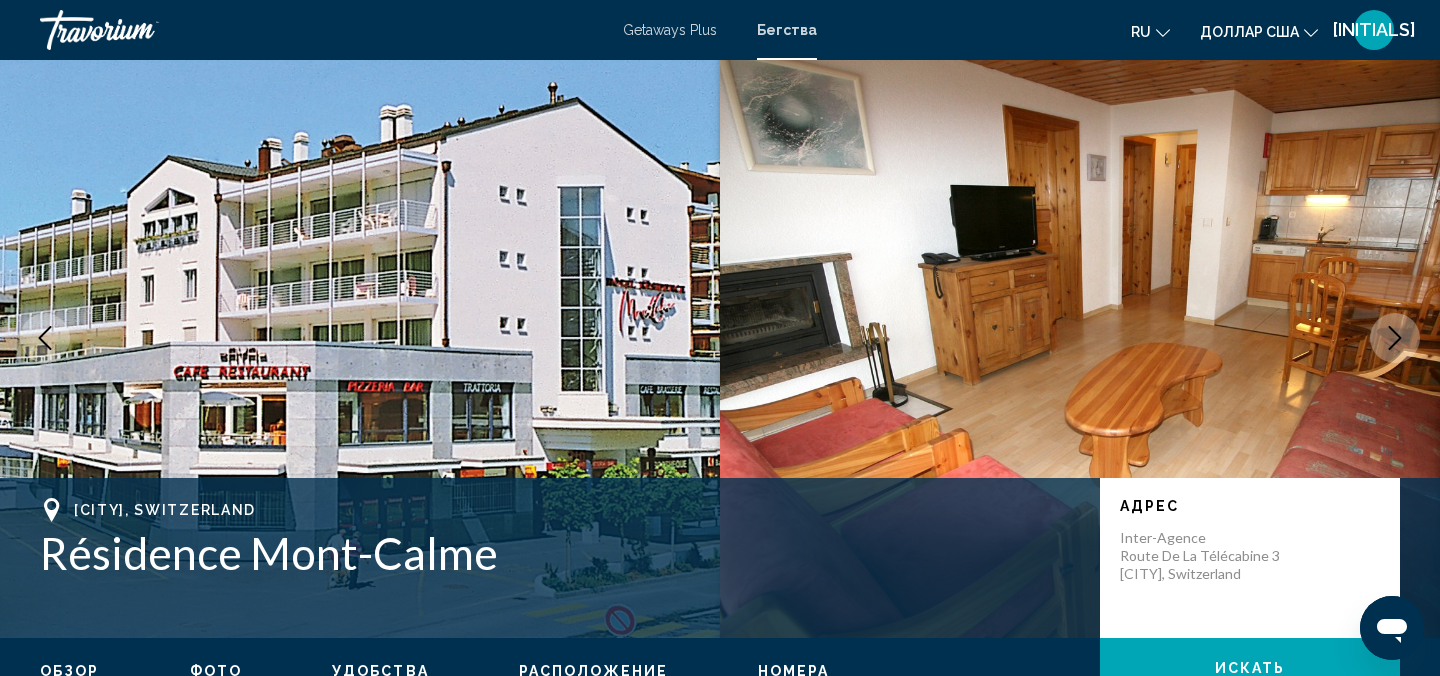 type 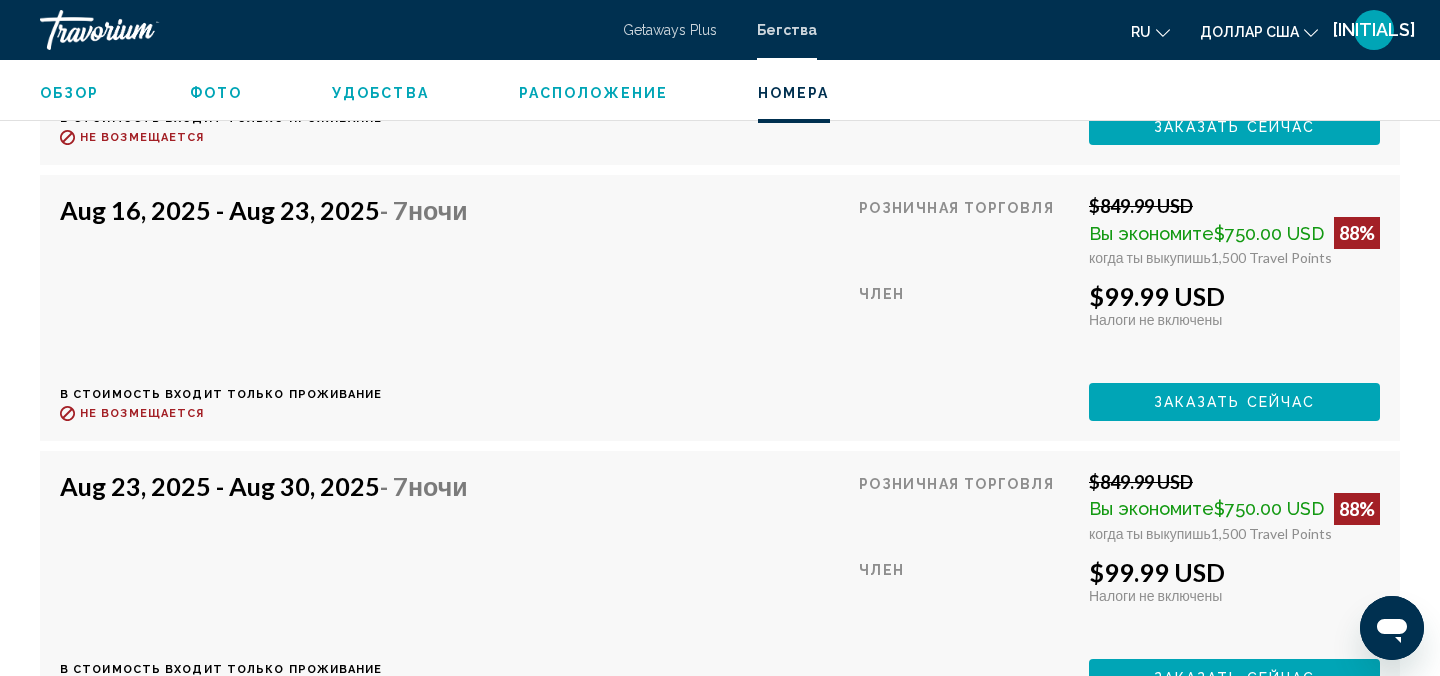 scroll, scrollTop: 4422, scrollLeft: 0, axis: vertical 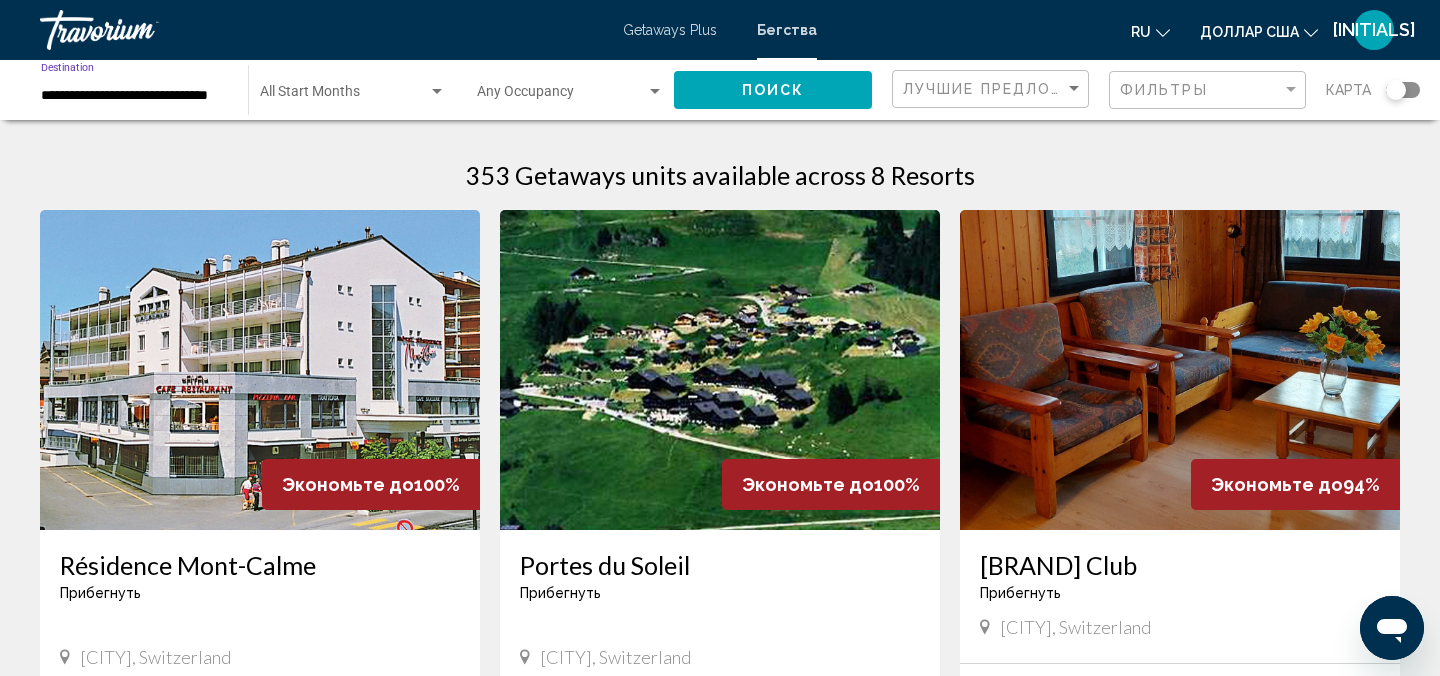 click on "**********" at bounding box center (134, 96) 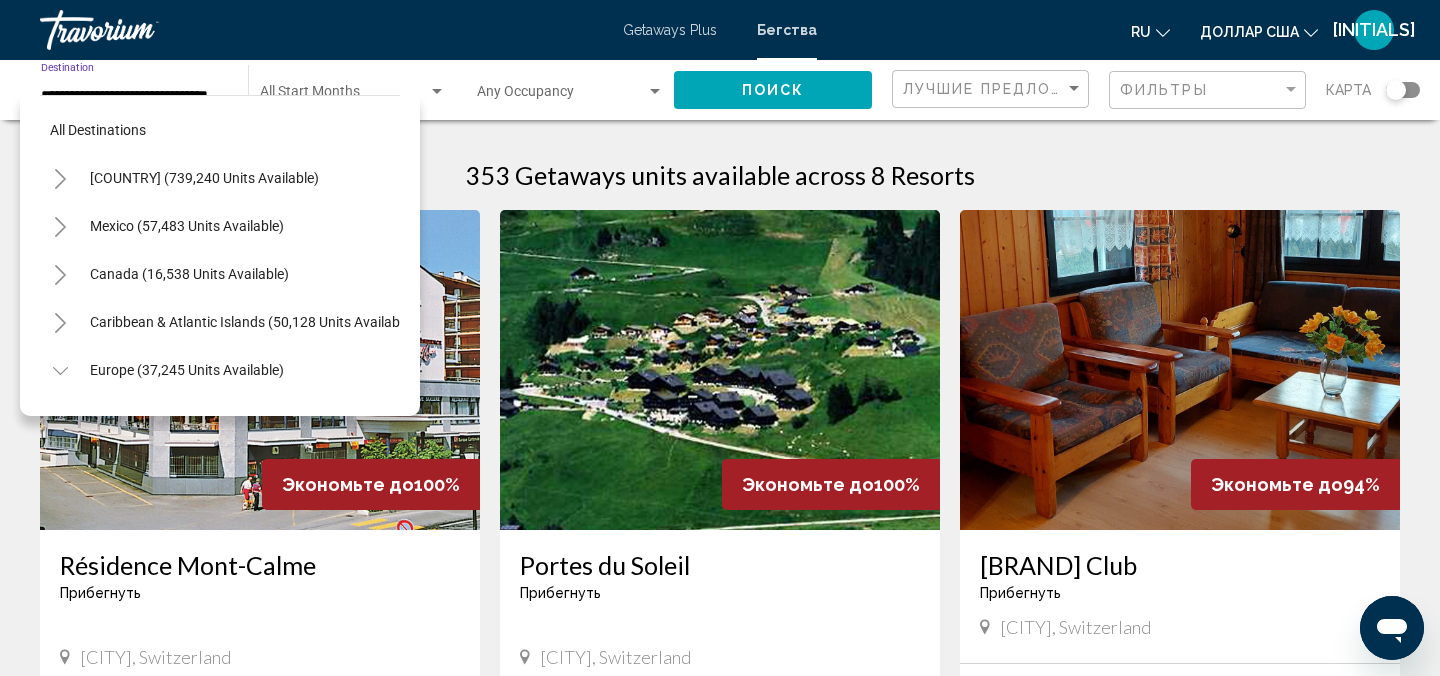 scroll, scrollTop: 1079, scrollLeft: 0, axis: vertical 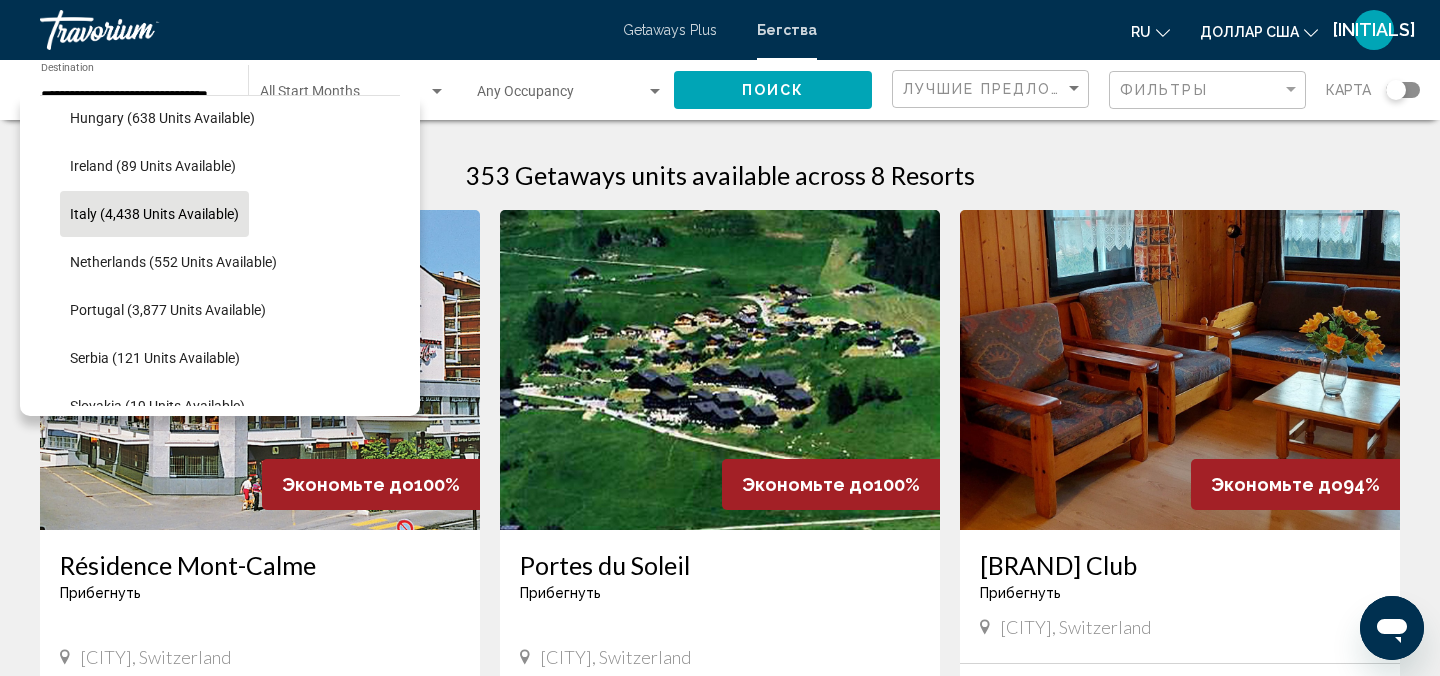 click on "Italy (4,438 units available)" 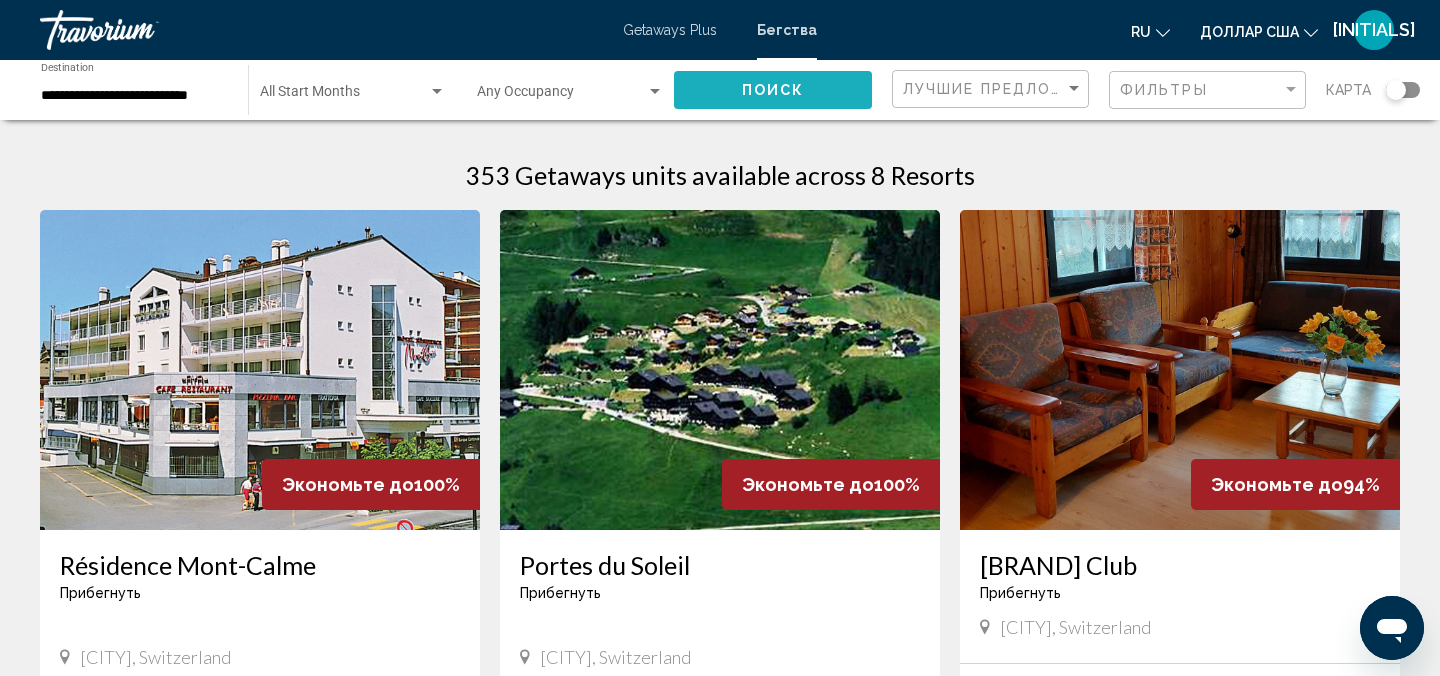 click on "Поиск" 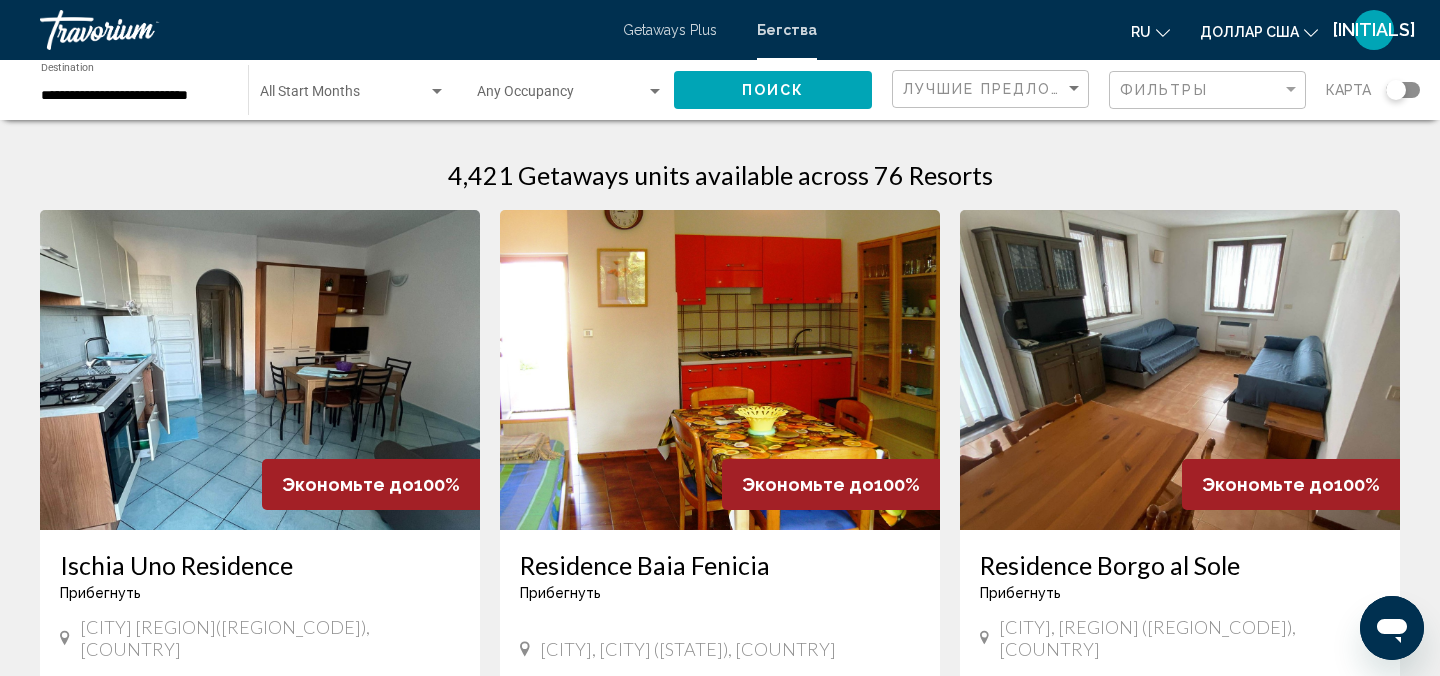 type 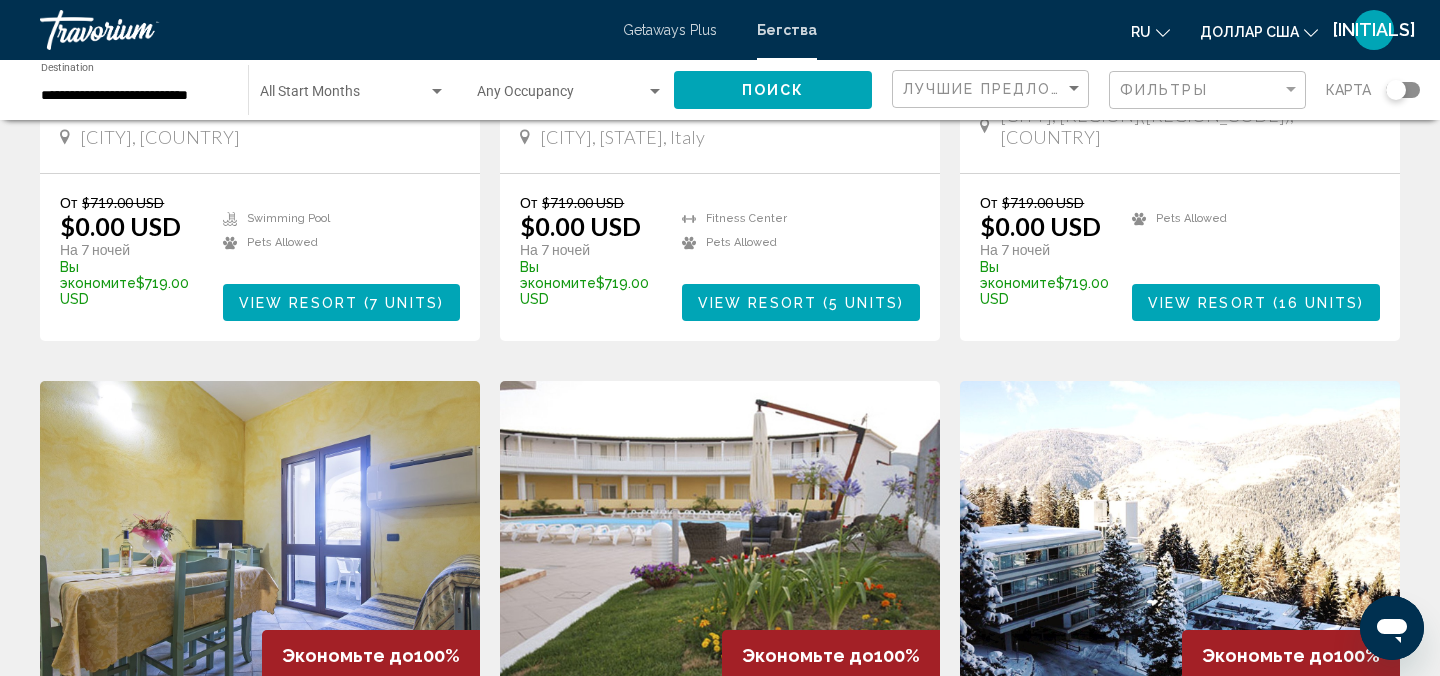 scroll, scrollTop: 1839, scrollLeft: 0, axis: vertical 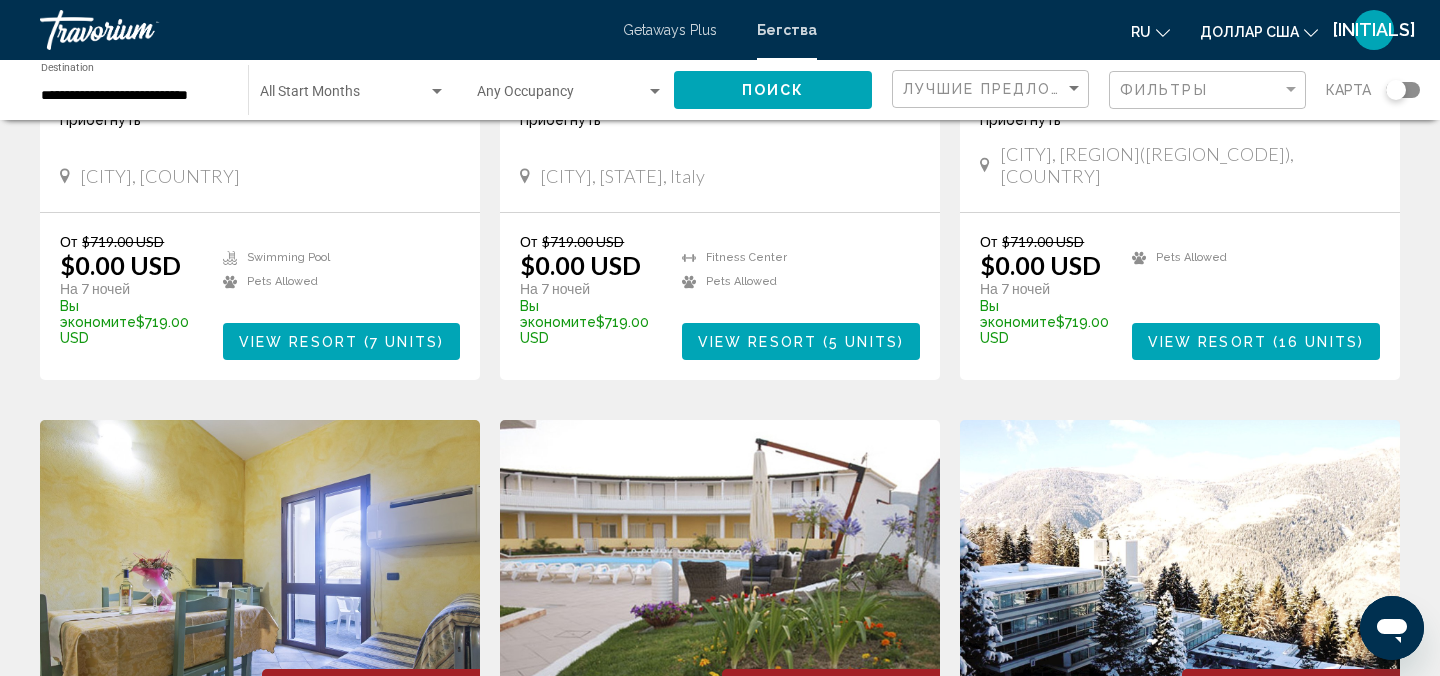 click at bounding box center (344, 96) 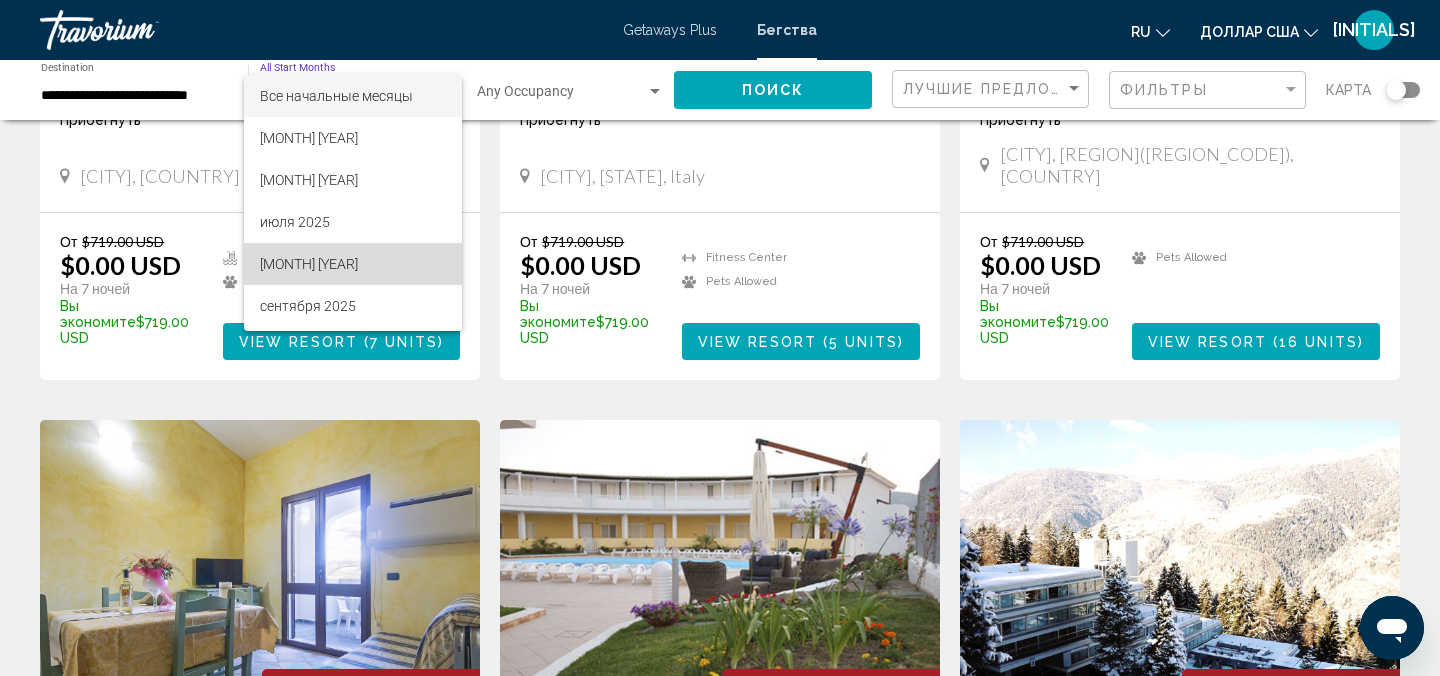 click on "[MONTH] [YEAR]" at bounding box center [309, 264] 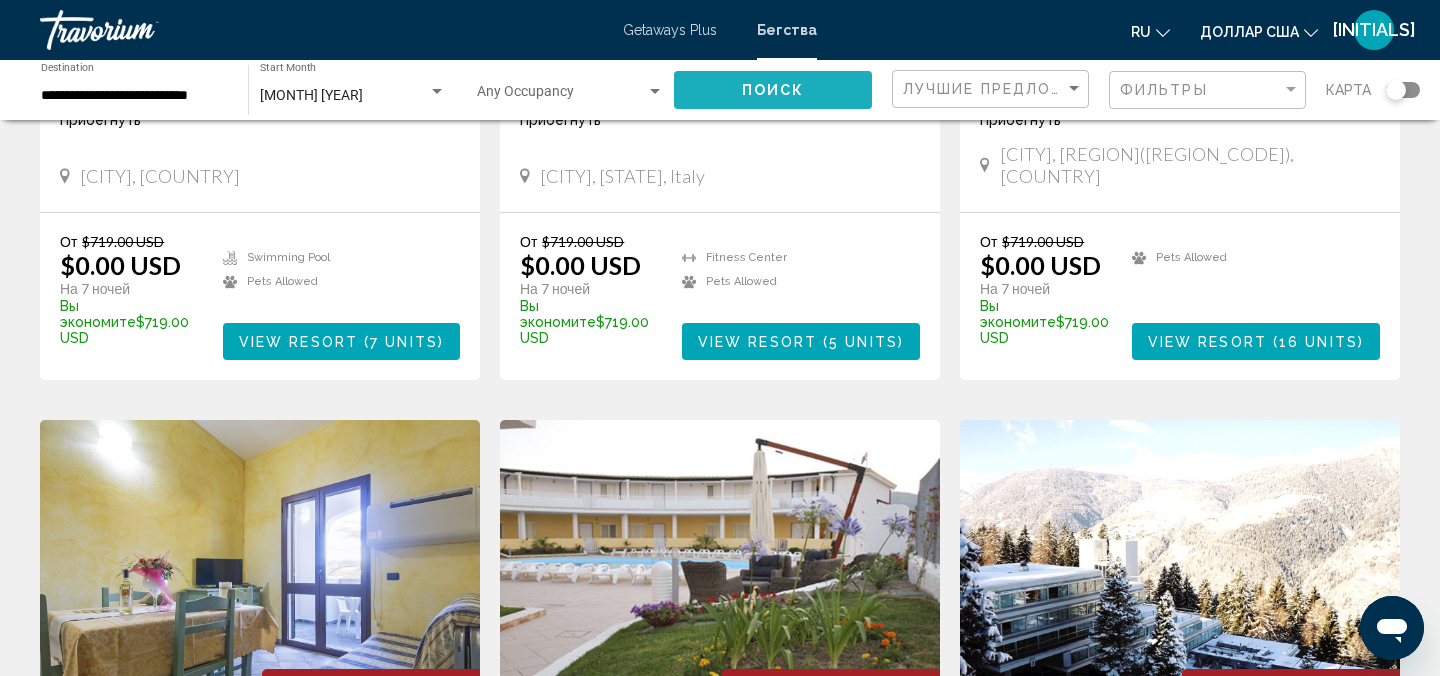 click on "Поиск" 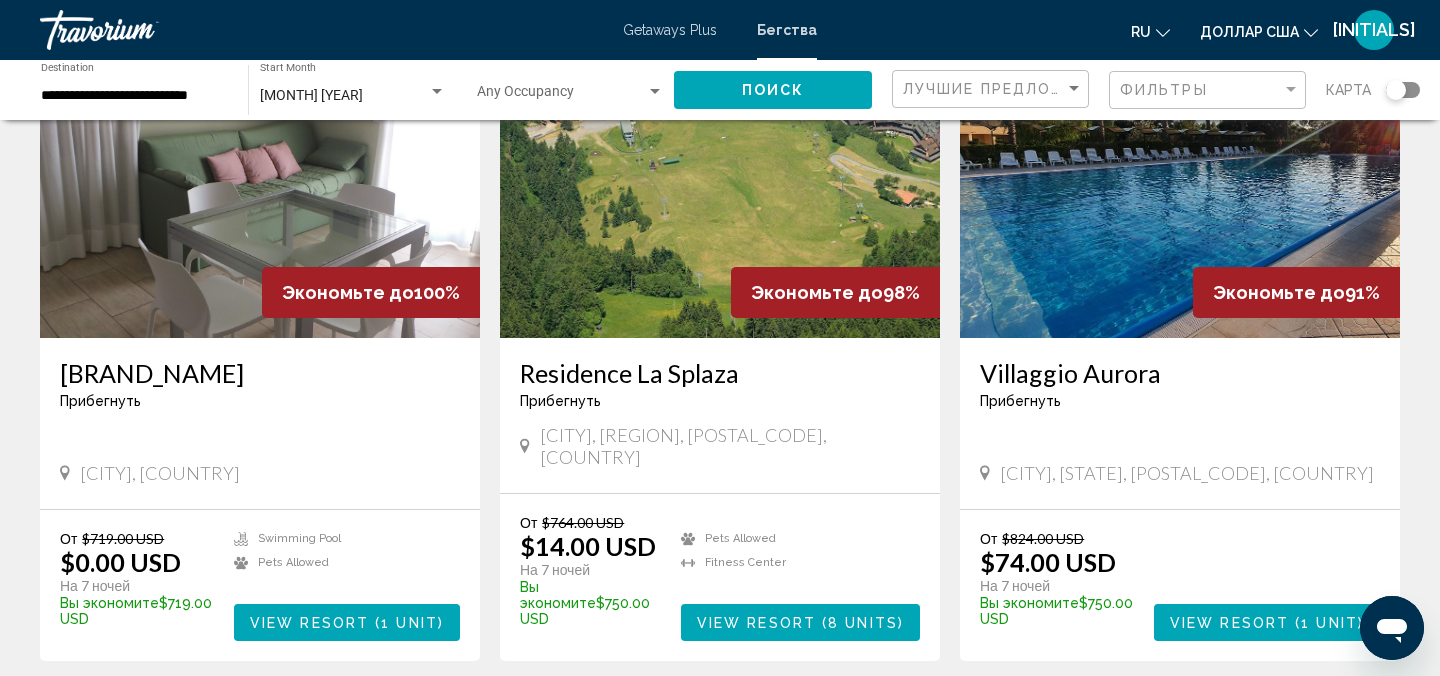 scroll, scrollTop: 200, scrollLeft: 0, axis: vertical 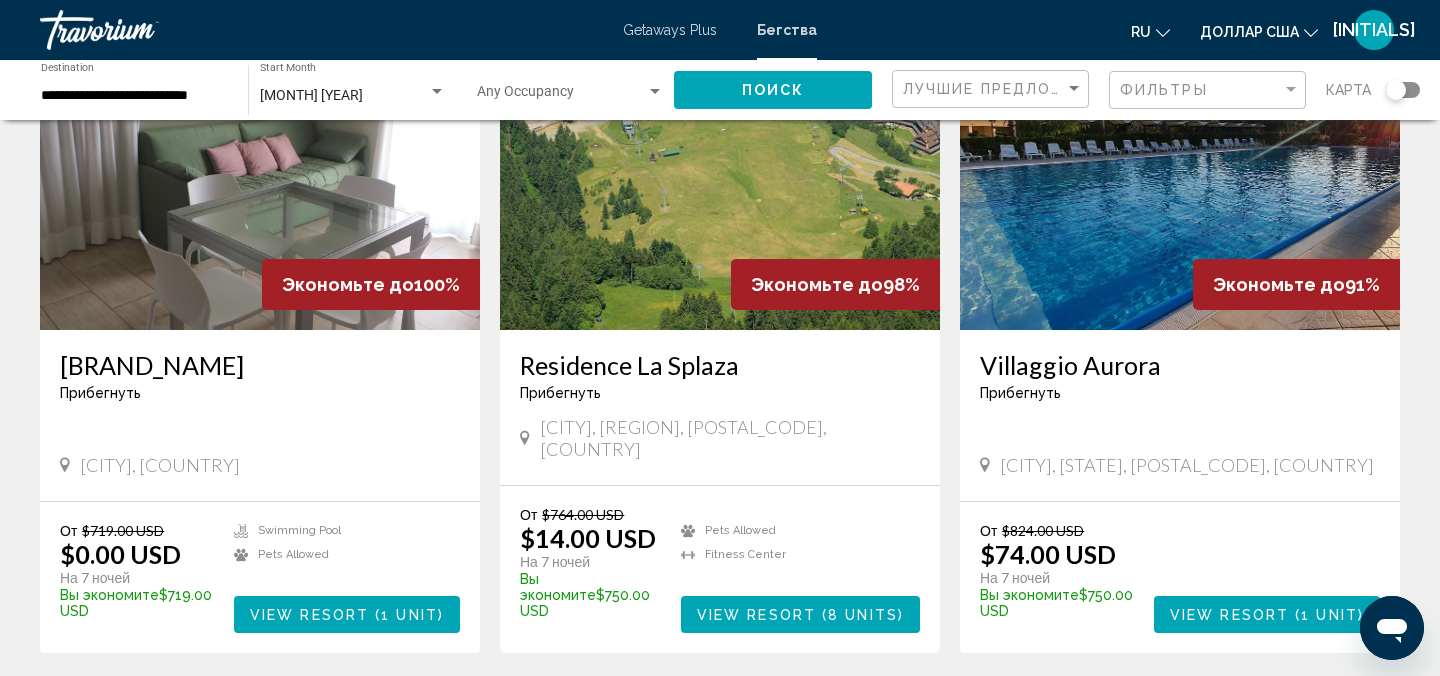 click at bounding box center [1180, 170] 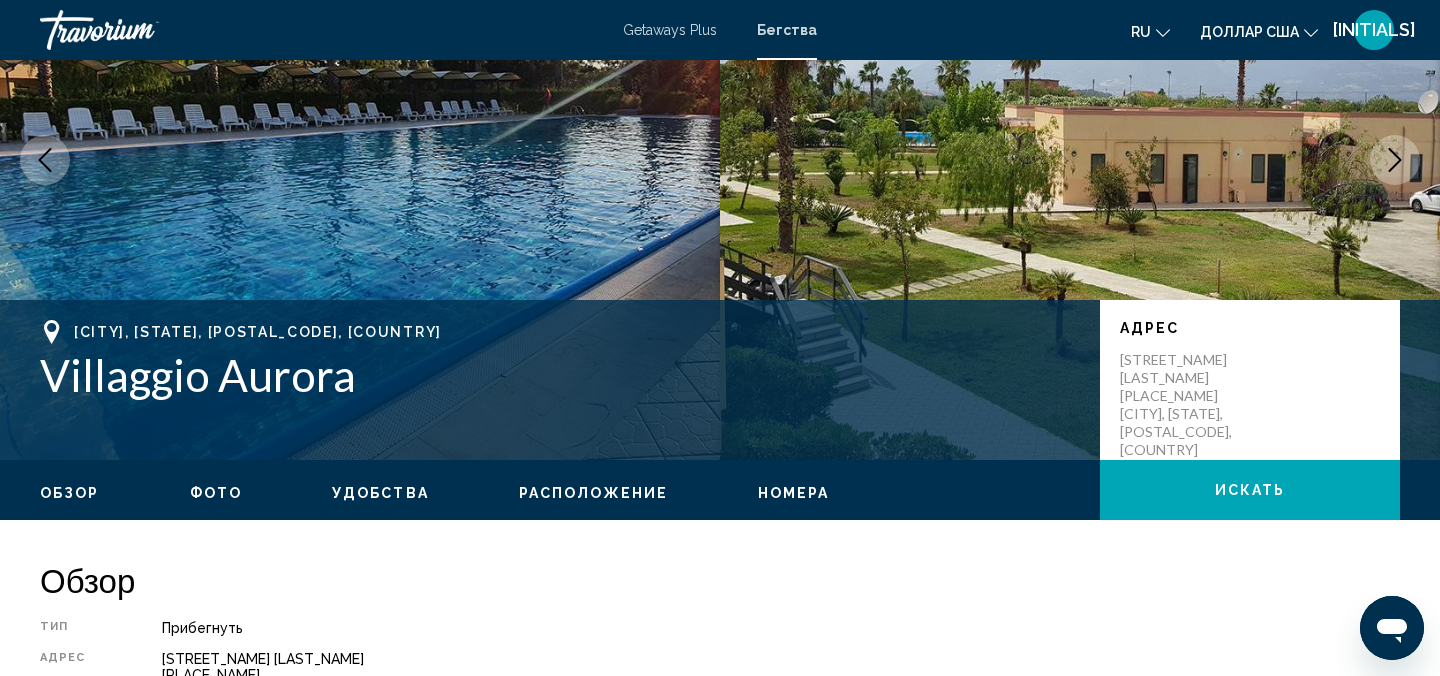 scroll, scrollTop: 22, scrollLeft: 0, axis: vertical 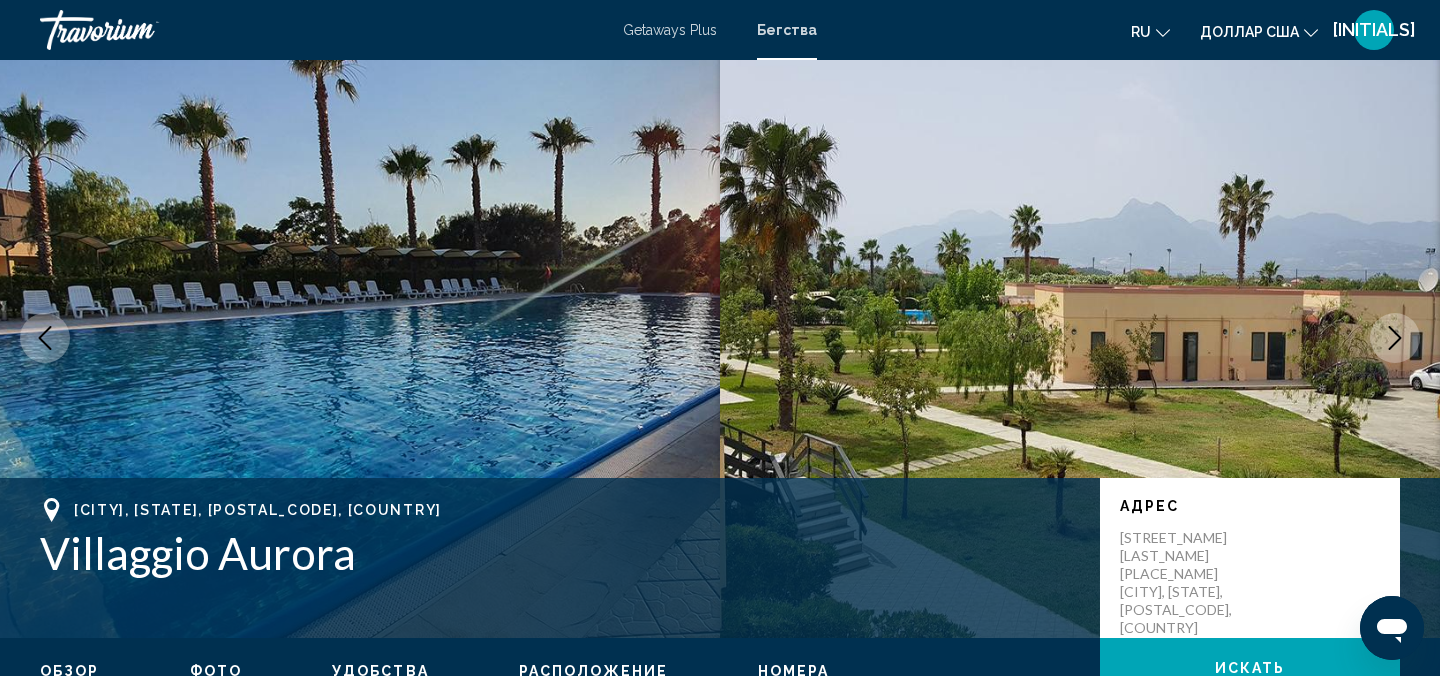 type 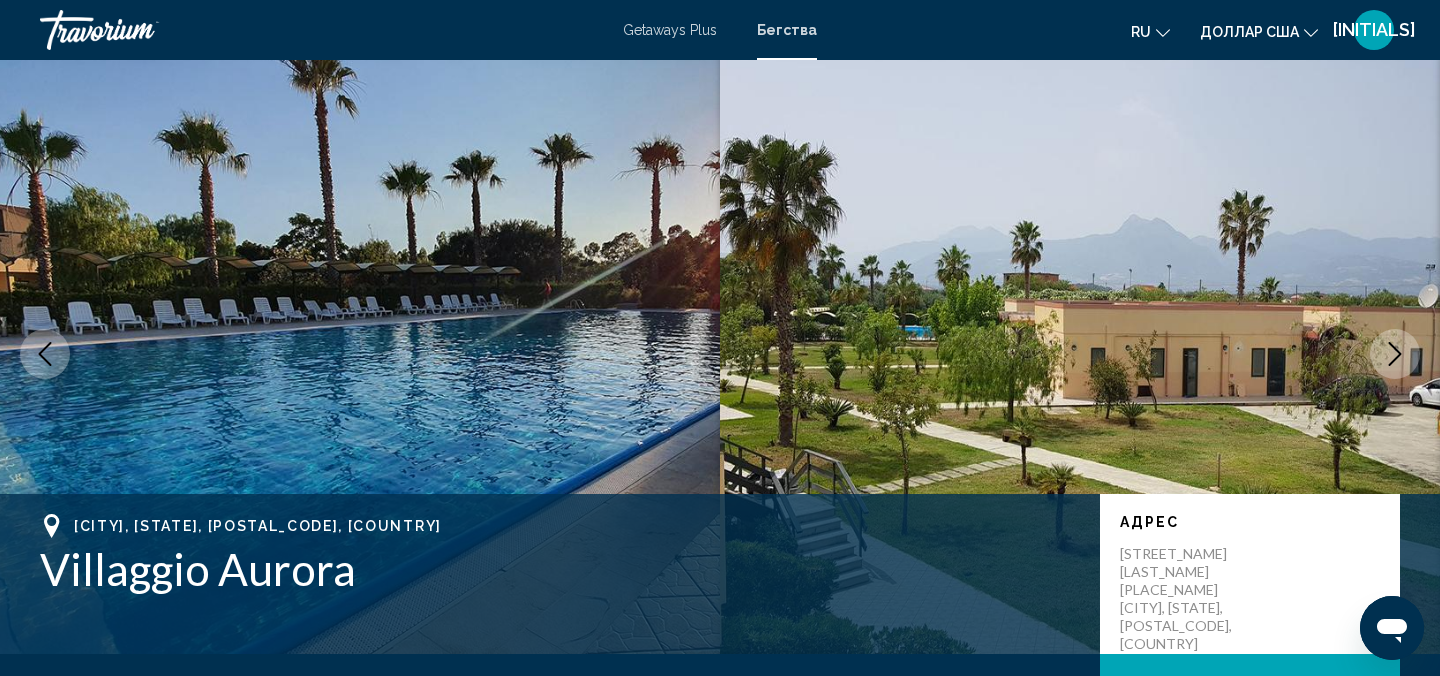 scroll, scrollTop: 0, scrollLeft: 0, axis: both 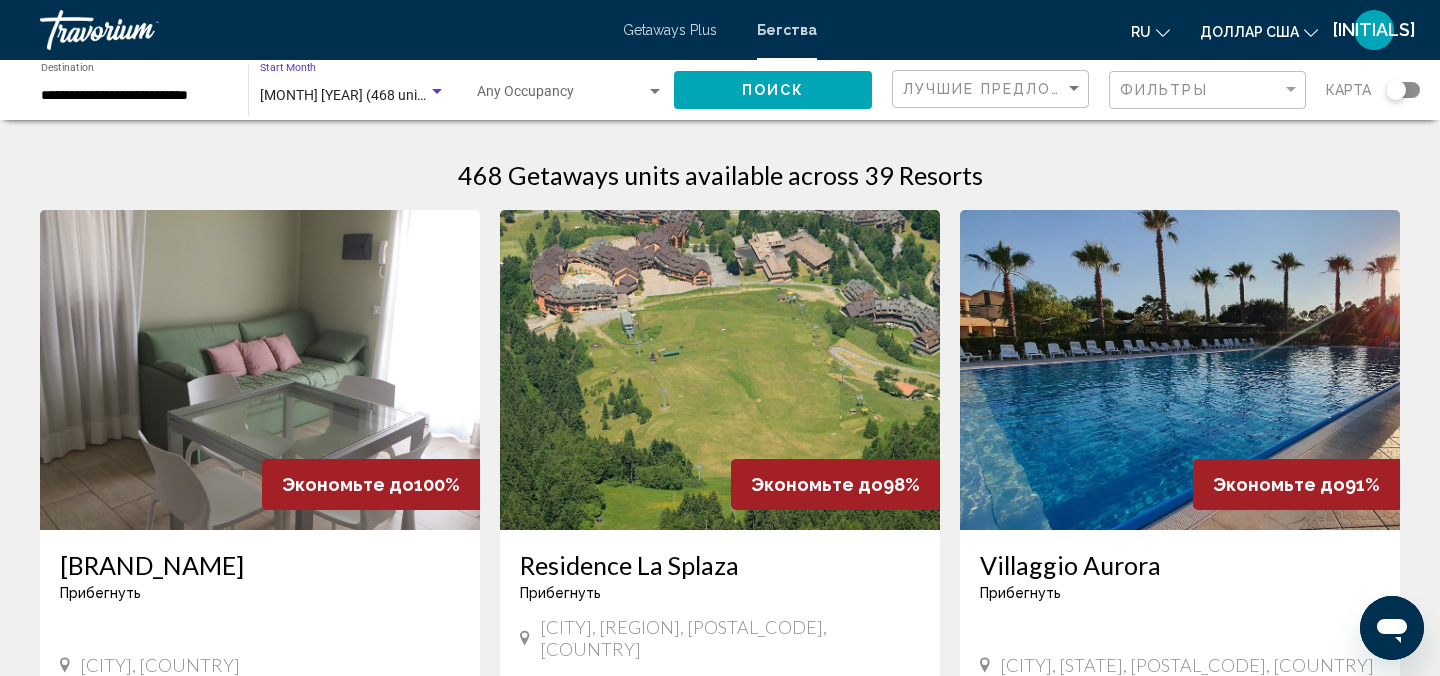 click on "[MONTH] [YEAR] (468 units available)" at bounding box center [376, 95] 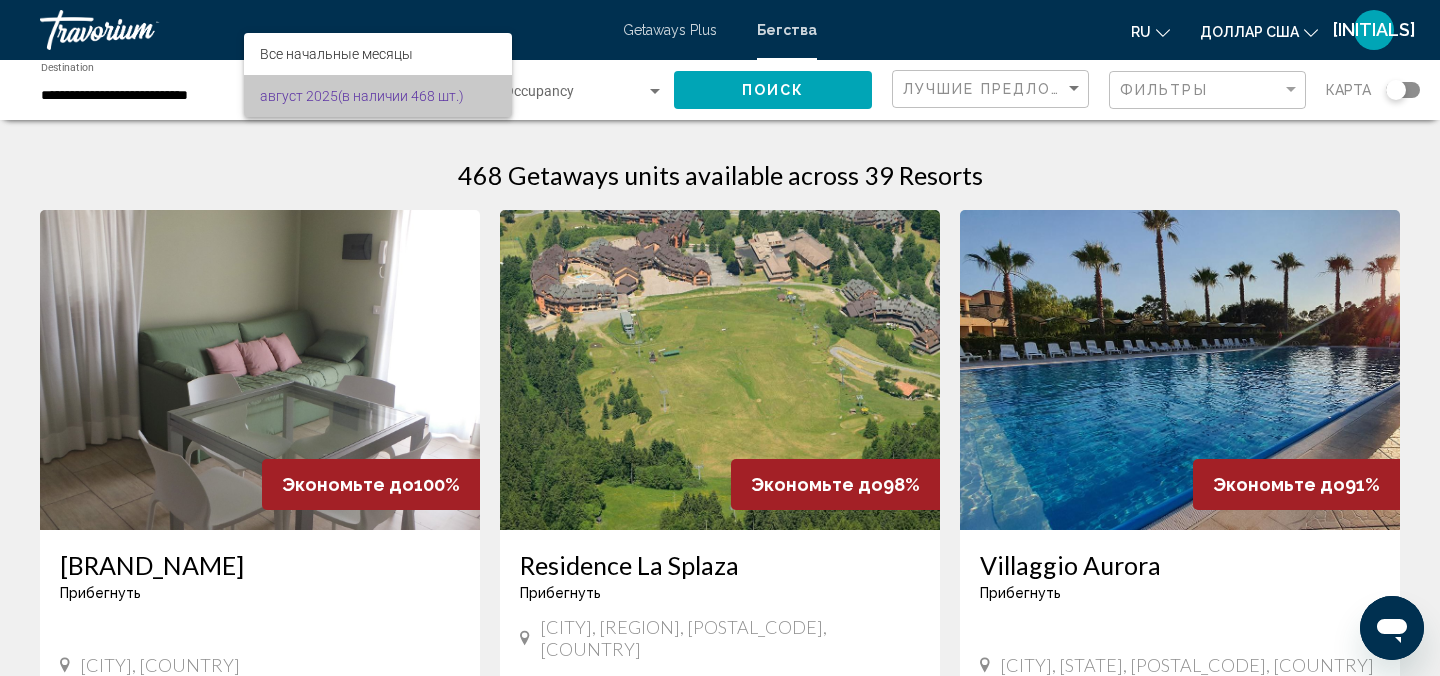 click on "август 2025" at bounding box center [299, 96] 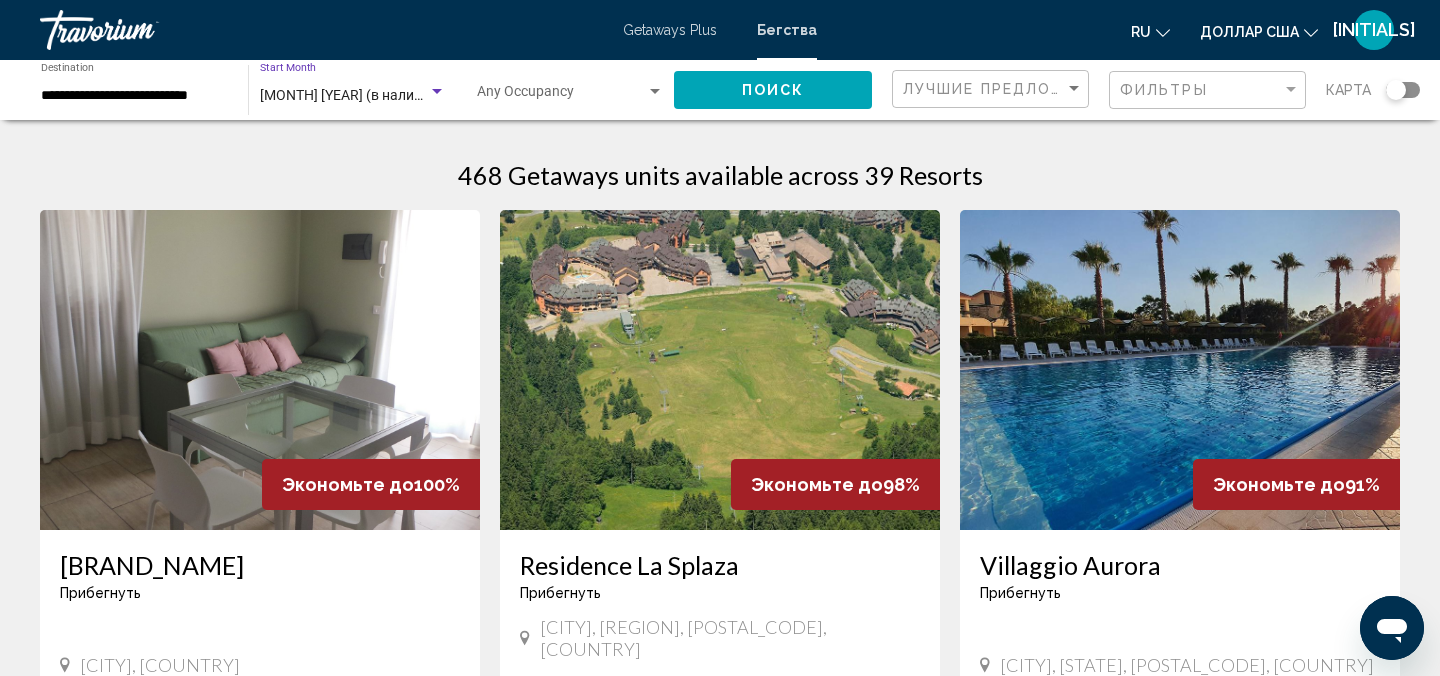 click at bounding box center (437, 91) 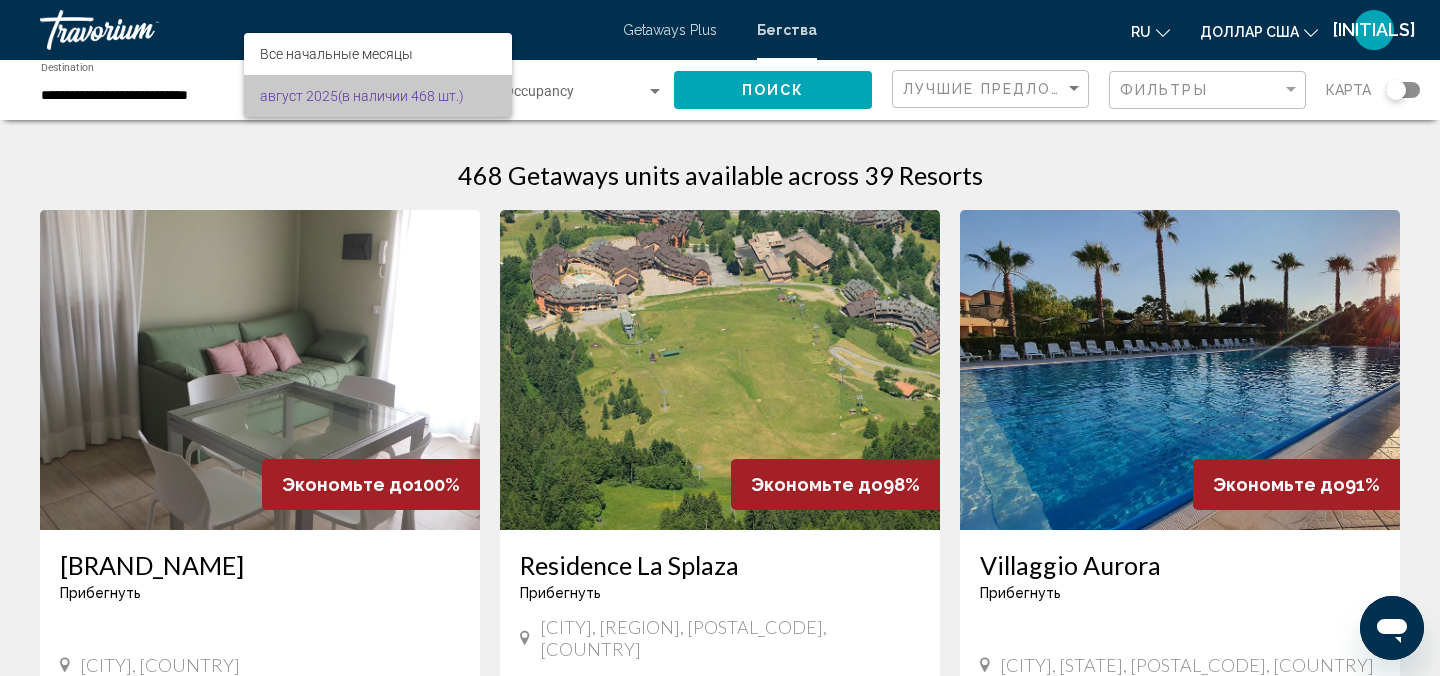 click on "(в наличии 468 шт.)" at bounding box center [401, 96] 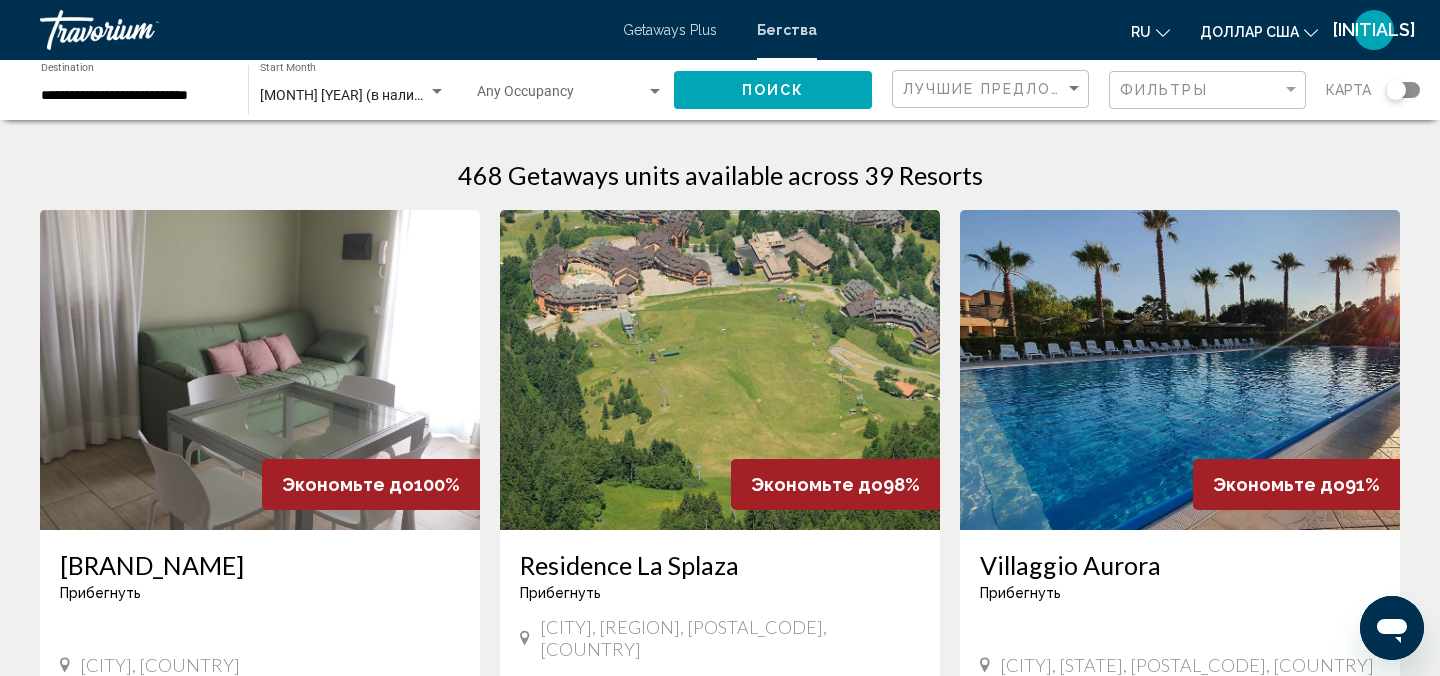 click on "[MONTH] [YEAR]" 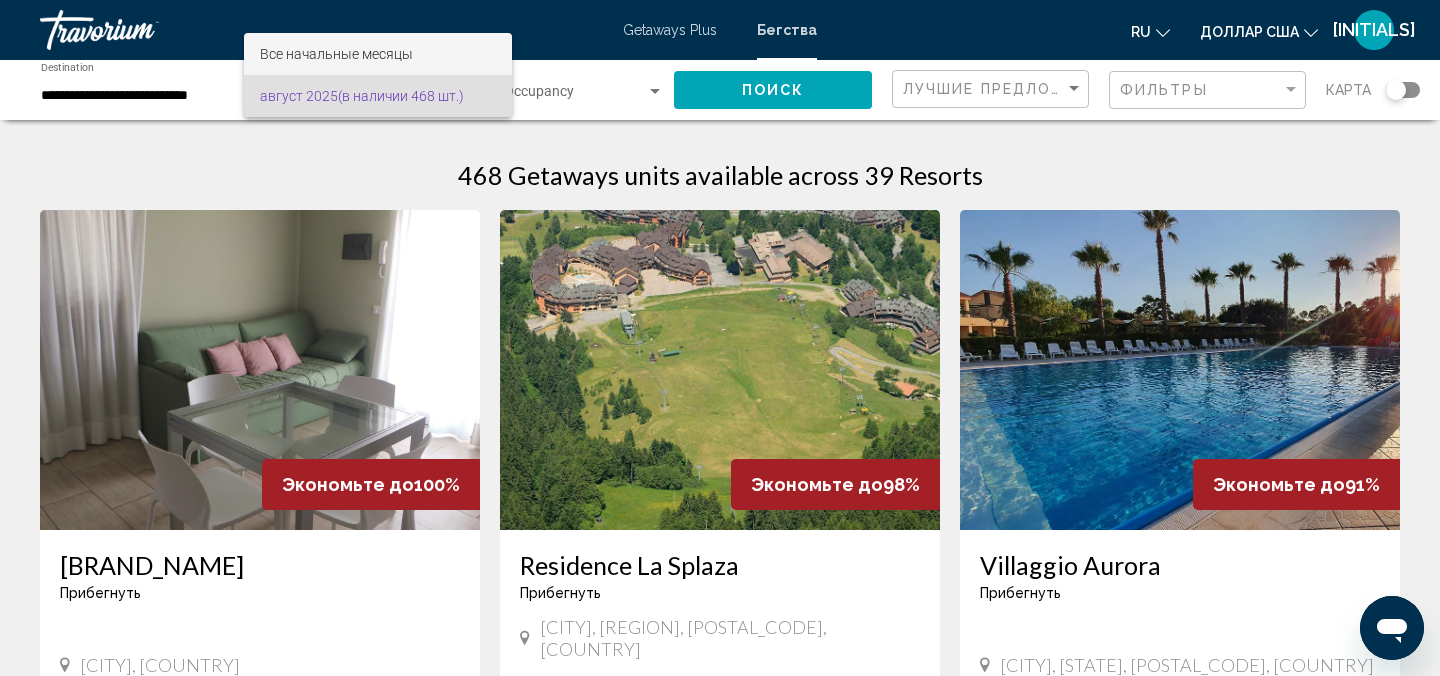 click on "Все начальные месяцы" at bounding box center (336, 54) 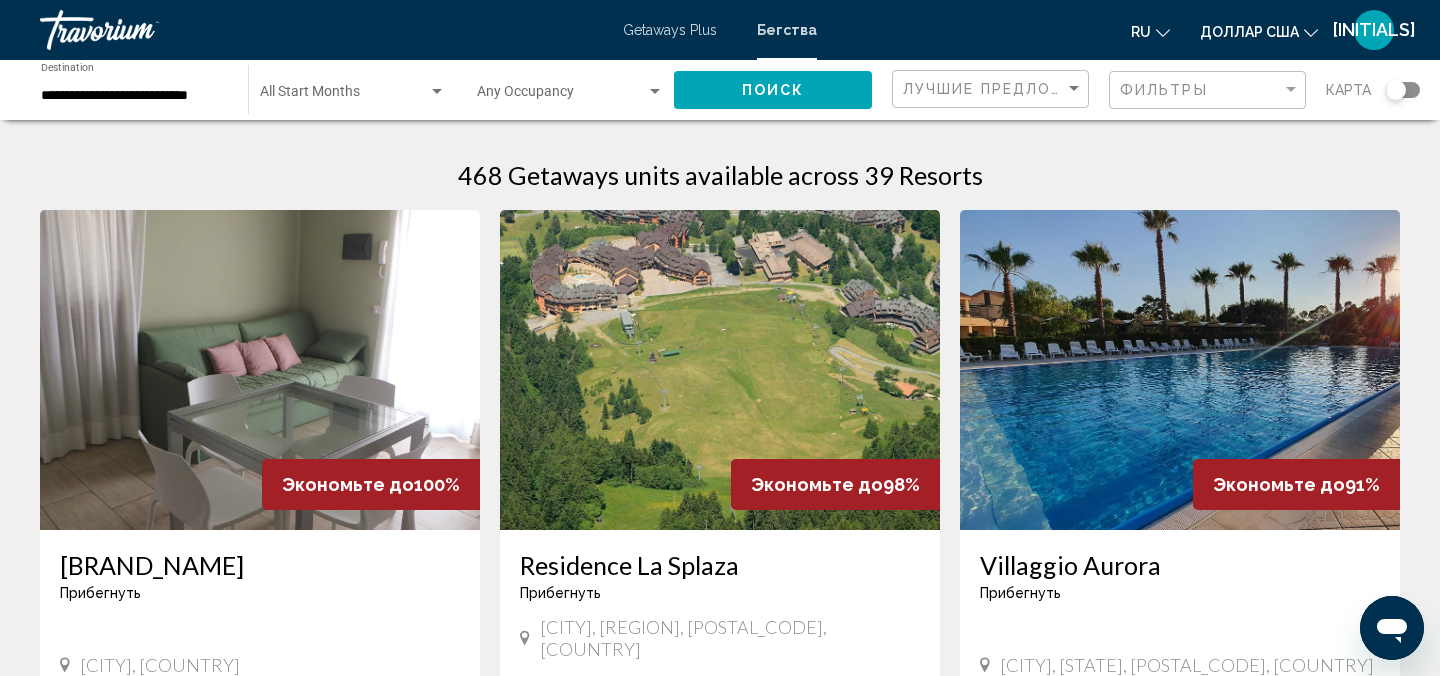 click on "Start Month All Start Months" 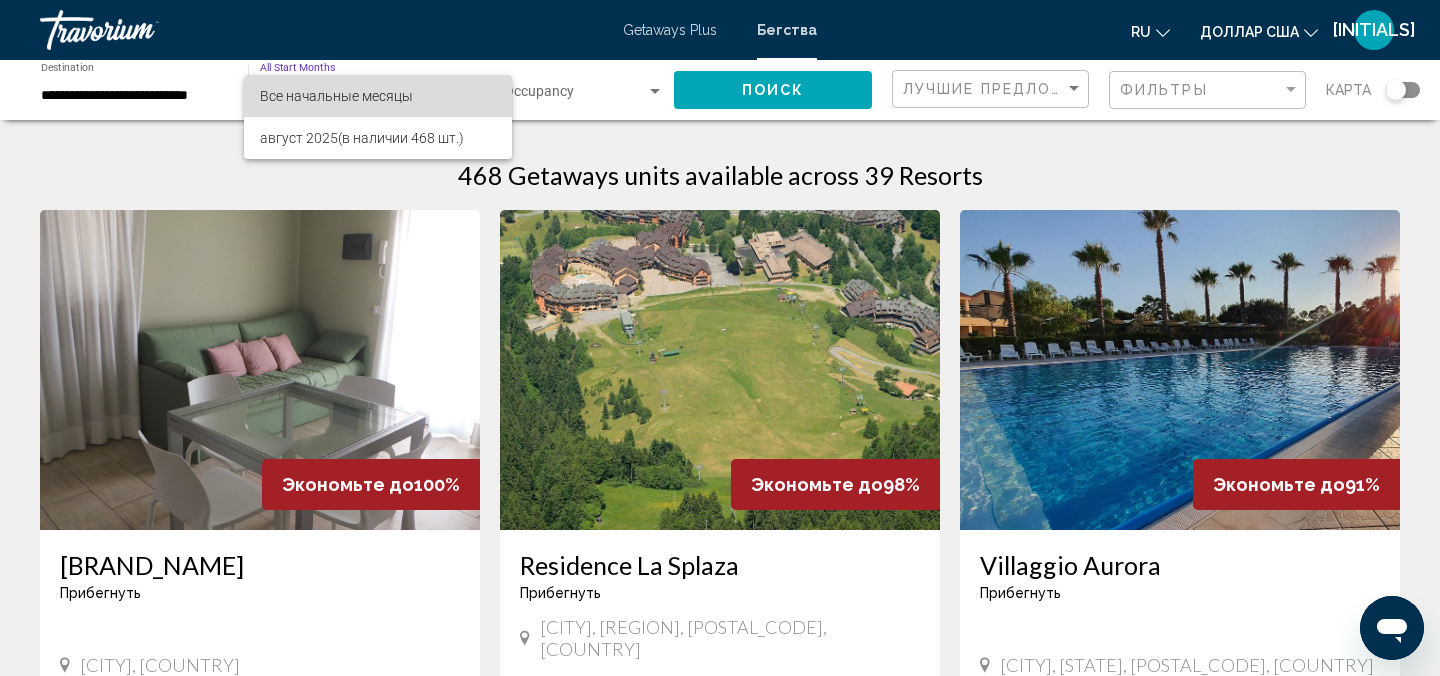 click on "Все начальные месяцы" at bounding box center (336, 96) 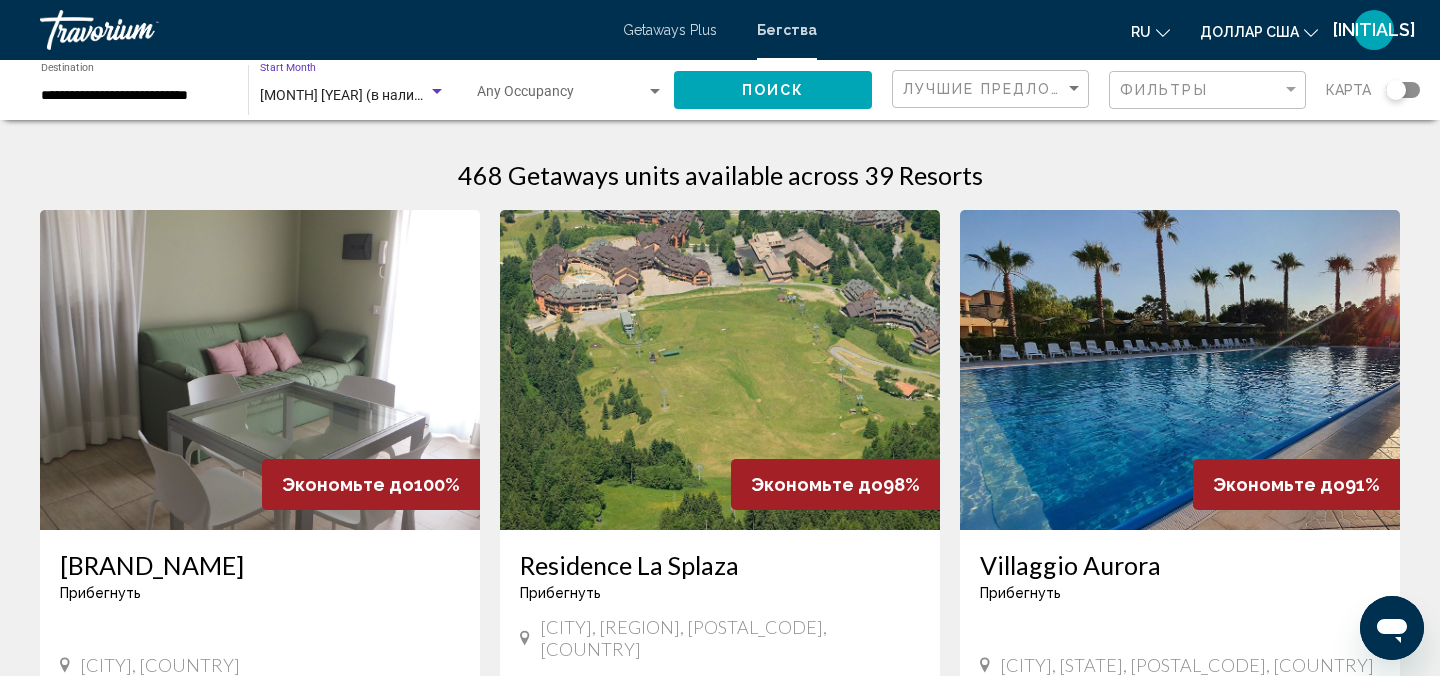 click on "[MONTH] [YEAR] (в наличии 468 шт.)" at bounding box center [377, 95] 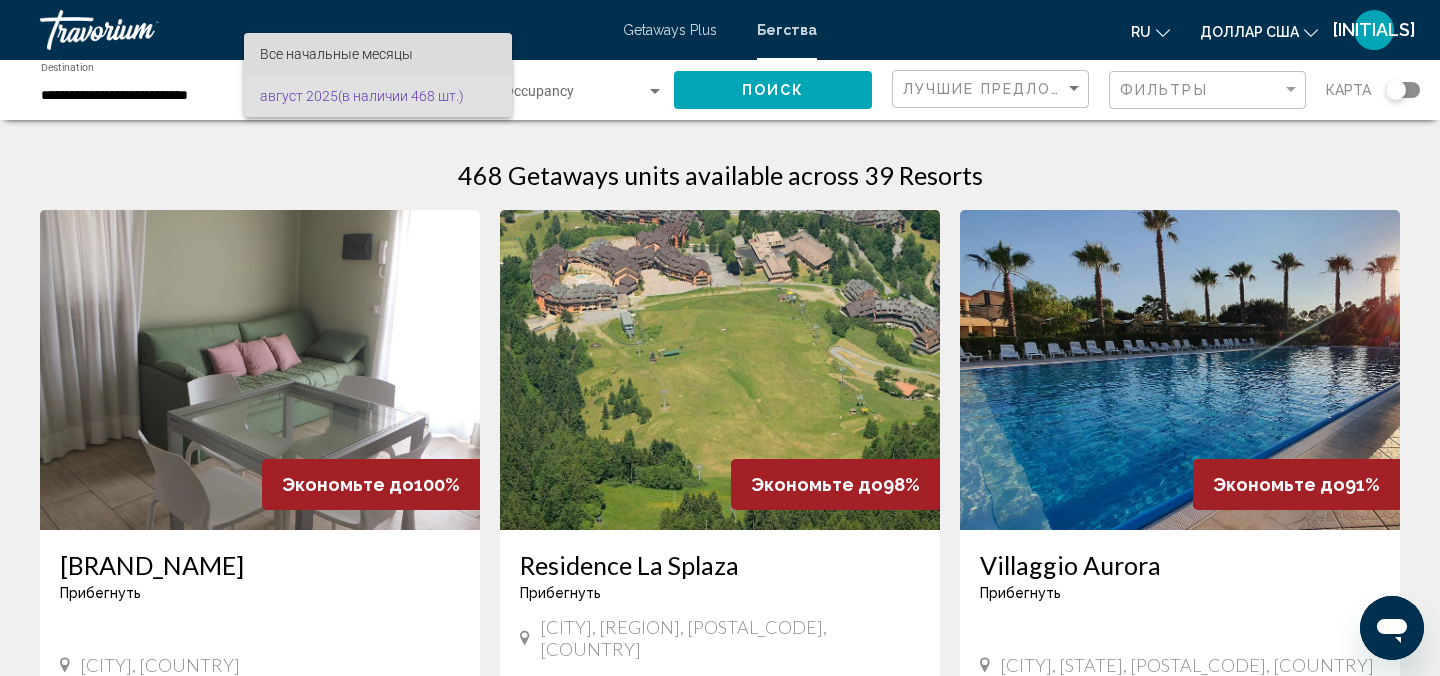 click on "Все начальные месяцы" at bounding box center (336, 54) 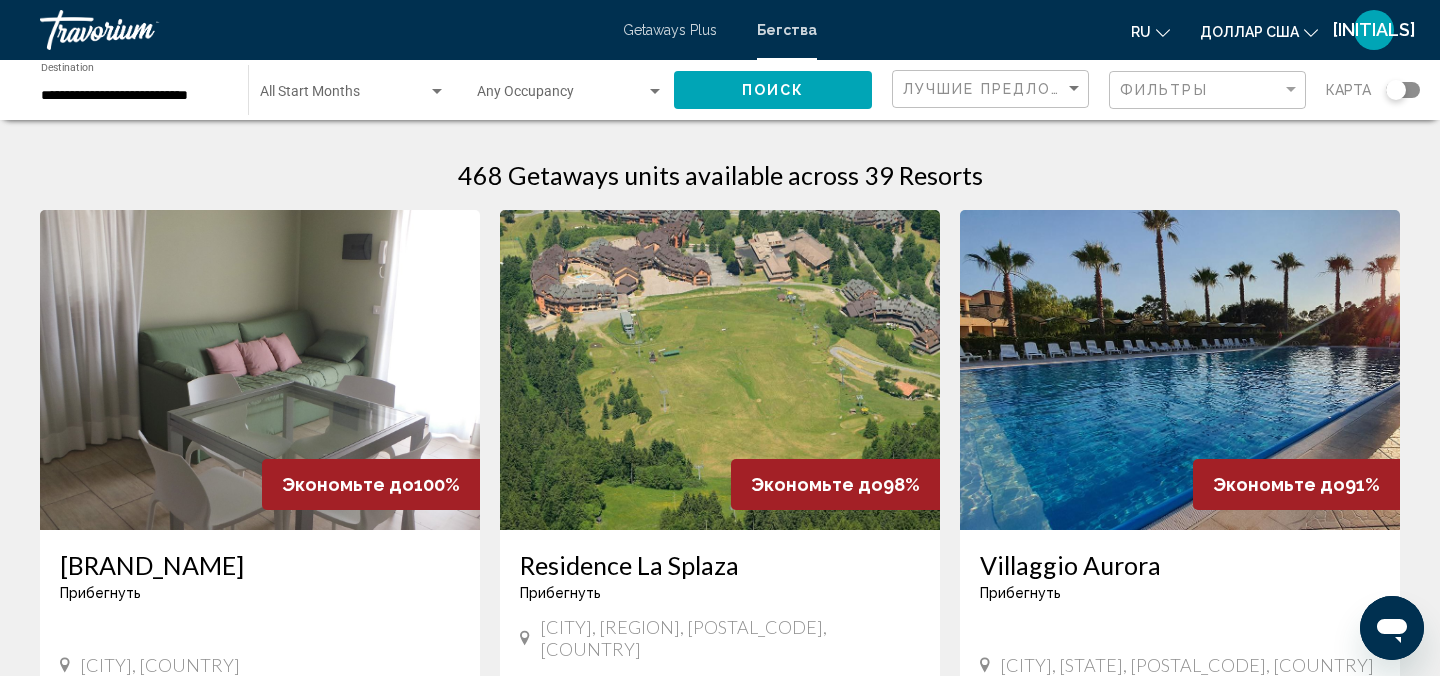 click on "Start Month All Start Months" 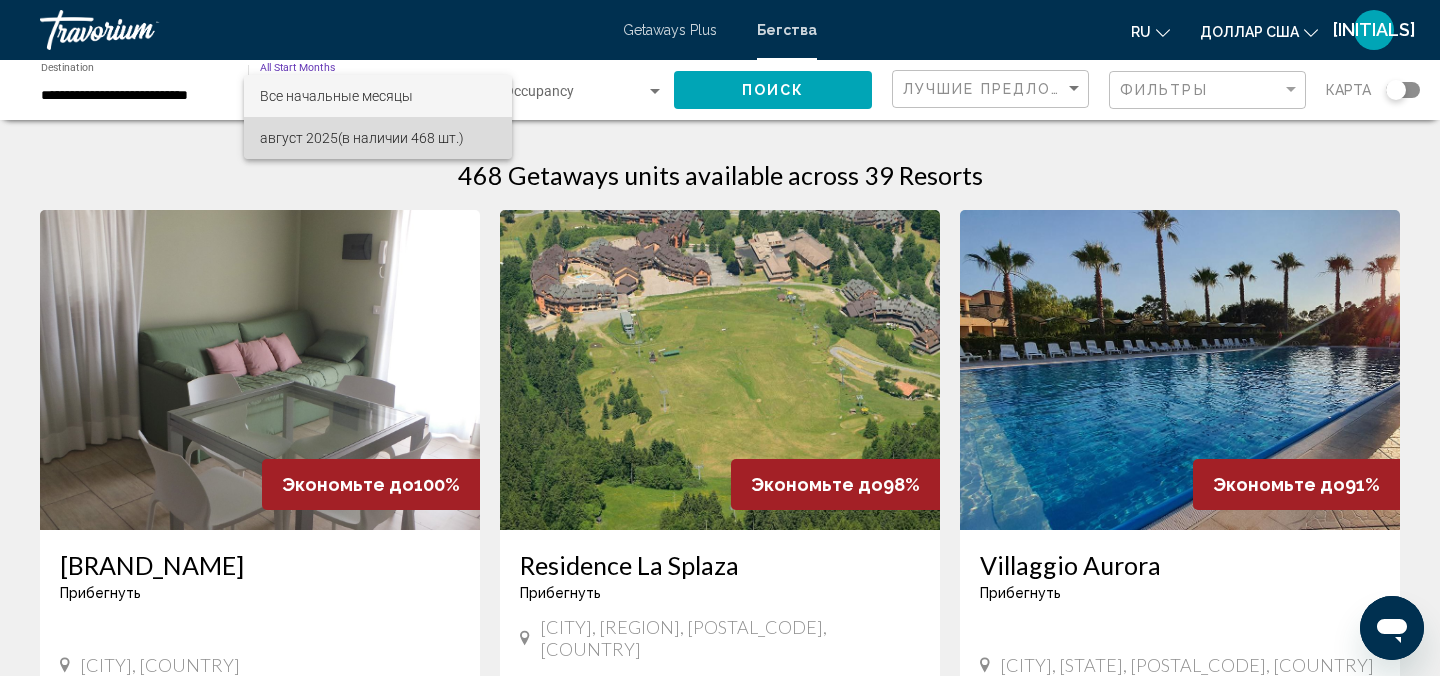 click on "(в наличии 468 шт.)" at bounding box center (401, 138) 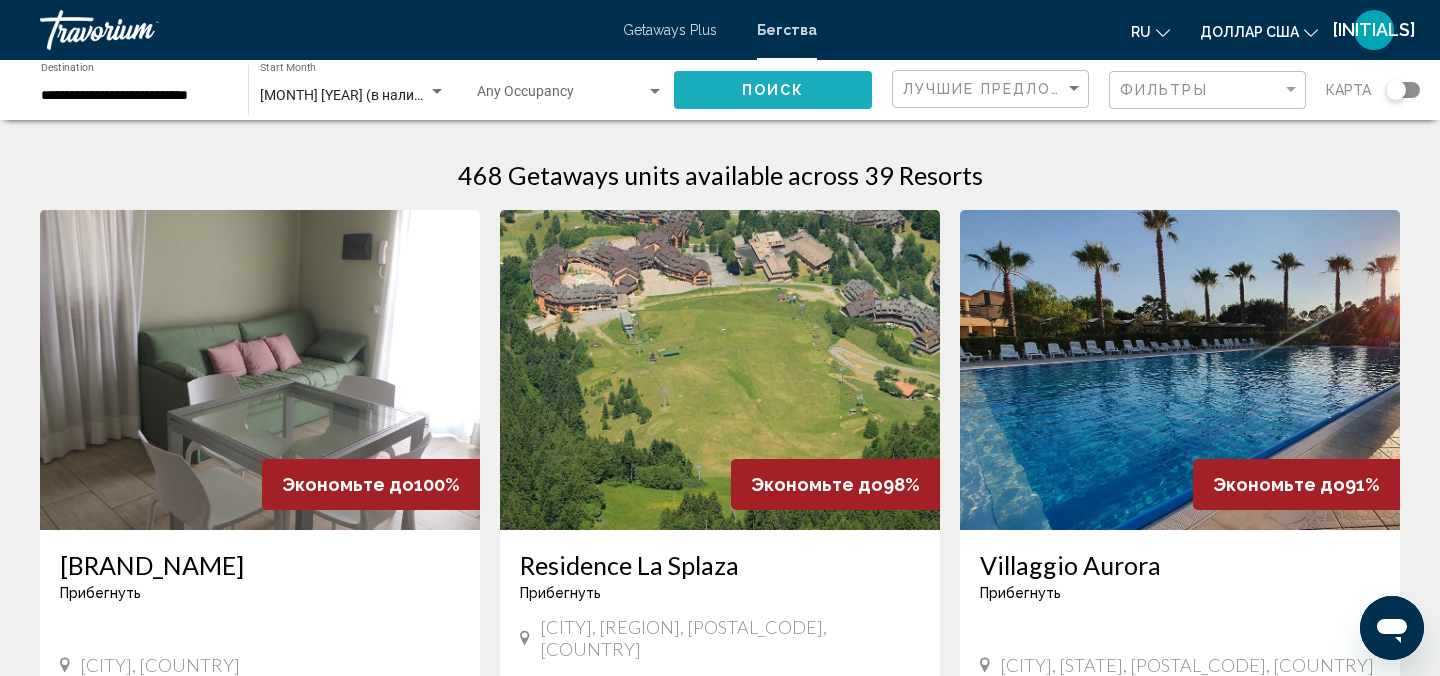 click on "Поиск" 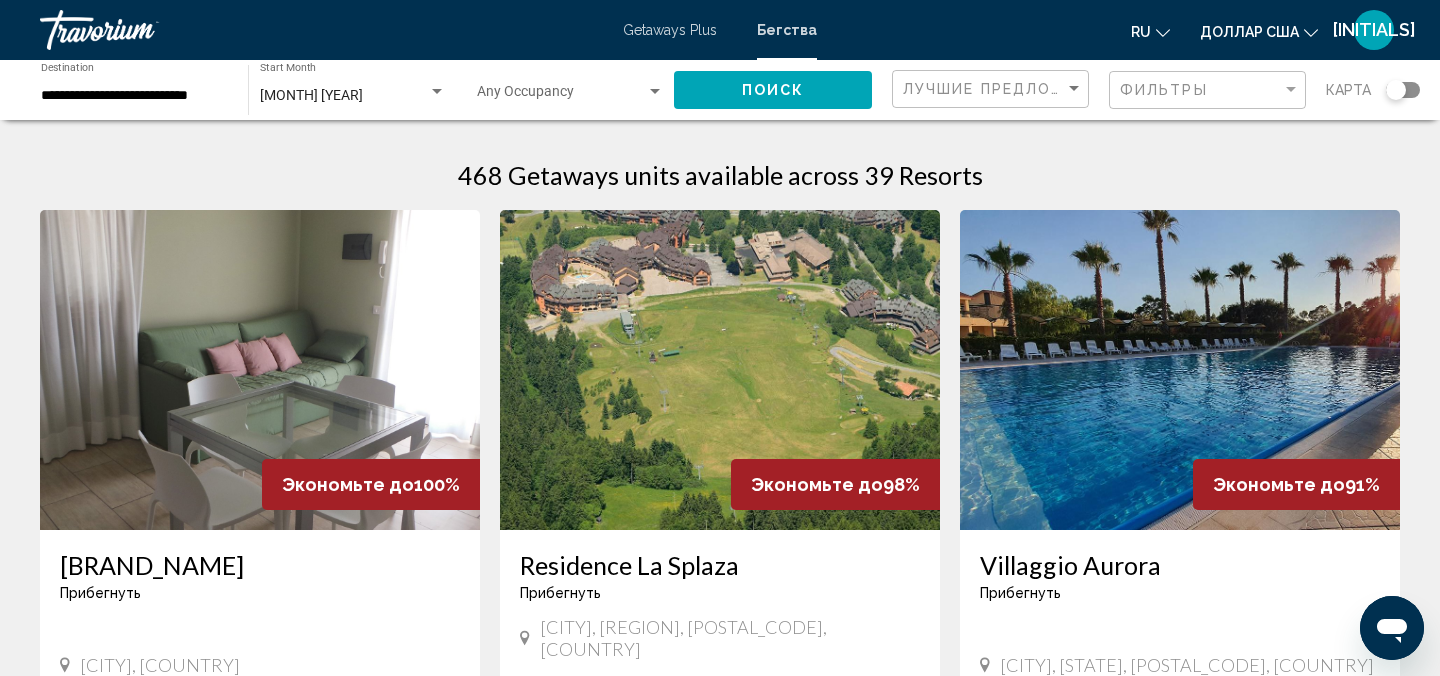 type 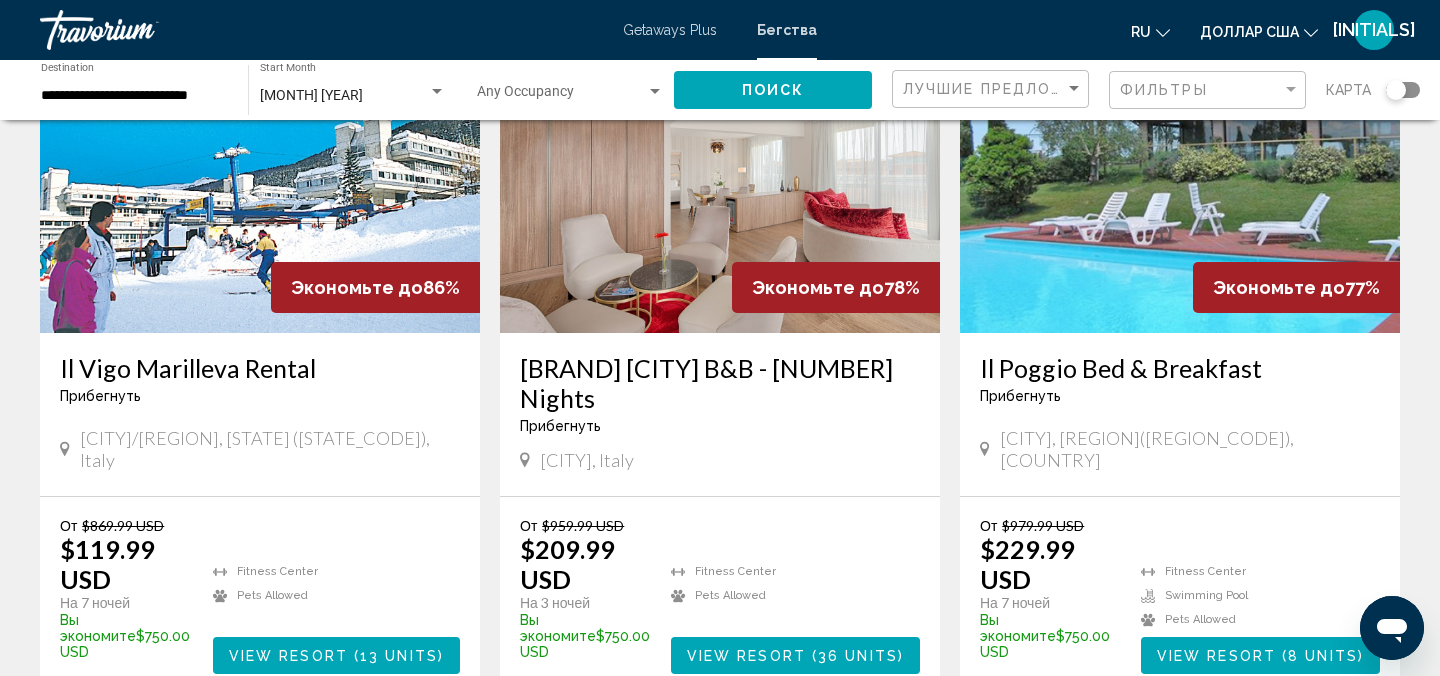 scroll, scrollTop: 840, scrollLeft: 0, axis: vertical 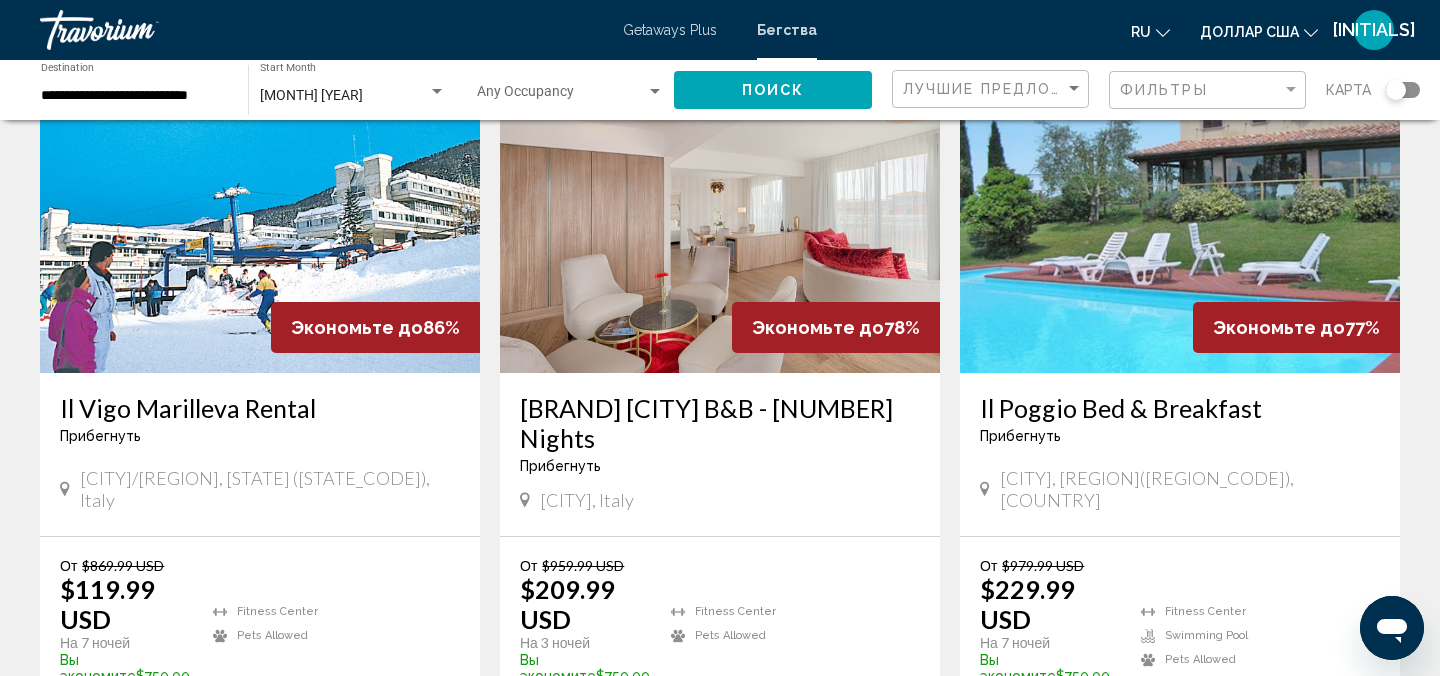 click at bounding box center [1180, 213] 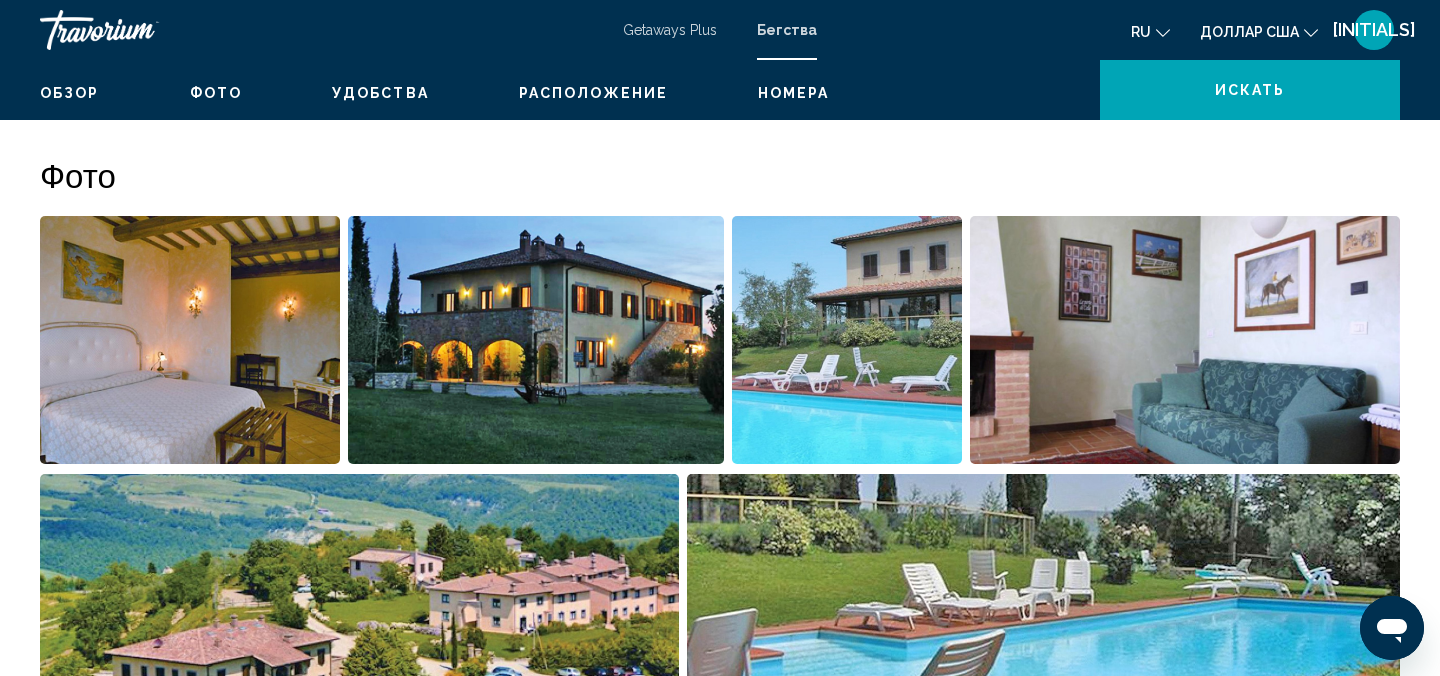 scroll, scrollTop: 22, scrollLeft: 0, axis: vertical 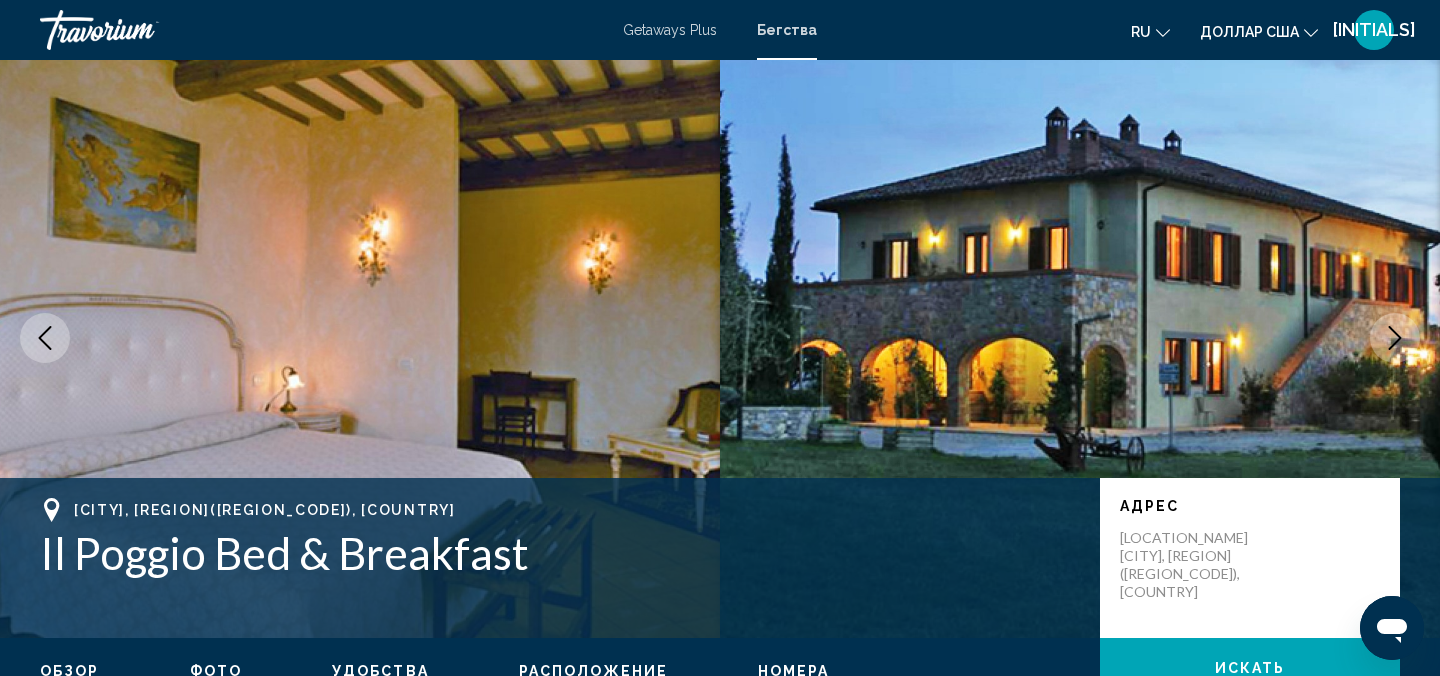 type 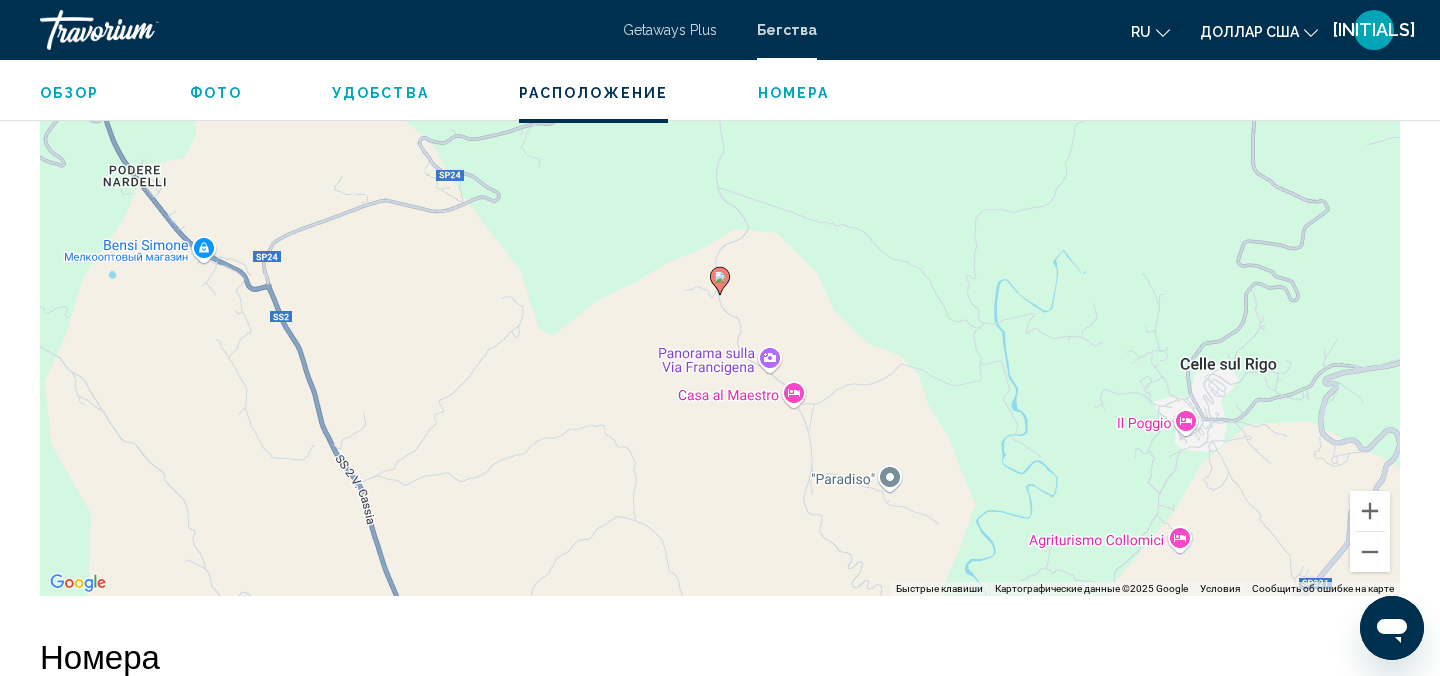scroll, scrollTop: 2502, scrollLeft: 0, axis: vertical 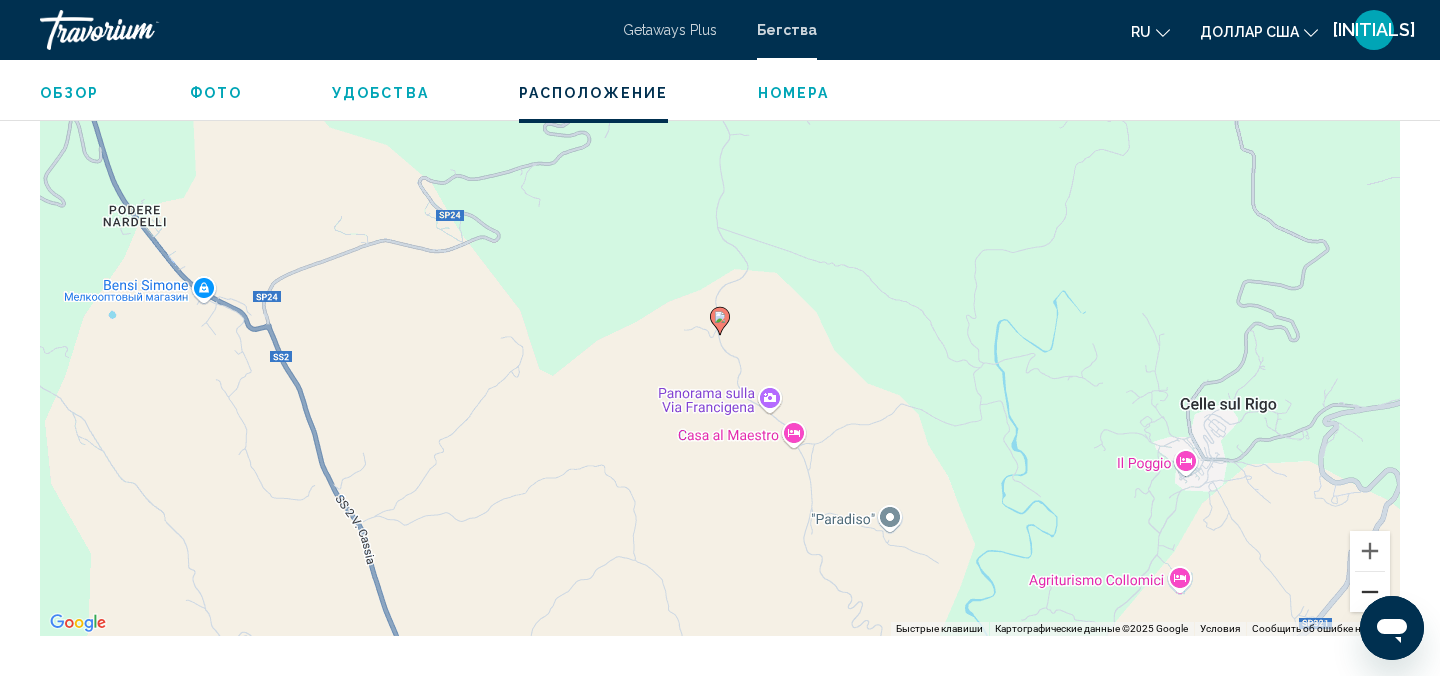 click at bounding box center (1370, 592) 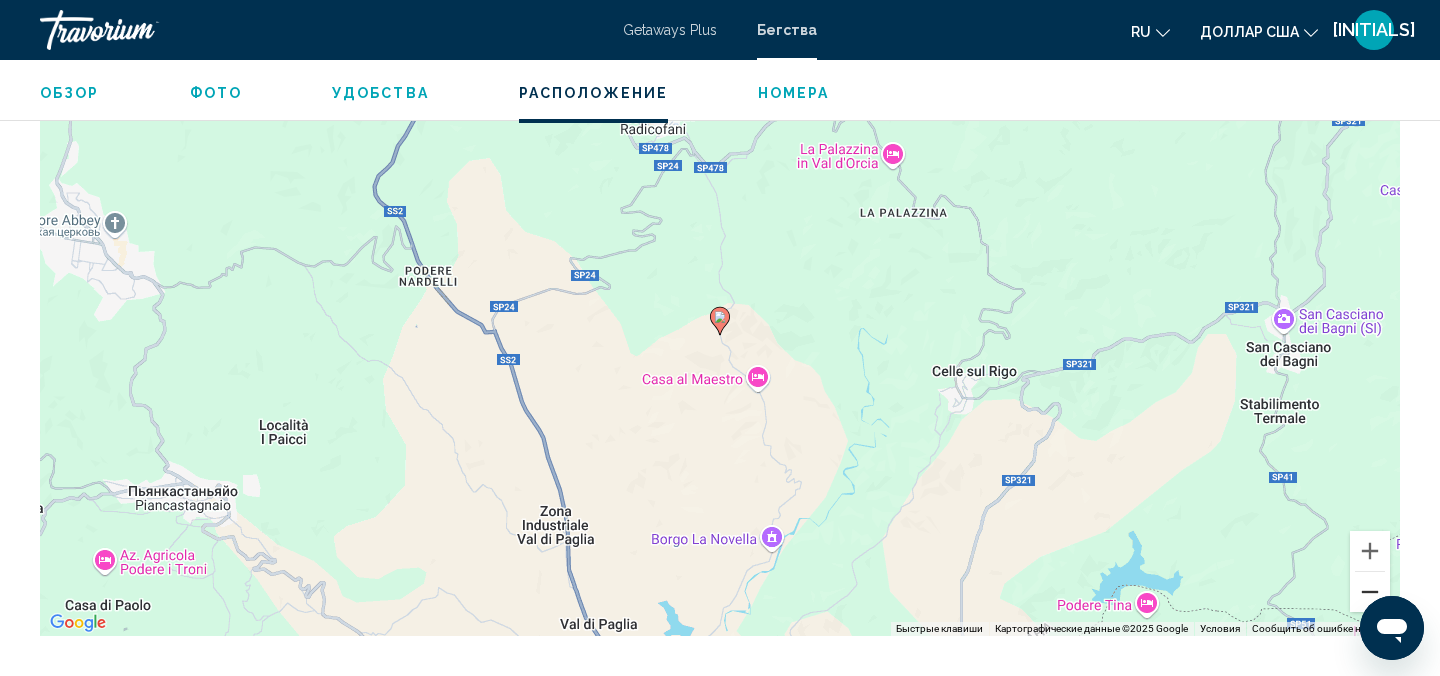 click at bounding box center (1370, 592) 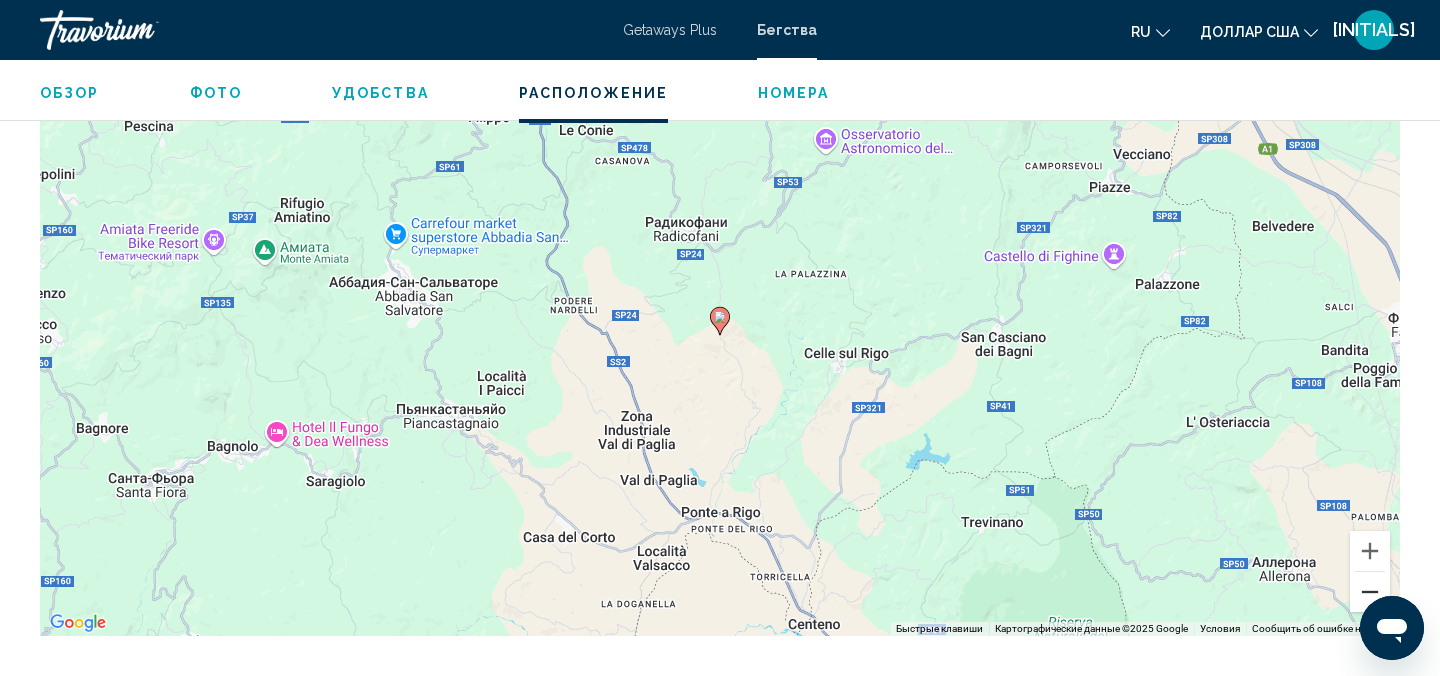 click at bounding box center (1370, 592) 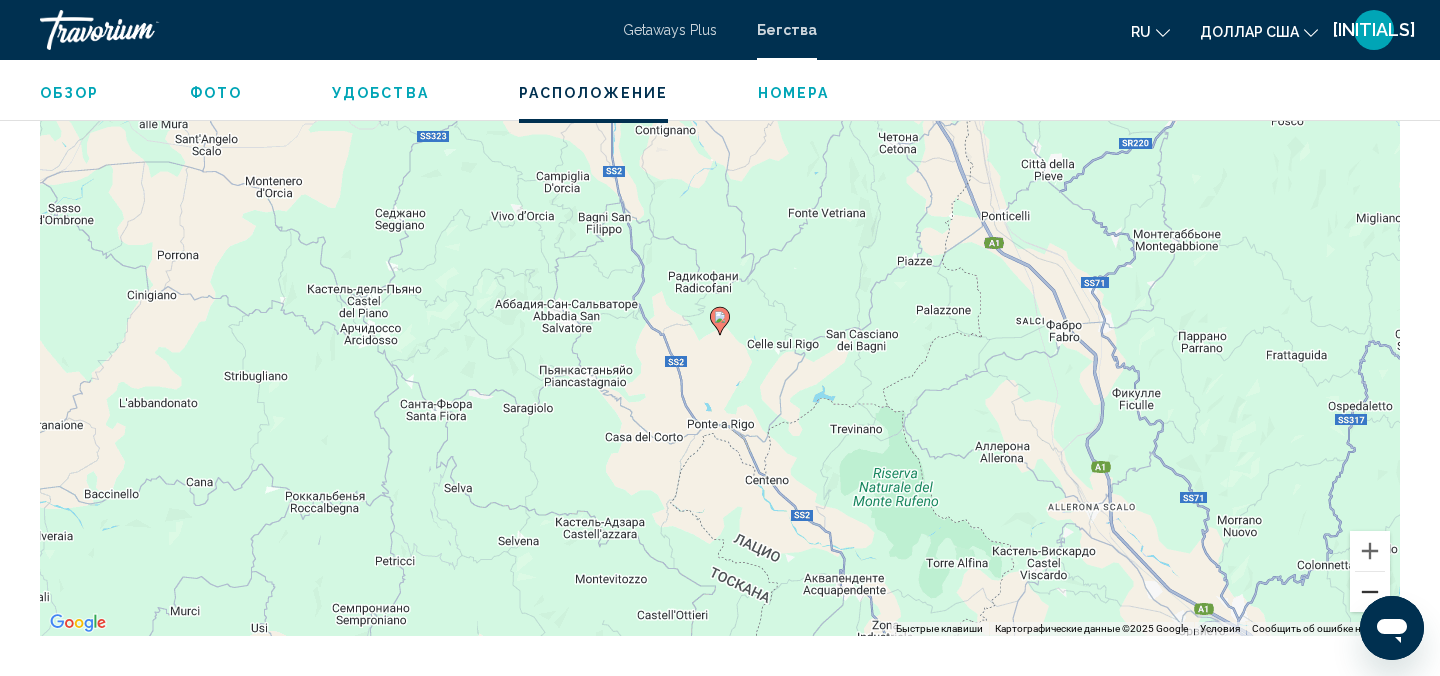 click at bounding box center [1370, 592] 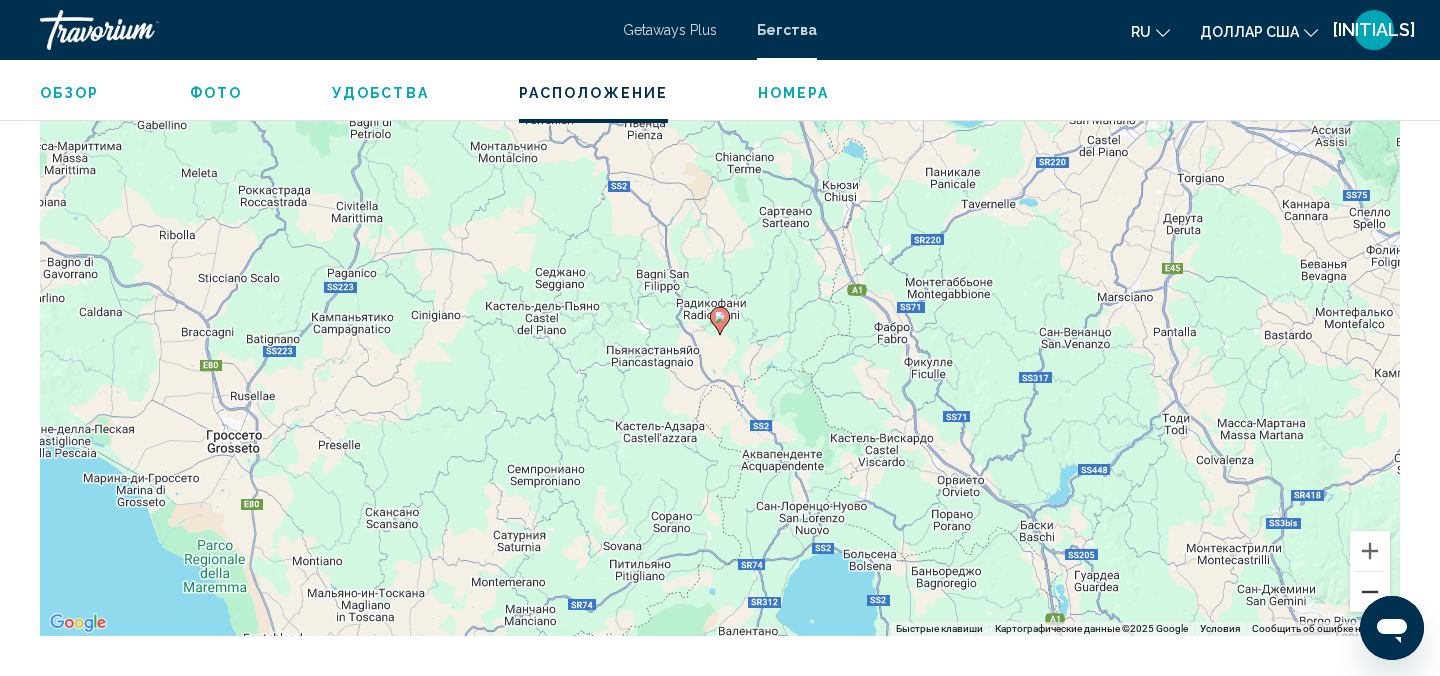 click at bounding box center (1370, 592) 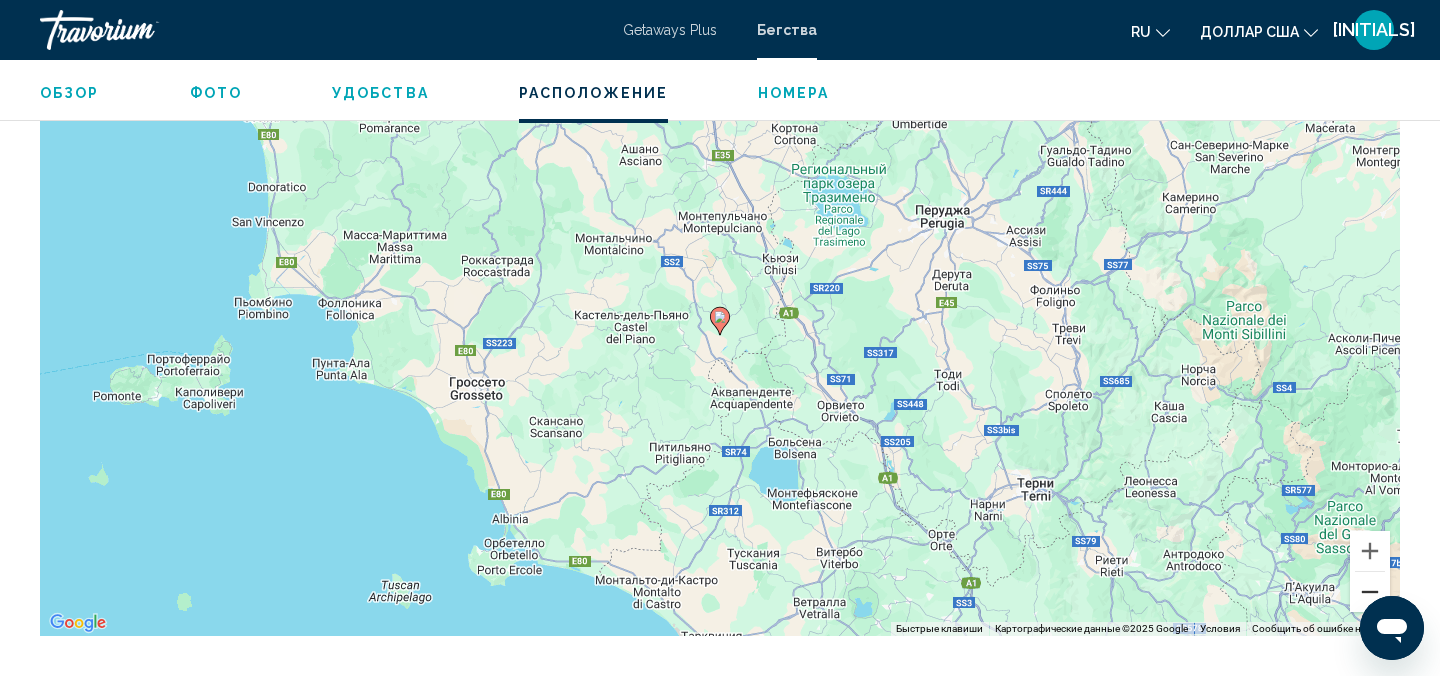 click at bounding box center (1370, 592) 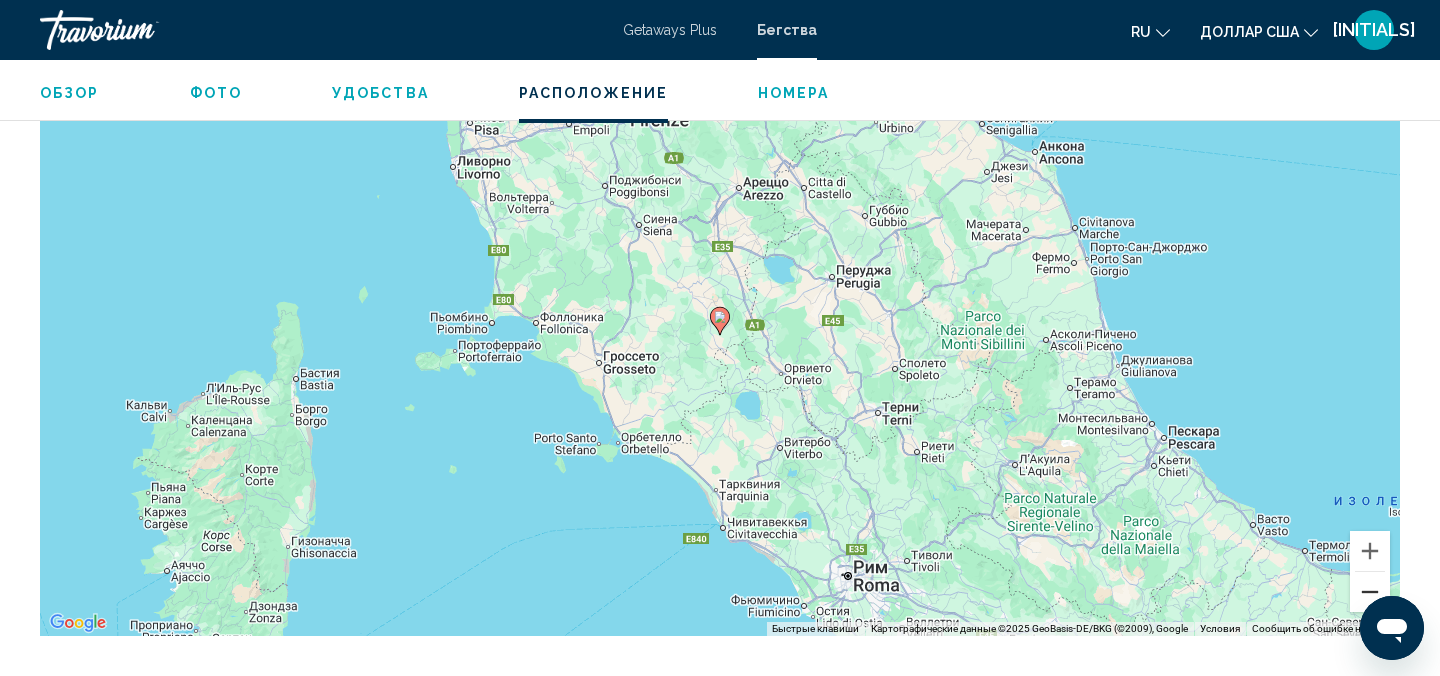 click at bounding box center [1370, 592] 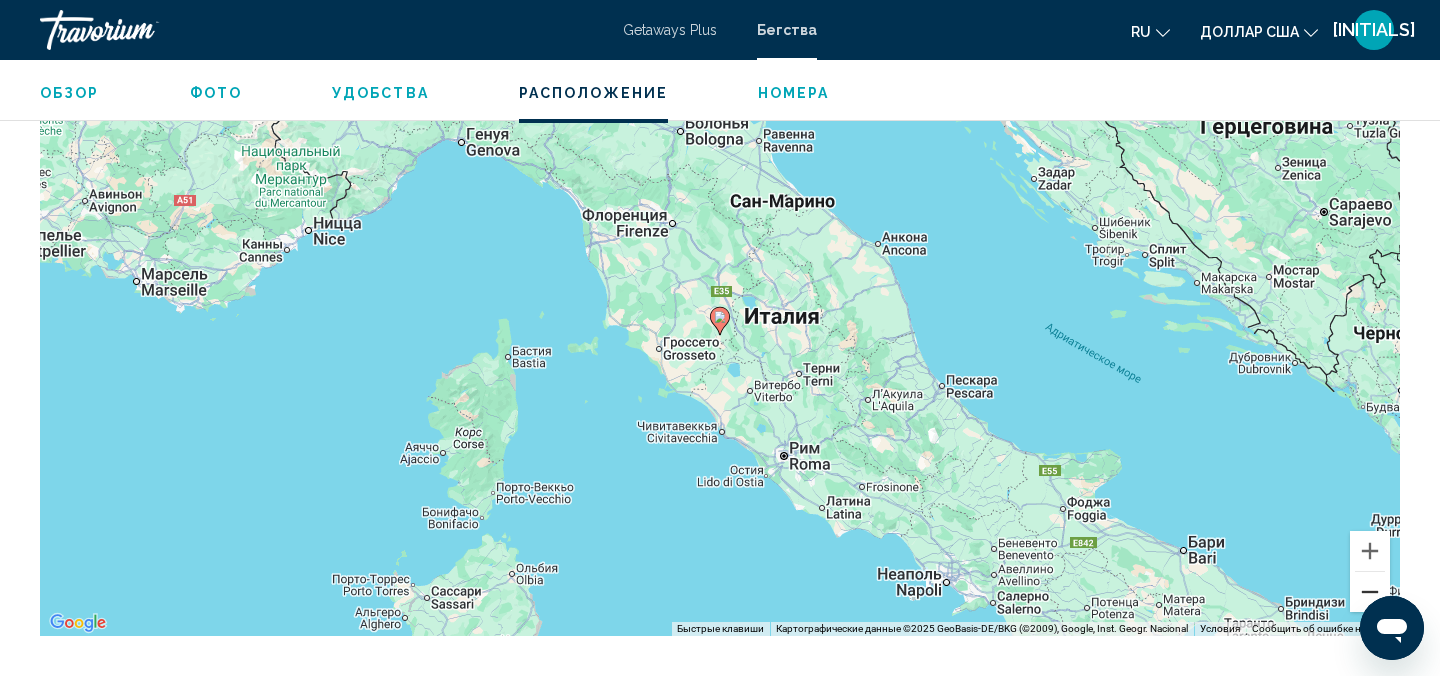 click at bounding box center (1370, 592) 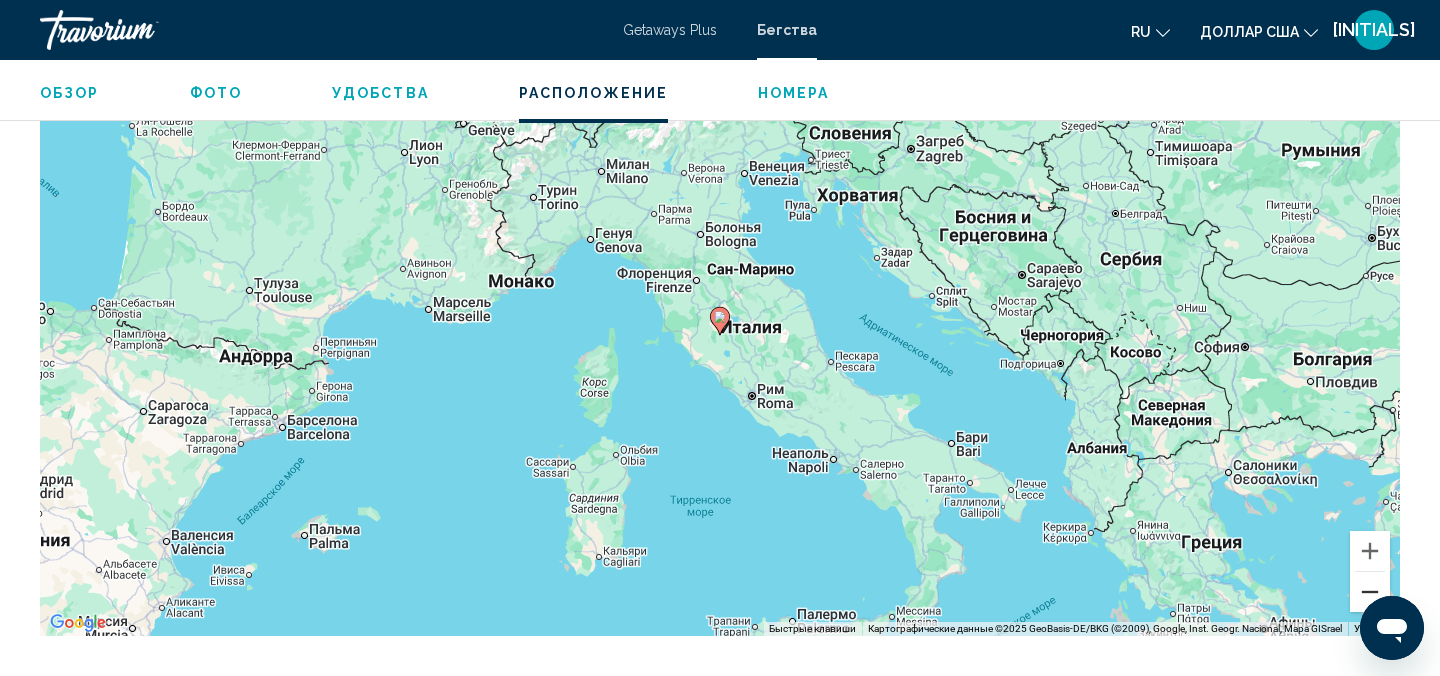 click at bounding box center [1370, 592] 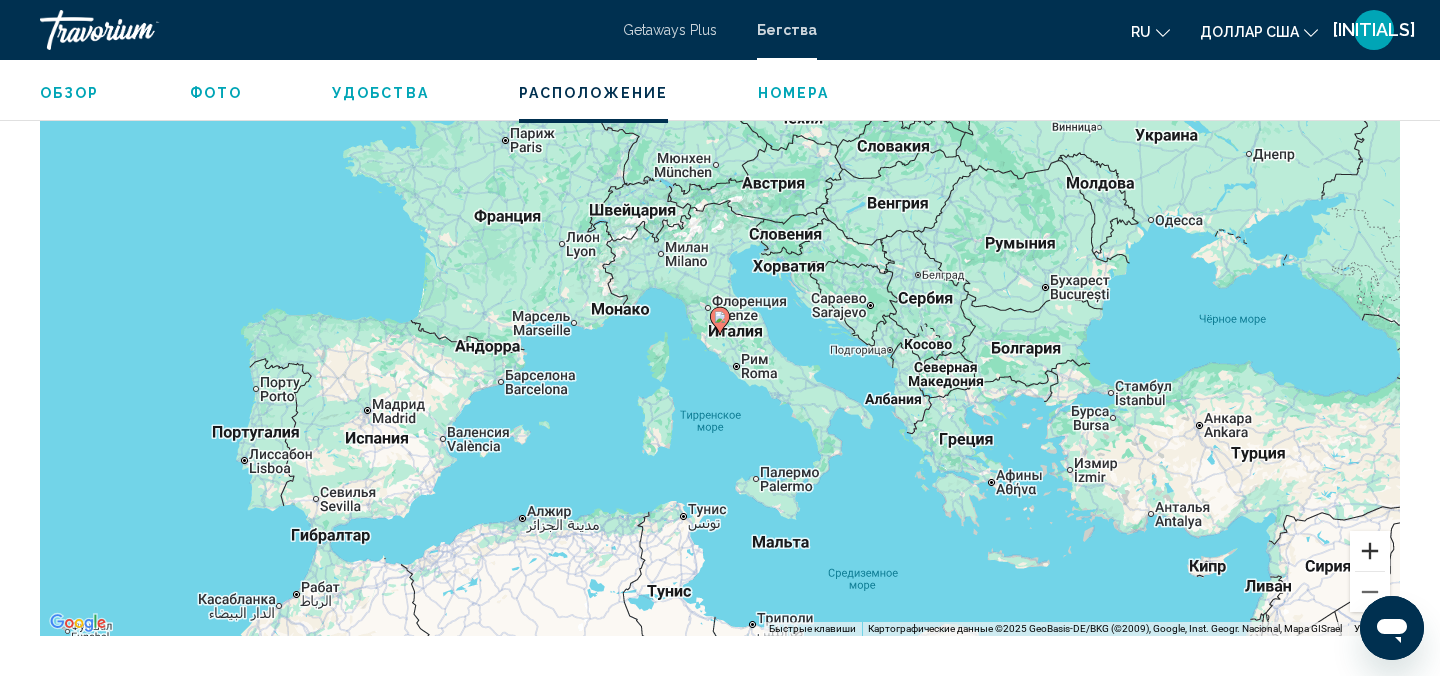 click at bounding box center (1370, 551) 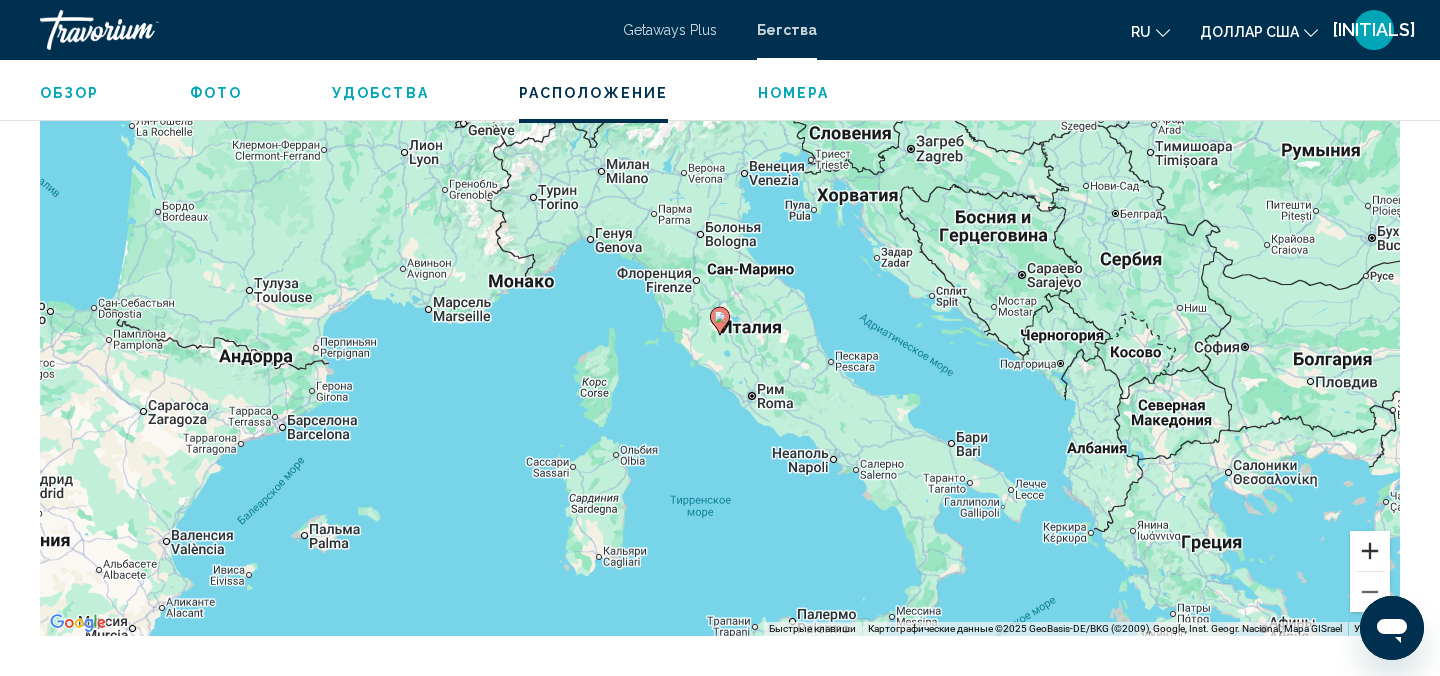click at bounding box center (1370, 551) 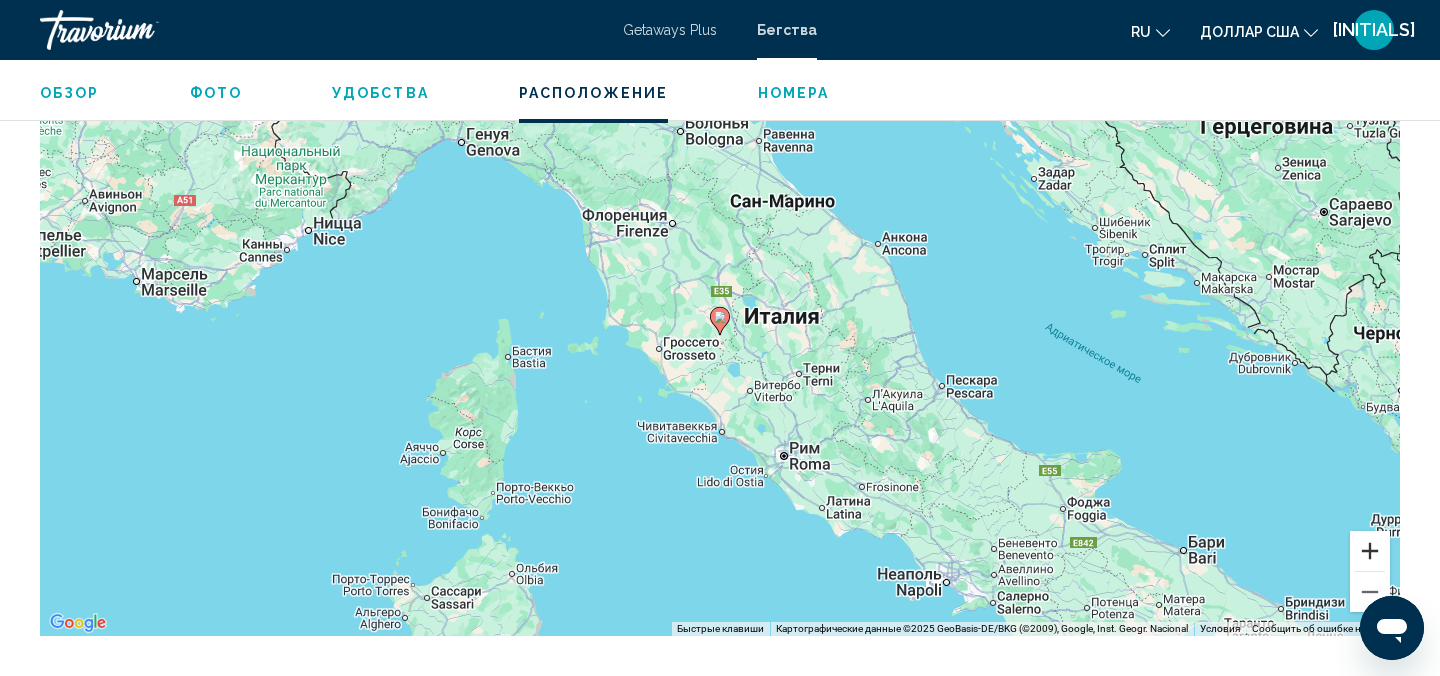 click at bounding box center [1370, 551] 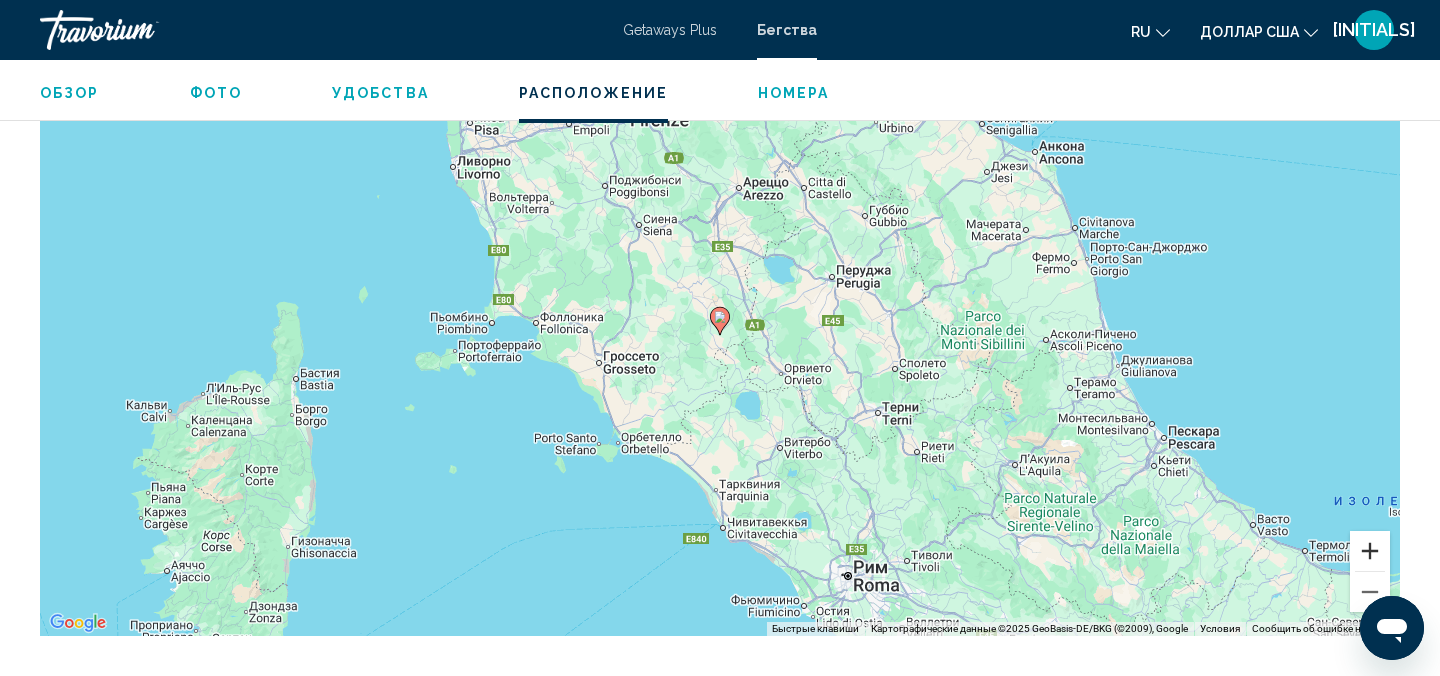 click at bounding box center (1370, 551) 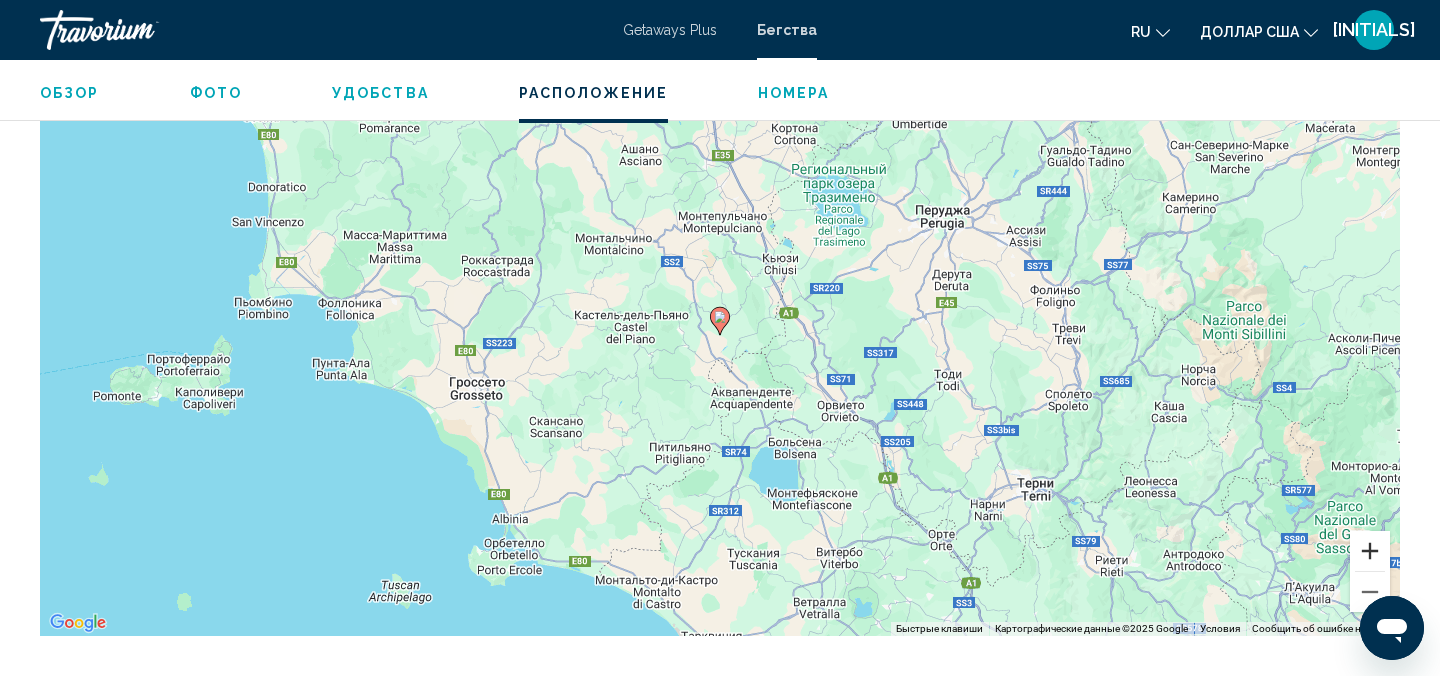 click at bounding box center (1370, 551) 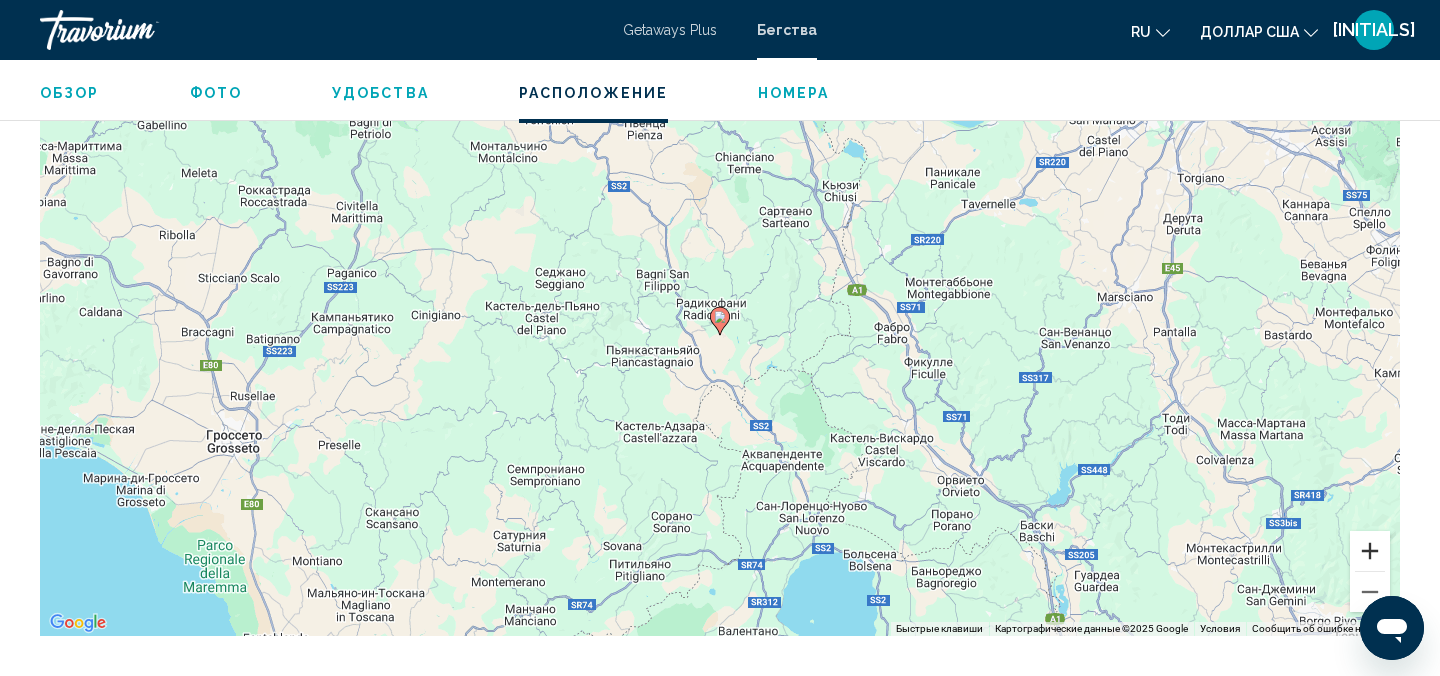 click at bounding box center (1370, 551) 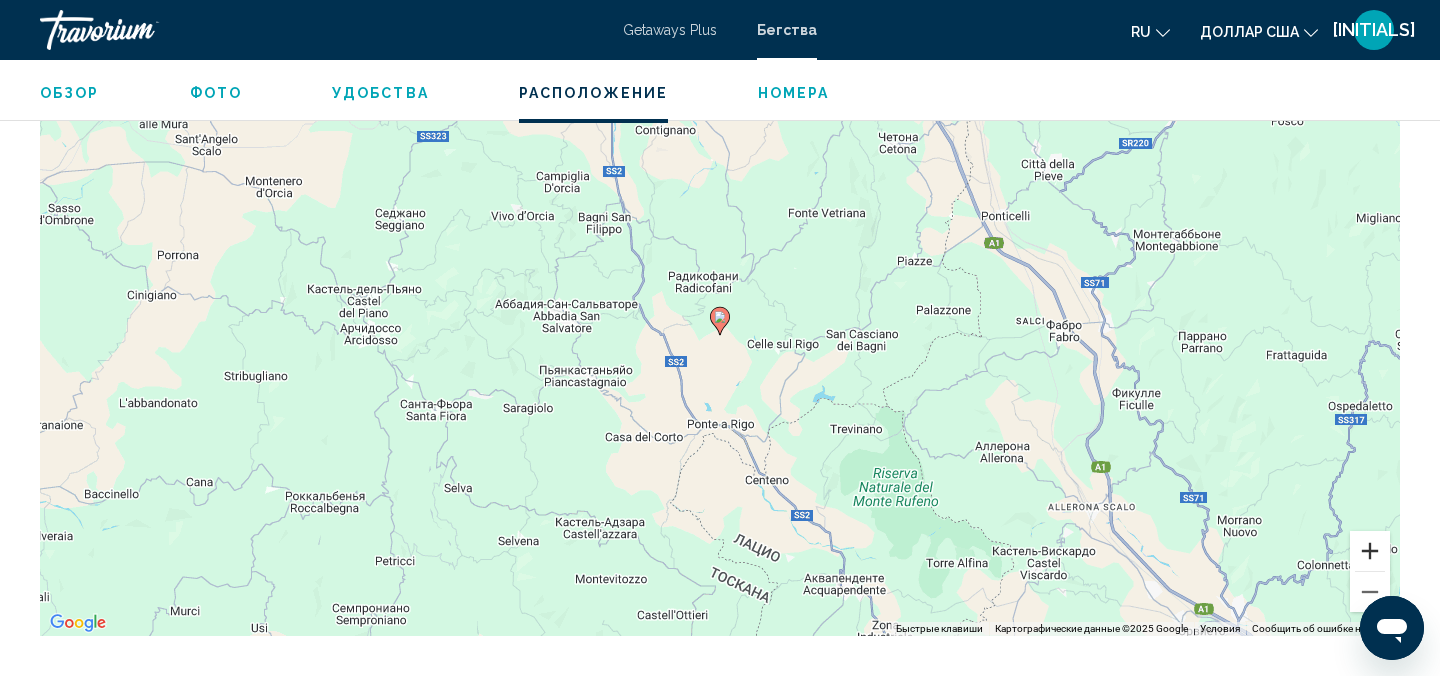 click at bounding box center (1370, 551) 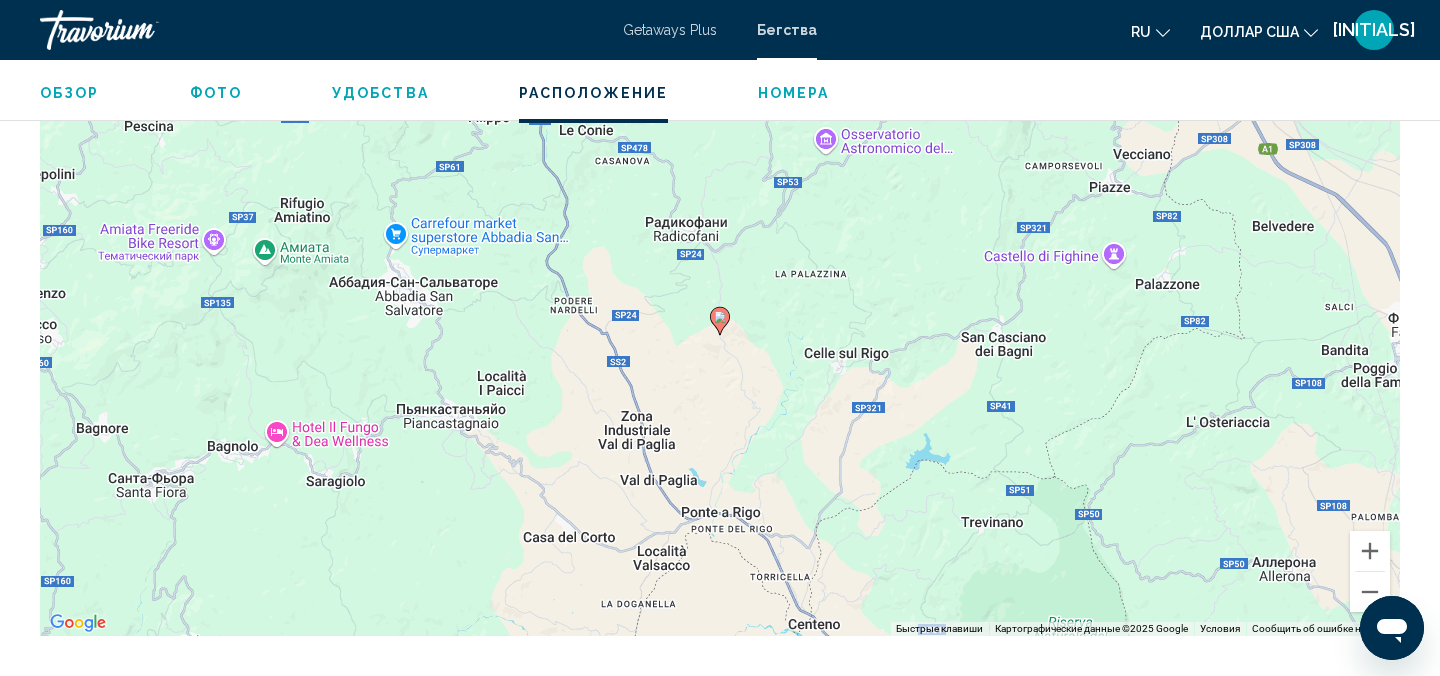 click on "Обзор Тип Прибегнуть Все включено Нет «все включено» Адрес Localita' Il Poggio San Casciano Bagni, [CITY]([STATE]), Italy Описание This rustic resort set in the hilly countryside includes plenty to do right on-site. There are two pools (including a children's pool), horseback riding, mountain biking, tennis and a playground. Читать далее
Фото Удобства gym pool Нет доступных удобств. Обязательные сборы  Информация  Mandatory breakfast fee is 150 to 280 Euros, per person, per week, . Cash or Credit is accepted. Per guest, per week. Adult price €280, ages 3-12 yrs €150, and children 0-3 years old are free. Курортные сборы  Информация  Mandatory security deposit fee is 200 Euros for all units. Cash or Credit is accepted. Mandatory tourist tax per person per day fee is 1 Euros . Cash or Credit is accepted. From 15 years old onwards. ← → ↑ +" at bounding box center (720, 288) 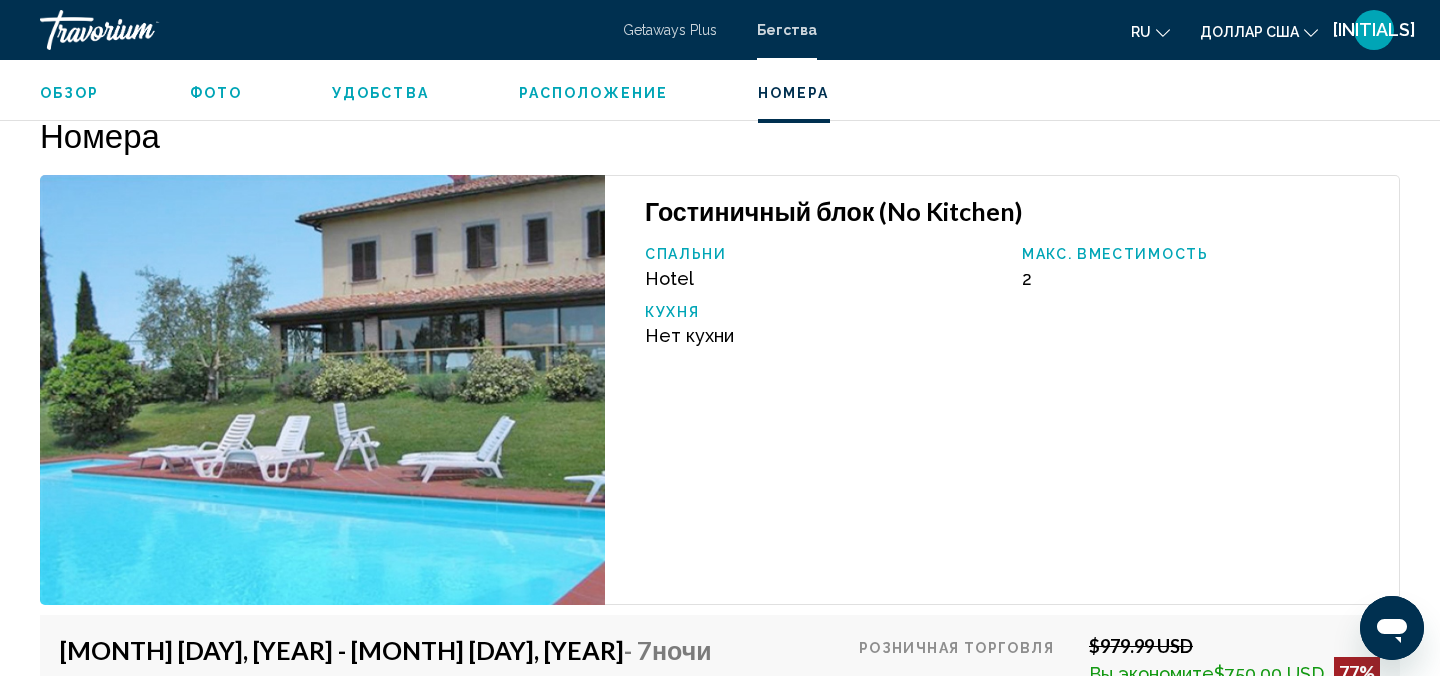scroll, scrollTop: 3142, scrollLeft: 0, axis: vertical 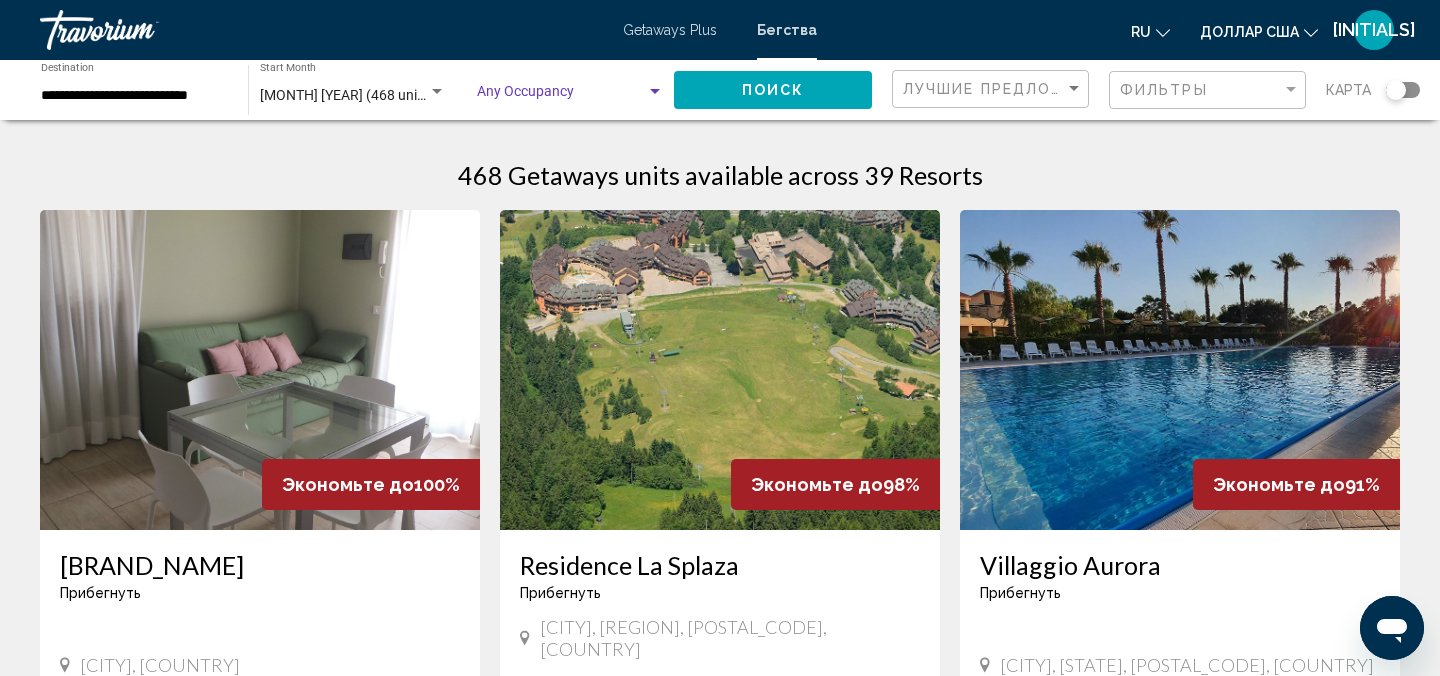 click at bounding box center (561, 96) 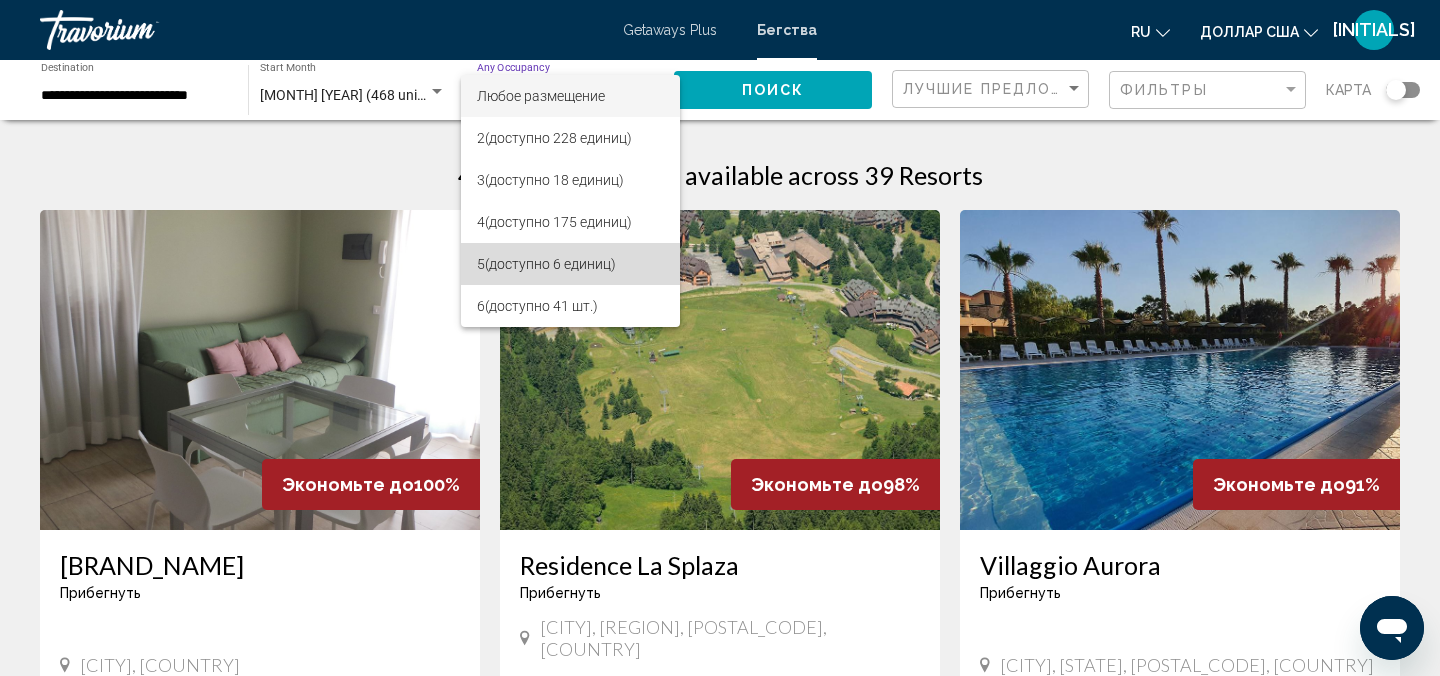click on "(доступно 6 единиц)" at bounding box center (550, 264) 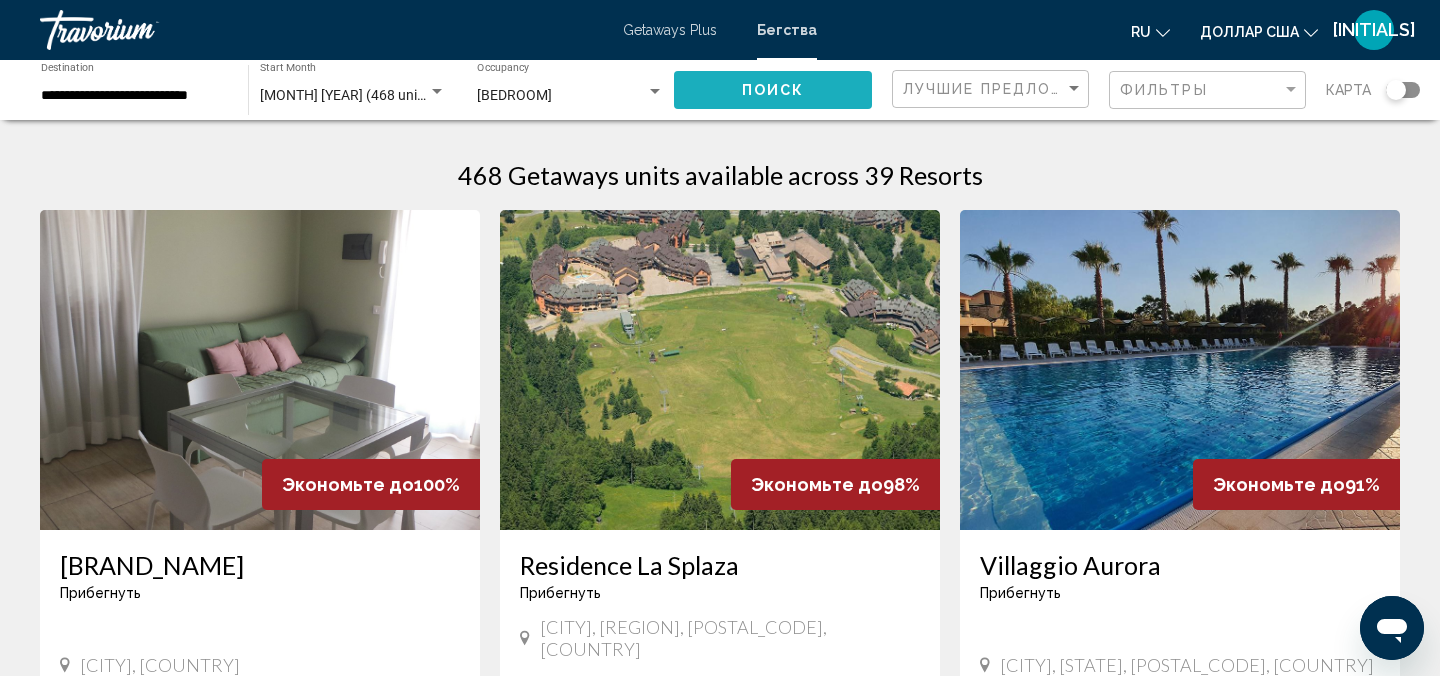 click on "Поиск" 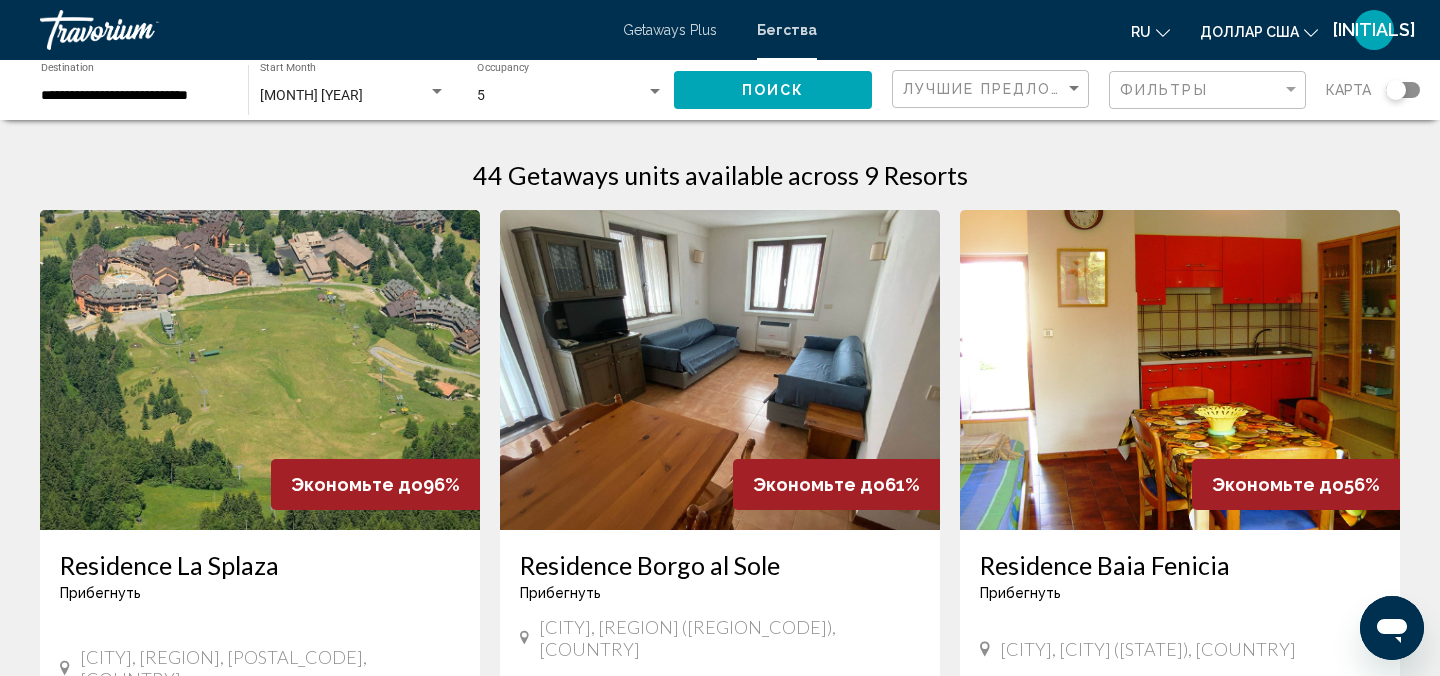type 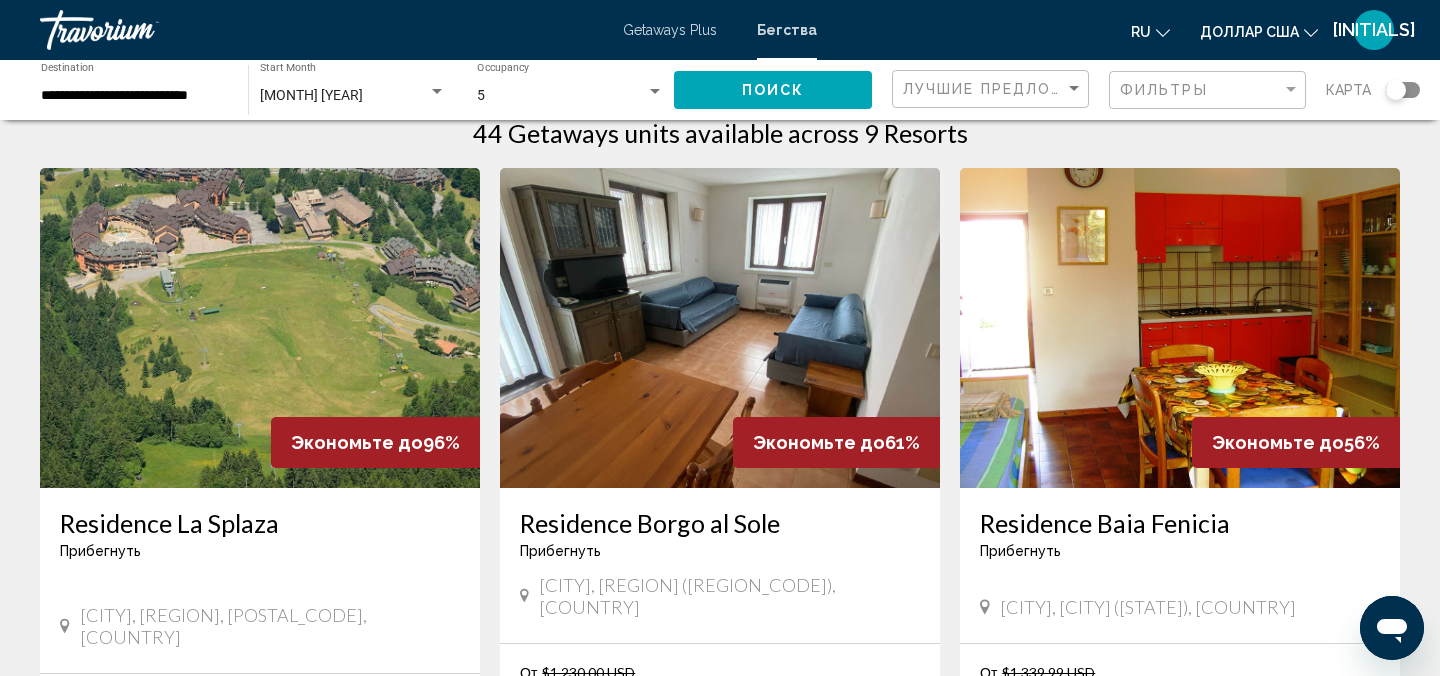 scroll, scrollTop: 40, scrollLeft: 0, axis: vertical 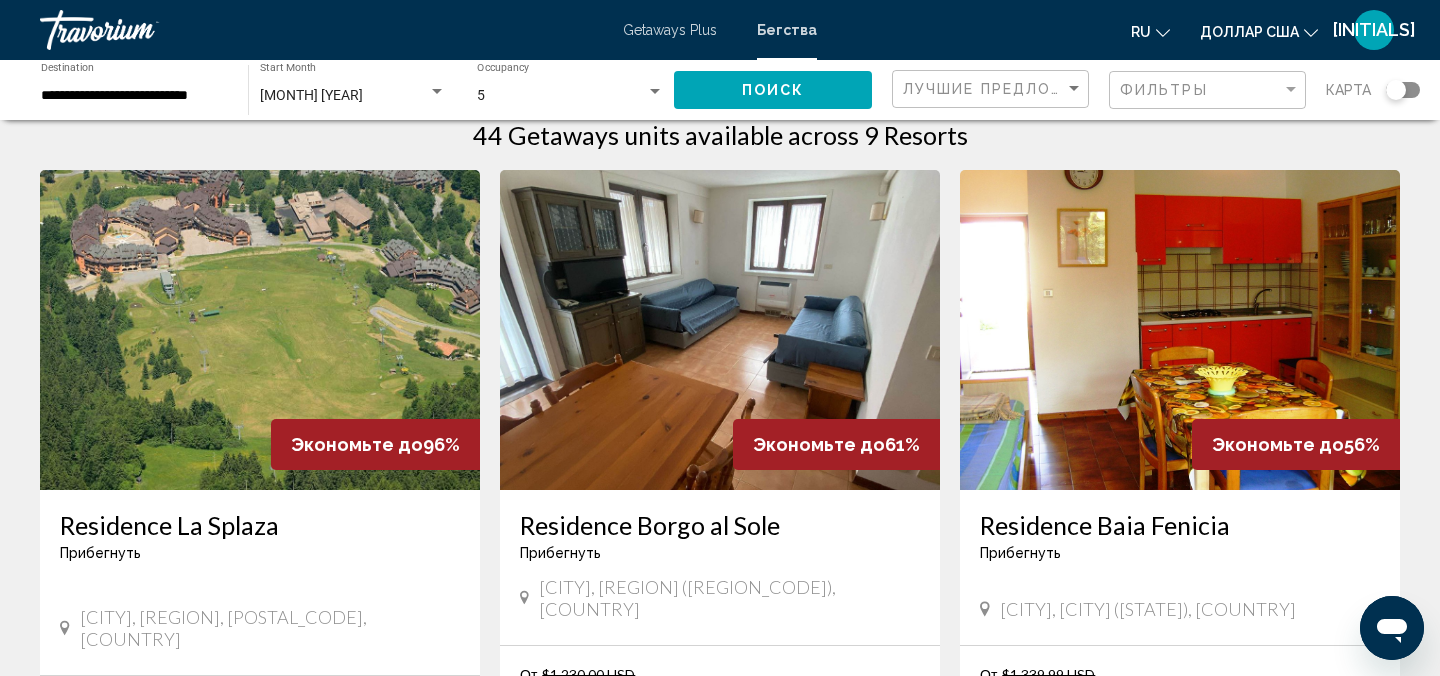 click at bounding box center (260, 330) 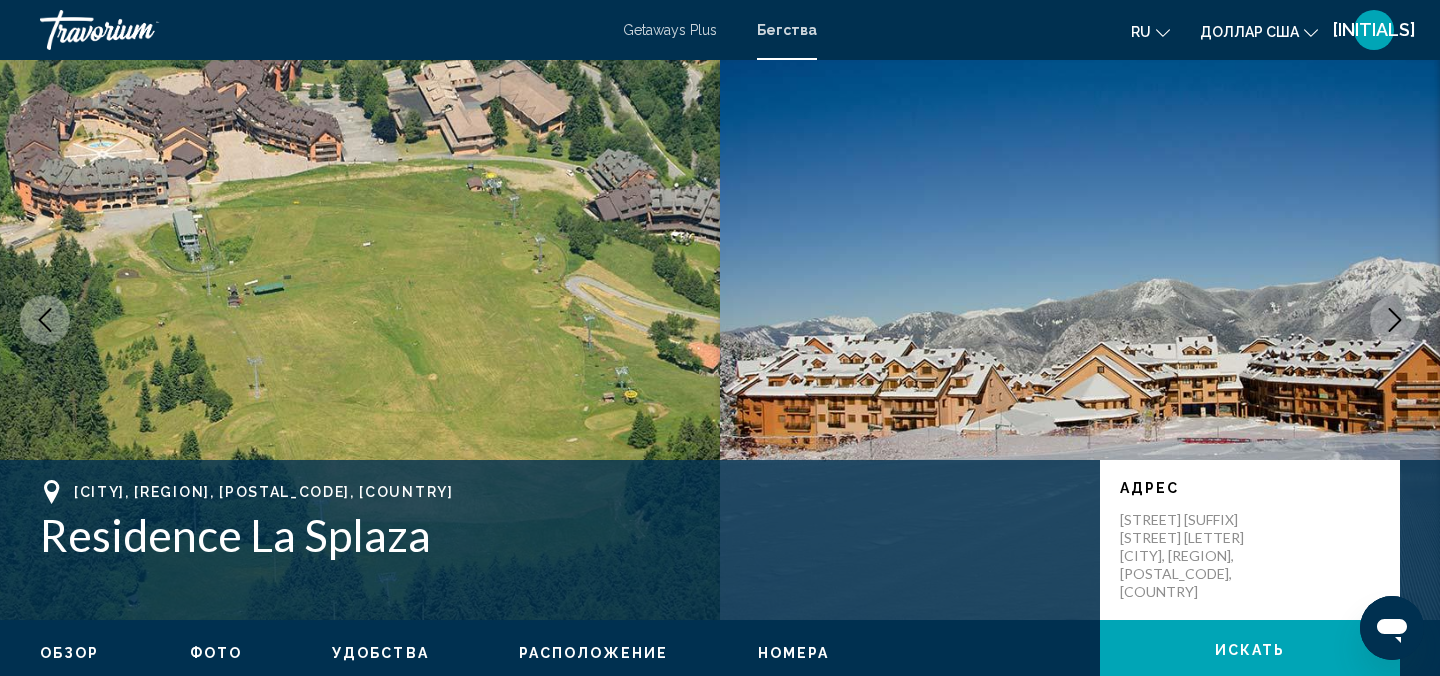 scroll, scrollTop: 22, scrollLeft: 0, axis: vertical 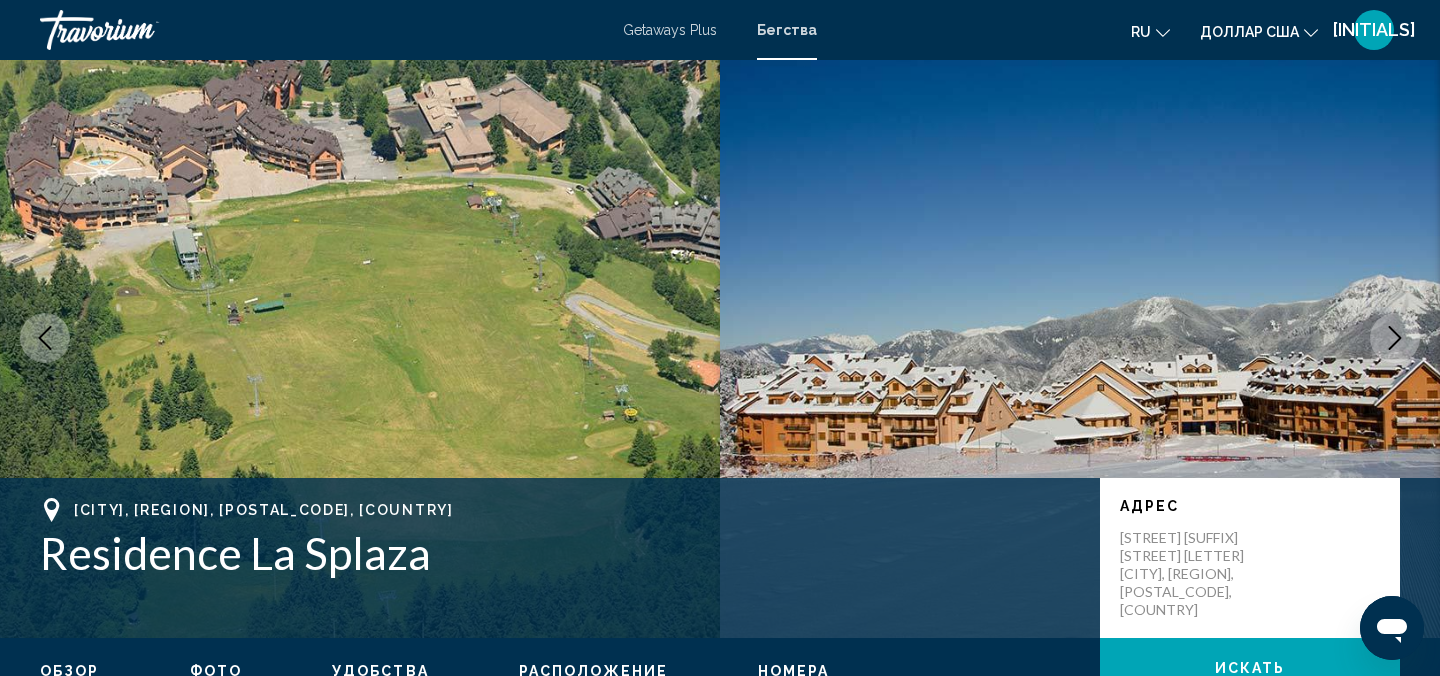 type 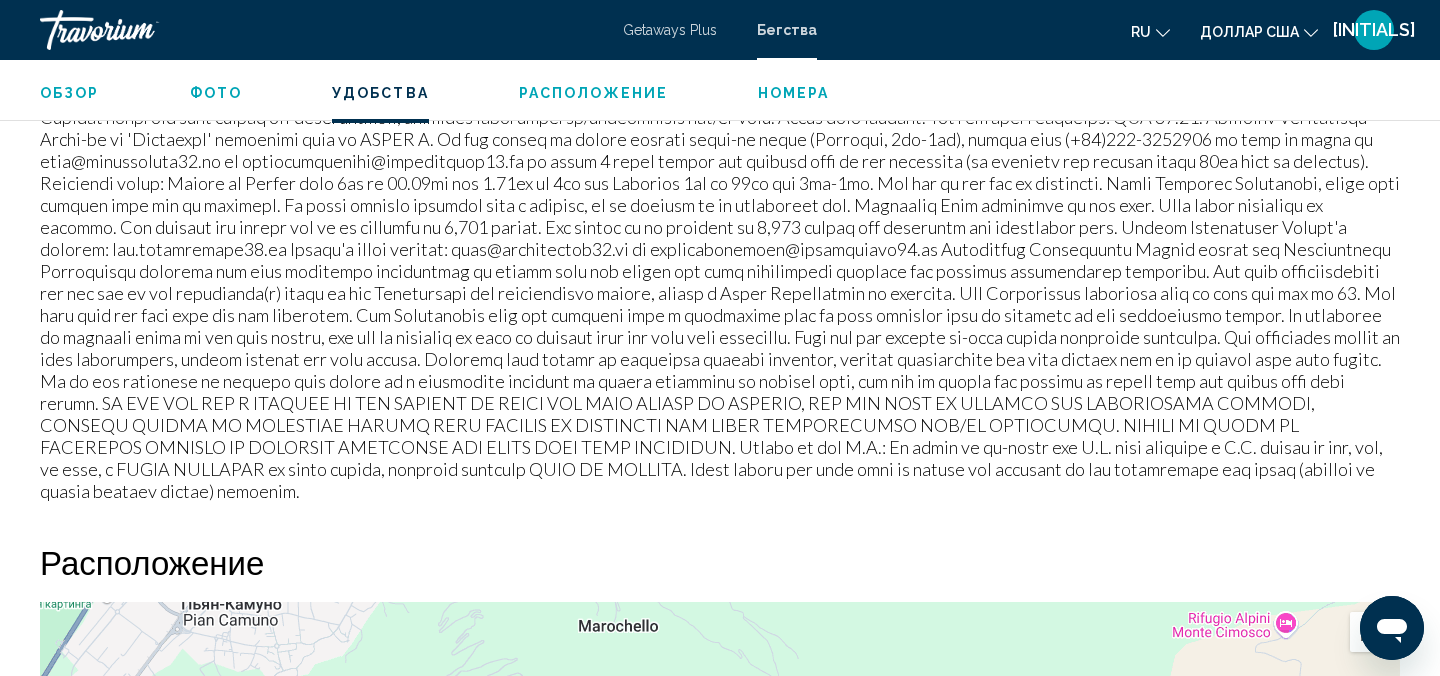 scroll, scrollTop: 1782, scrollLeft: 0, axis: vertical 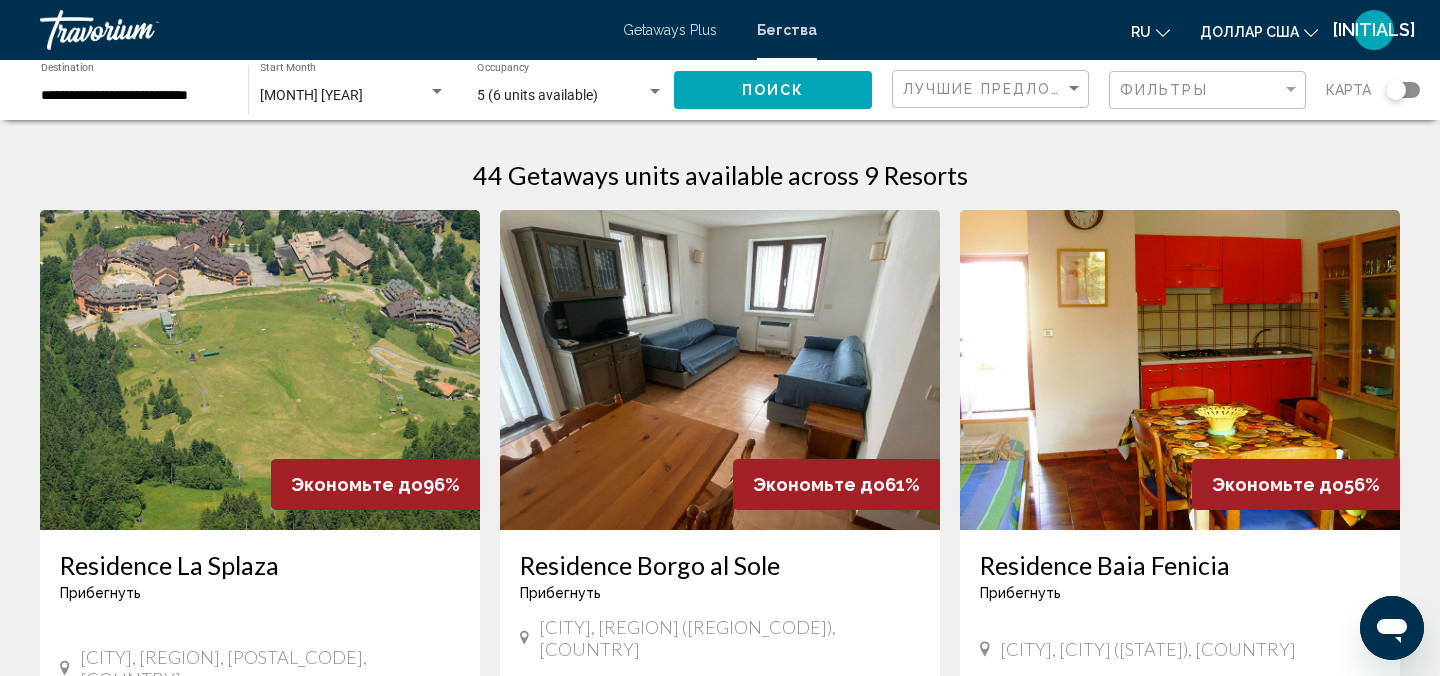 click at bounding box center [1180, 370] 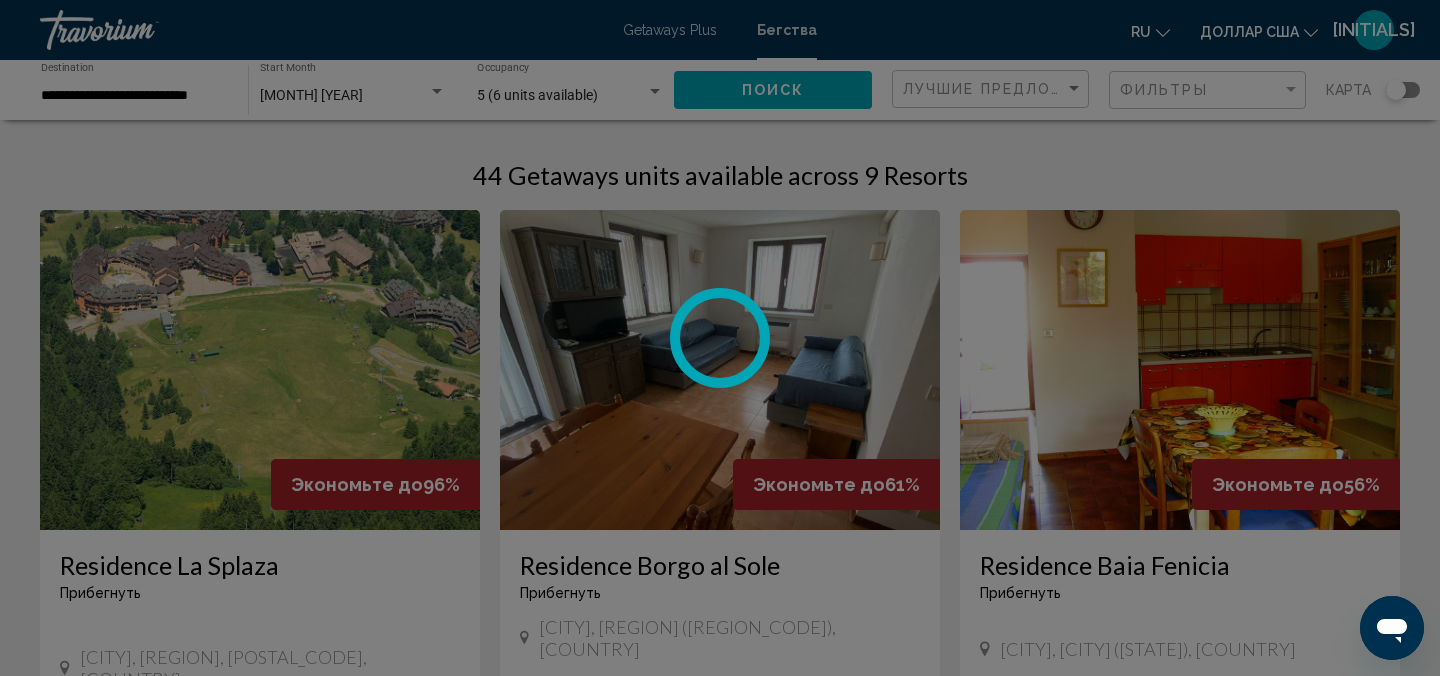 scroll, scrollTop: 22, scrollLeft: 0, axis: vertical 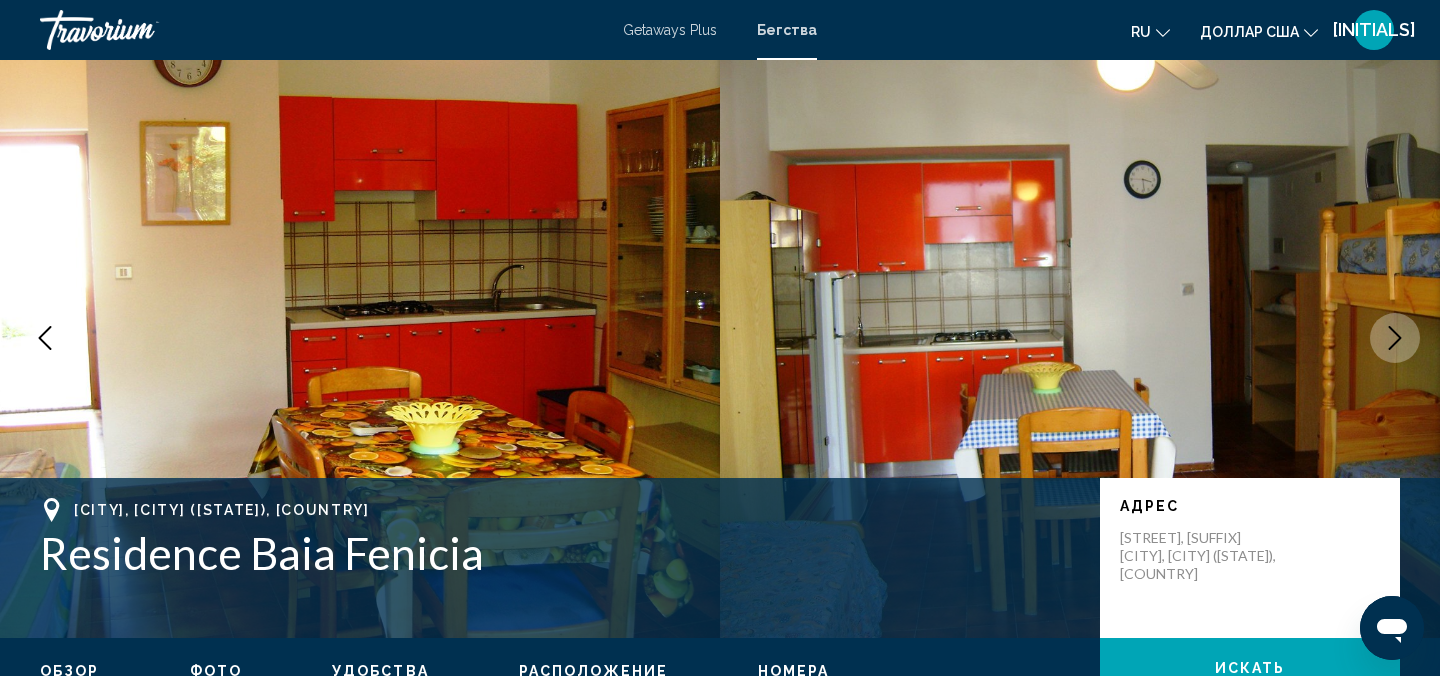 type 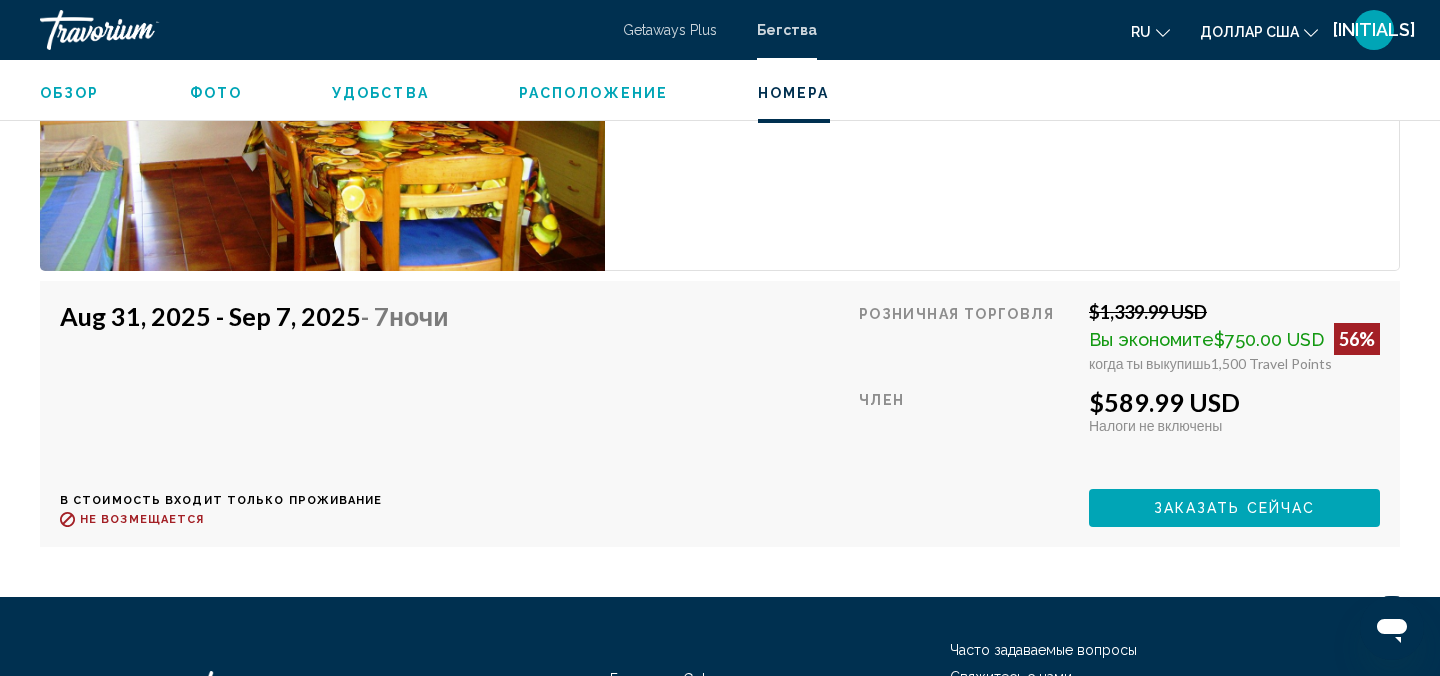 scroll, scrollTop: 3542, scrollLeft: 0, axis: vertical 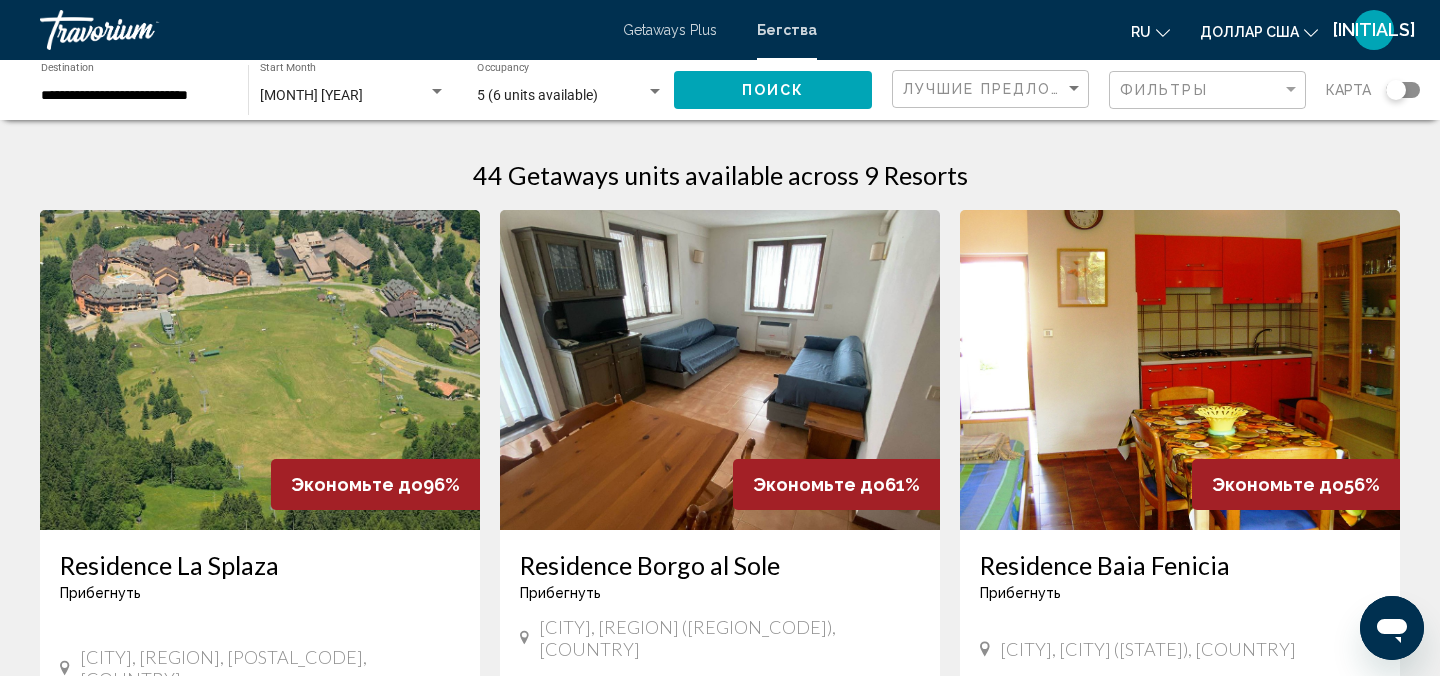 click at bounding box center (720, 370) 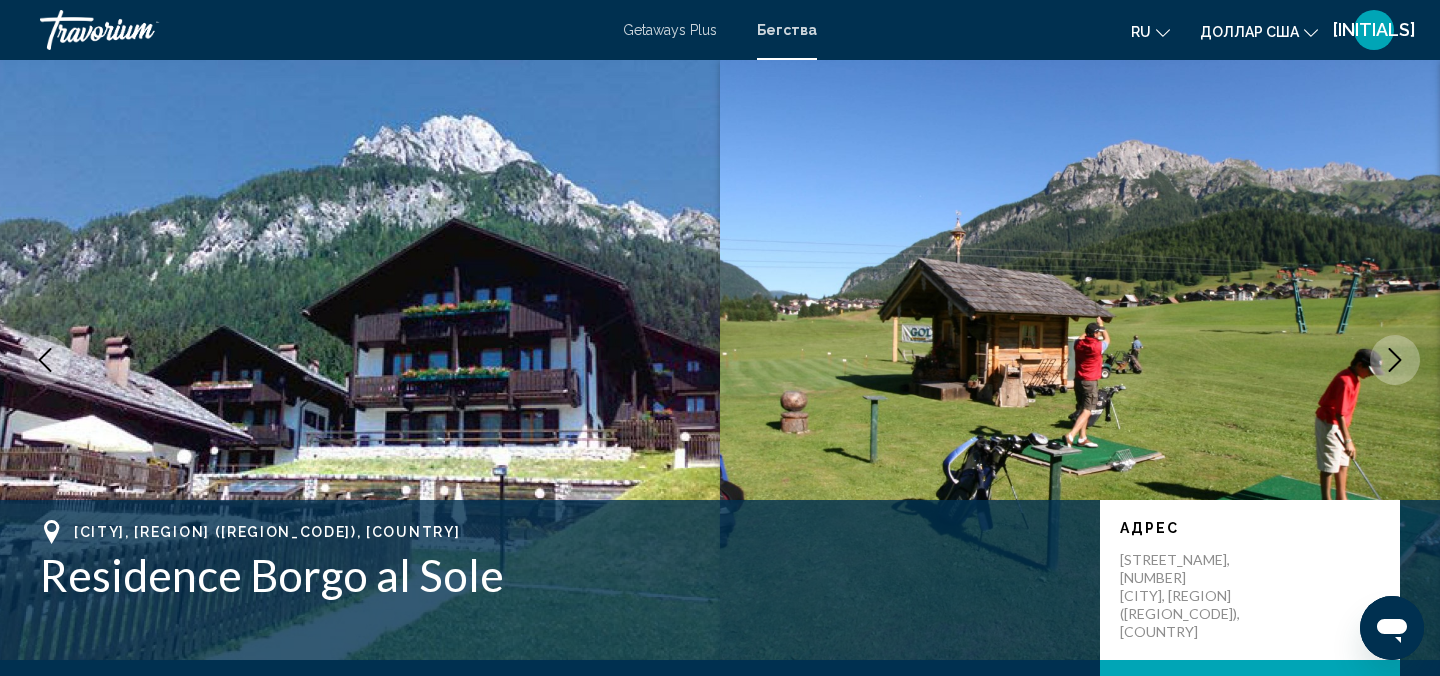 scroll, scrollTop: 22, scrollLeft: 0, axis: vertical 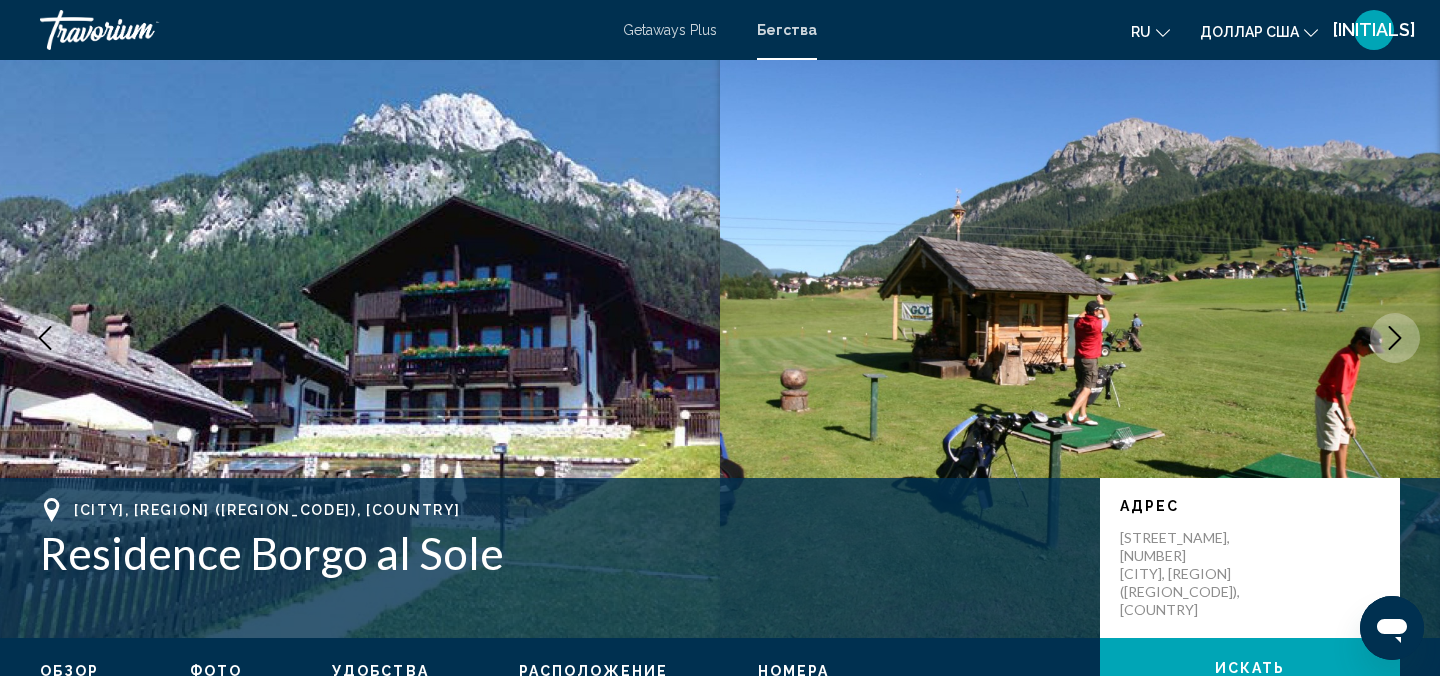 type 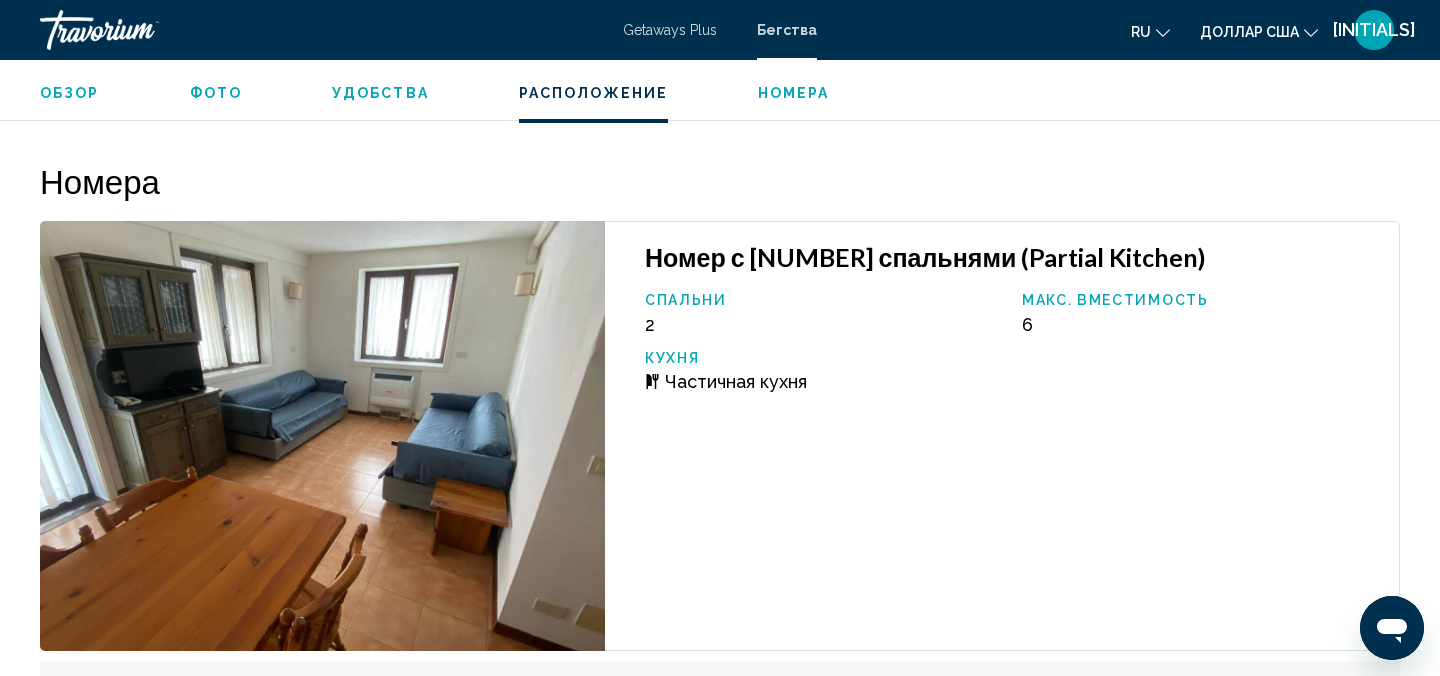 scroll, scrollTop: 3342, scrollLeft: 0, axis: vertical 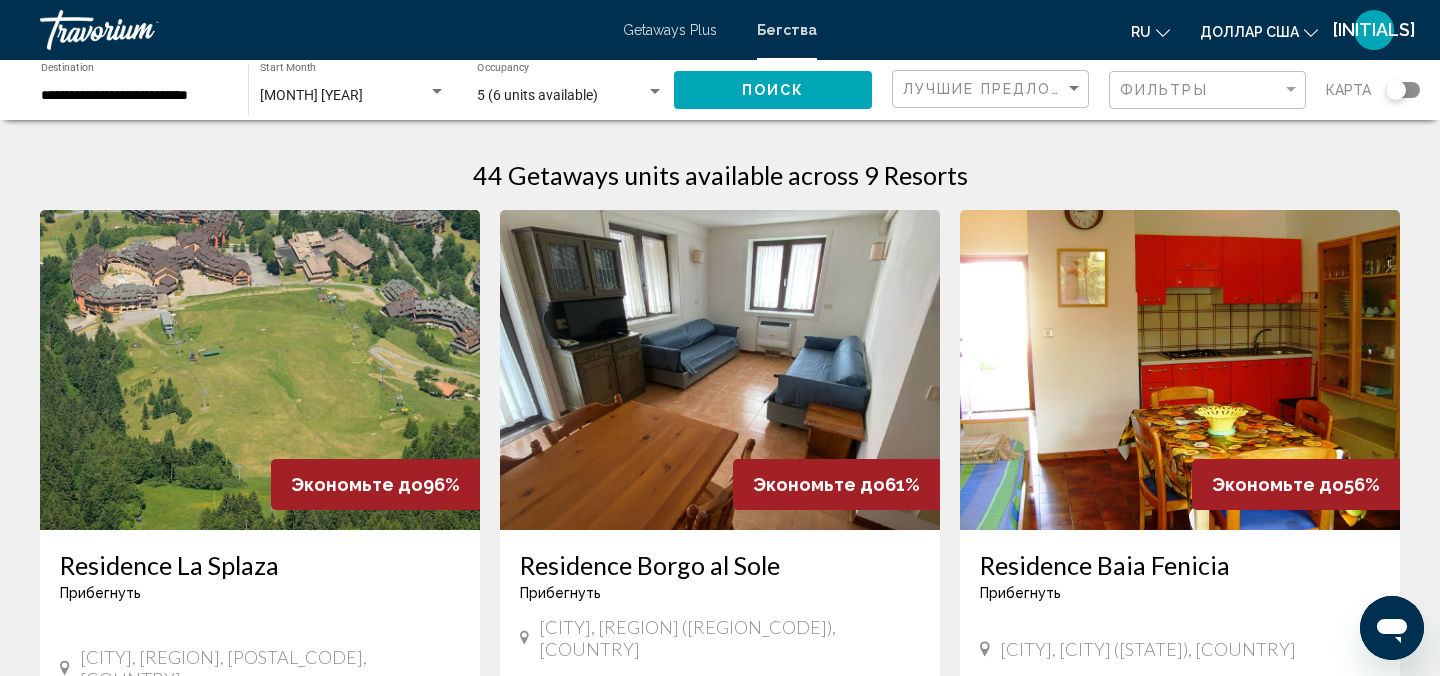 click at bounding box center (655, 92) 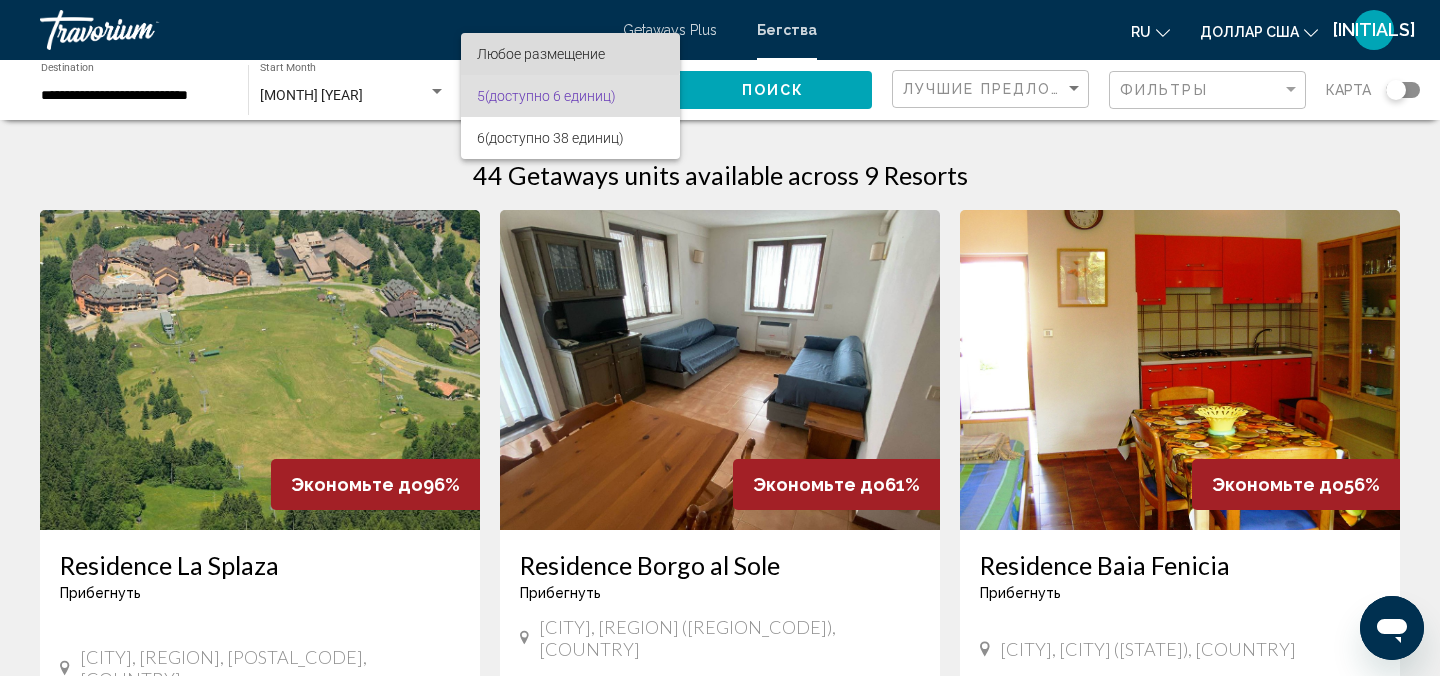 click on "Любое размещение" at bounding box center (570, 54) 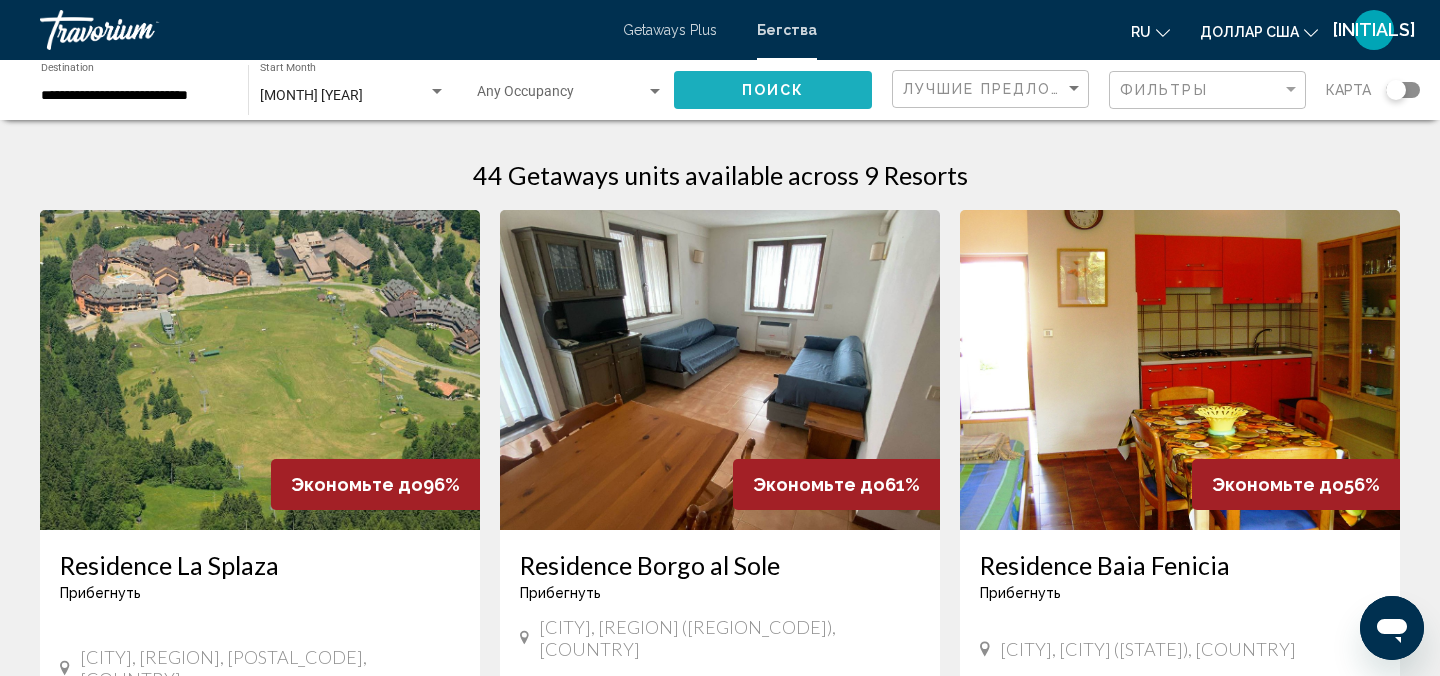 click on "Поиск" 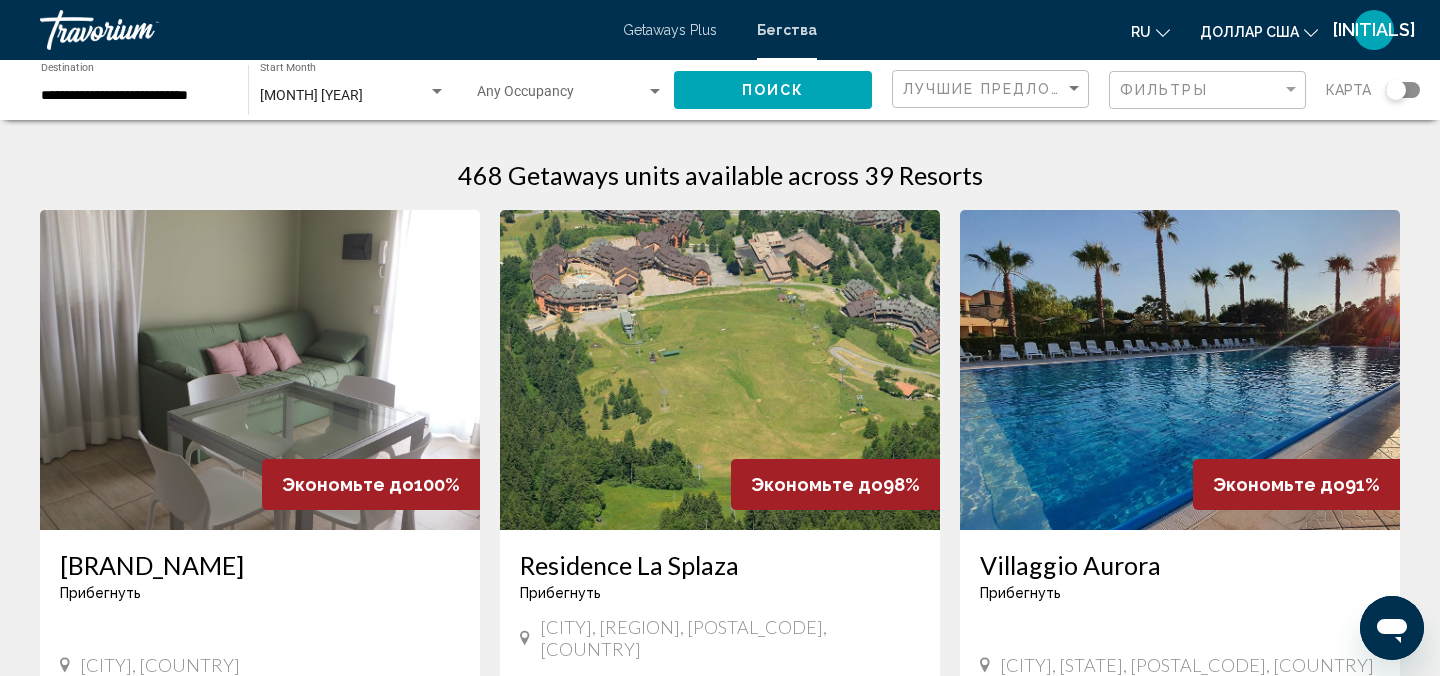 click at bounding box center [561, 96] 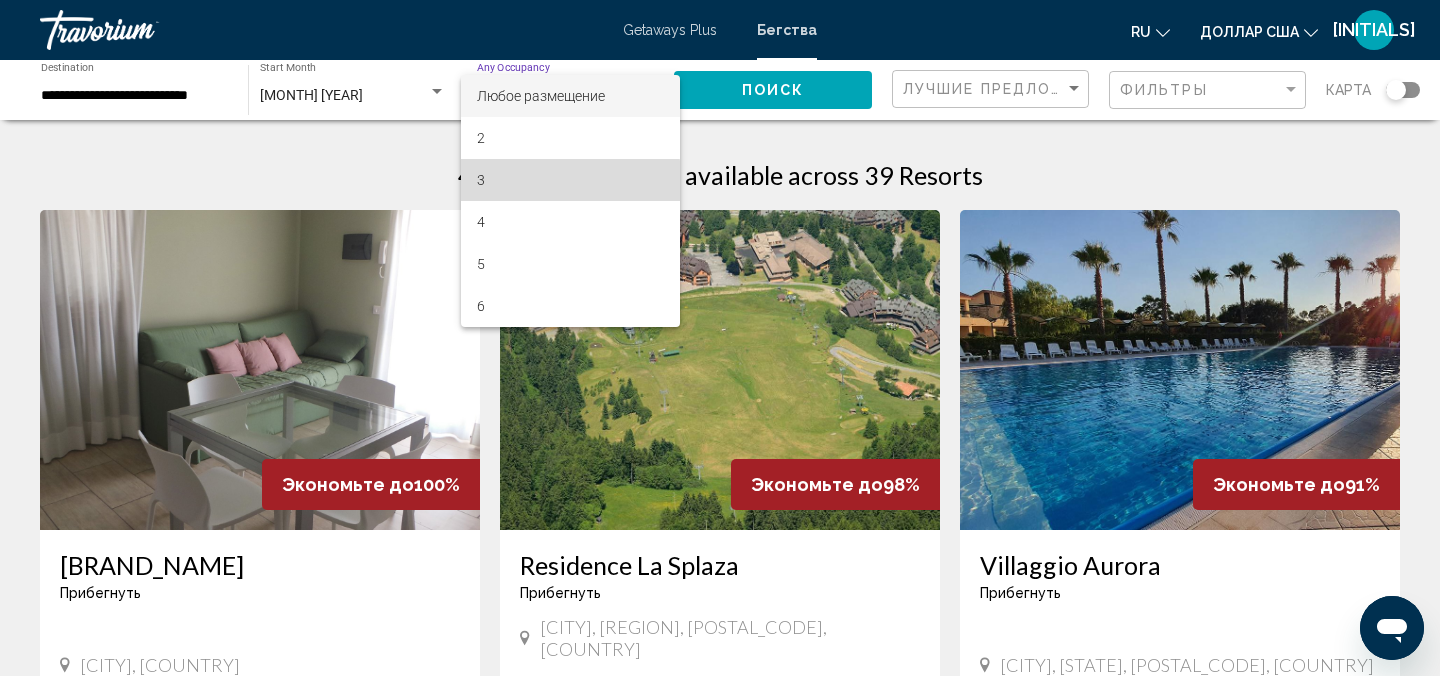 click on "3" at bounding box center (570, 180) 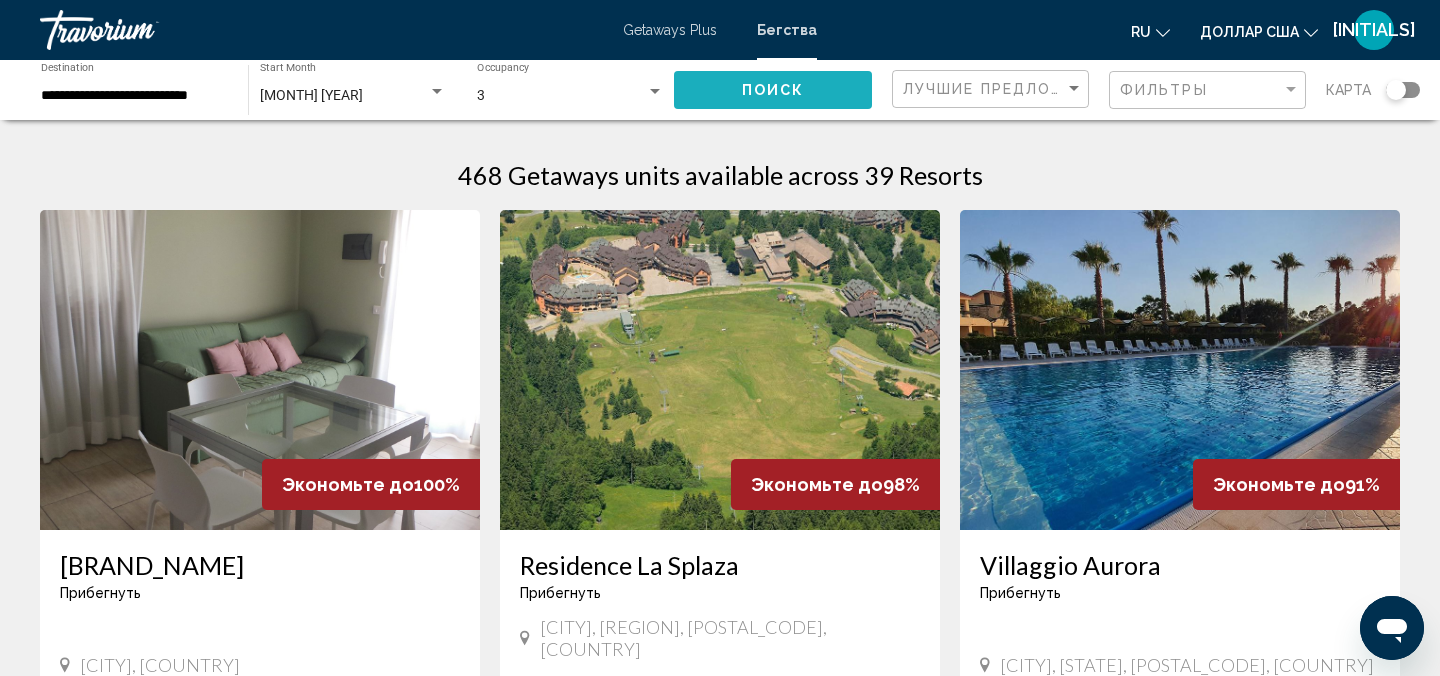 click on "Поиск" 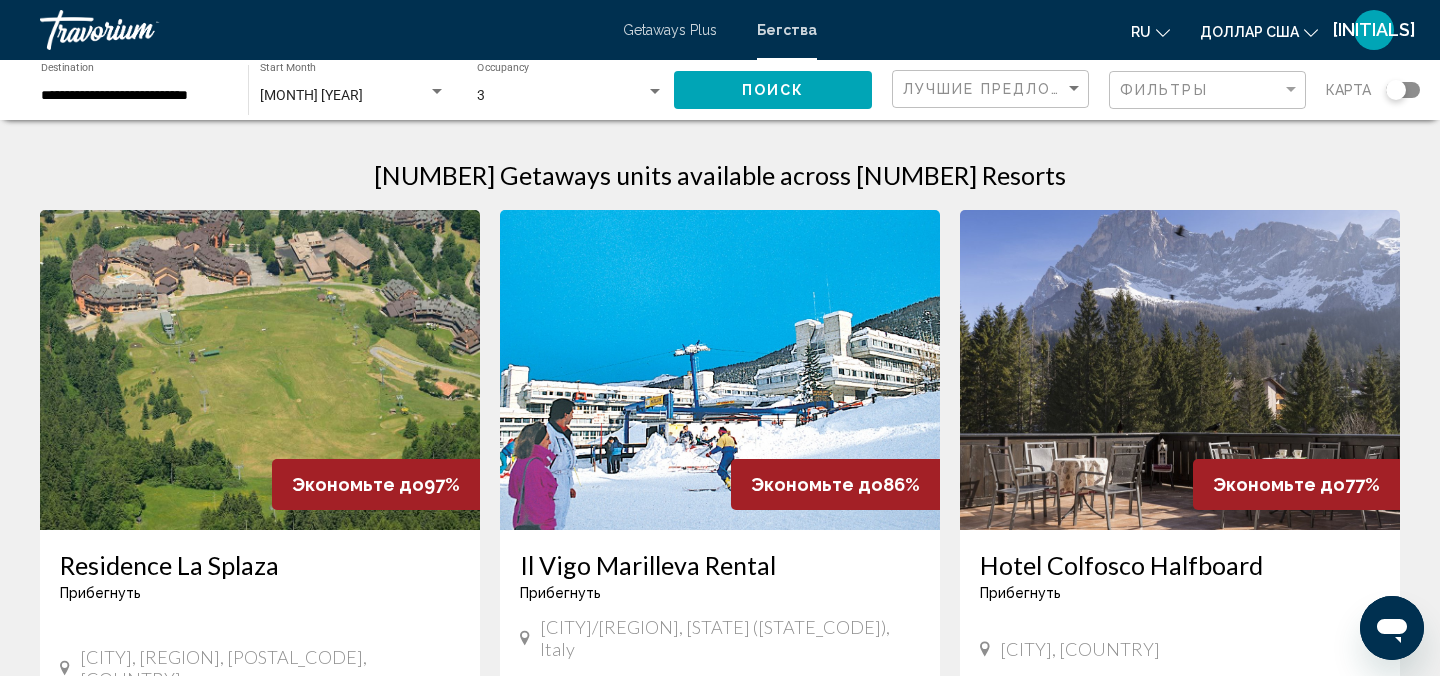 type 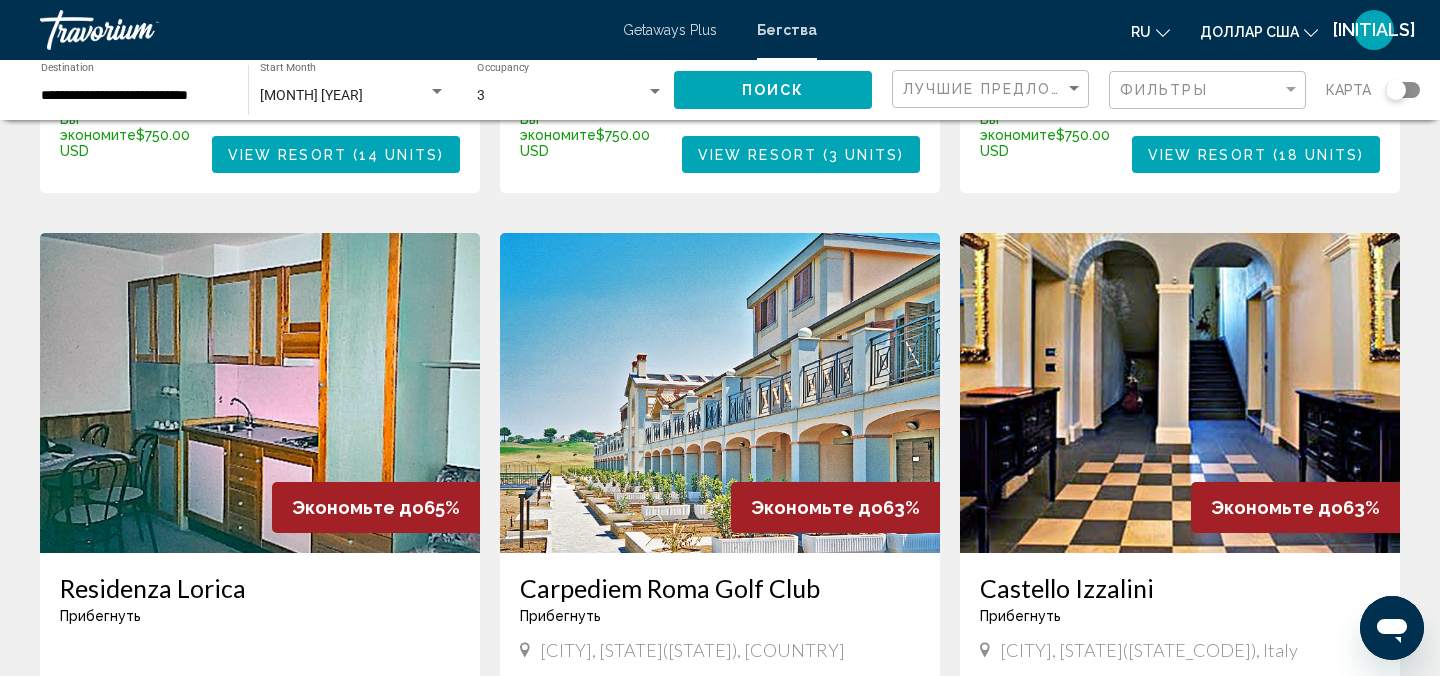 scroll, scrollTop: 2120, scrollLeft: 0, axis: vertical 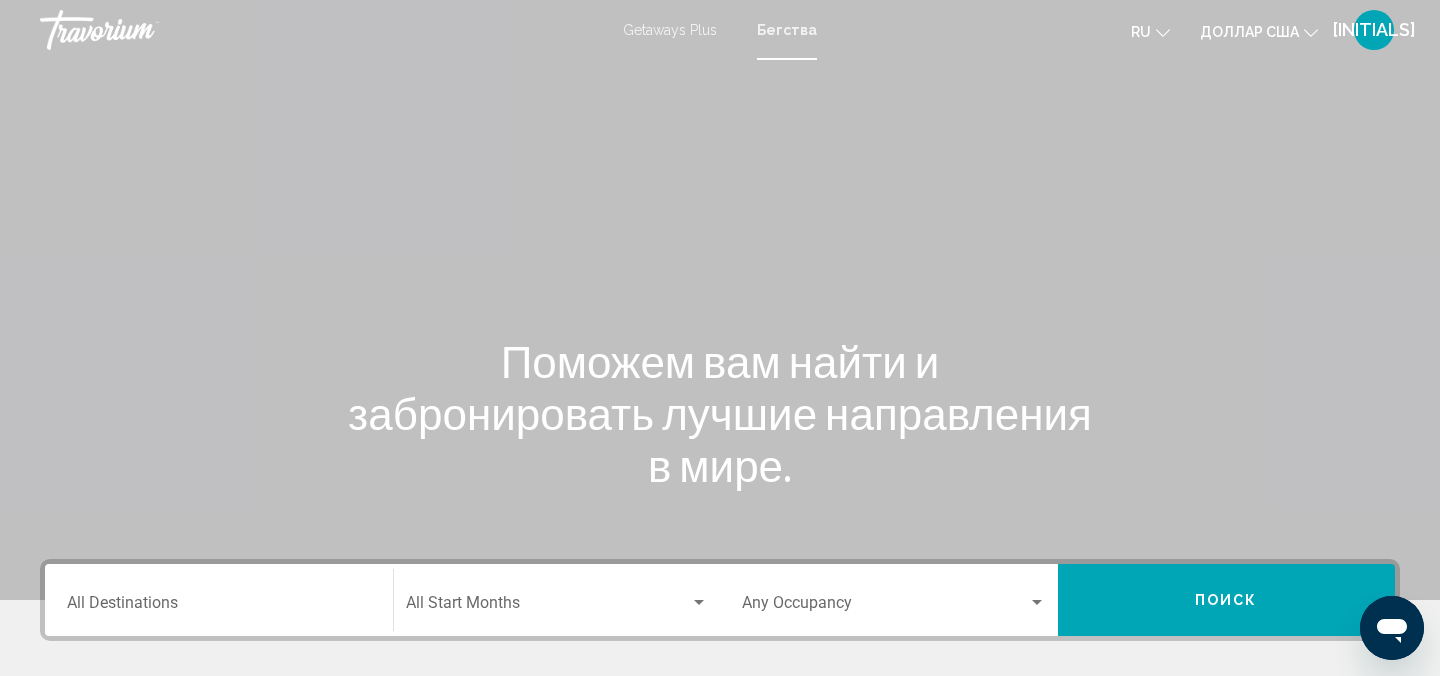 click on "Destination All Destinations" at bounding box center [219, 600] 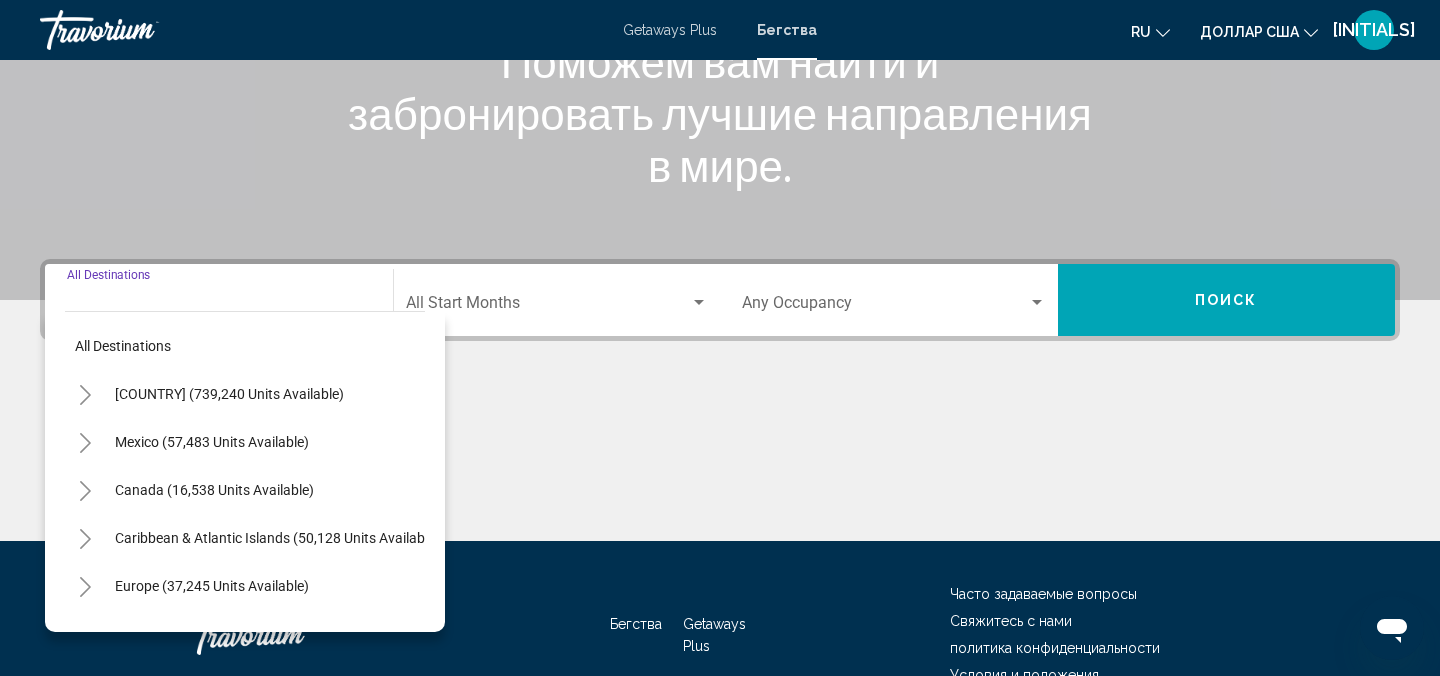 scroll, scrollTop: 410, scrollLeft: 0, axis: vertical 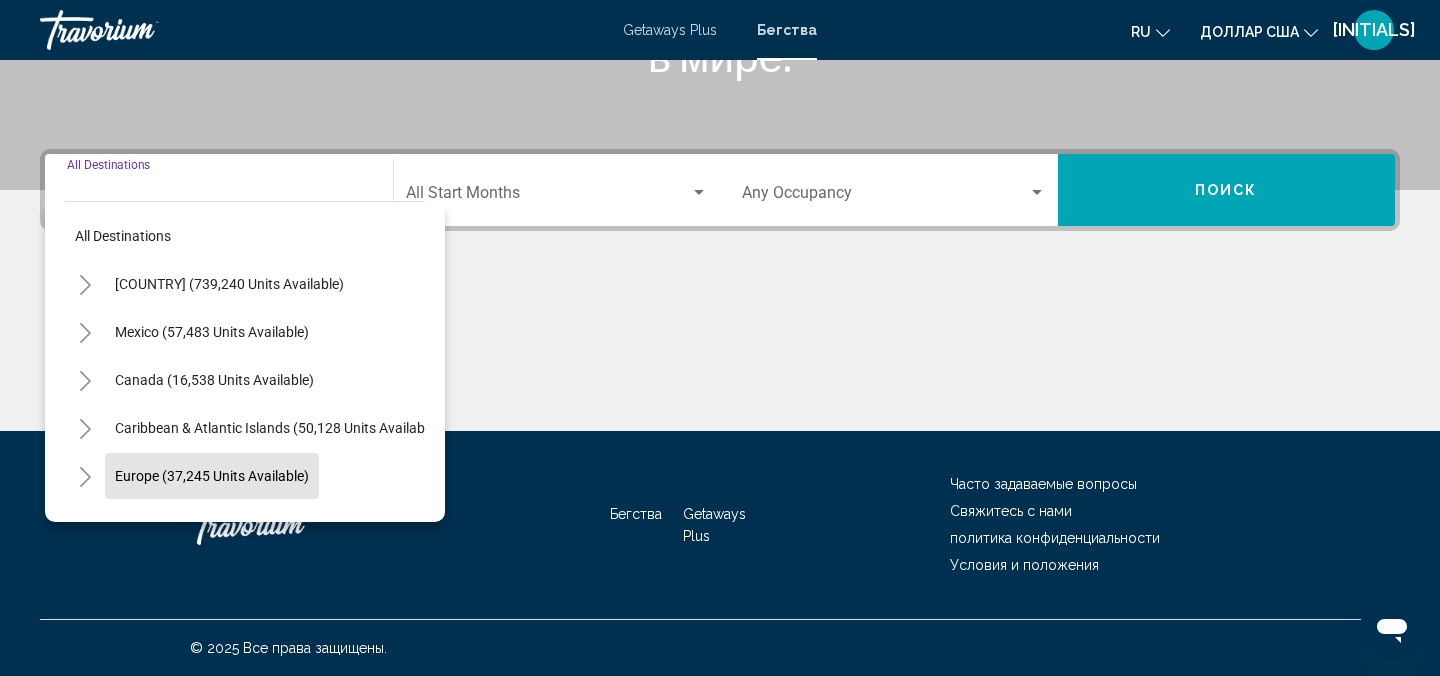 click on "Europe (37,245 units available)" at bounding box center (214, 524) 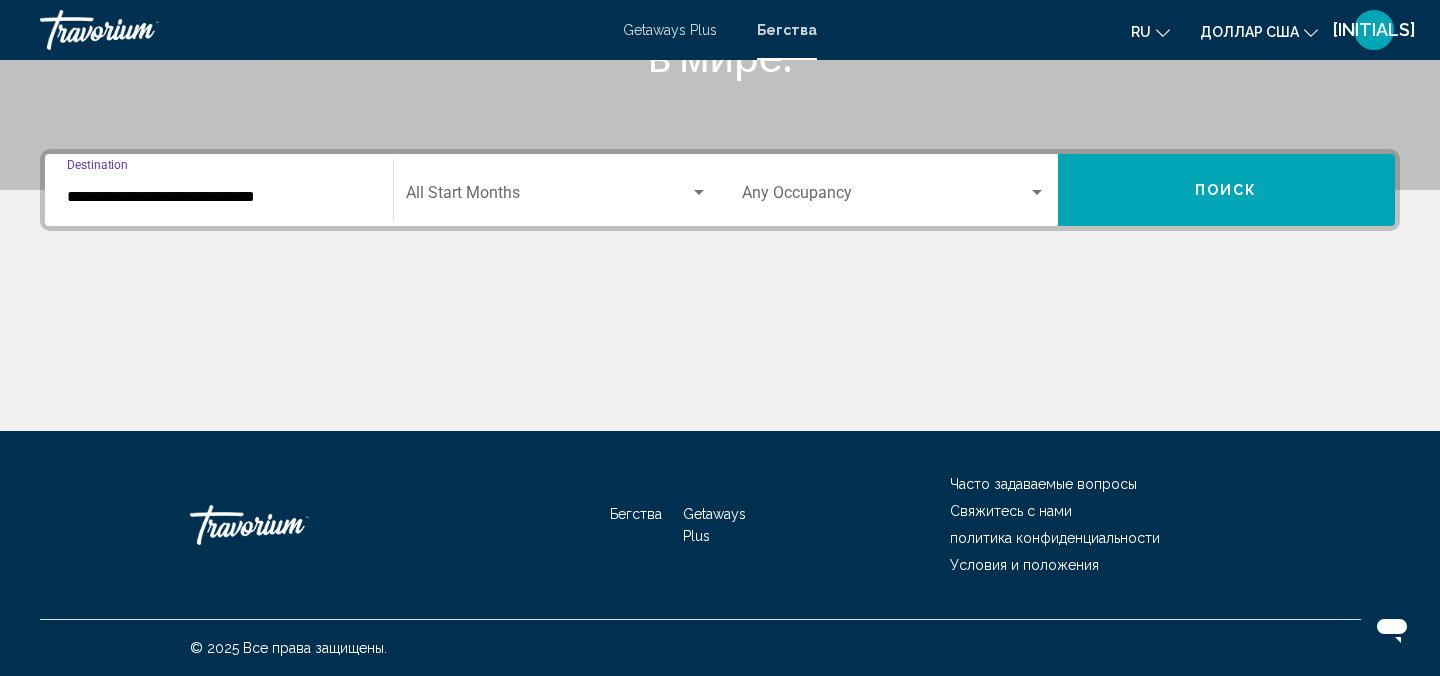 click on "**********" at bounding box center (219, 197) 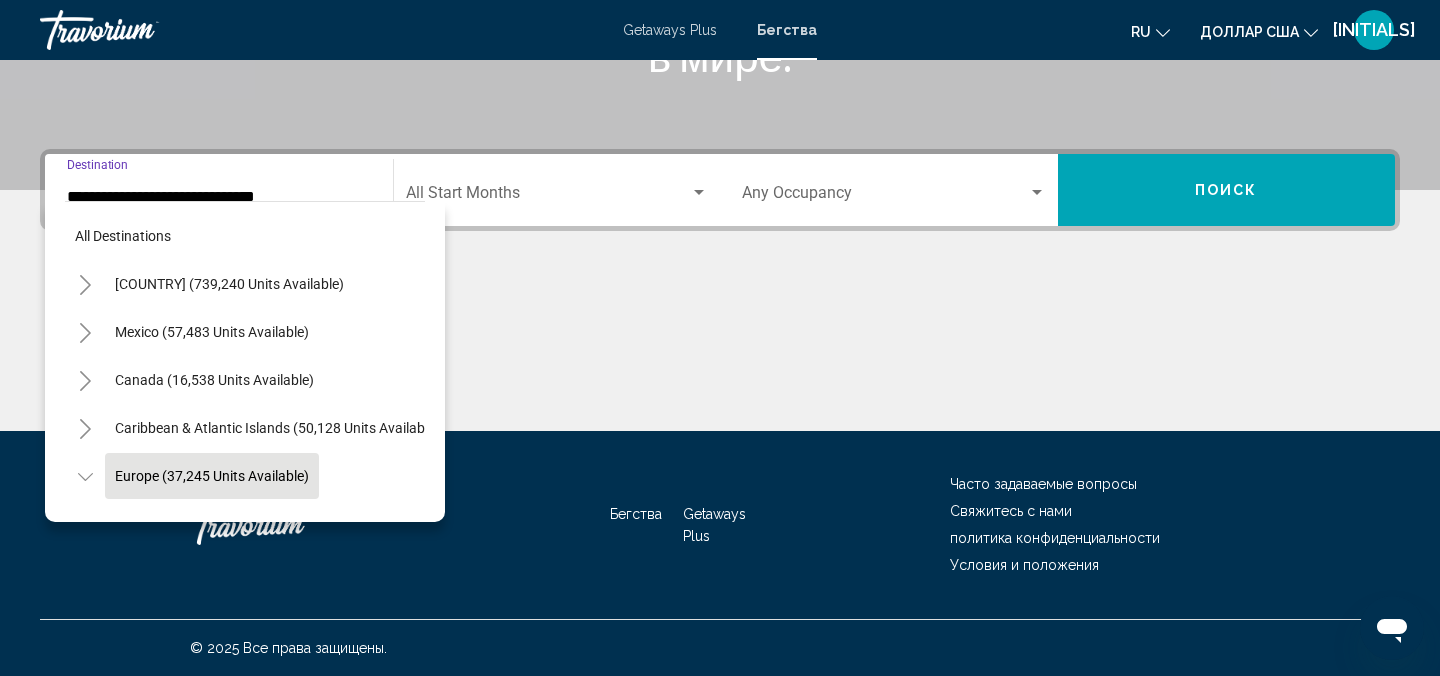 scroll, scrollTop: 119, scrollLeft: 0, axis: vertical 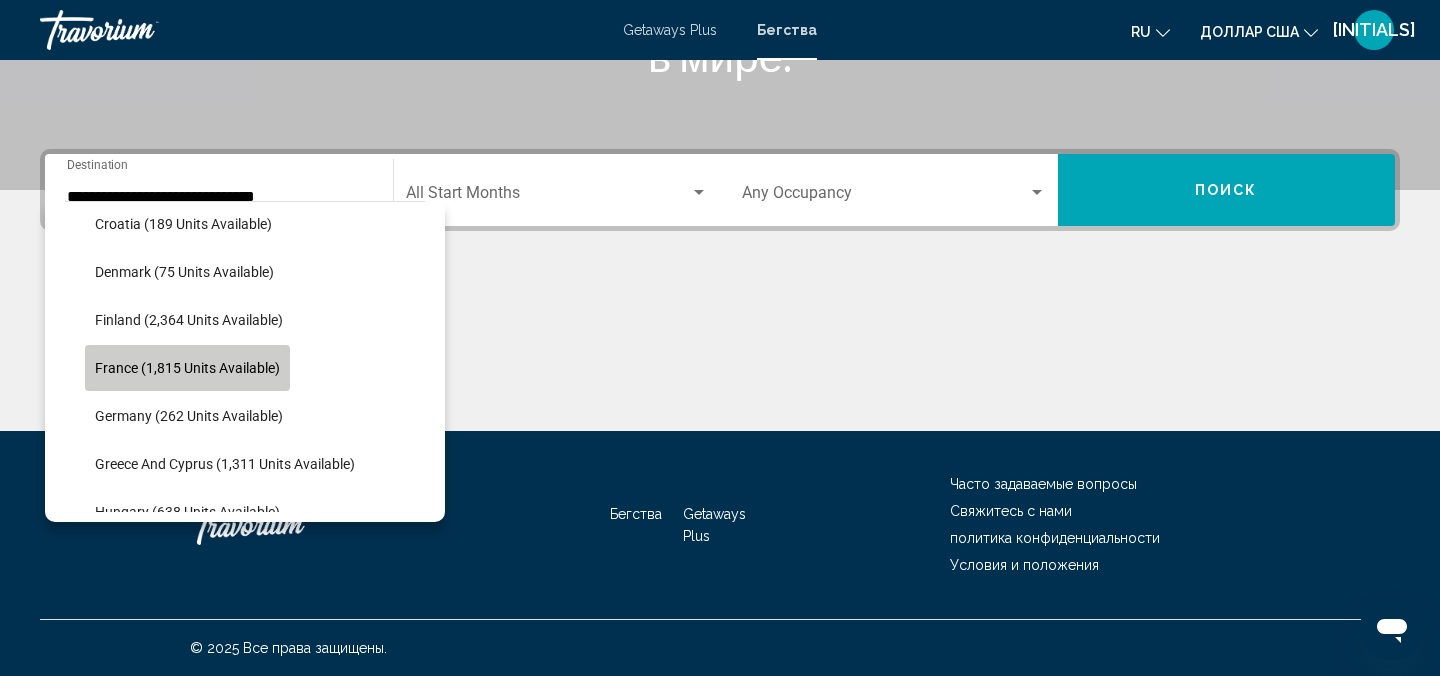 click on "France (1,815 units available)" 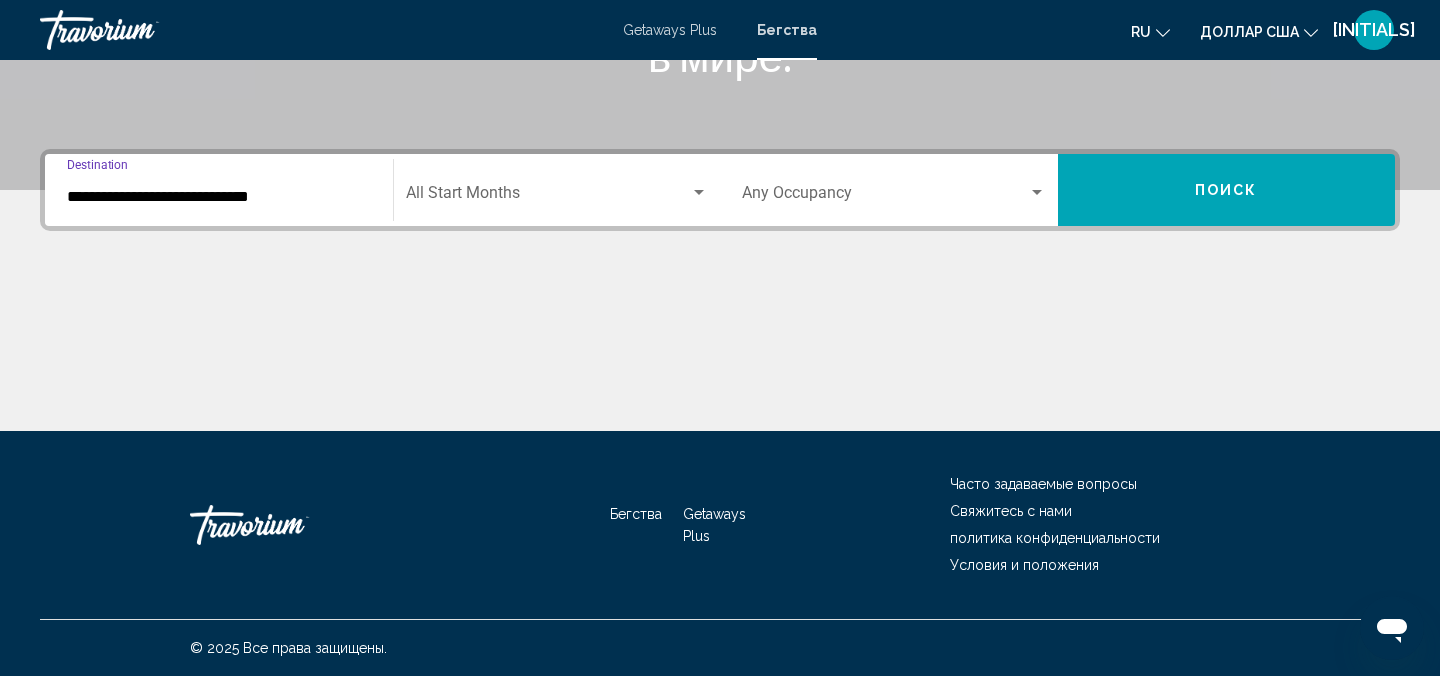 click at bounding box center [699, 193] 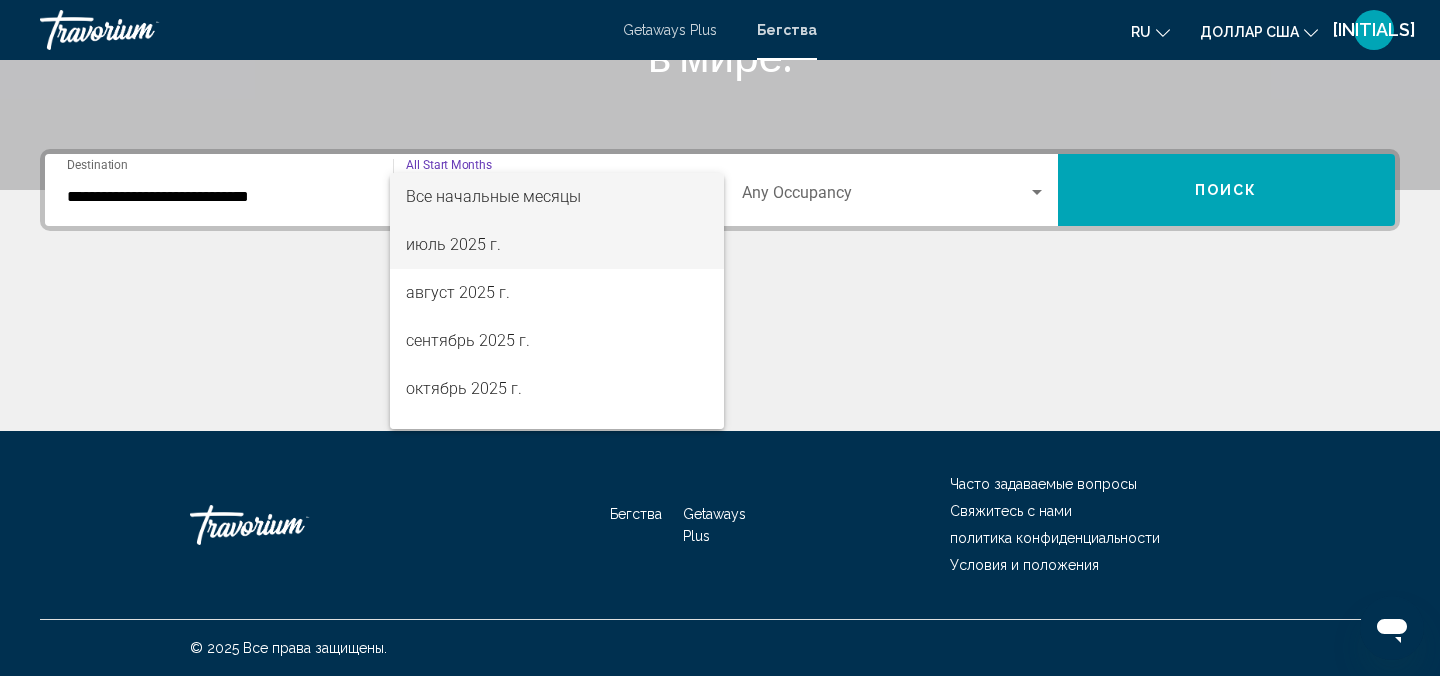 click on "июль 2025 г." at bounding box center (557, 245) 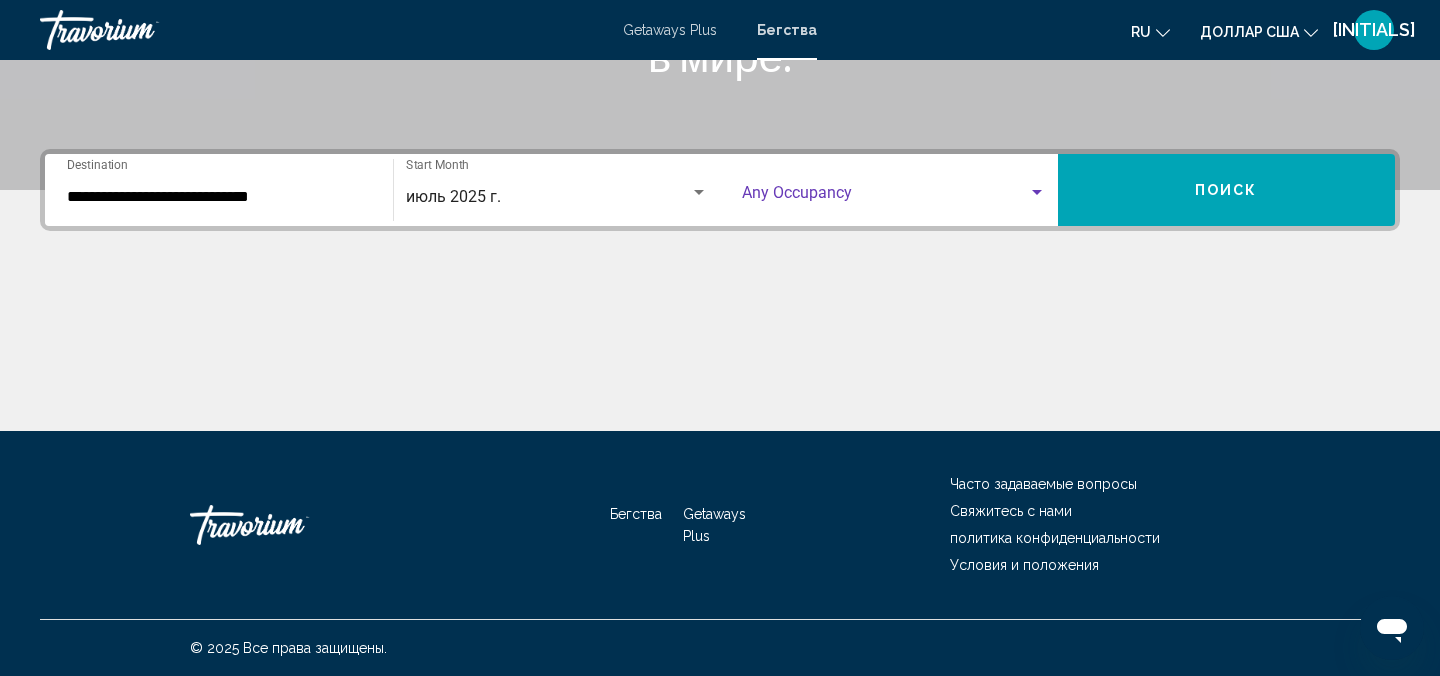 click at bounding box center [1037, 193] 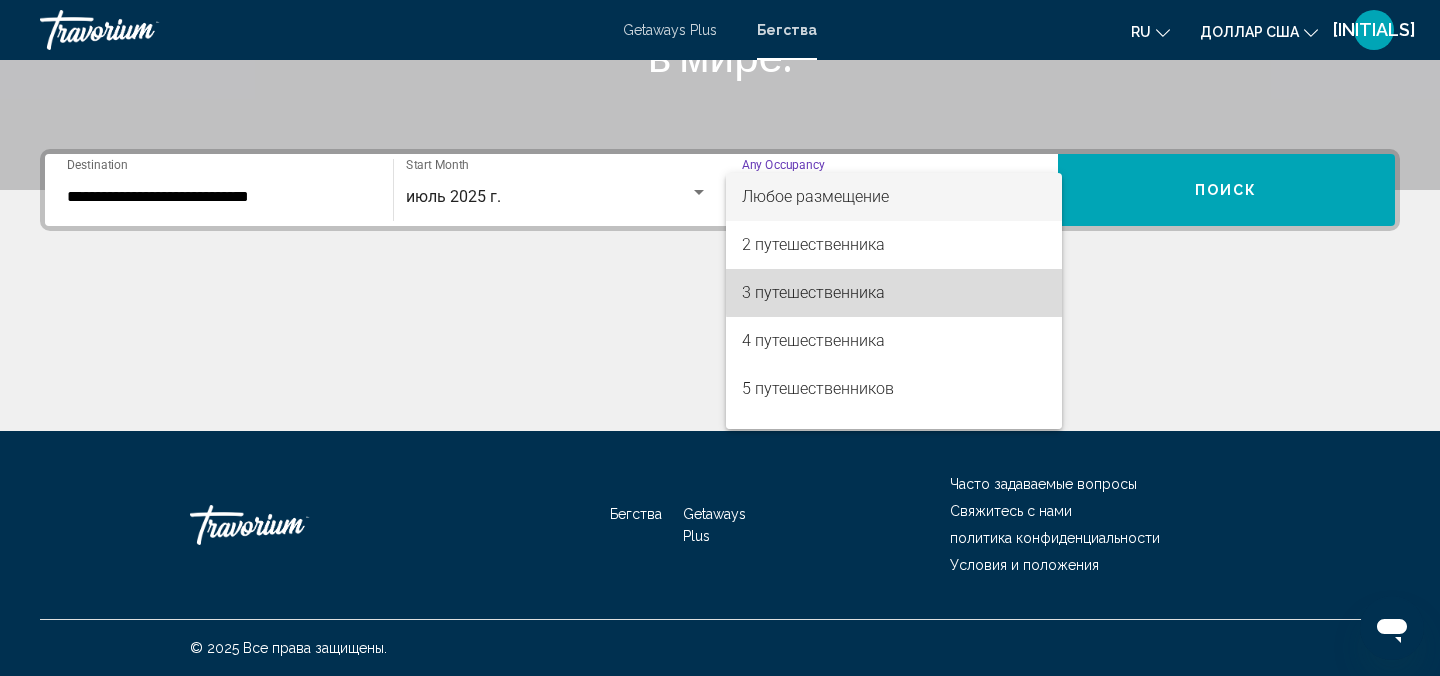 click on "3 путешественника" at bounding box center [894, 293] 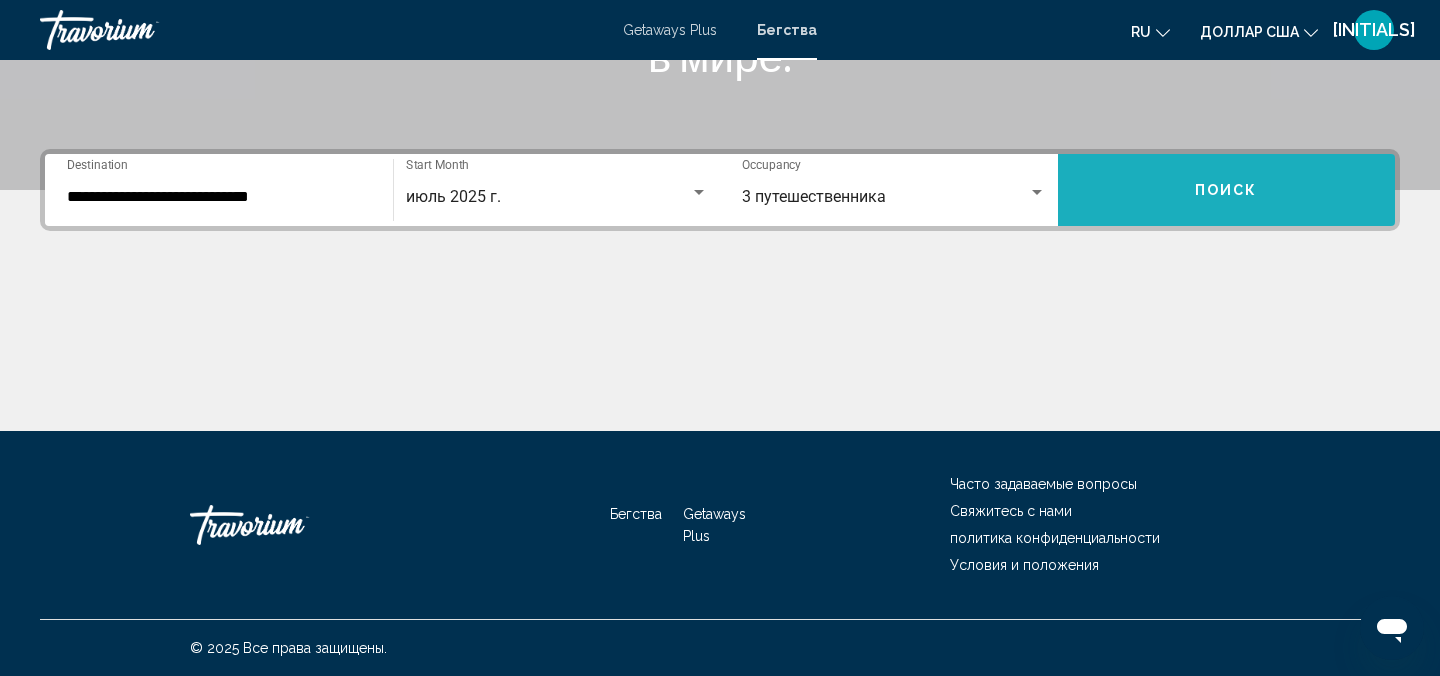 click on "Поиск" at bounding box center (1226, 191) 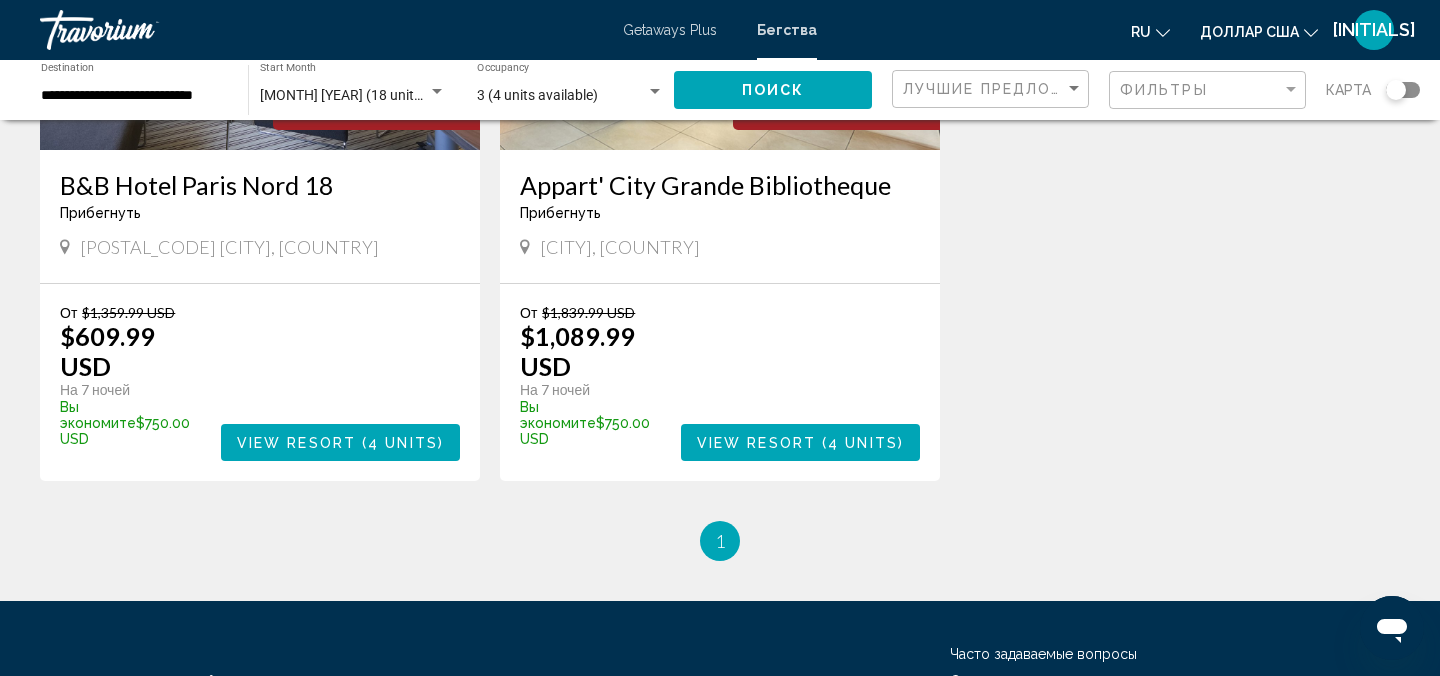 scroll, scrollTop: 1080, scrollLeft: 0, axis: vertical 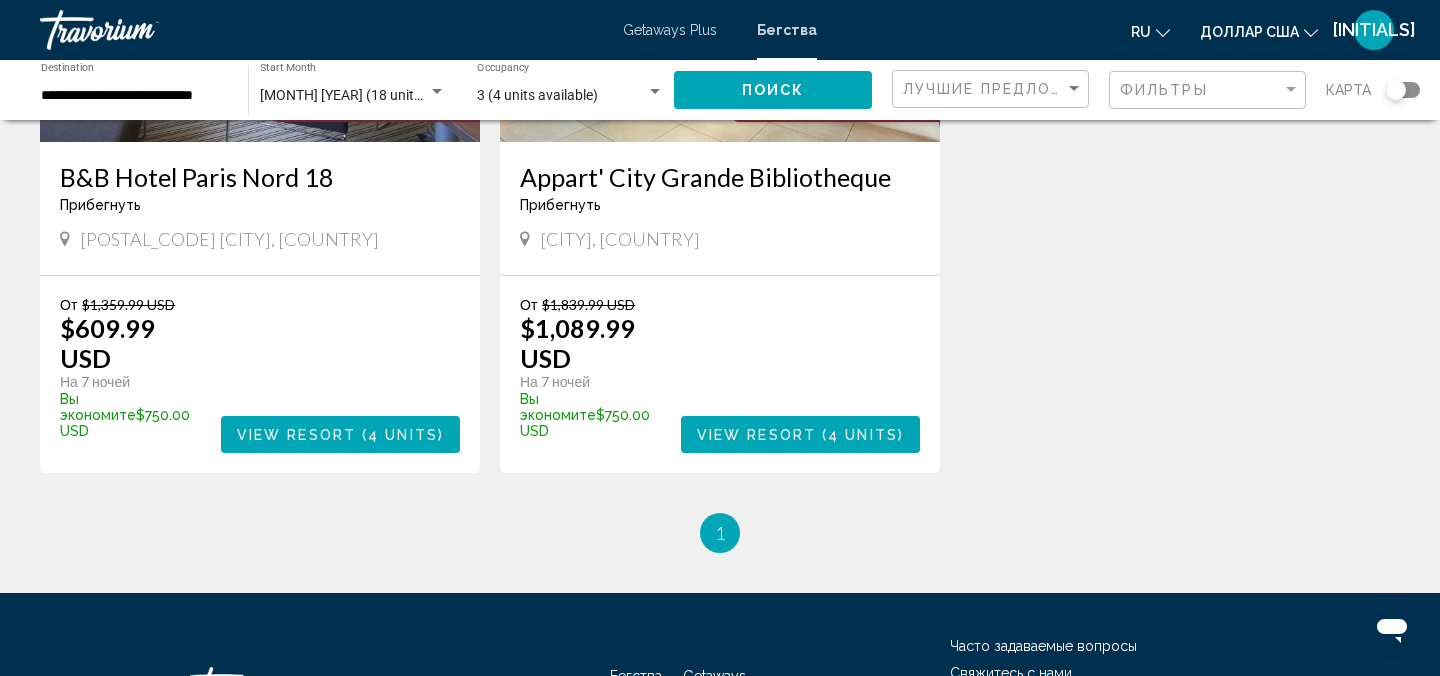 click on "[MONTH] [YEAR] (18 units available) Start Month All Start Months" 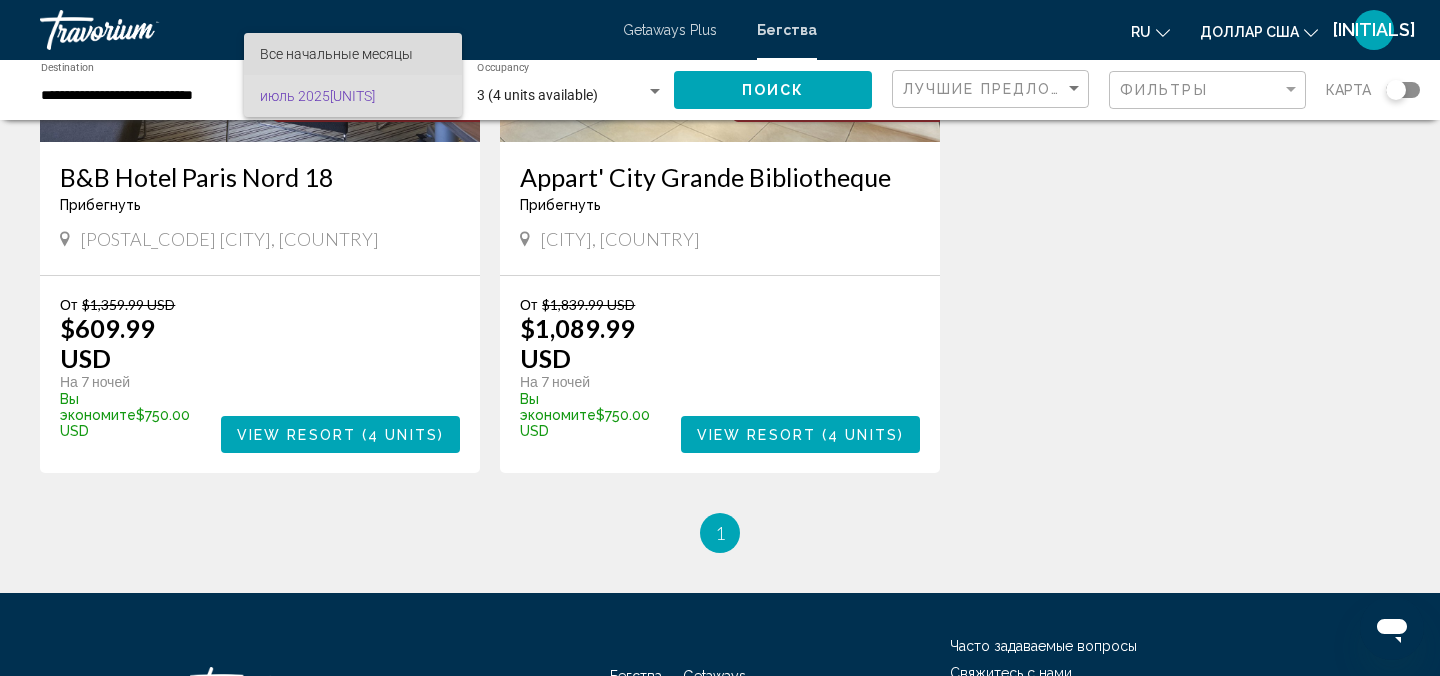 click on "Все начальные месяцы" at bounding box center (336, 54) 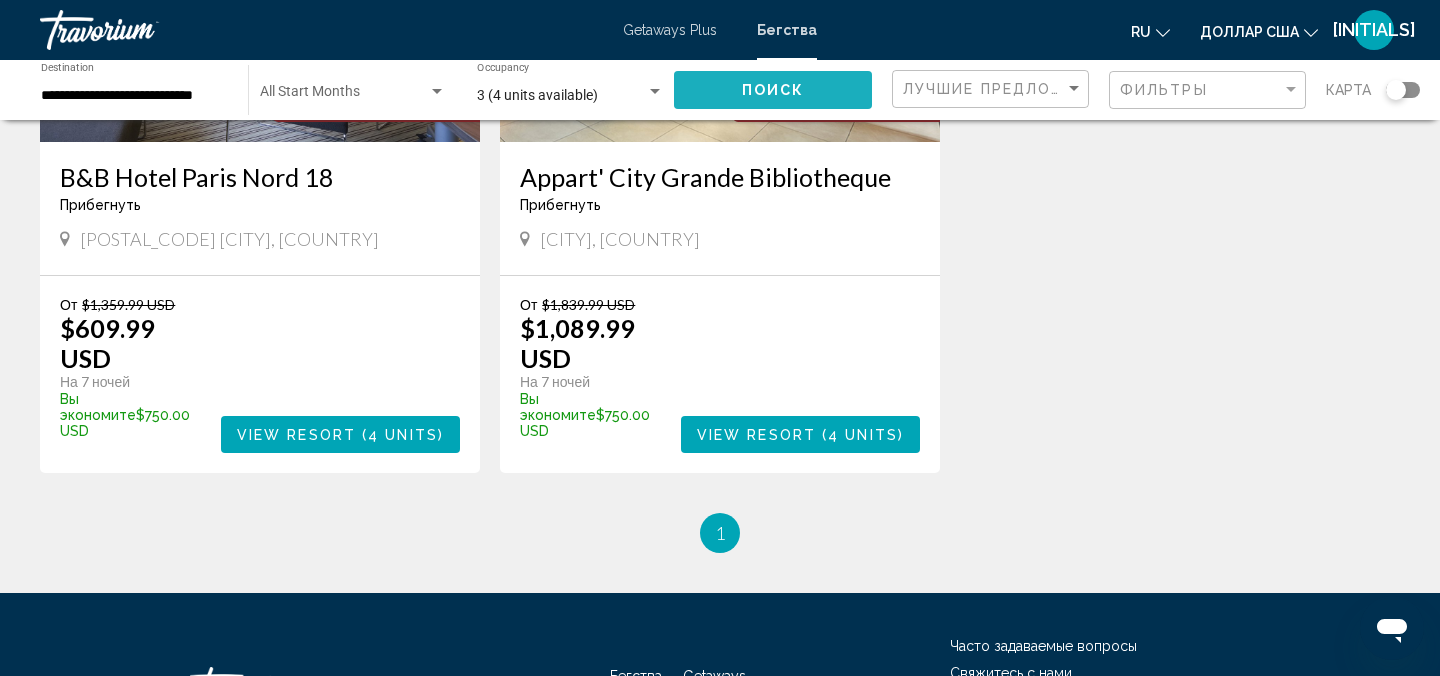 click on "Поиск" 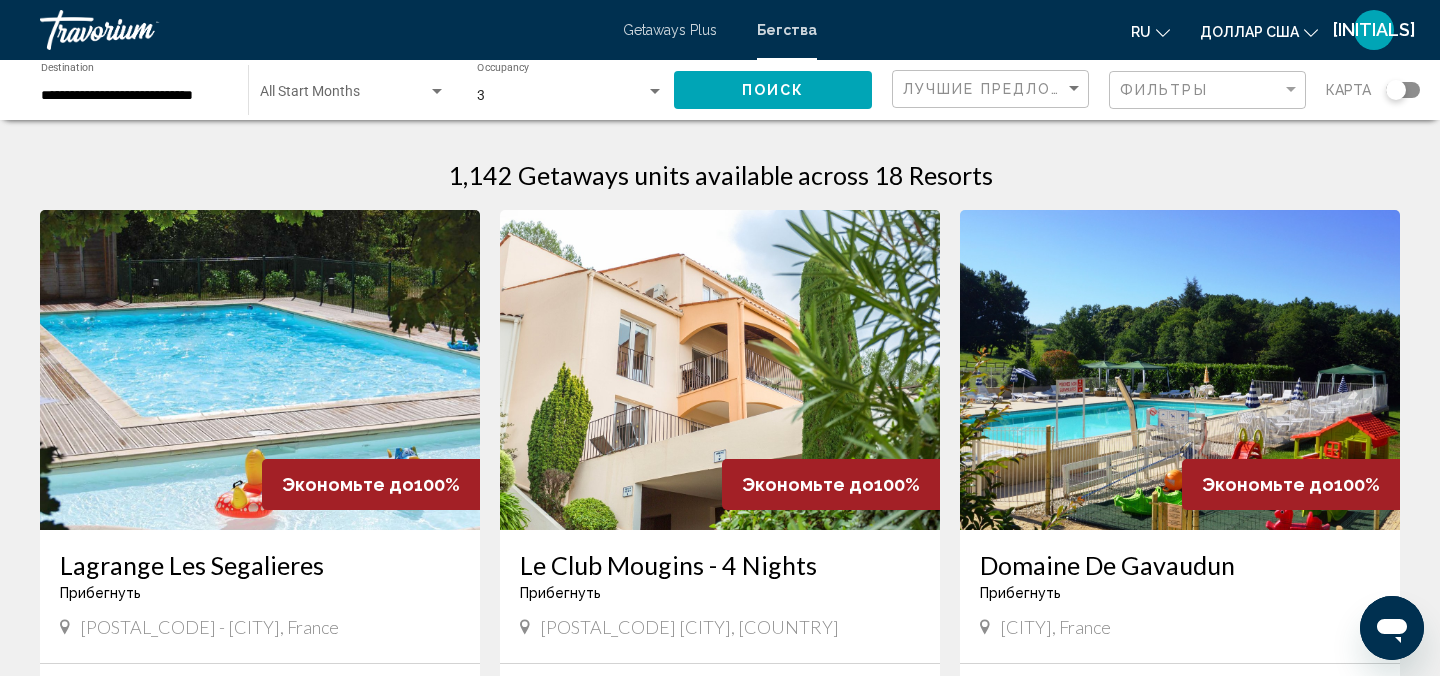 type 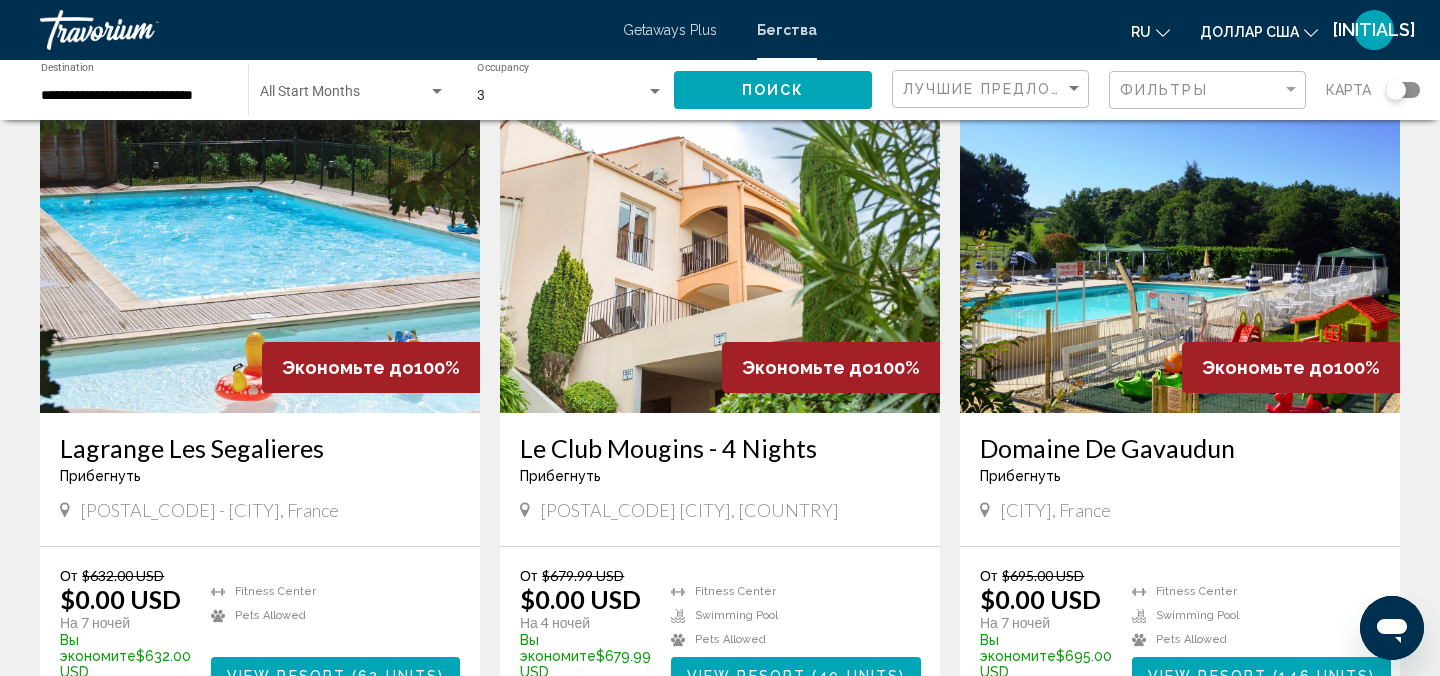 scroll, scrollTop: 120, scrollLeft: 0, axis: vertical 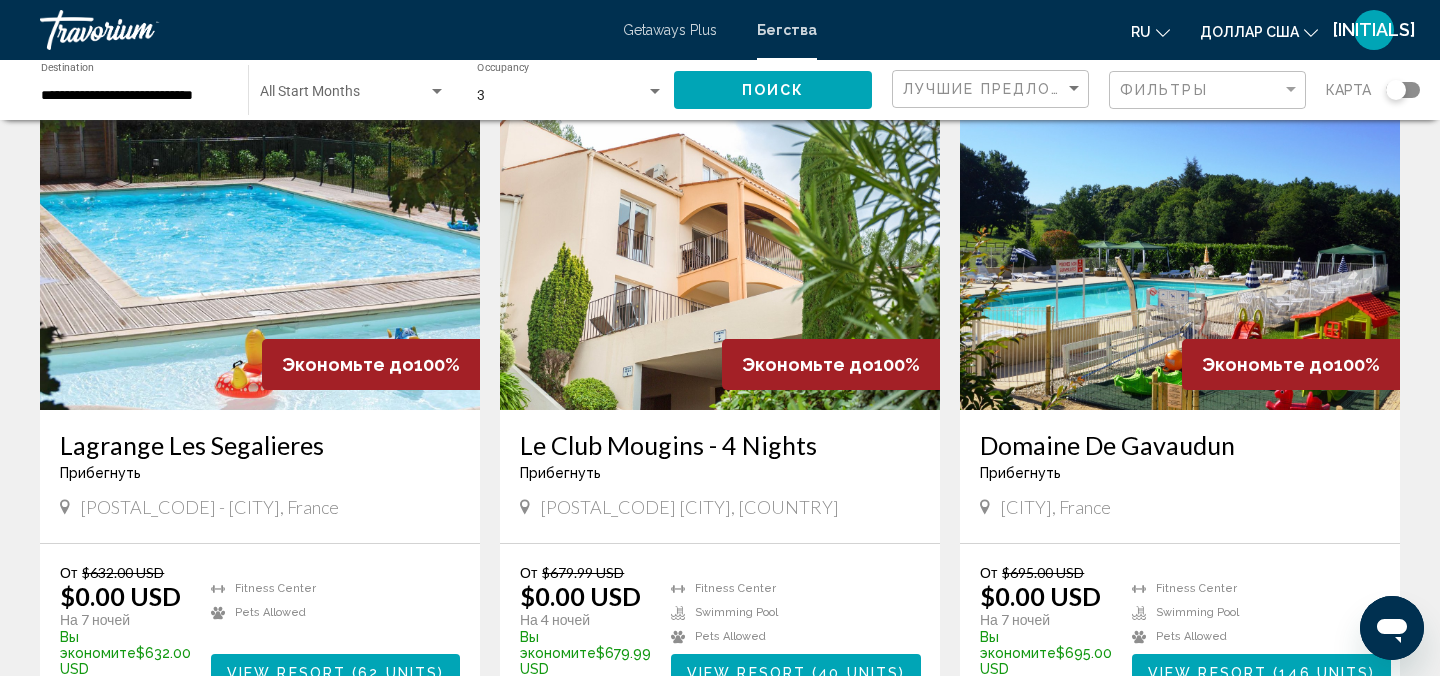 click at bounding box center [1180, 250] 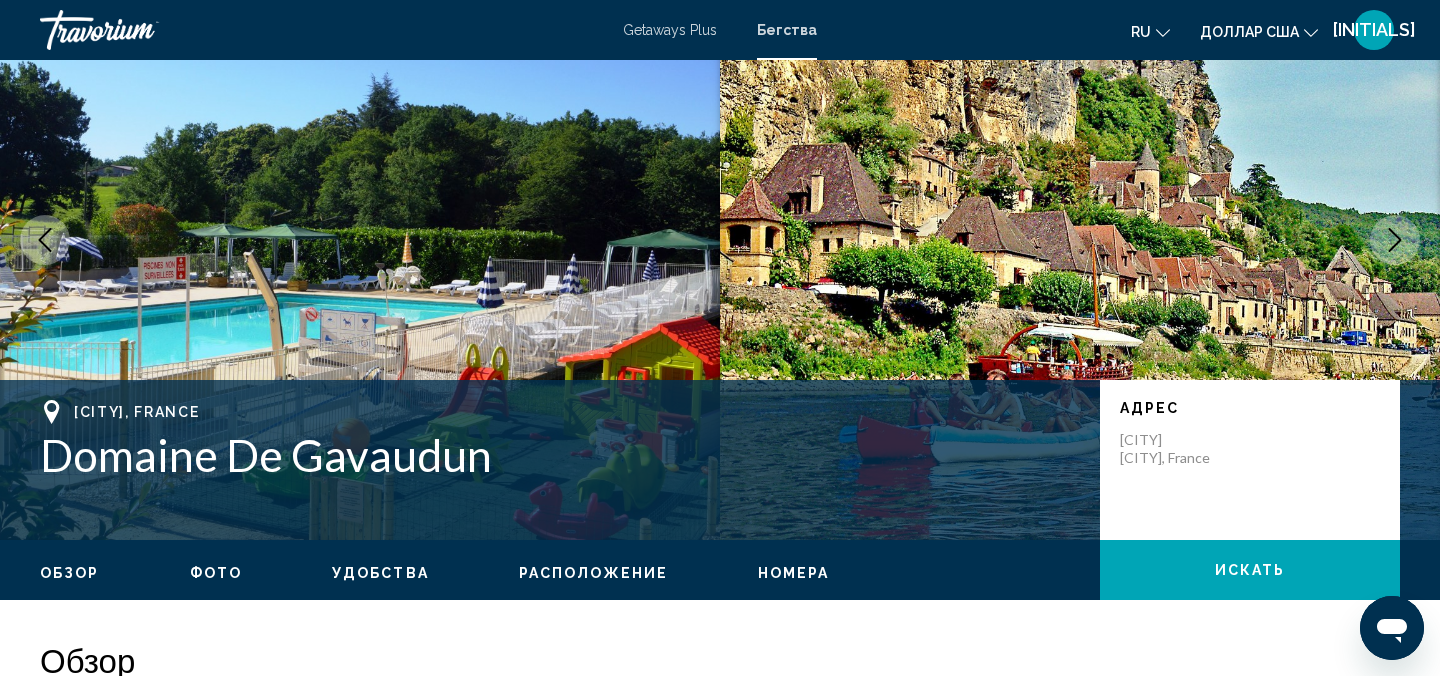 scroll, scrollTop: 22, scrollLeft: 0, axis: vertical 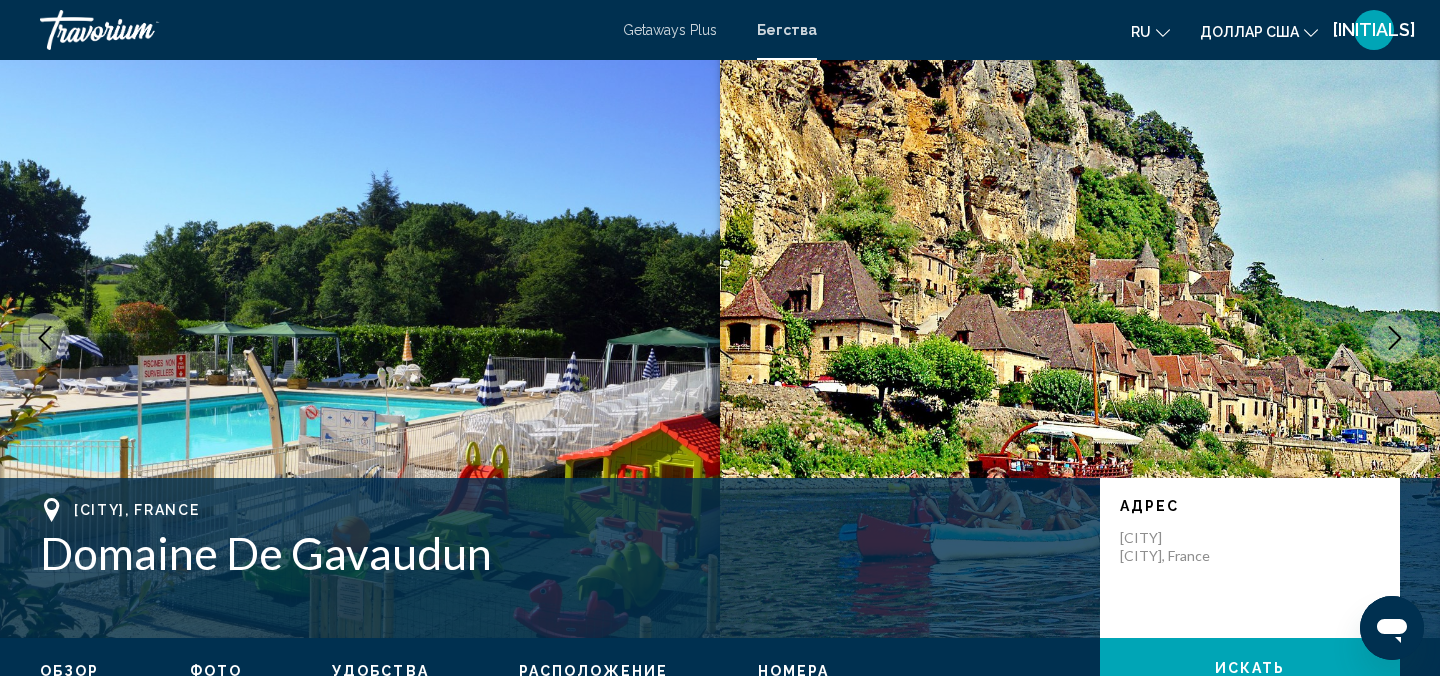 type 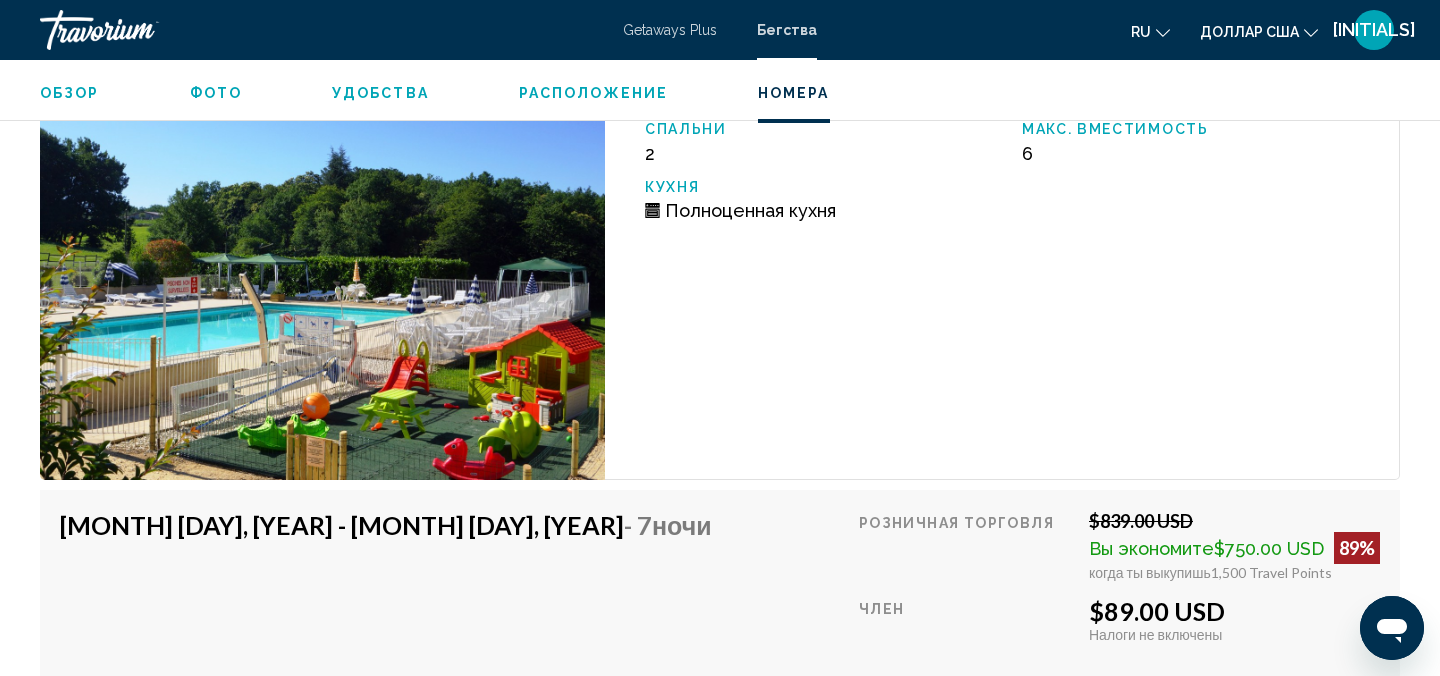 scroll, scrollTop: 3622, scrollLeft: 0, axis: vertical 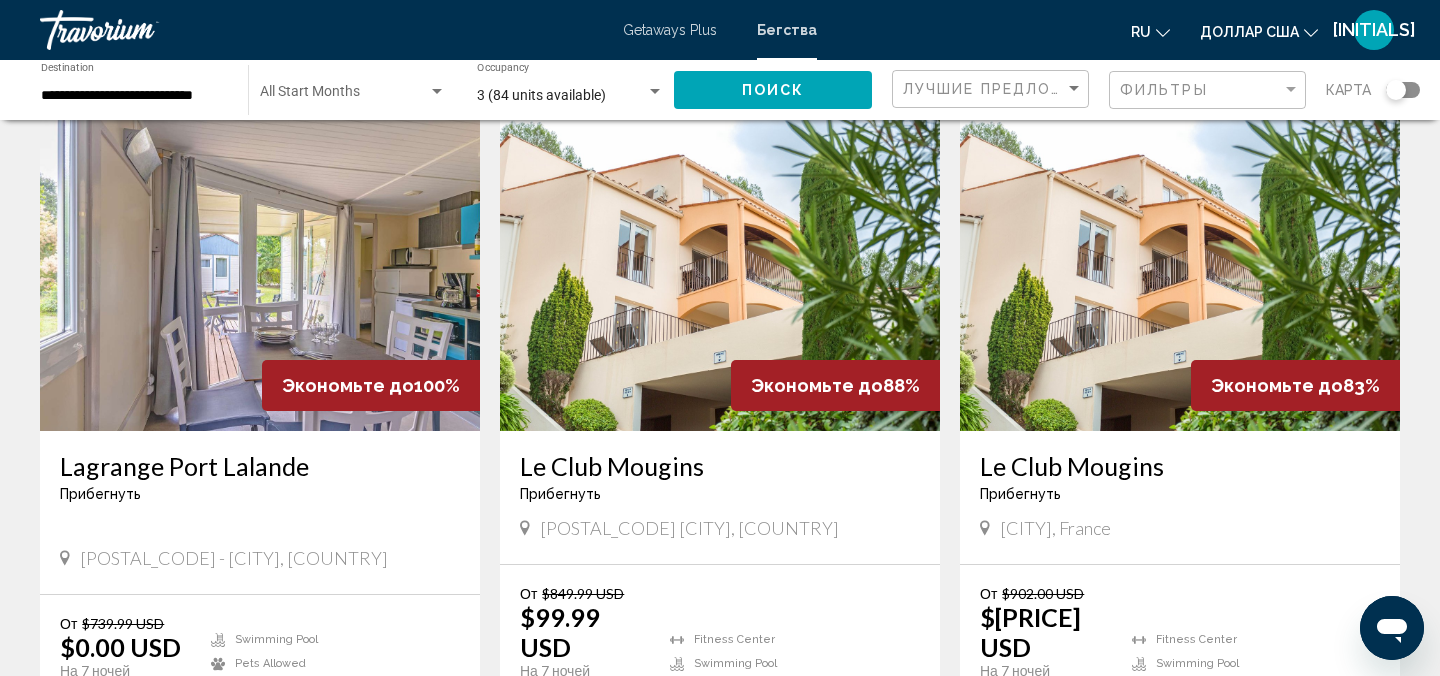click at bounding box center [260, 271] 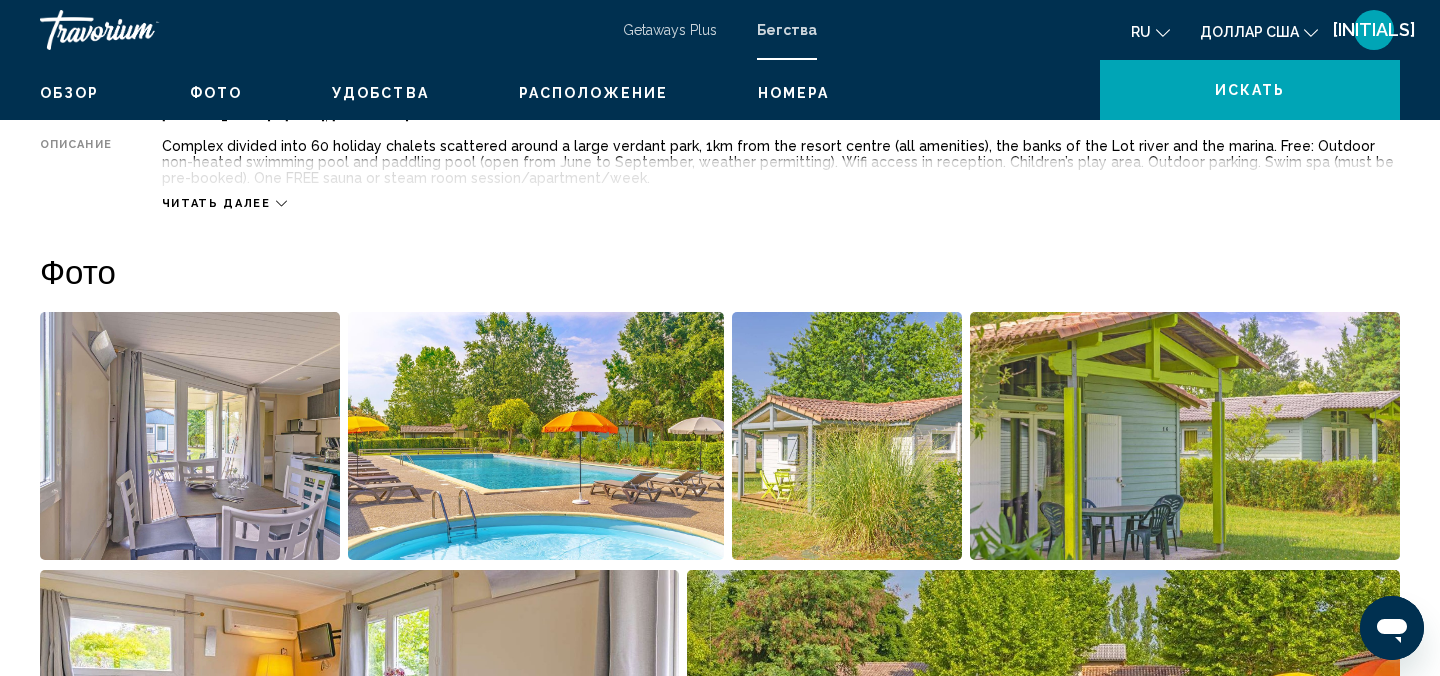 scroll, scrollTop: 22, scrollLeft: 0, axis: vertical 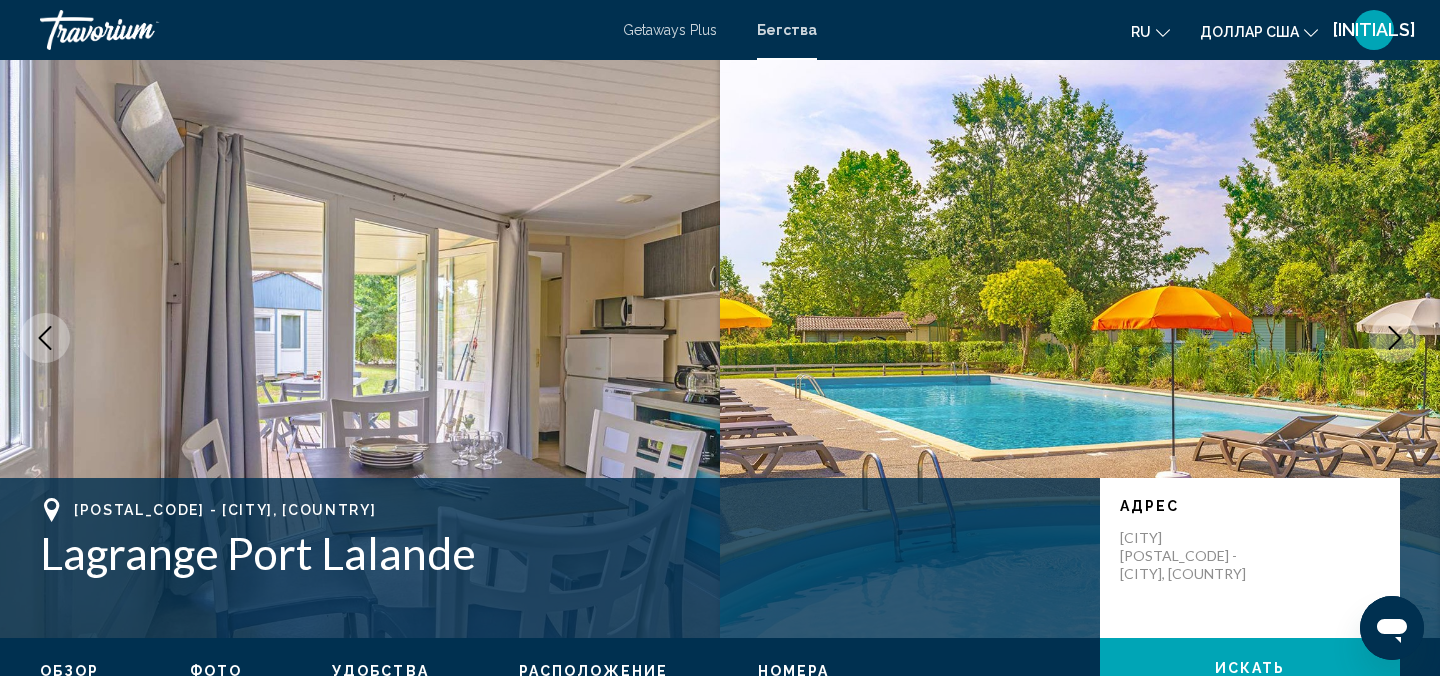 type 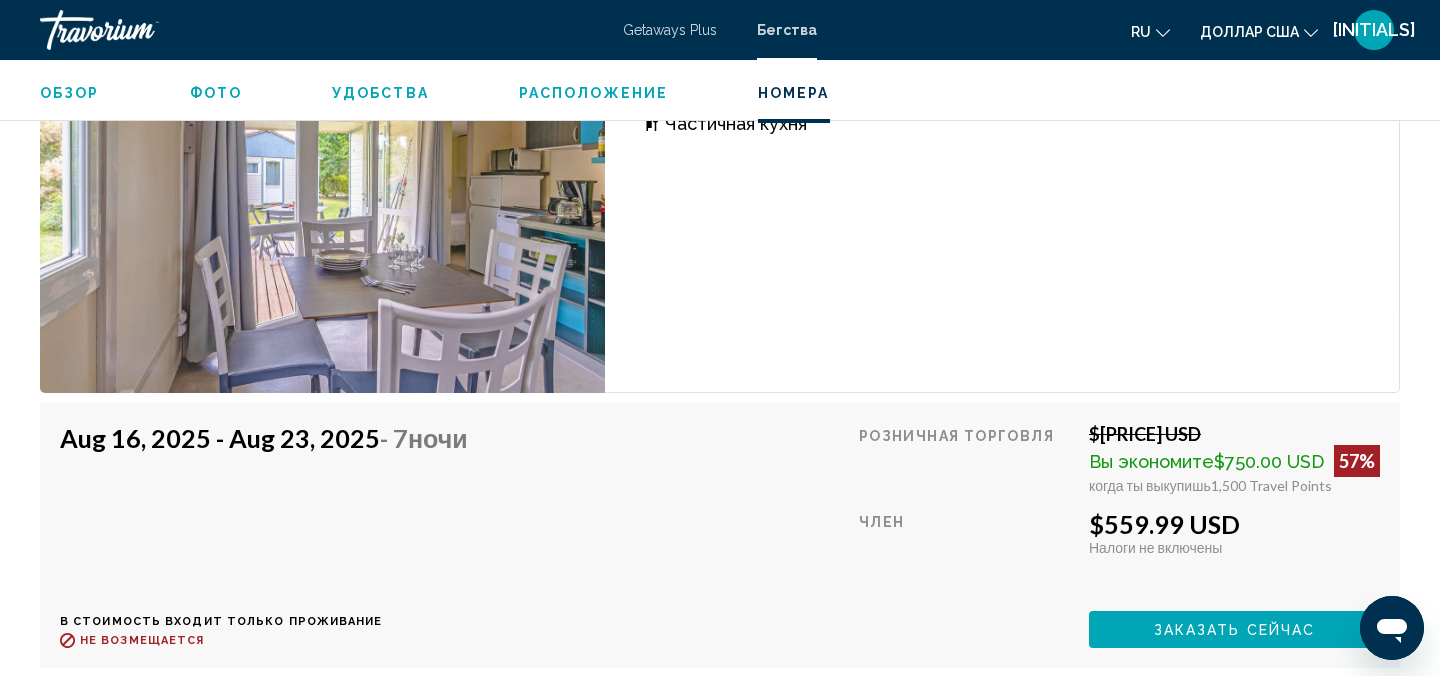 scroll, scrollTop: 3502, scrollLeft: 0, axis: vertical 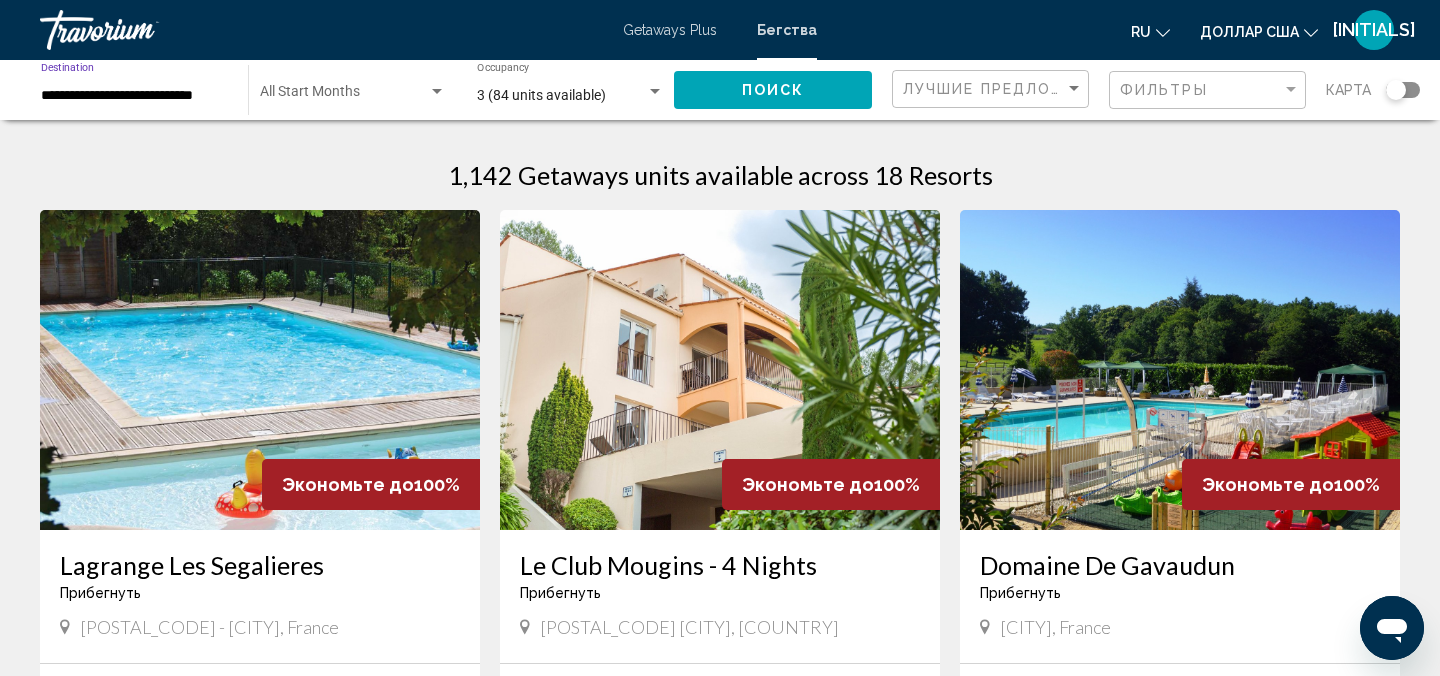 click on "**********" at bounding box center [134, 96] 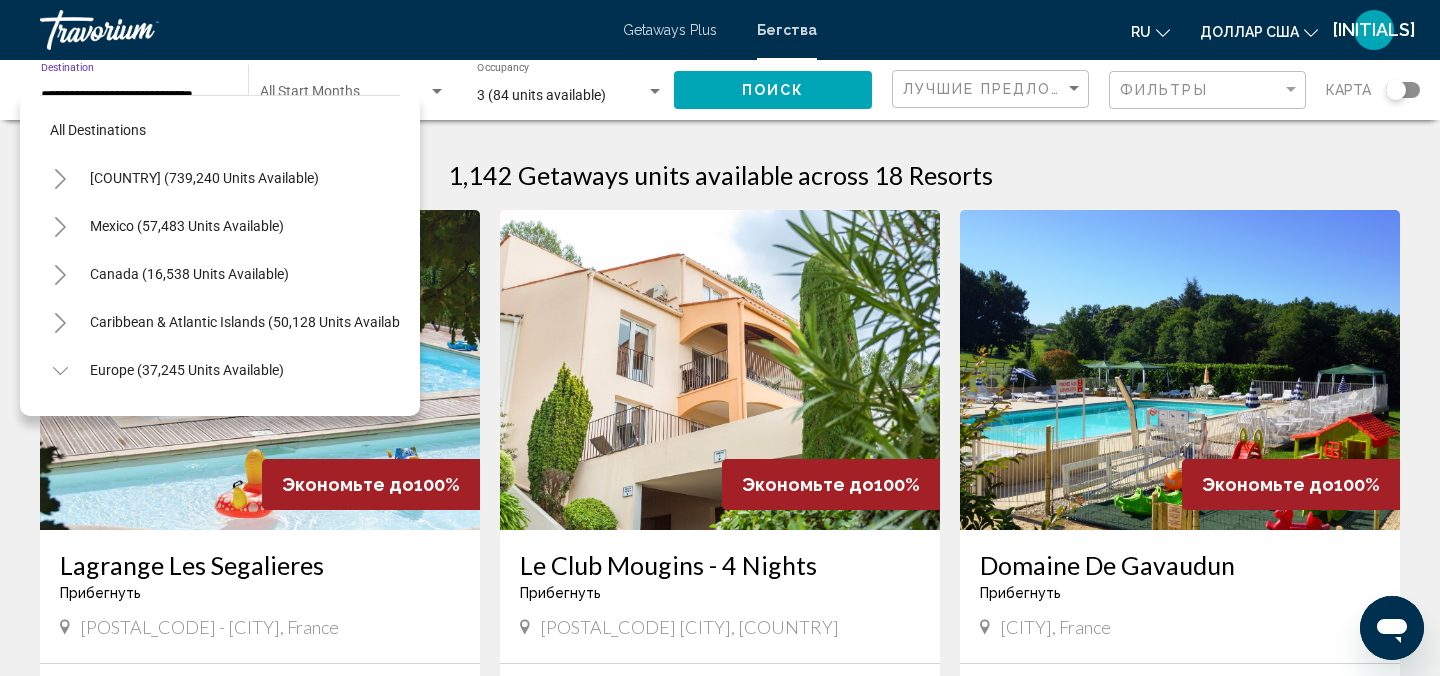 scroll, scrollTop: 455, scrollLeft: 0, axis: vertical 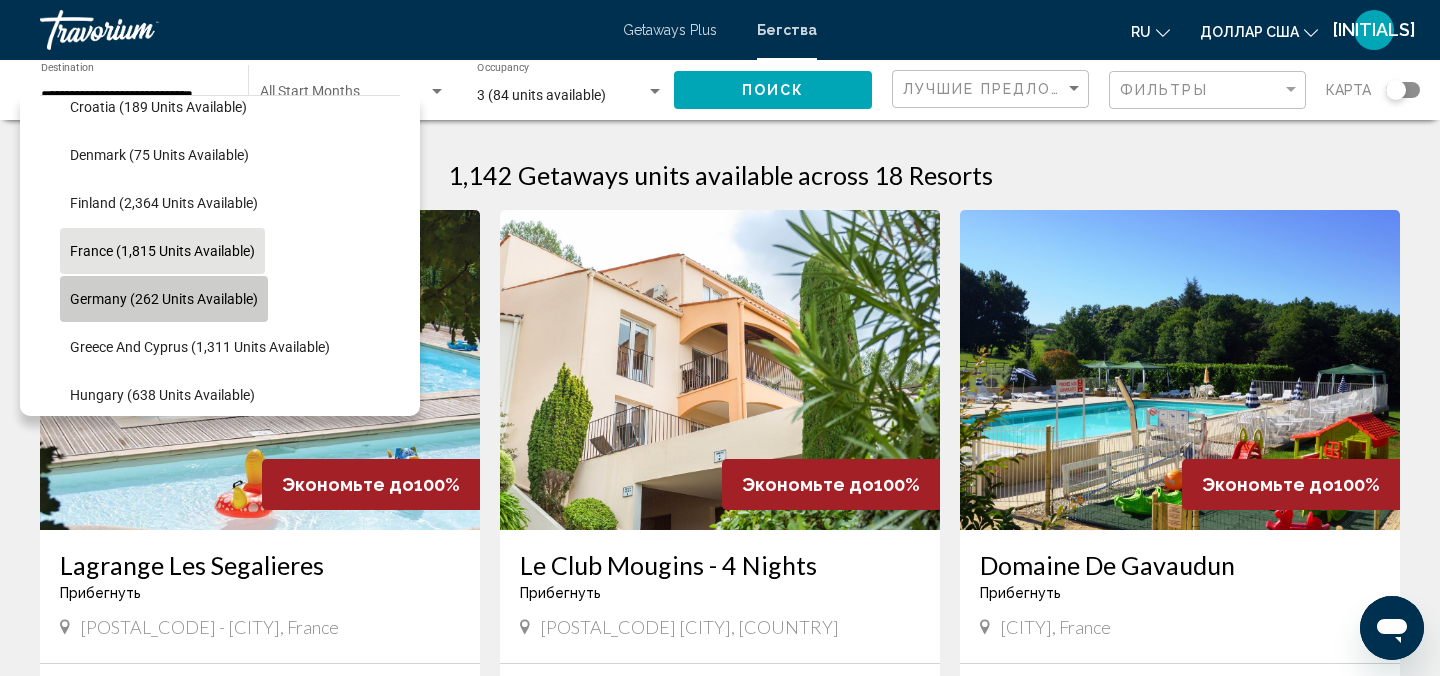 click on "Germany (262 units available)" 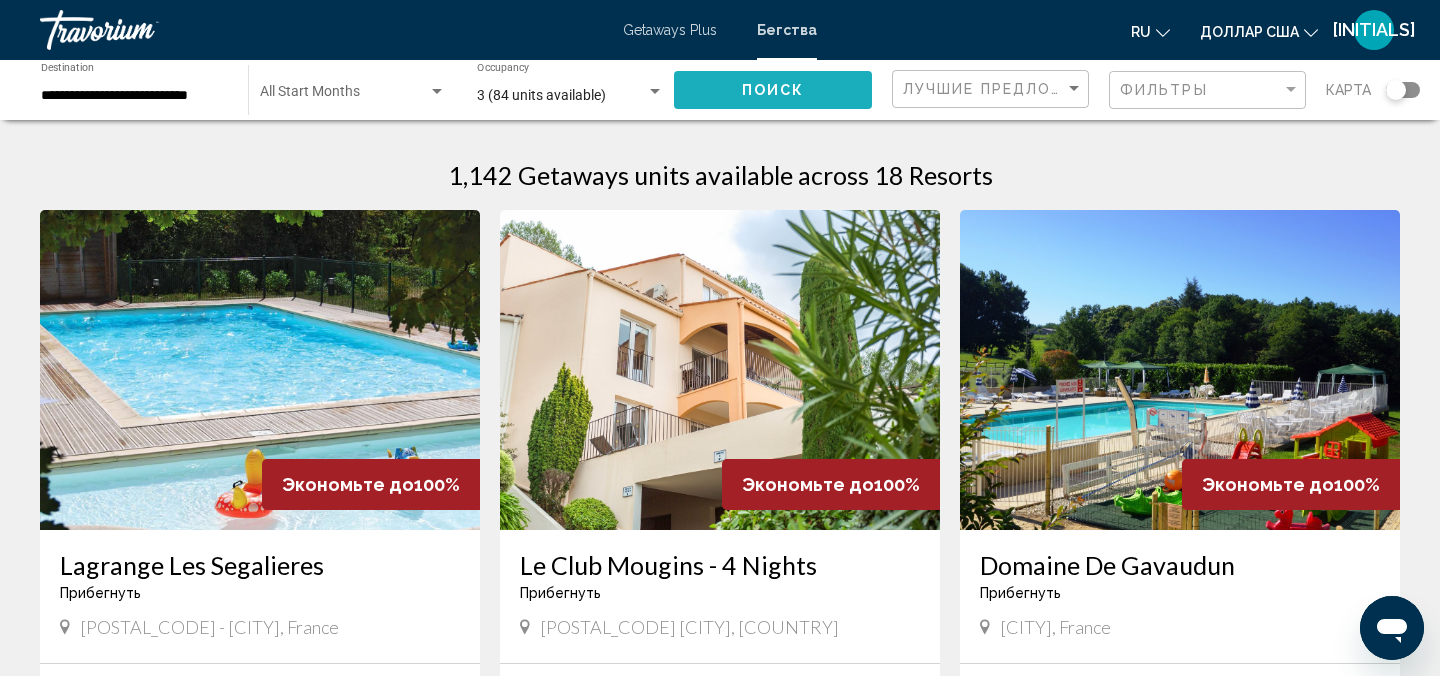click on "Поиск" 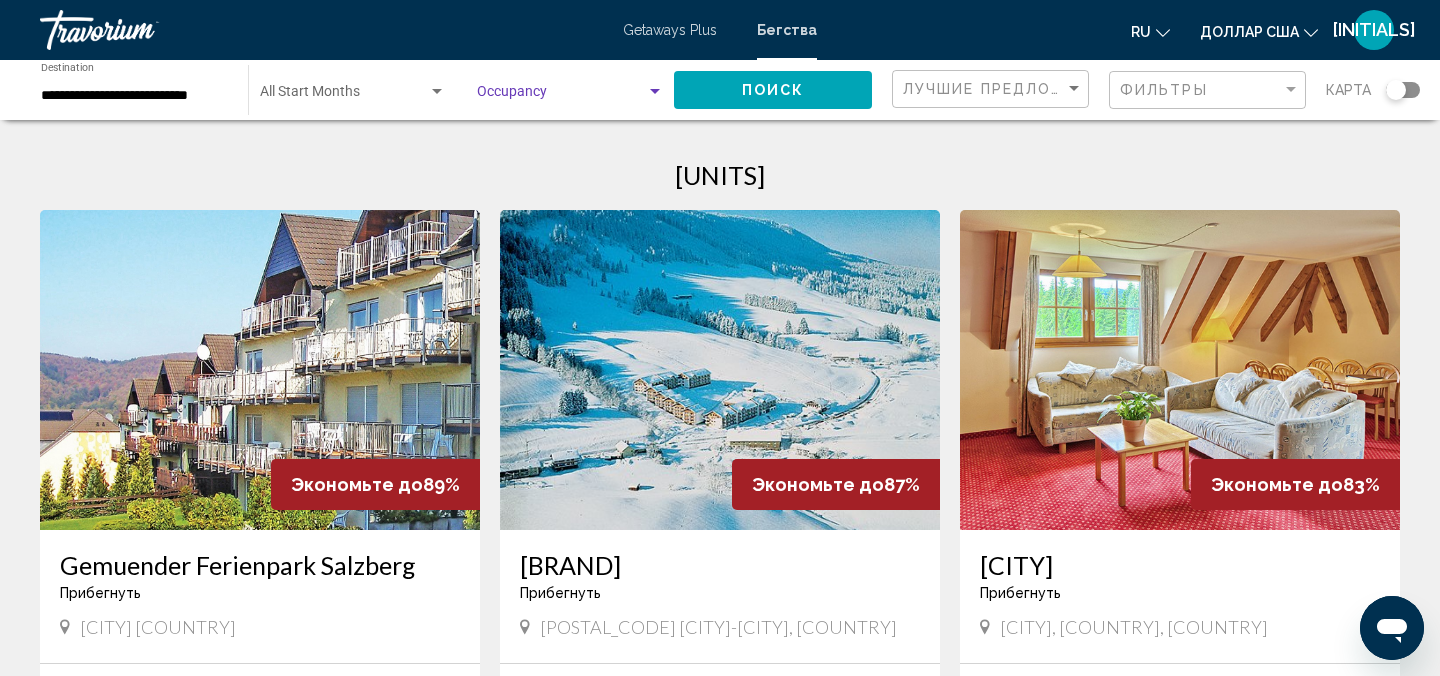 click at bounding box center [561, 96] 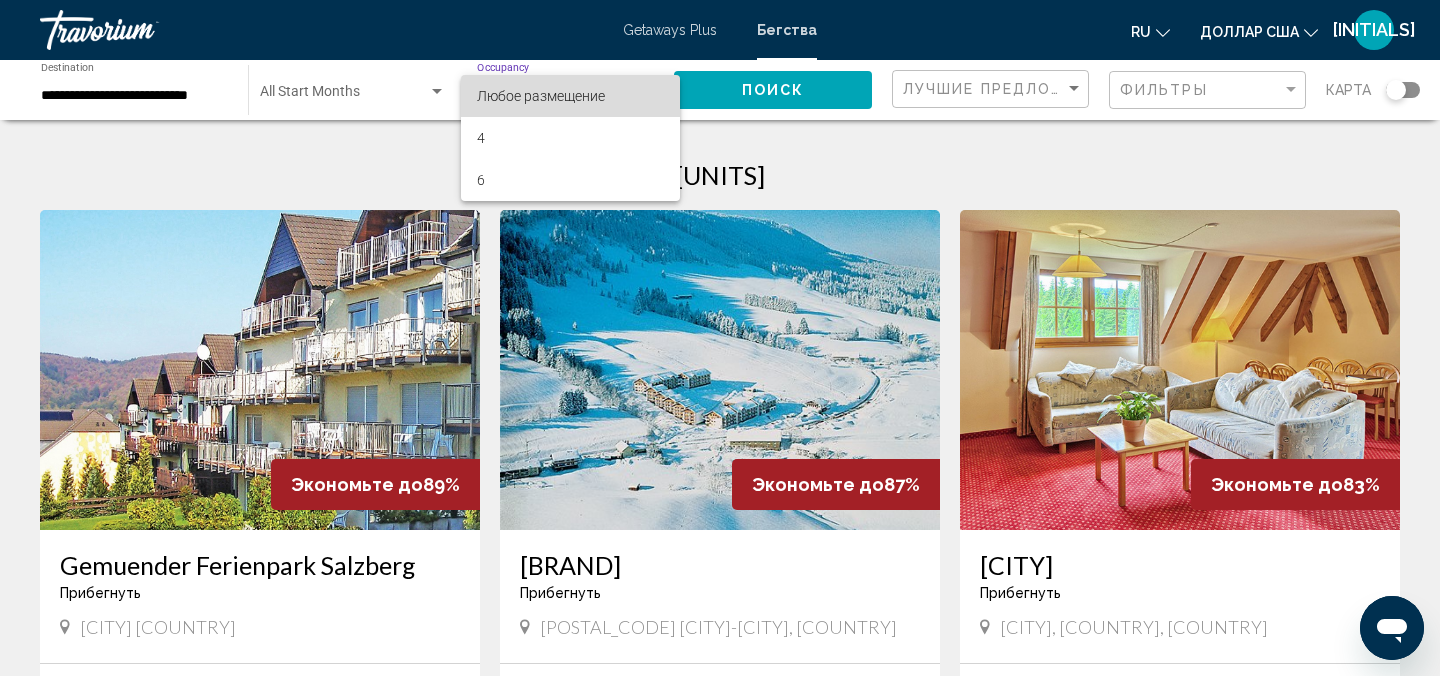 click on "Любое размещение" at bounding box center (570, 96) 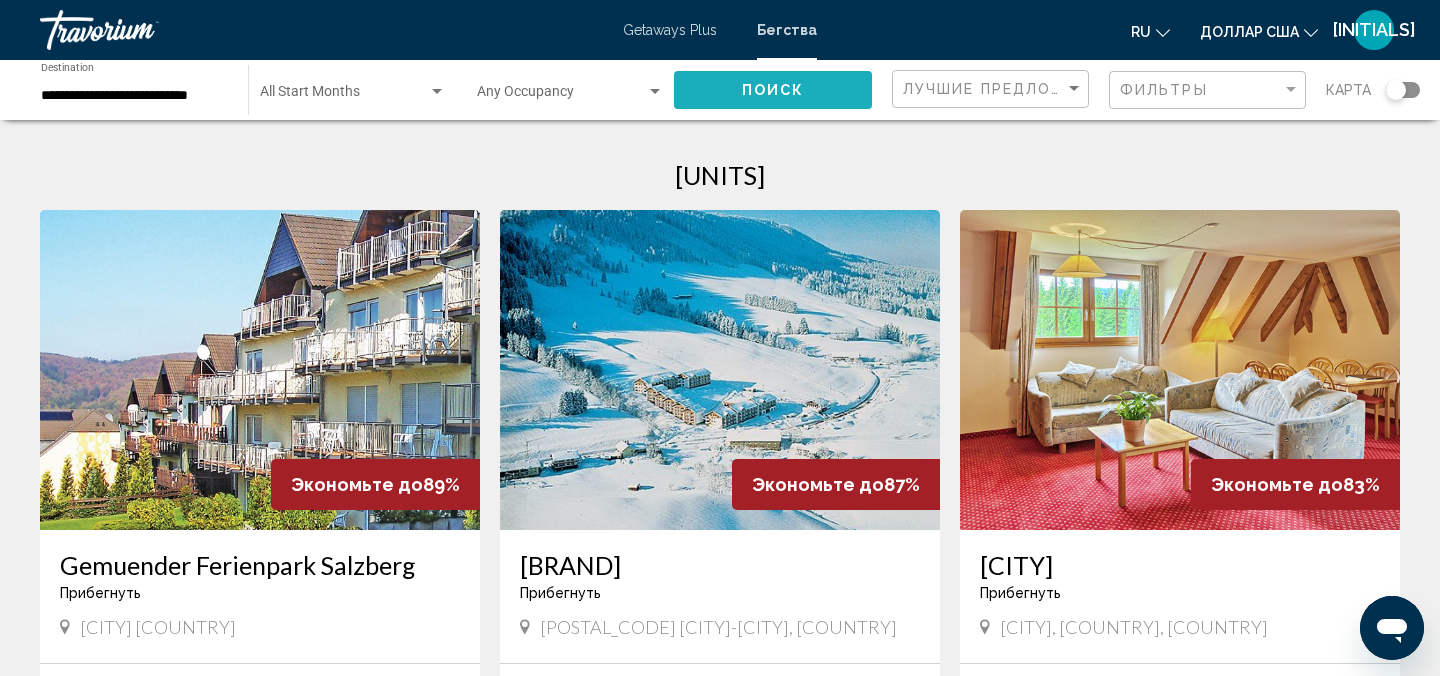 click on "Поиск" 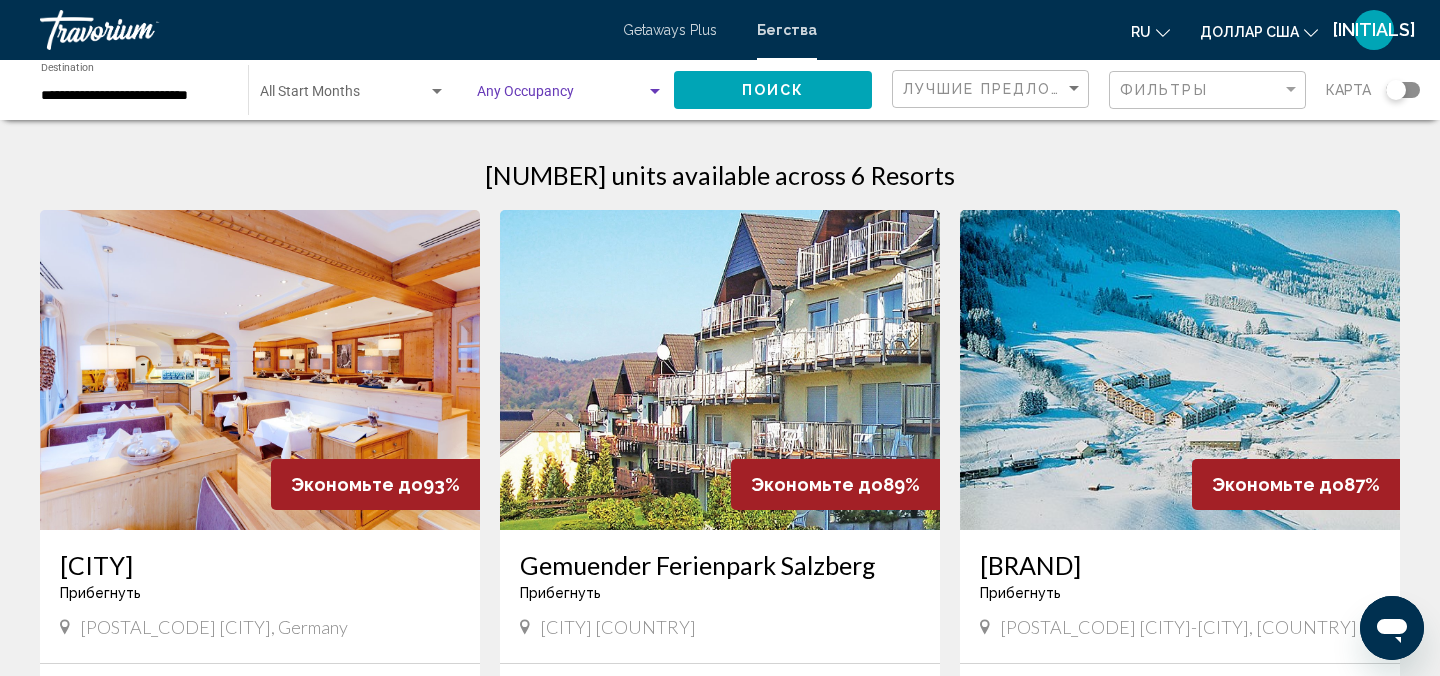 click at bounding box center [655, 91] 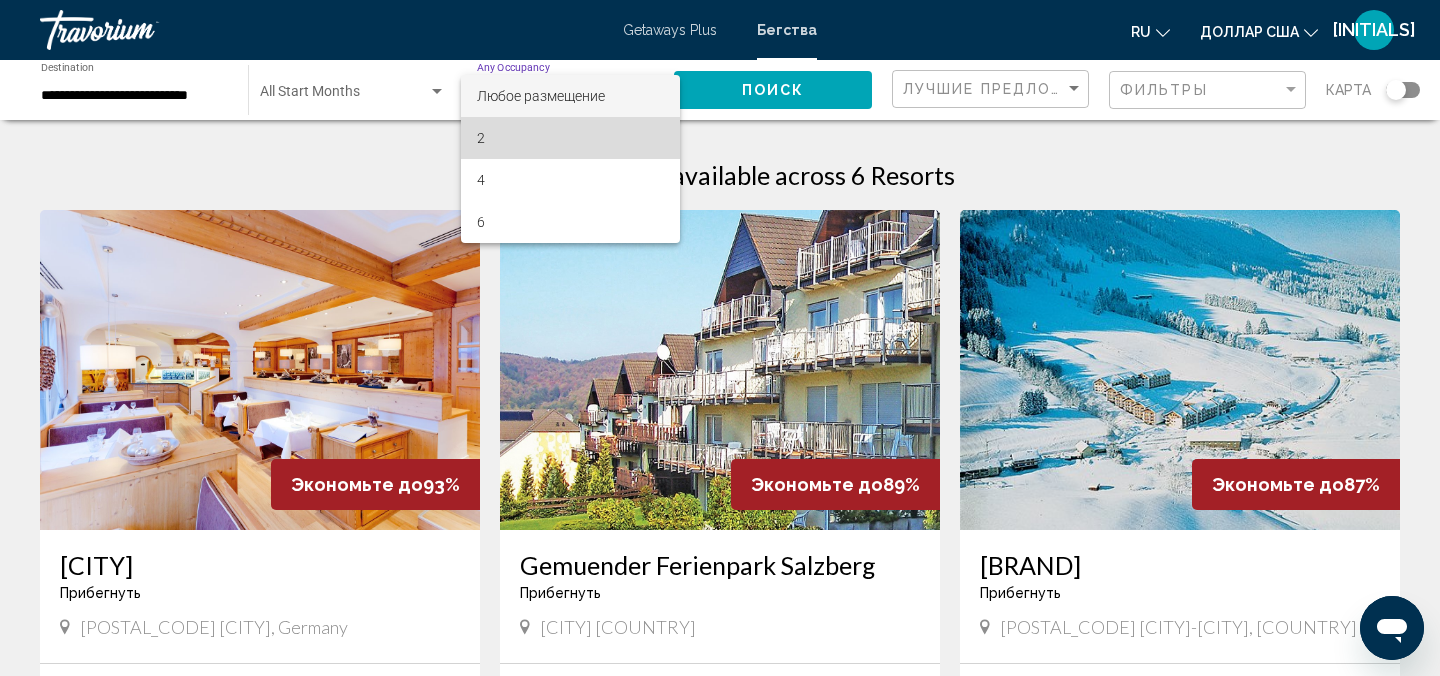 click on "2" at bounding box center [570, 138] 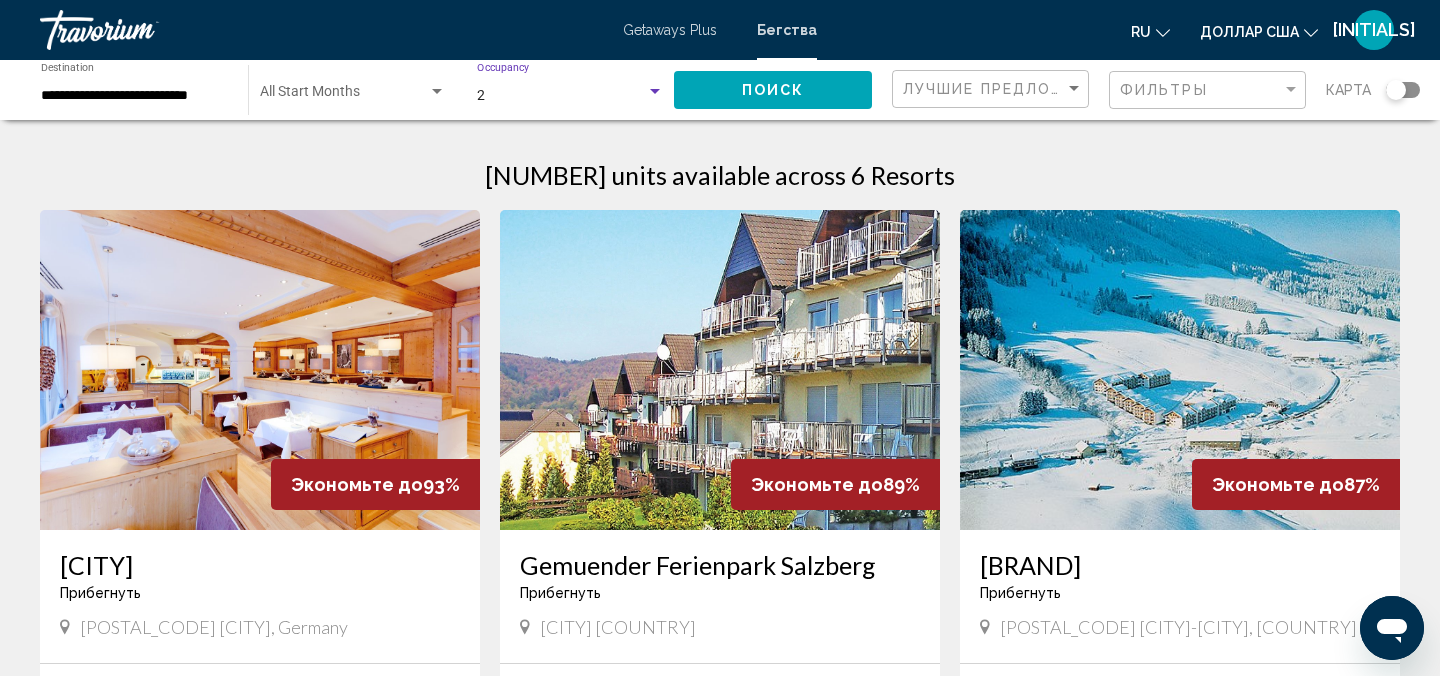 click on "Поиск" 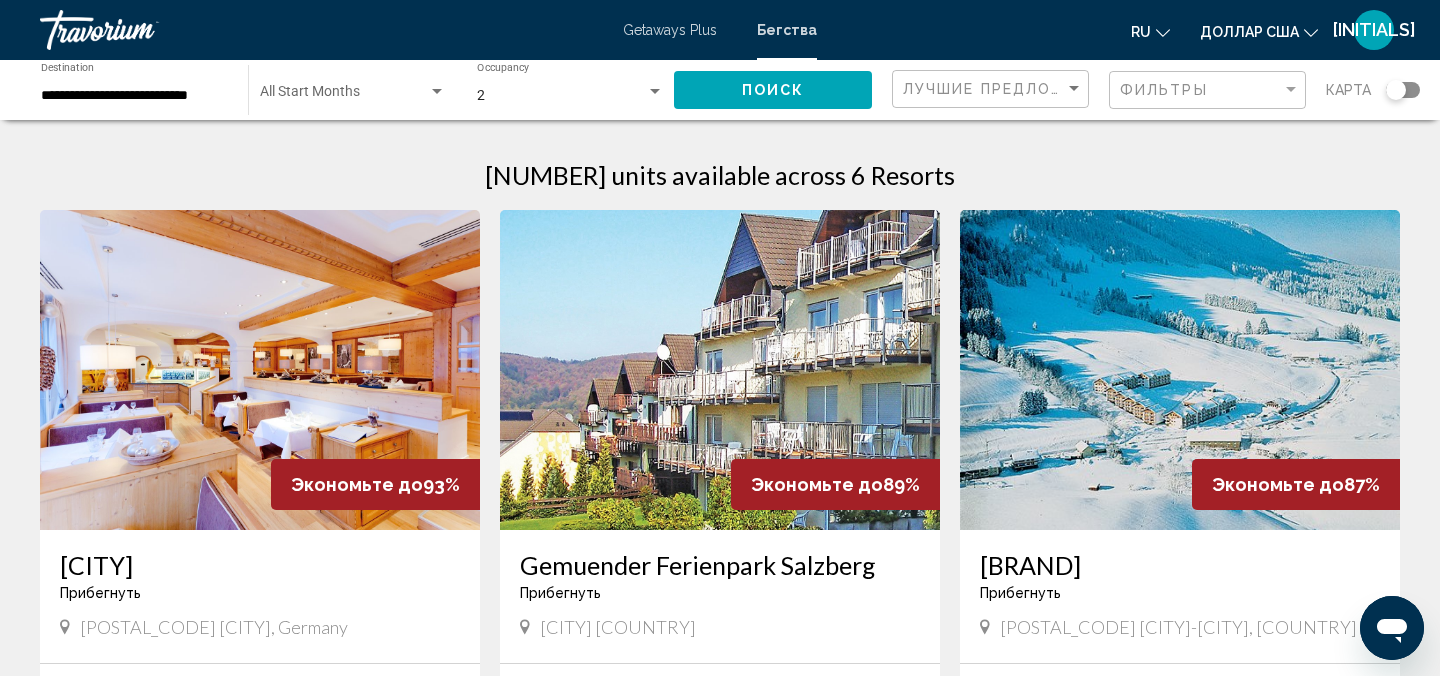 type 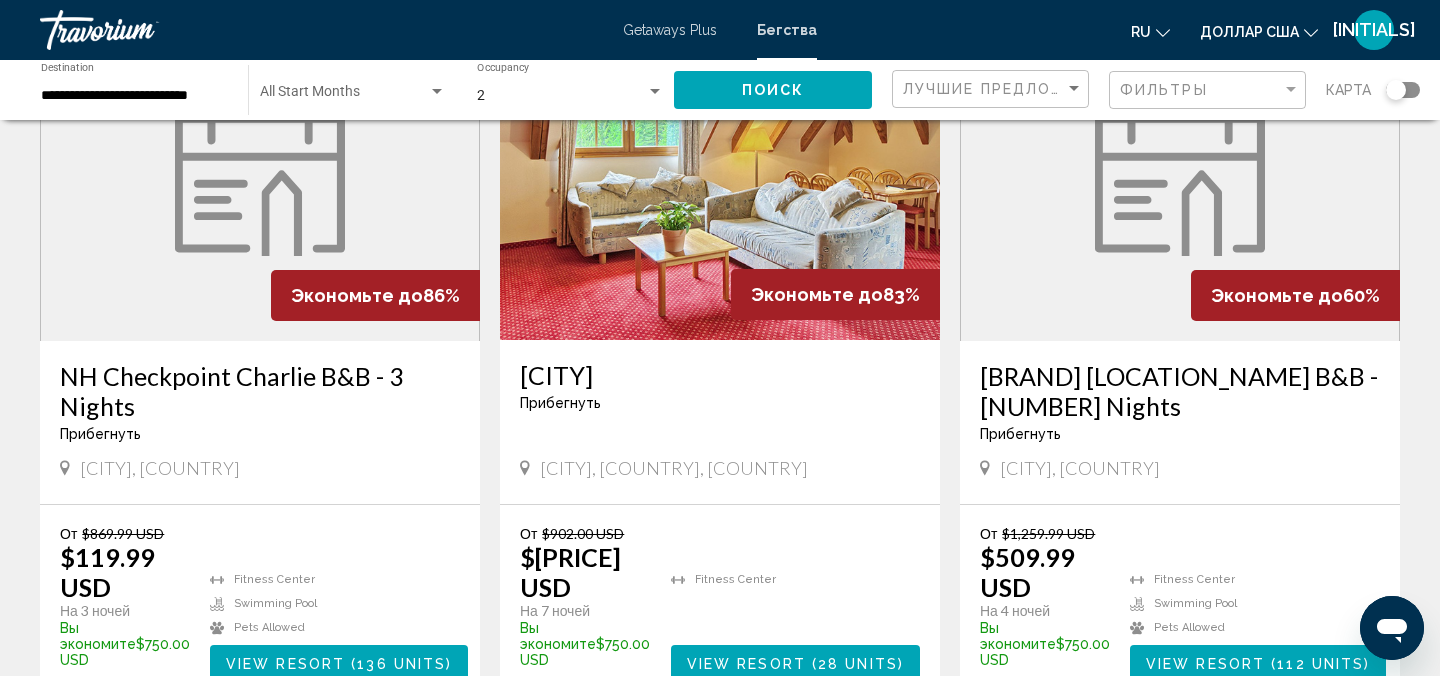 scroll, scrollTop: 960, scrollLeft: 0, axis: vertical 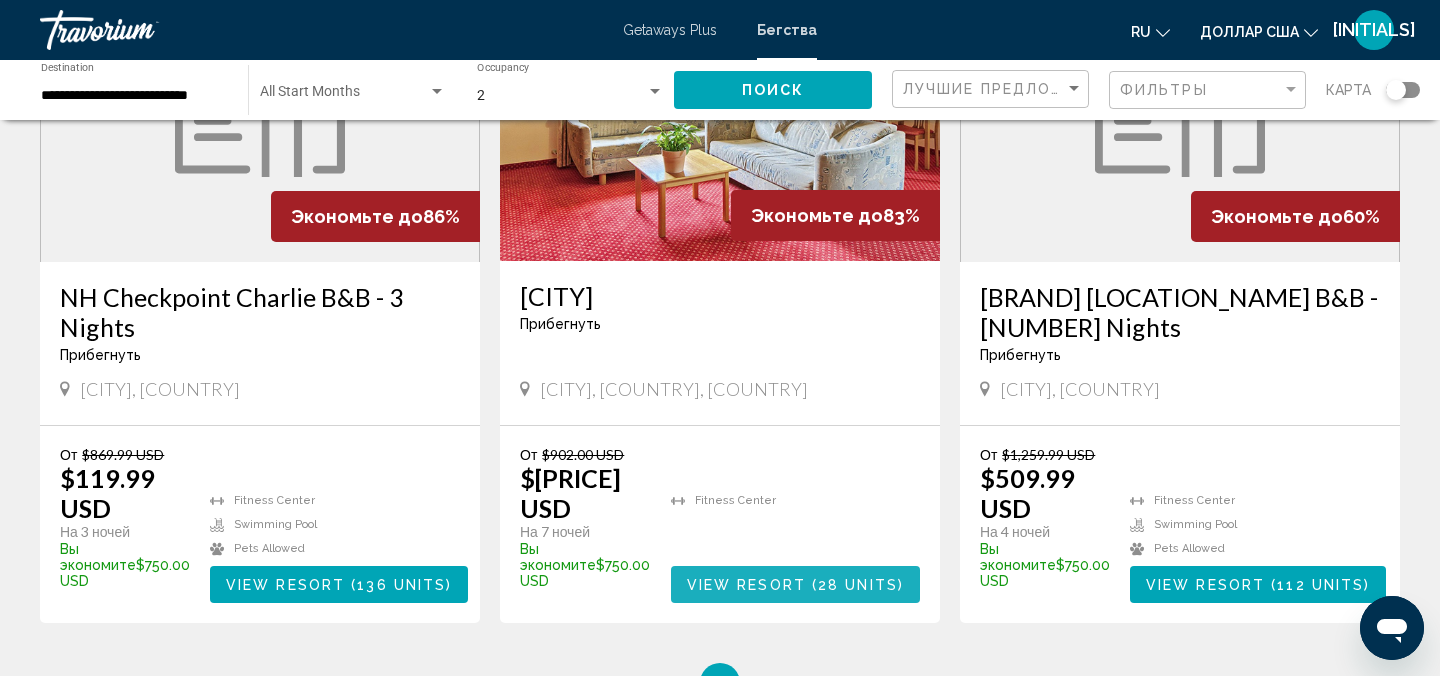 click on "28 units" at bounding box center [858, 585] 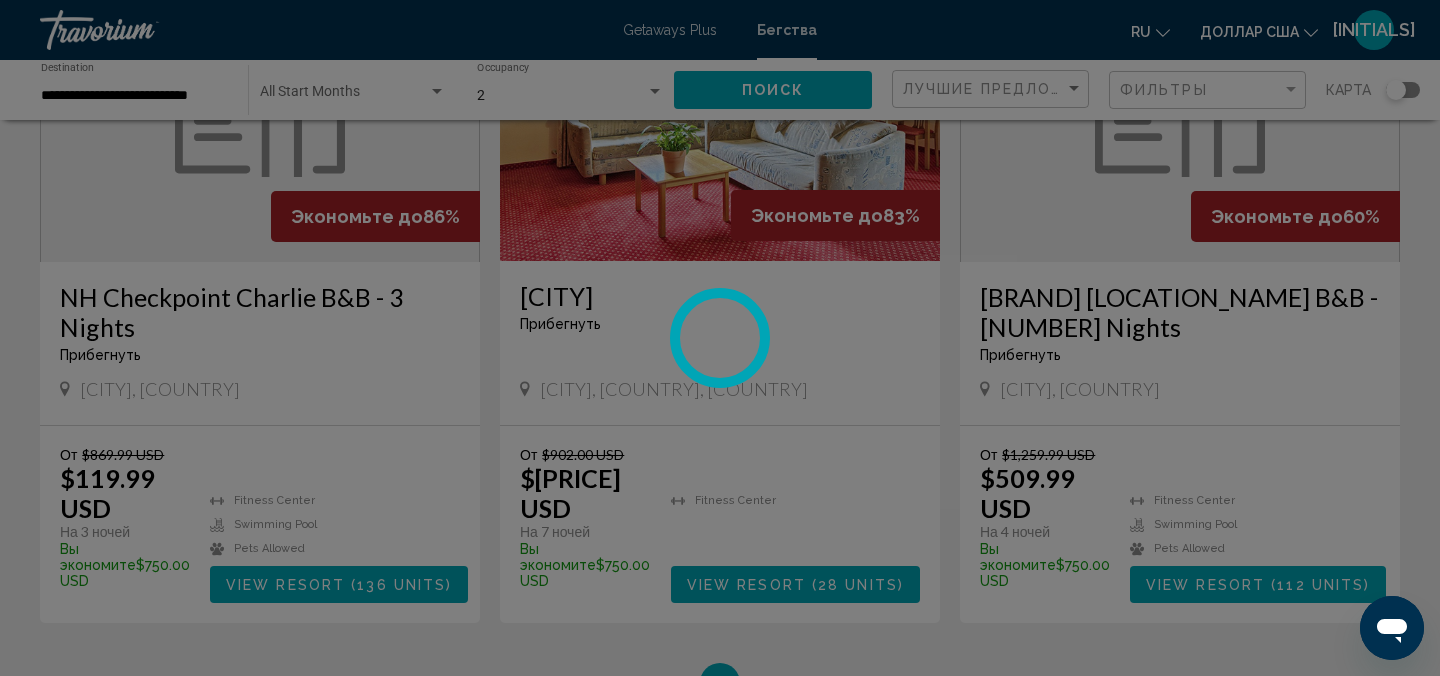 scroll, scrollTop: 22, scrollLeft: 0, axis: vertical 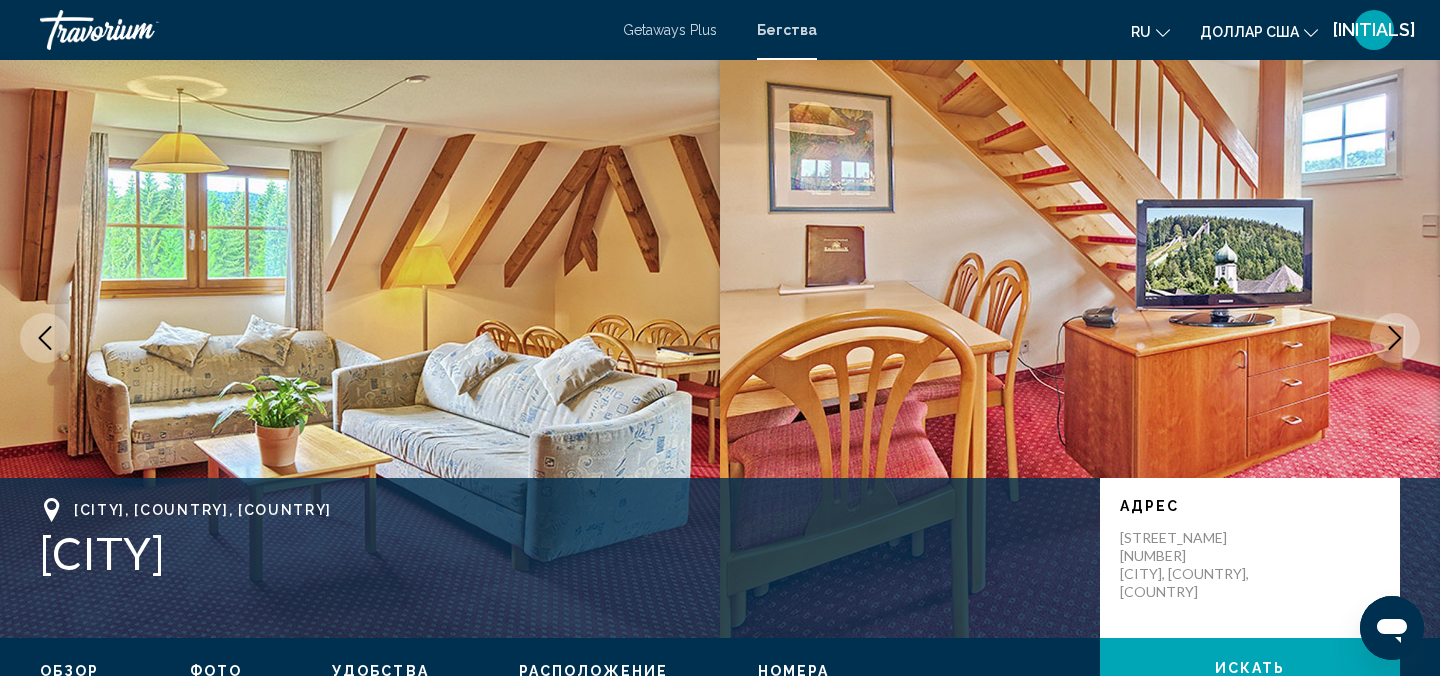type 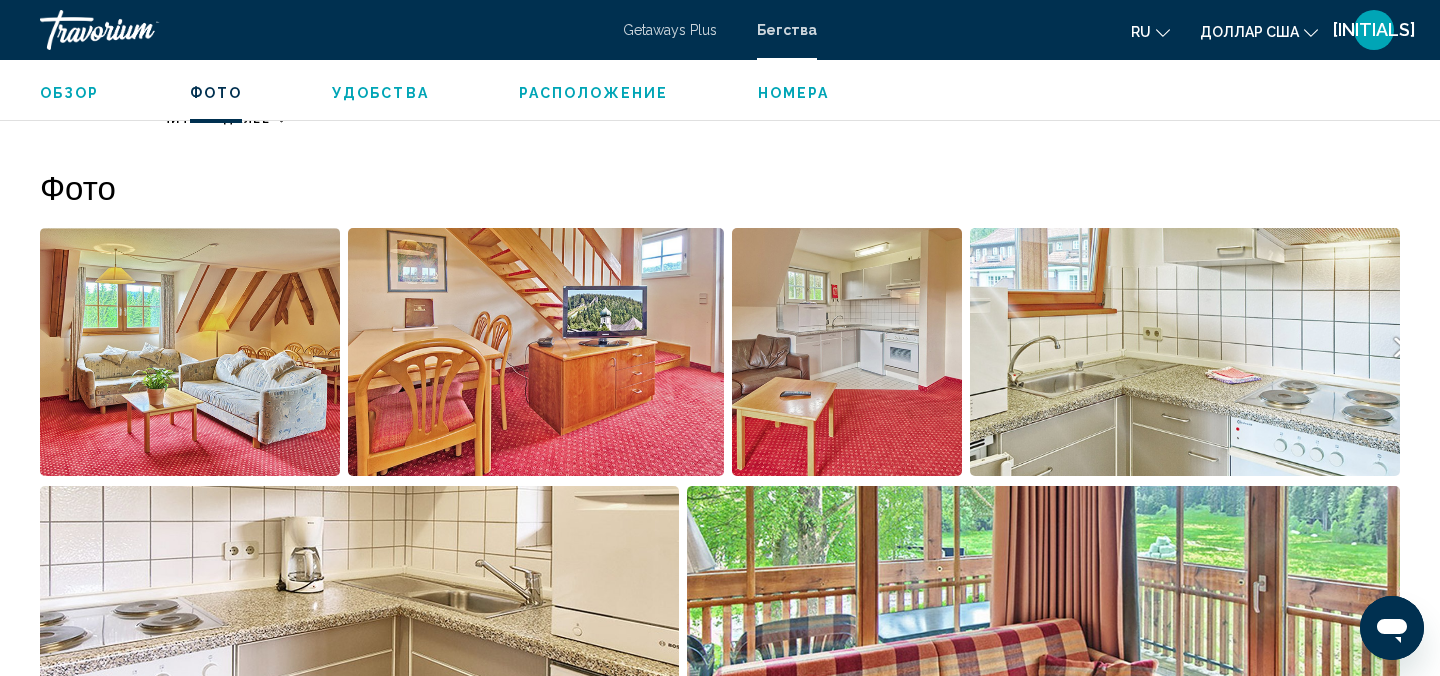 scroll, scrollTop: 822, scrollLeft: 0, axis: vertical 